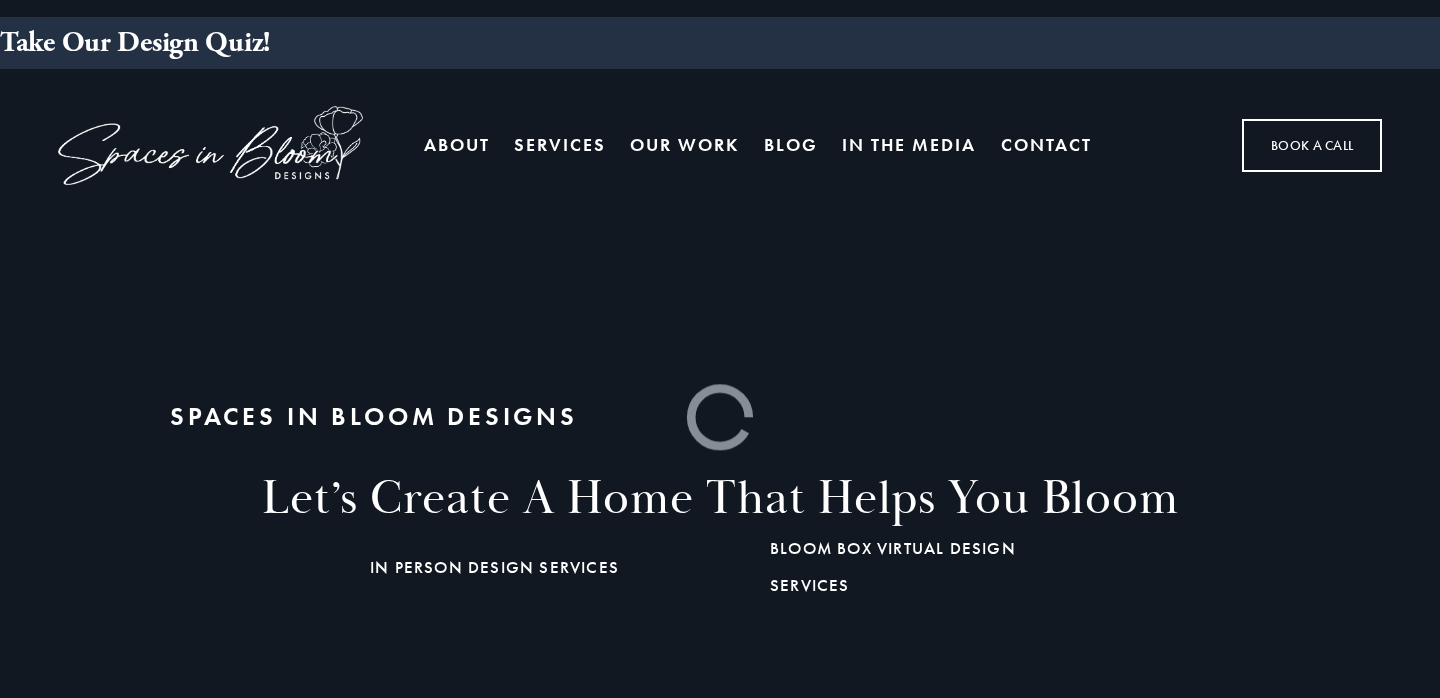 scroll, scrollTop: 0, scrollLeft: 0, axis: both 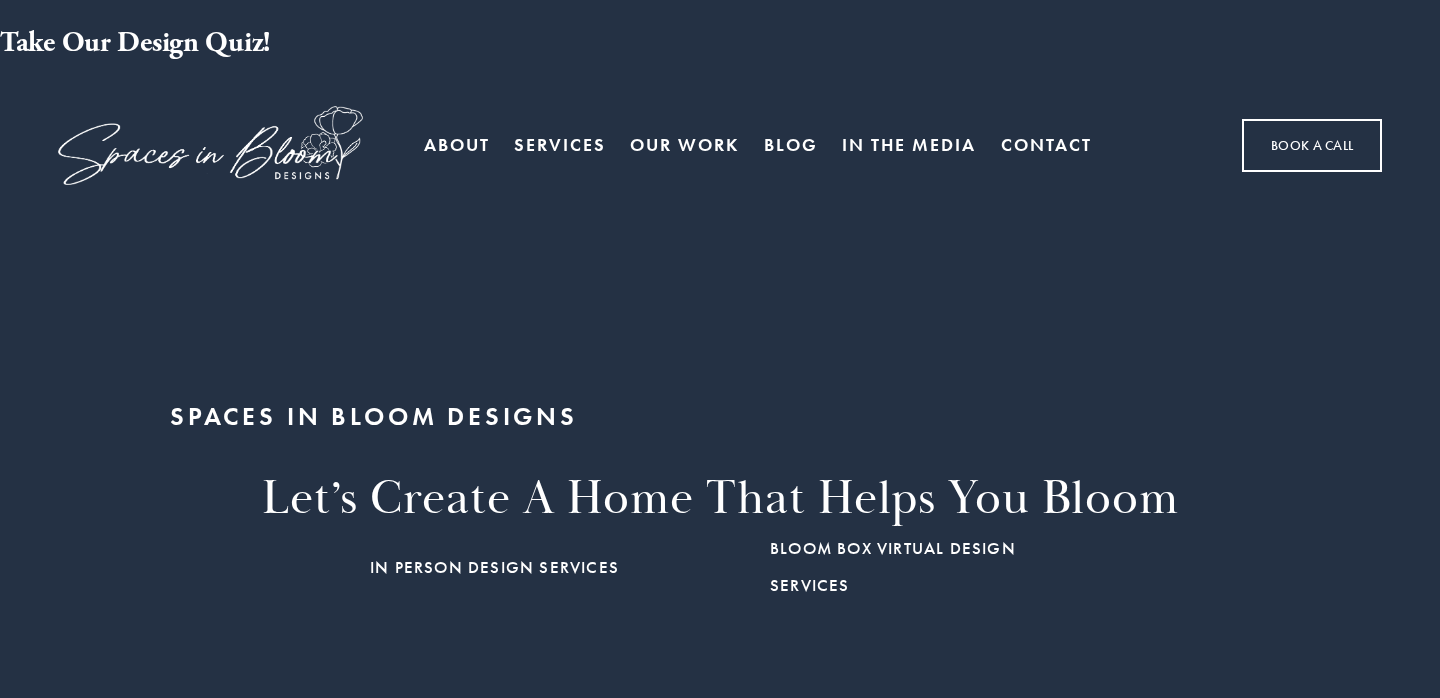 click on "About" at bounding box center (457, 146) 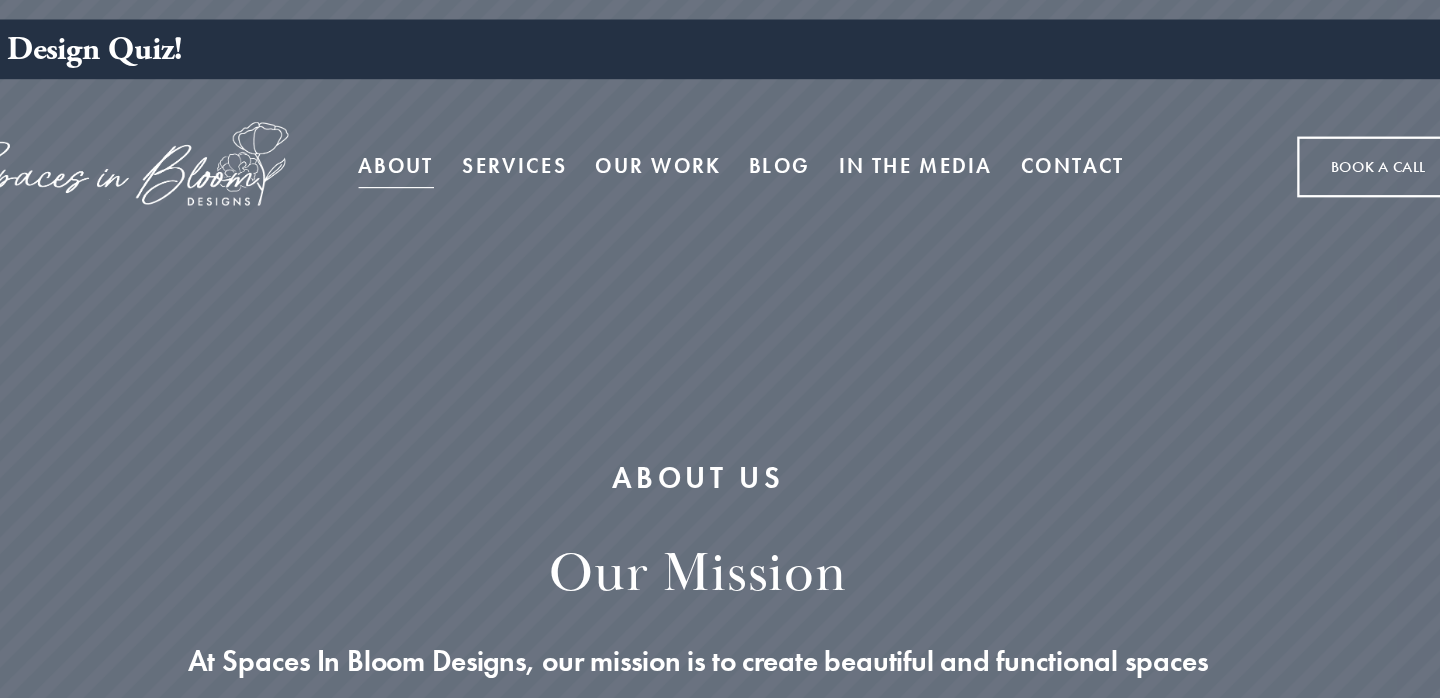 scroll, scrollTop: 0, scrollLeft: 0, axis: both 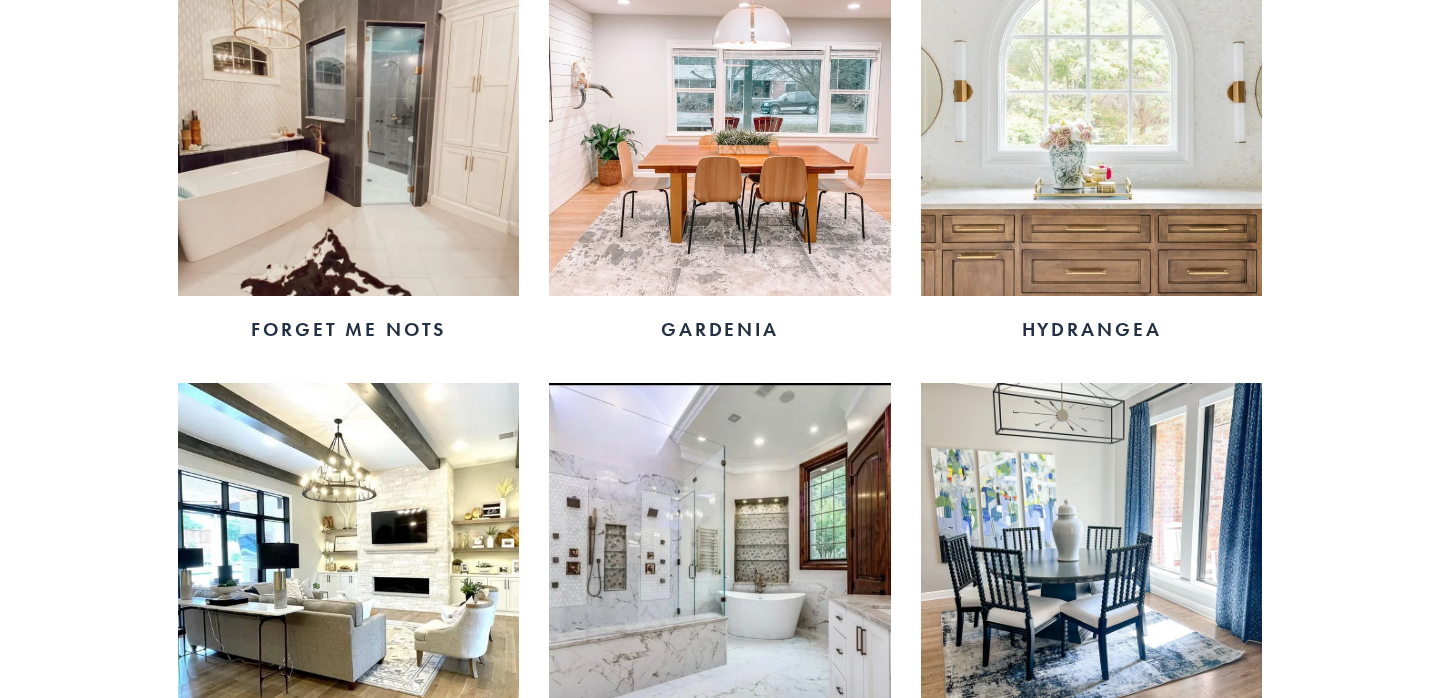 click at bounding box center [1092, 126] 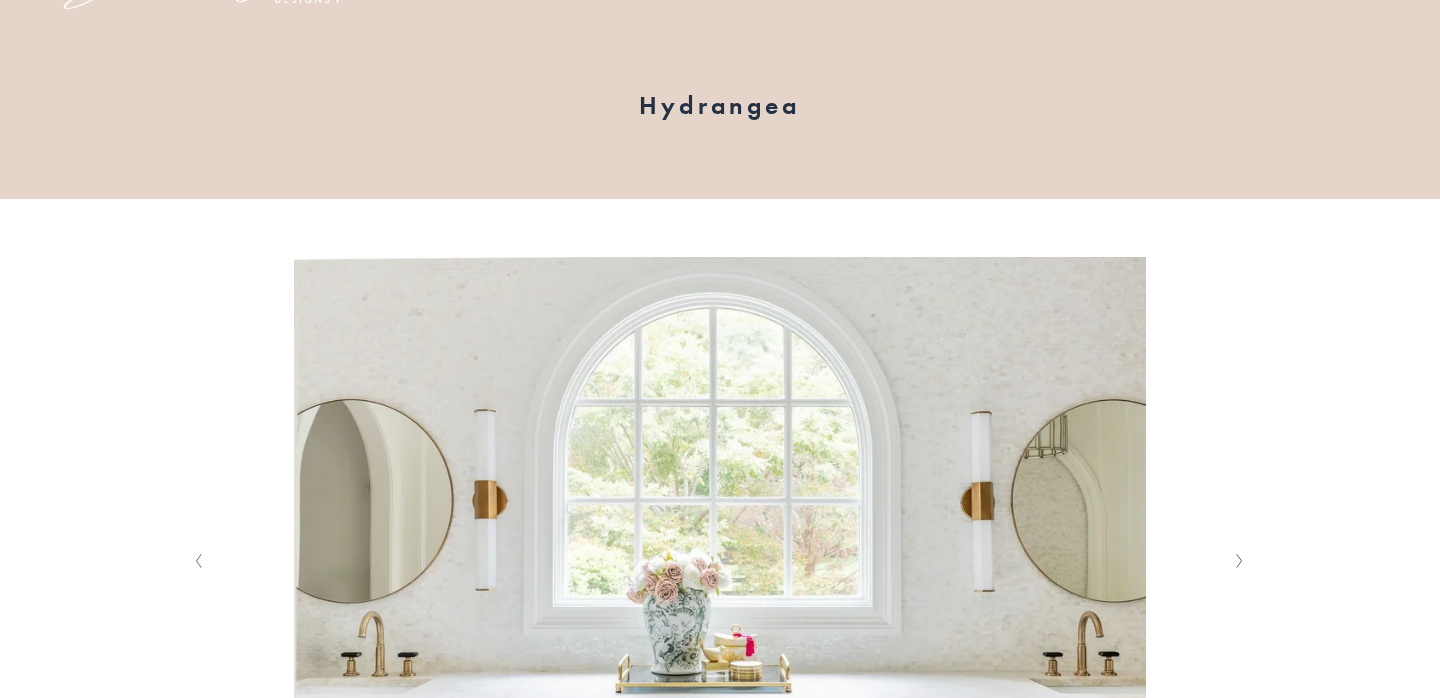scroll, scrollTop: 512, scrollLeft: 0, axis: vertical 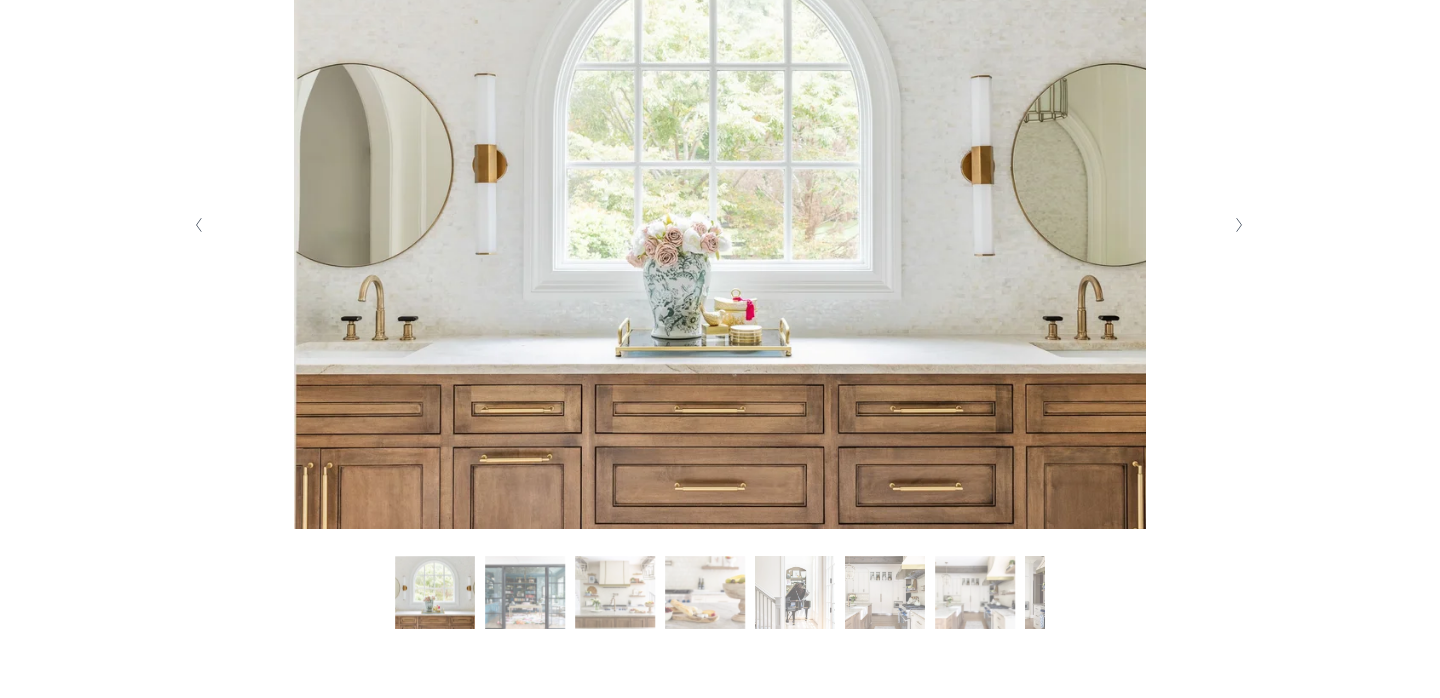 click on "Slide 2
Slide 2 (current slide)" at bounding box center (525, 596) 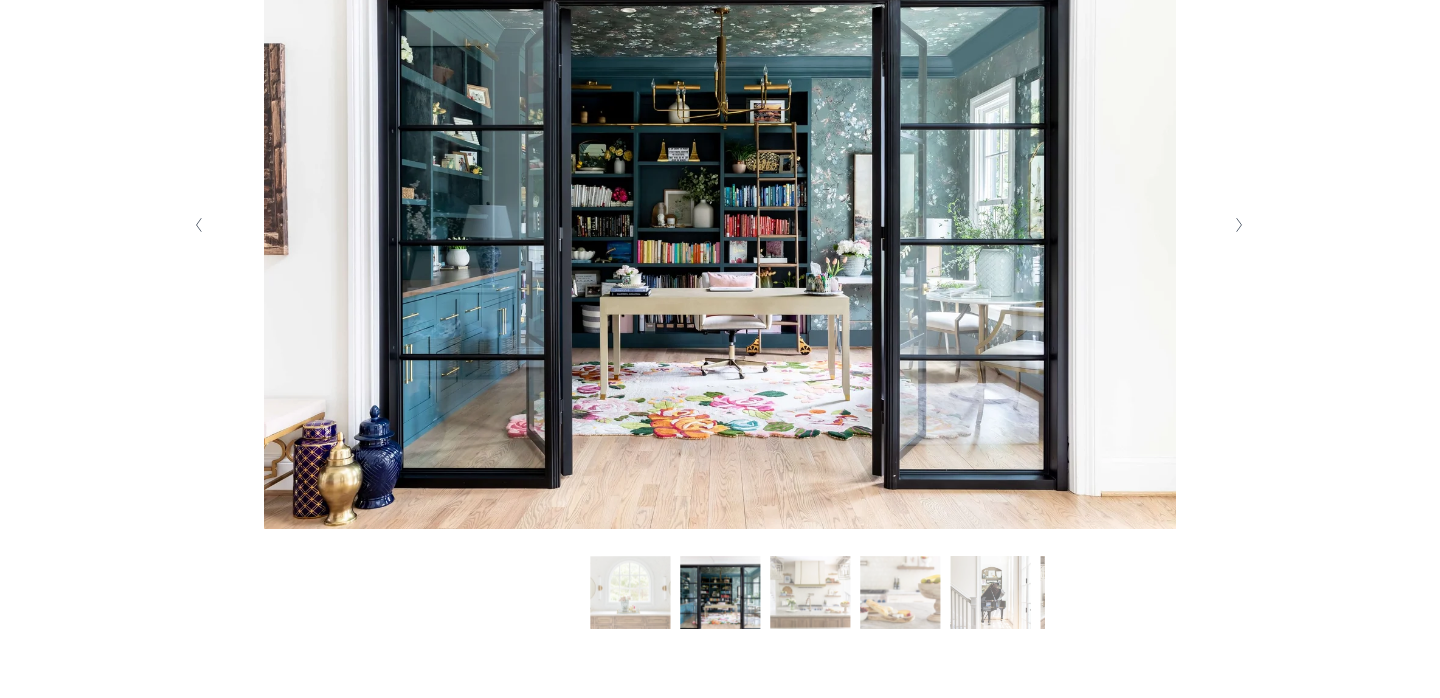 click on "Slide 3
Slide 3 (current slide)" at bounding box center [810, 596] 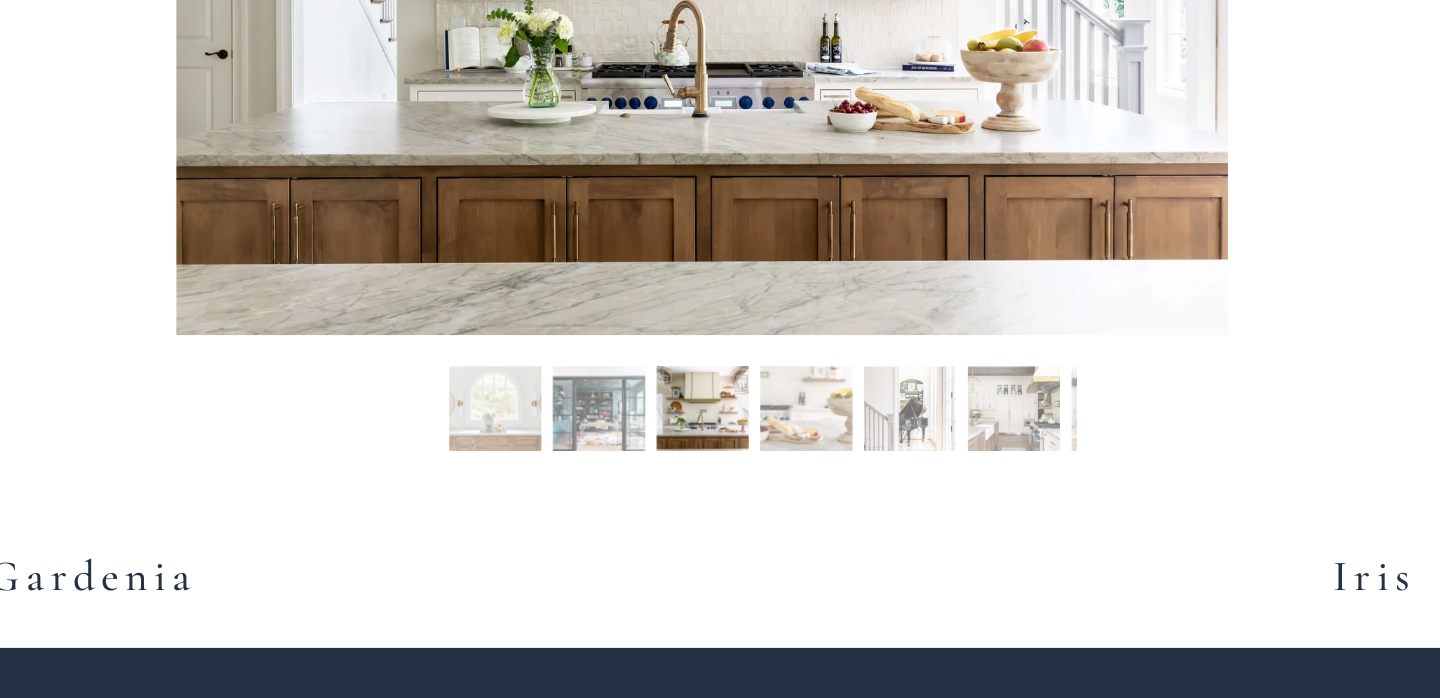 scroll, scrollTop: 664, scrollLeft: 0, axis: vertical 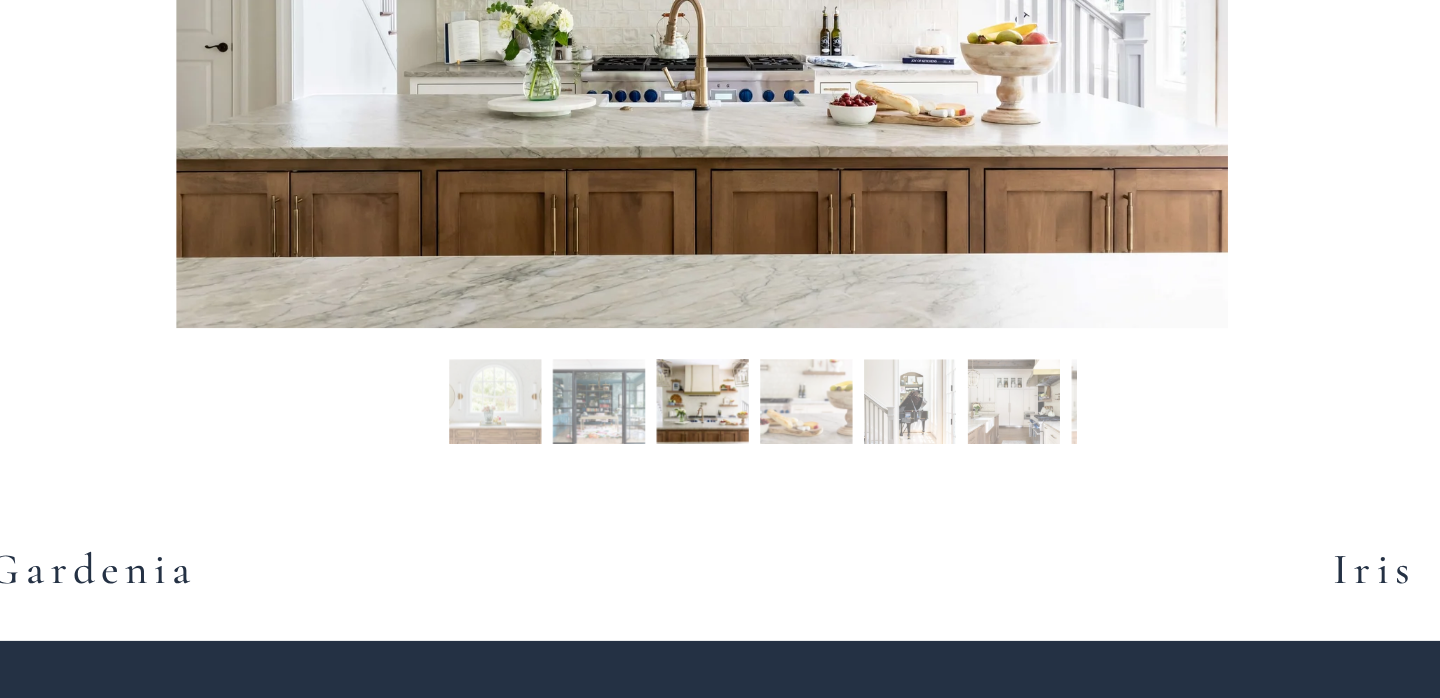 click on "Slide 4
Slide 4 (current slide)" at bounding box center (810, 444) 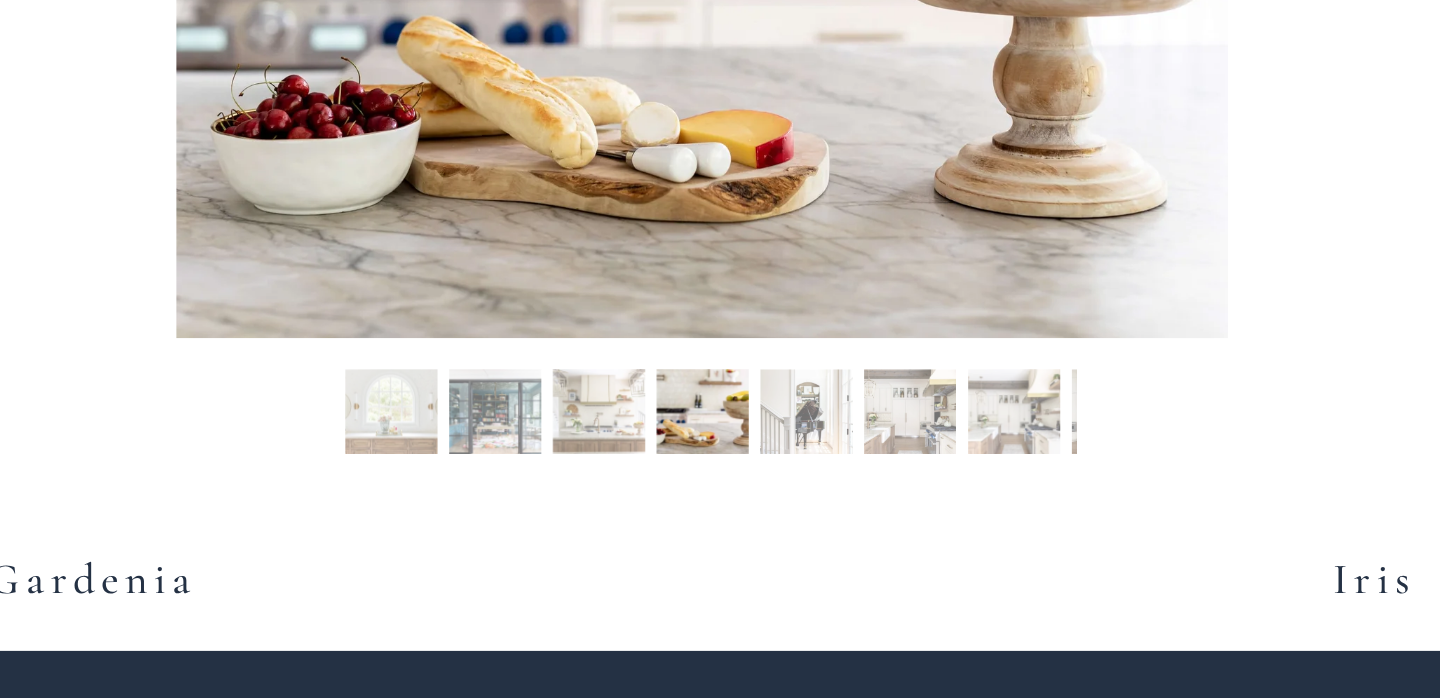 scroll, scrollTop: 704, scrollLeft: 0, axis: vertical 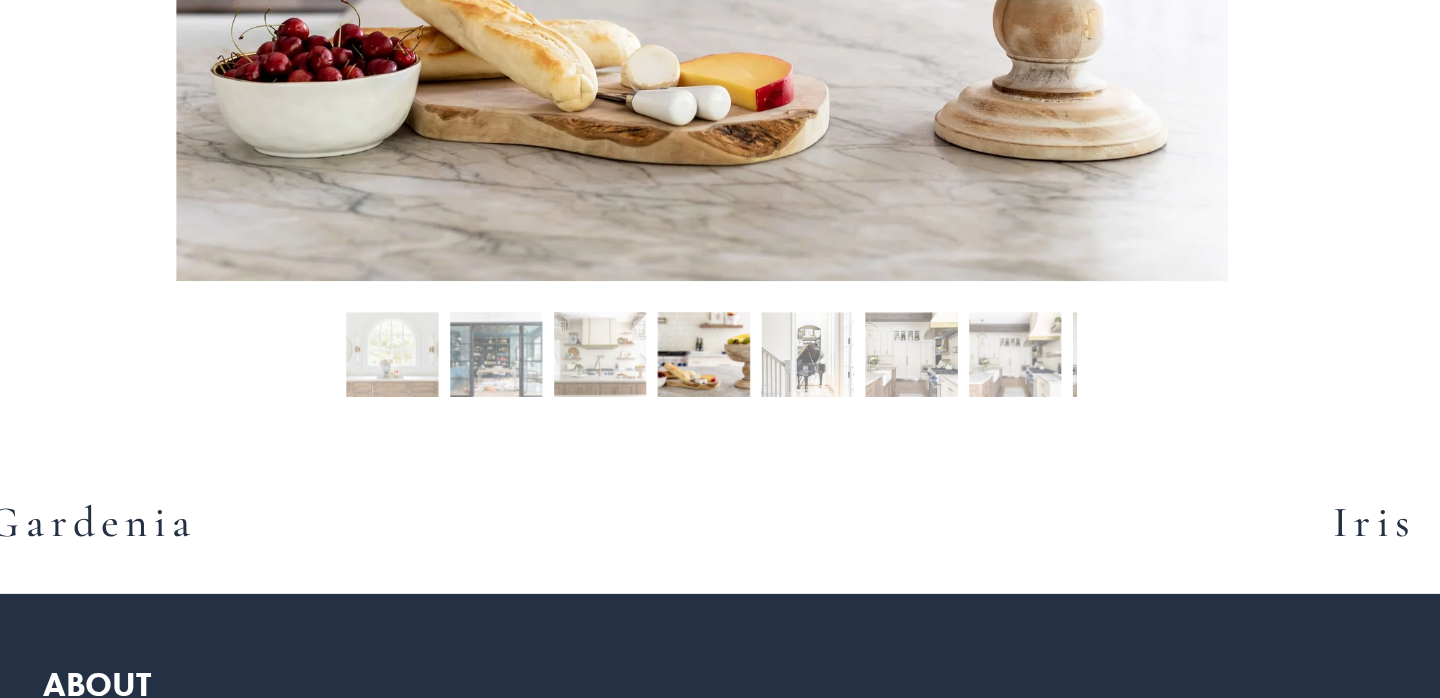 click on "Slide 5
Slide 5 (current slide)" at bounding box center [811, 404] 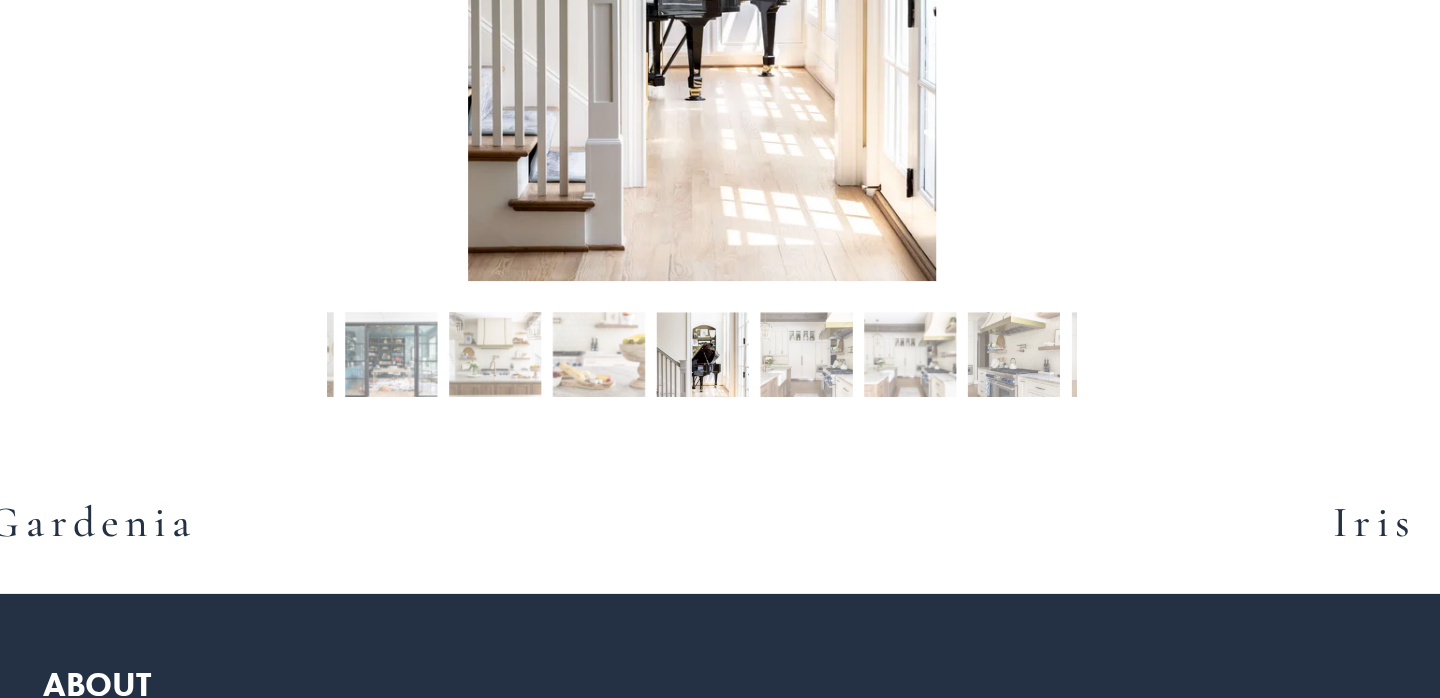 scroll, scrollTop: 654, scrollLeft: 0, axis: vertical 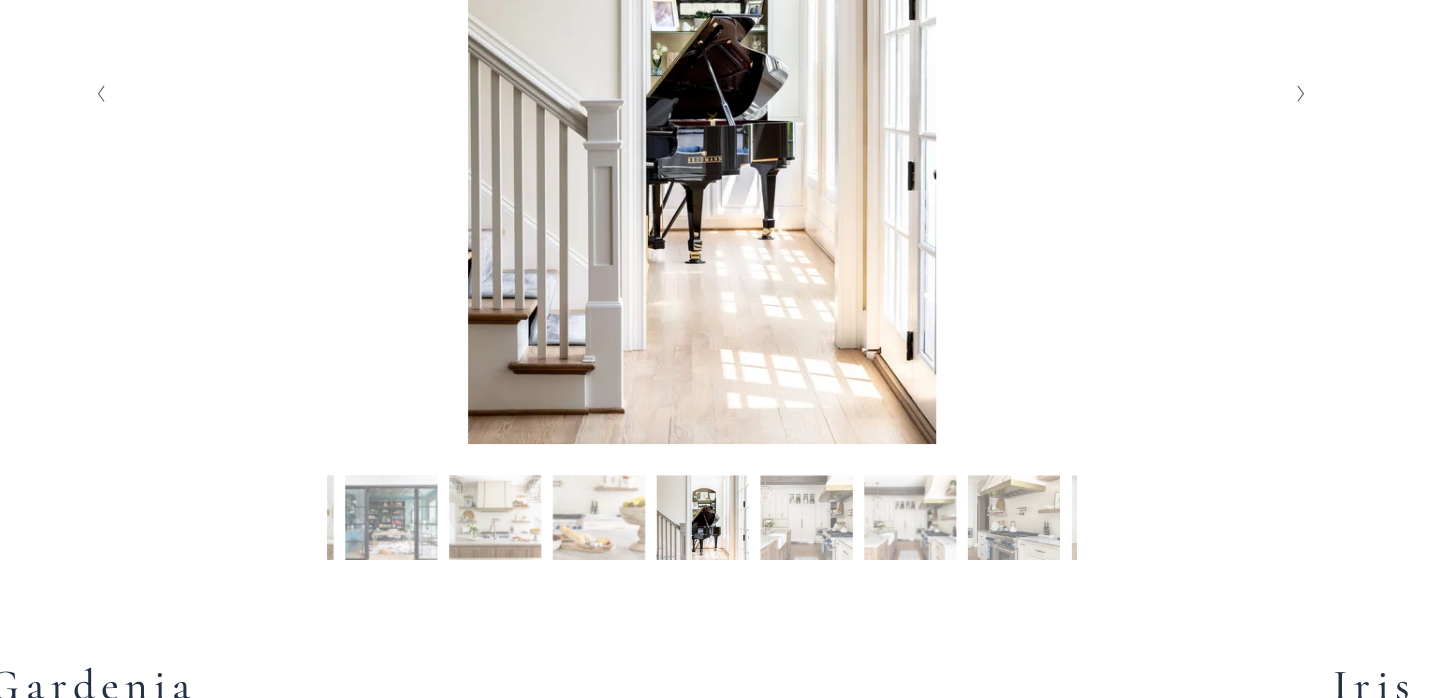 click on "Slide 6
Slide 6 (current slide)" at bounding box center (810, 454) 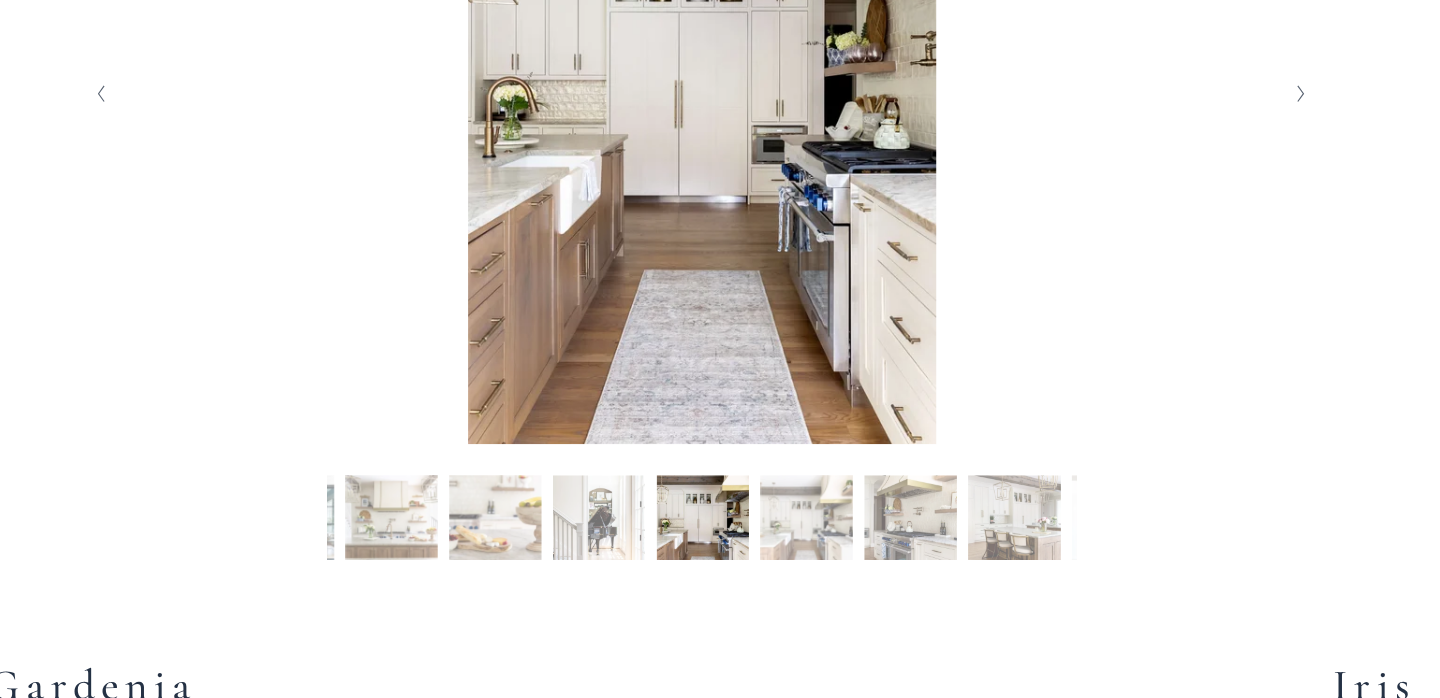 click on "Slide 7
Slide 7 (current slide)" at bounding box center [810, 454] 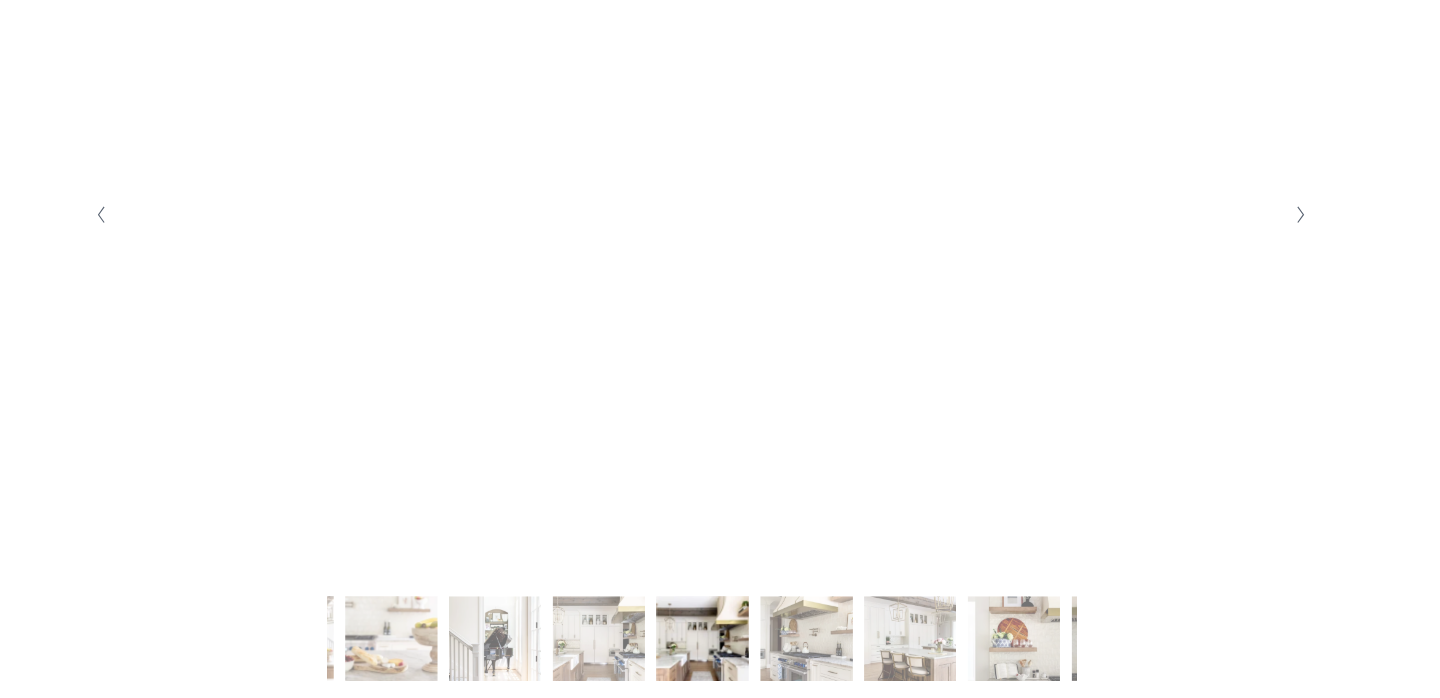 scroll, scrollTop: 483, scrollLeft: 0, axis: vertical 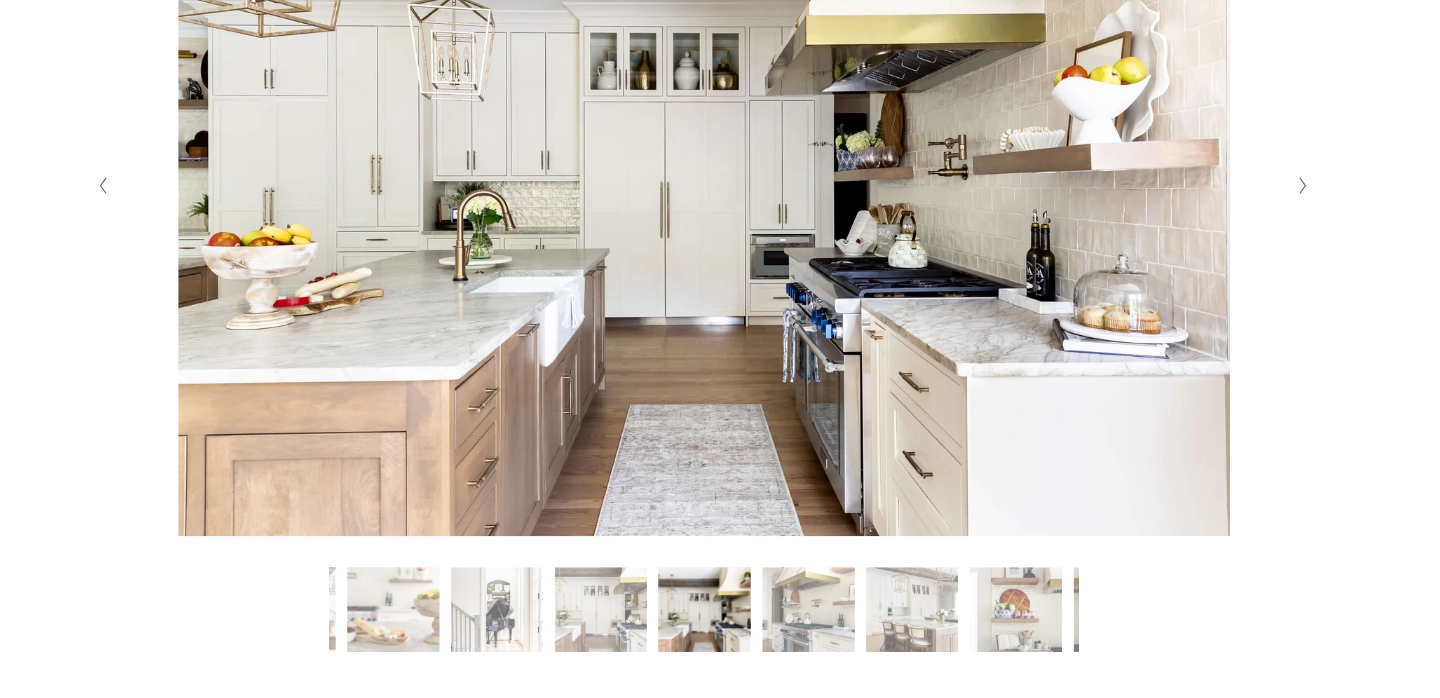 click on "Slide 8
Slide 8 (current slide)" at bounding box center [810, 625] 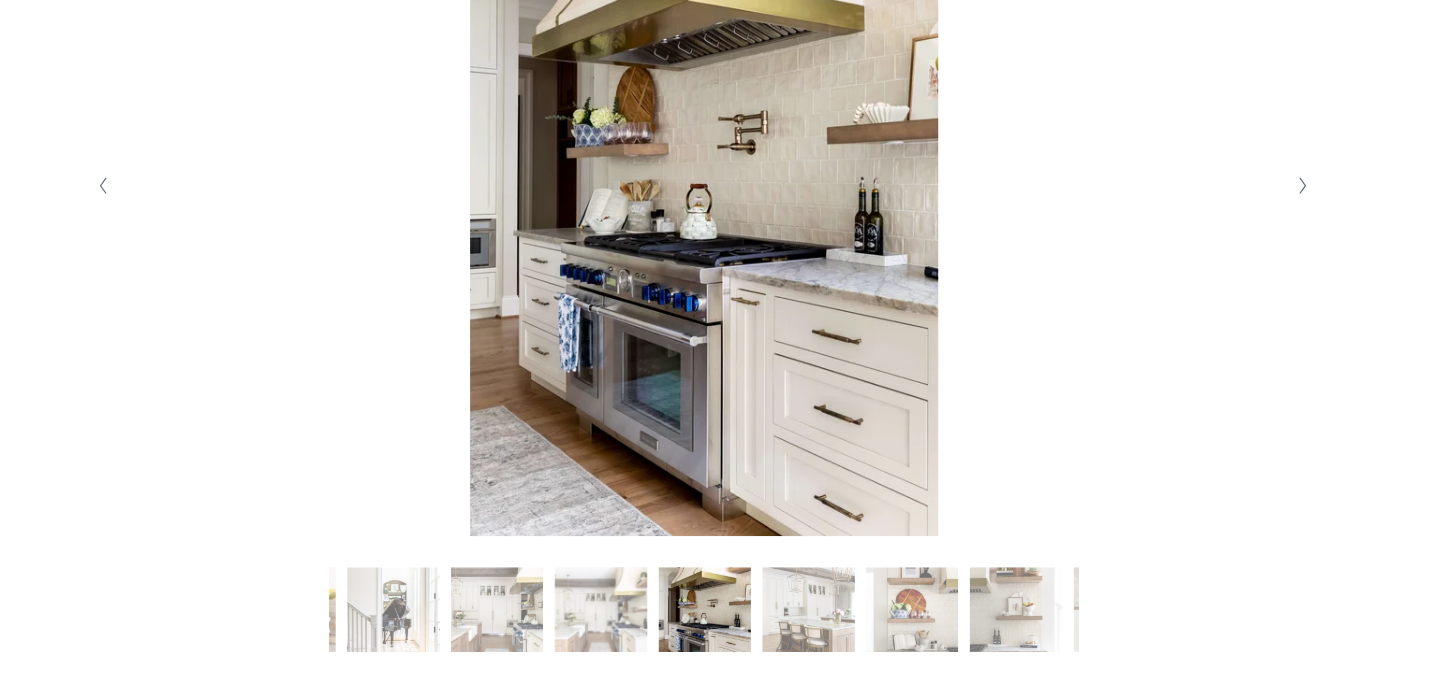 click on "Slide 10
Slide 10 (current slide)" at bounding box center [900, 625] 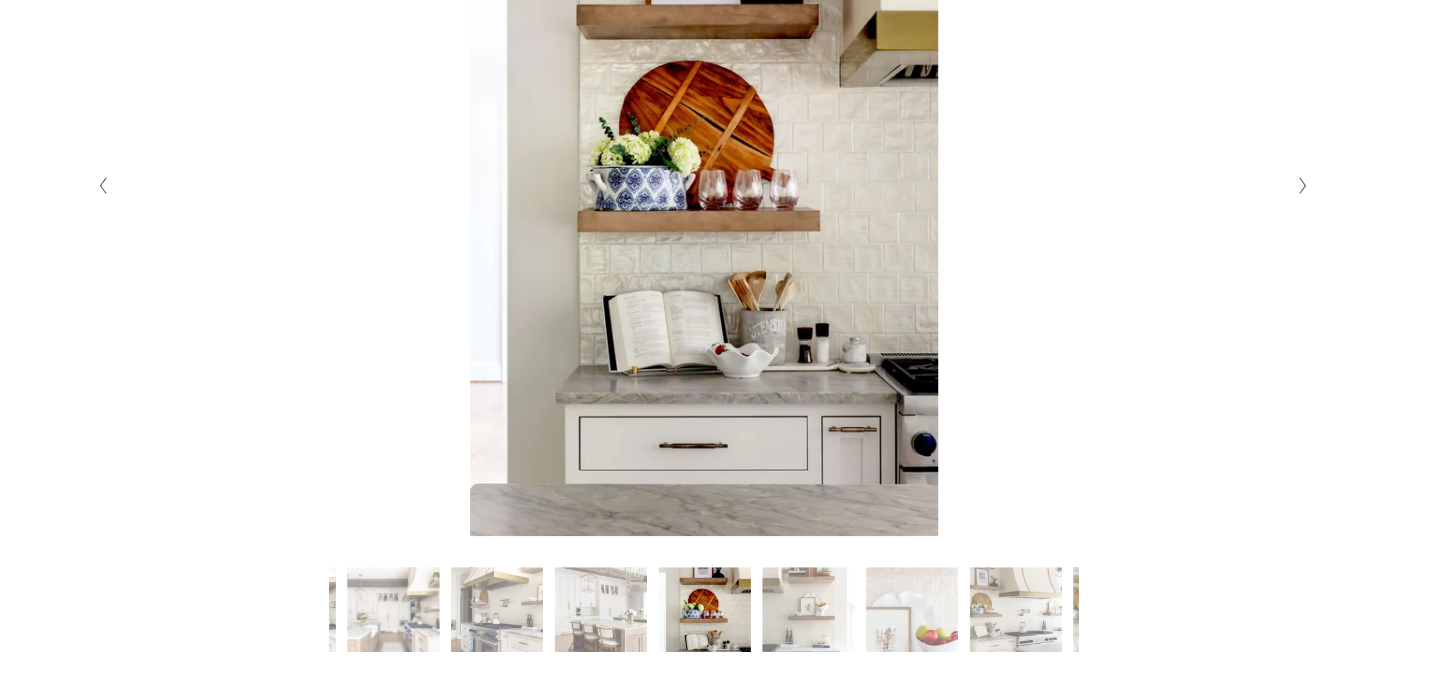 click on "Slide 12
Slide 12 (current slide)" at bounding box center [900, 625] 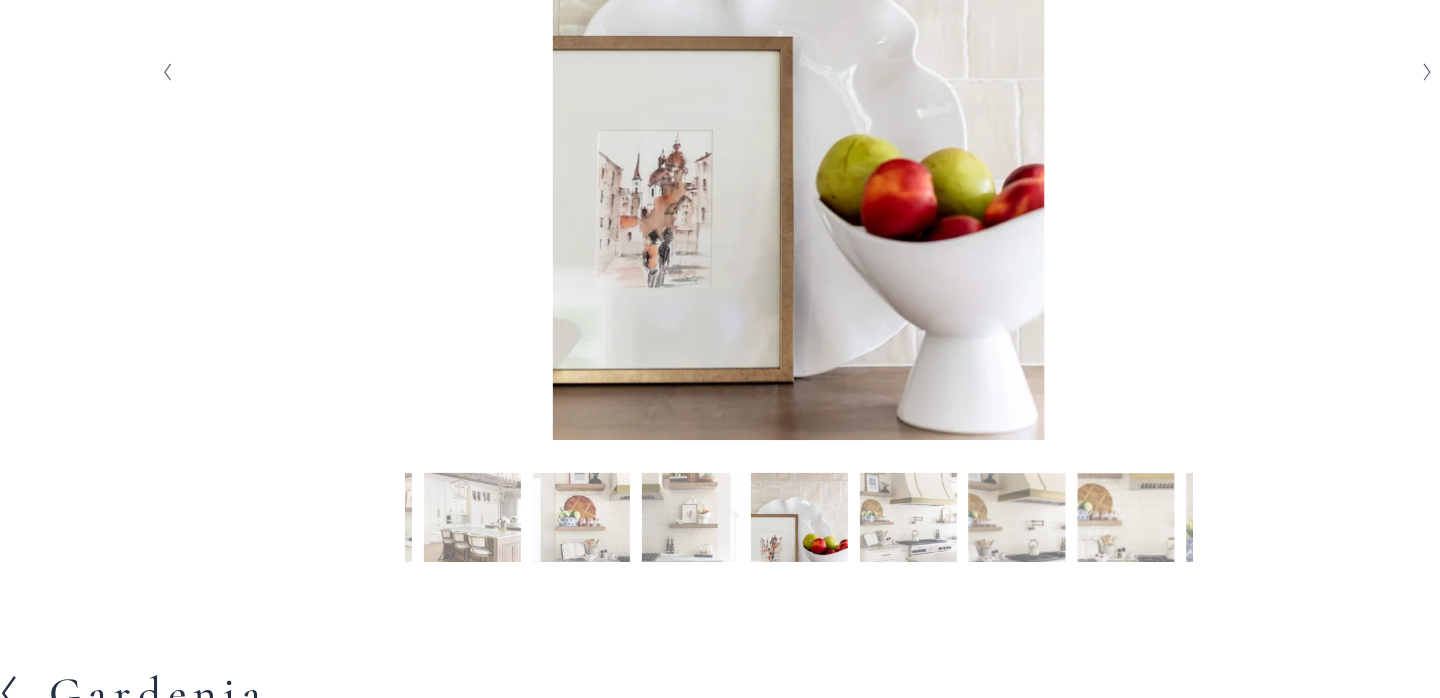 scroll, scrollTop: 559, scrollLeft: 0, axis: vertical 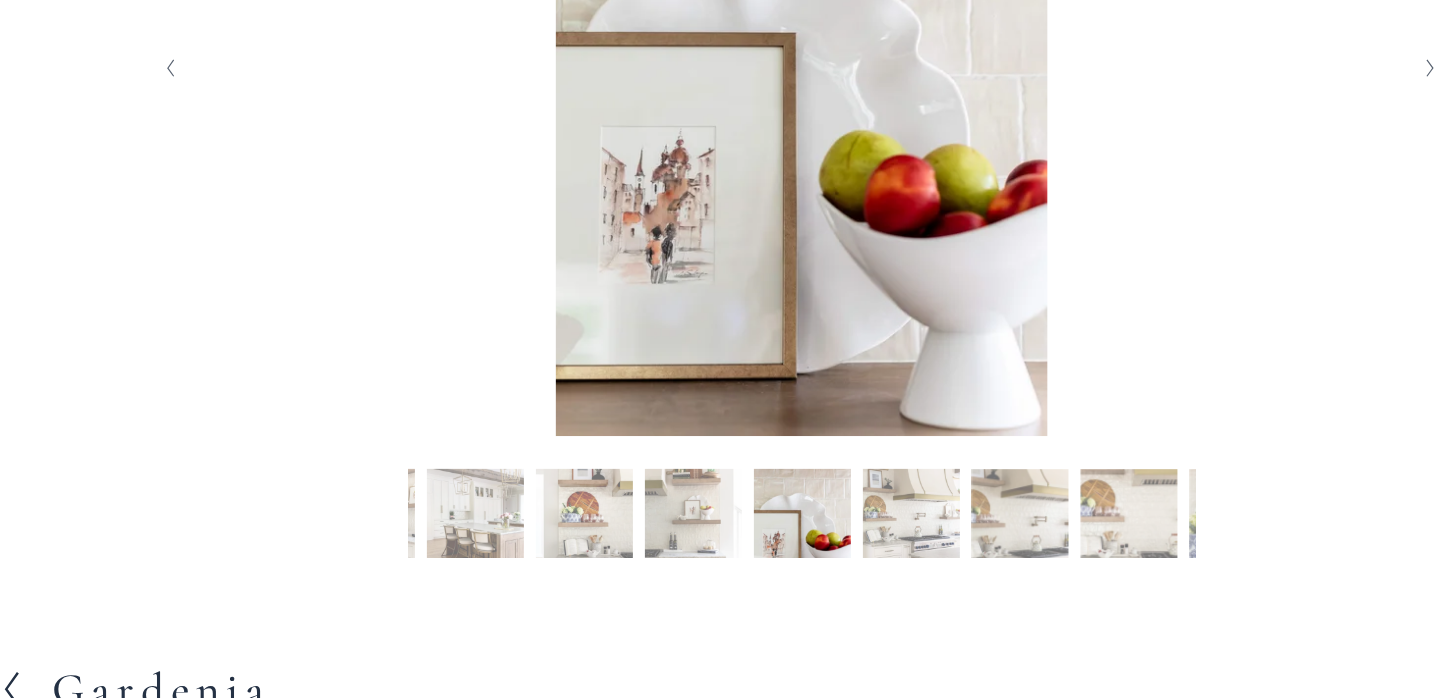 click on "Slide 13
Slide 13 (current slide)" at bounding box center (810, 549) 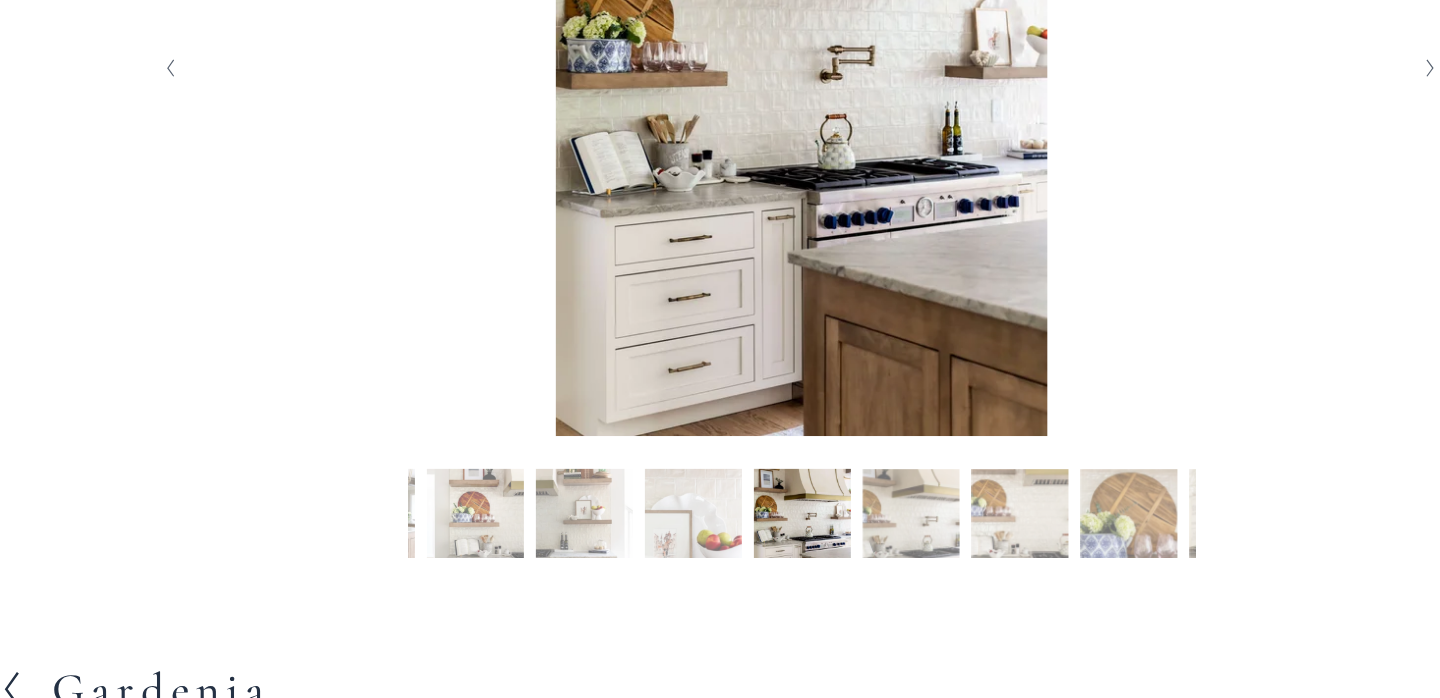 click on "Slide 13
Slide 13 (current slide)" at bounding box center (720, 549) 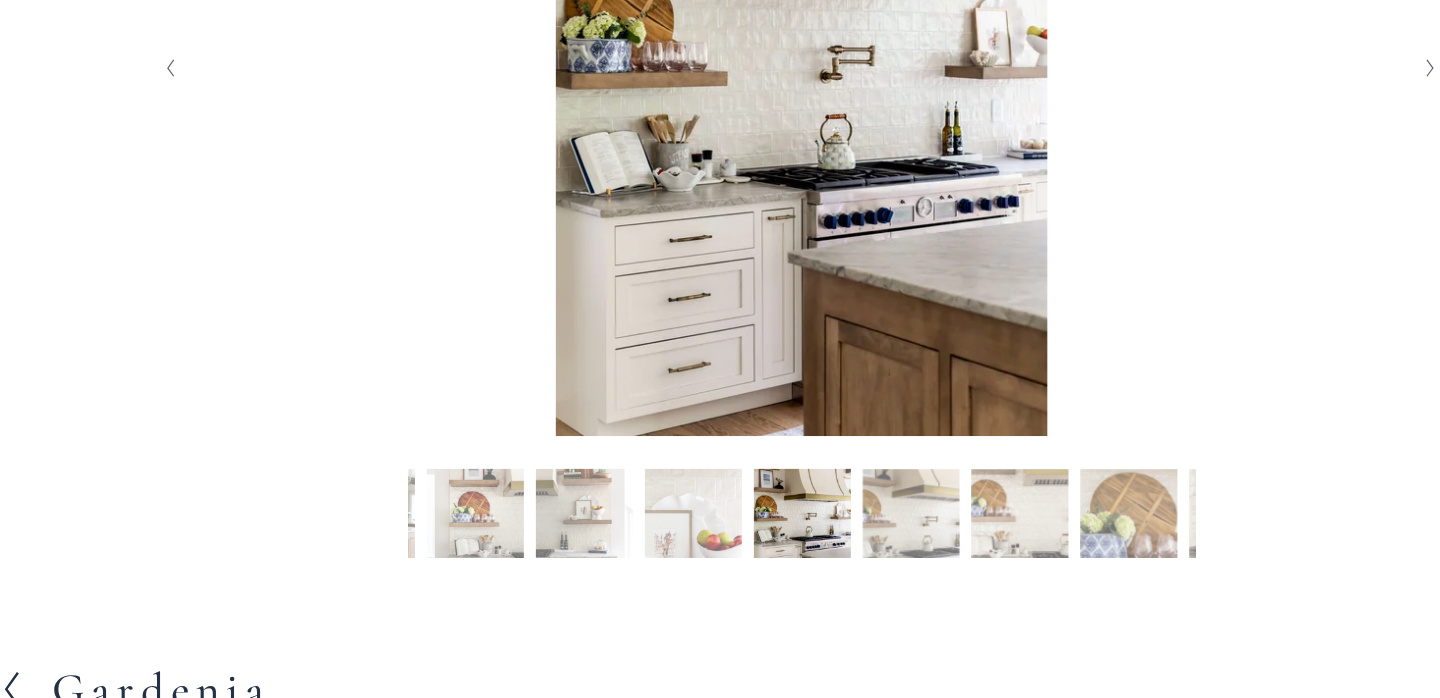 click on "Slide 12
Slide 12 (current slide)" at bounding box center [630, 549] 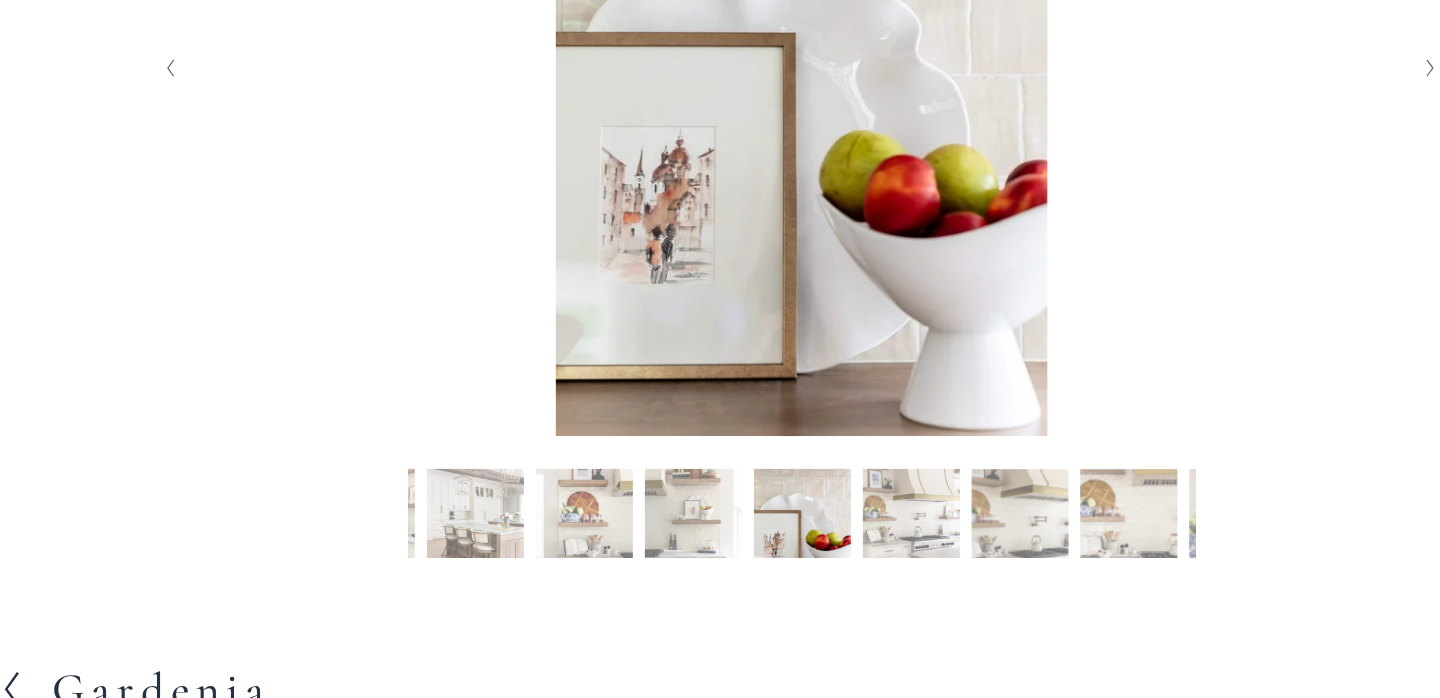 type 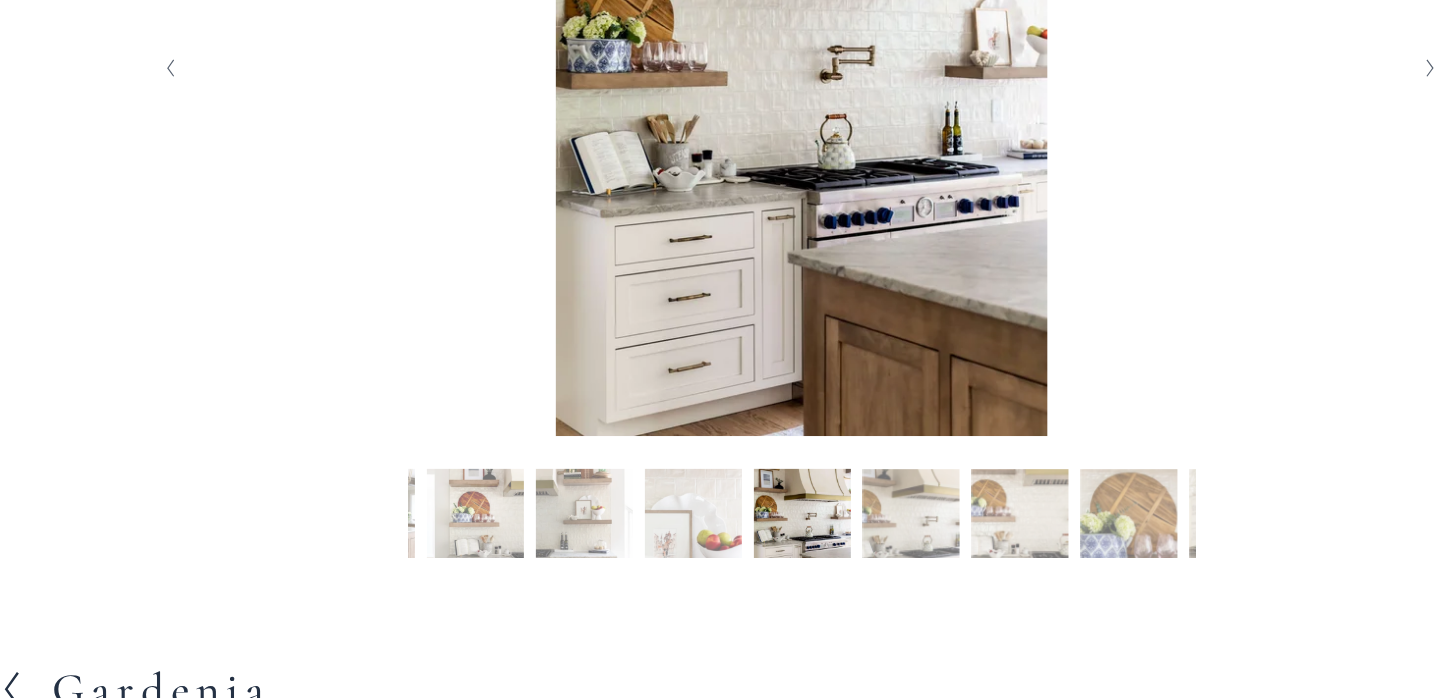 click on "Slide 14
Slide 14 (current slide)" at bounding box center [810, 549] 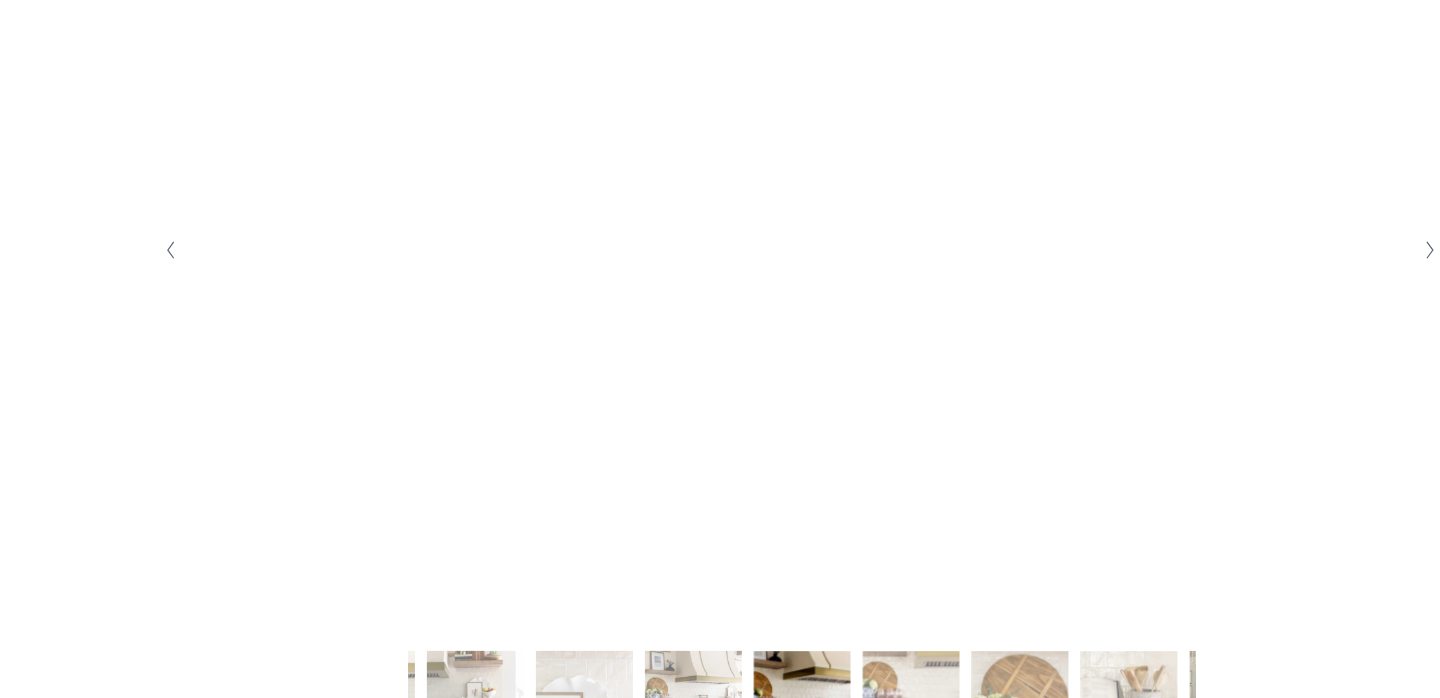 scroll, scrollTop: 521, scrollLeft: 0, axis: vertical 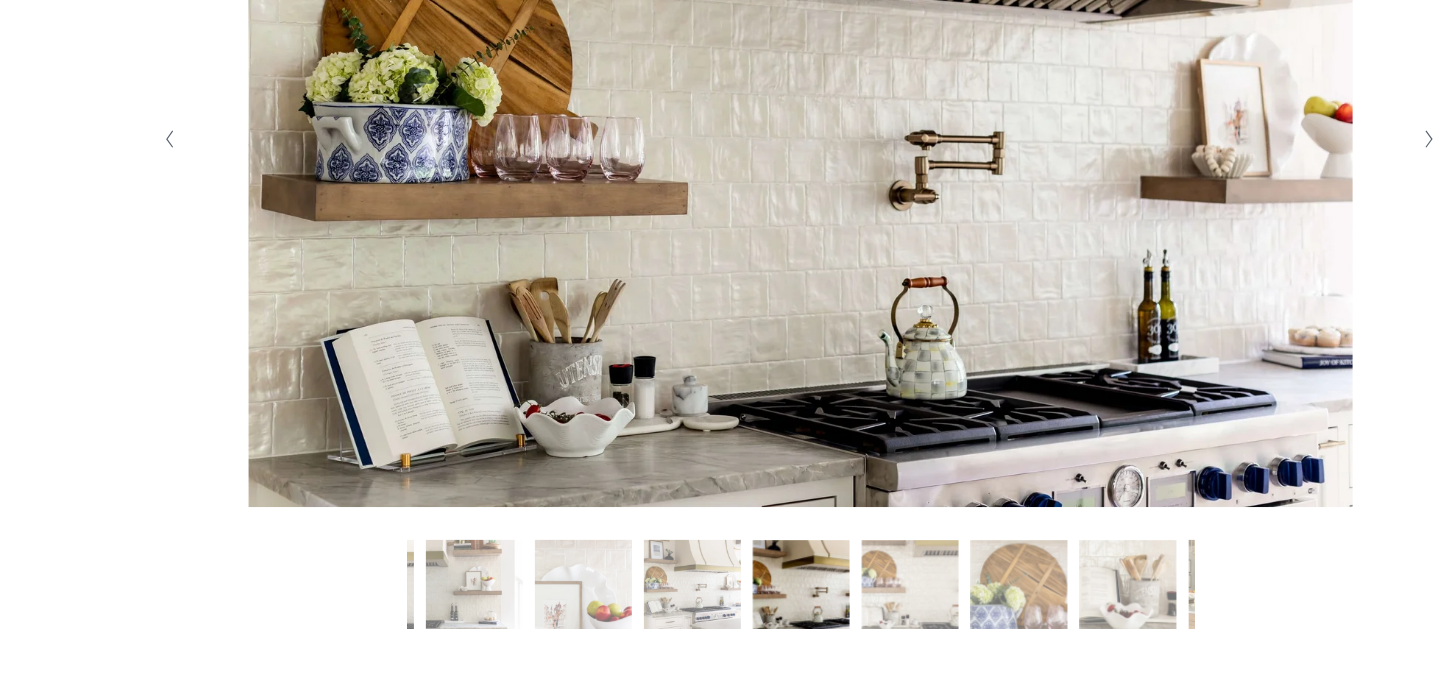 click on "Slide 15
Slide 15 (current slide)" at bounding box center (810, 587) 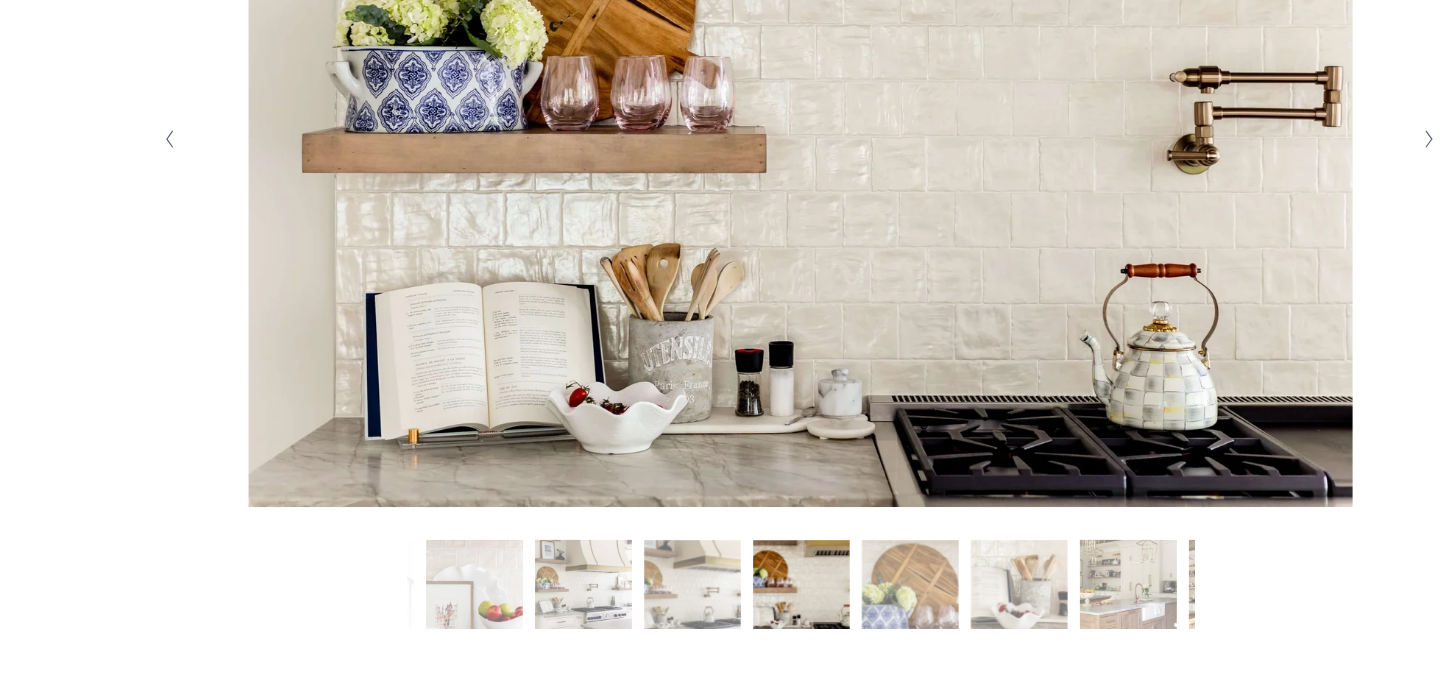 click on "Slide 16
Slide 16 (current slide)" at bounding box center [810, 587] 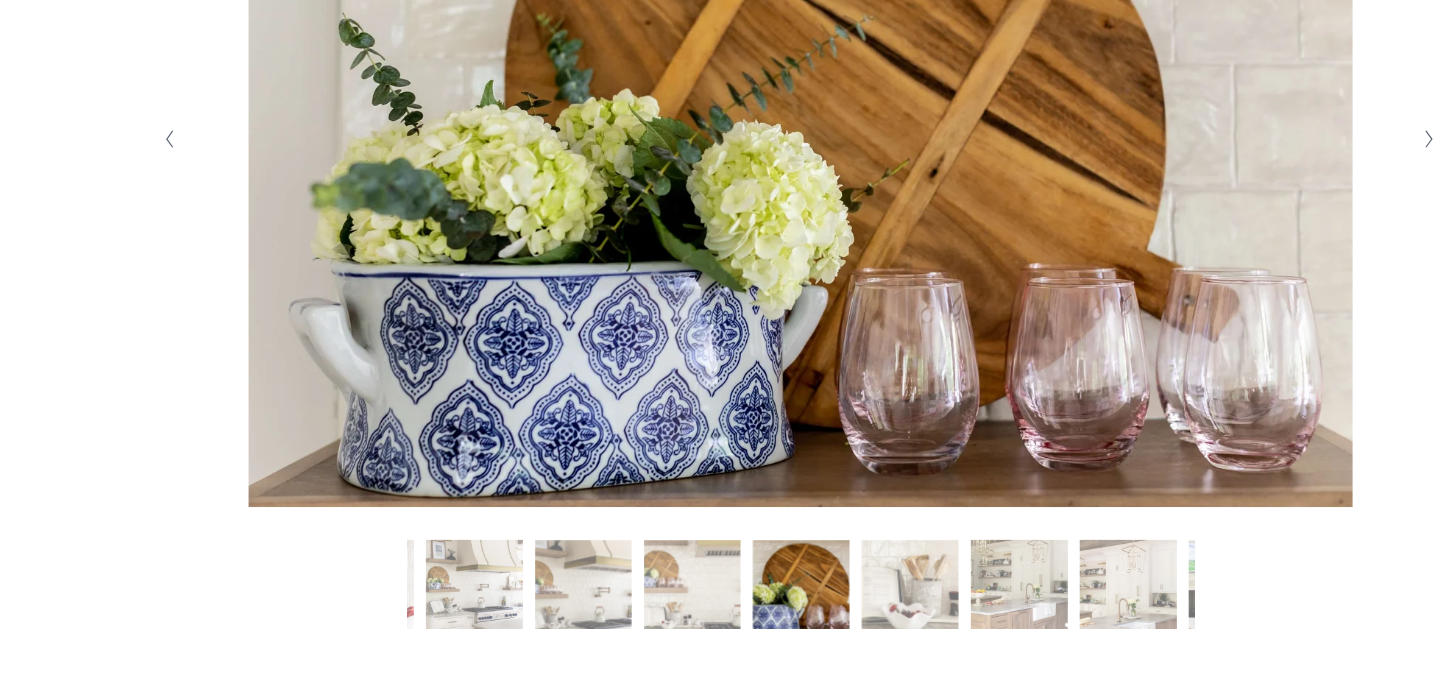 click on "Slide 16
Slide 16 (current slide)" at bounding box center (720, 587) 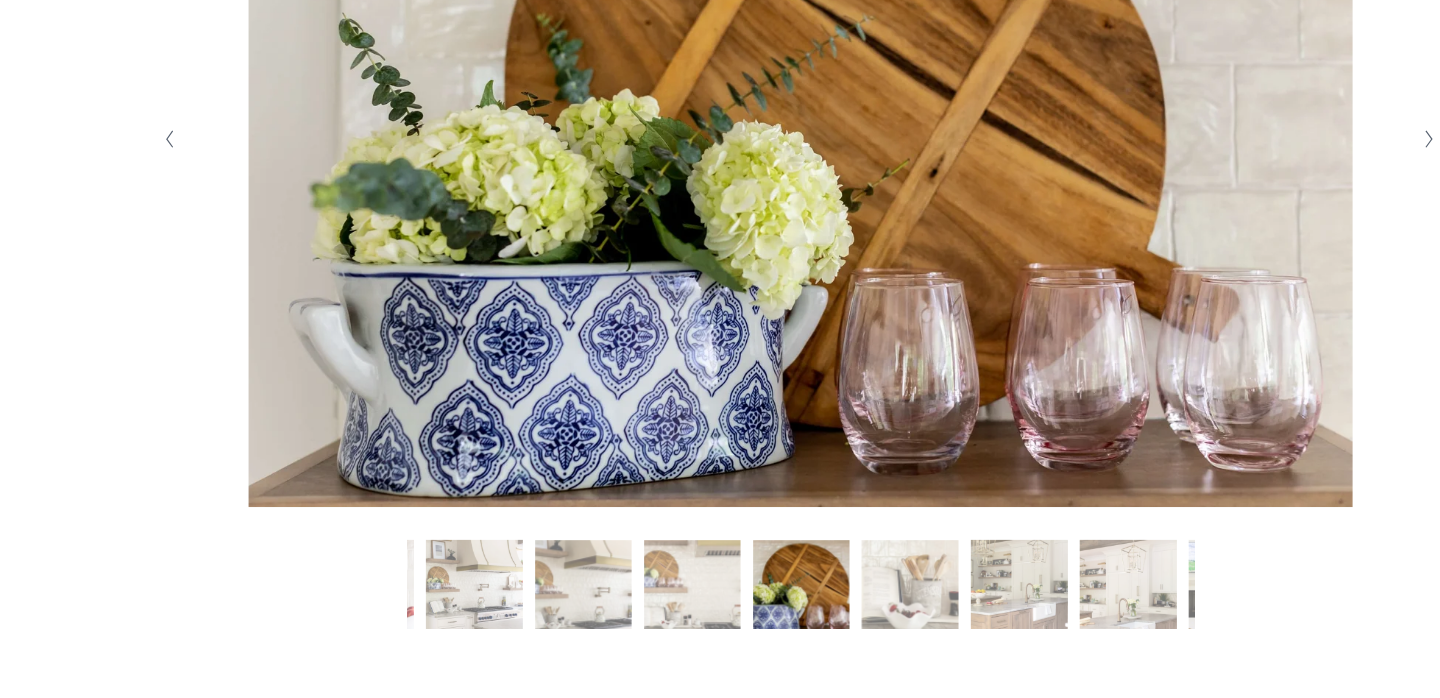 click on "Slide 15
Slide 15 (current slide)" at bounding box center (630, 587) 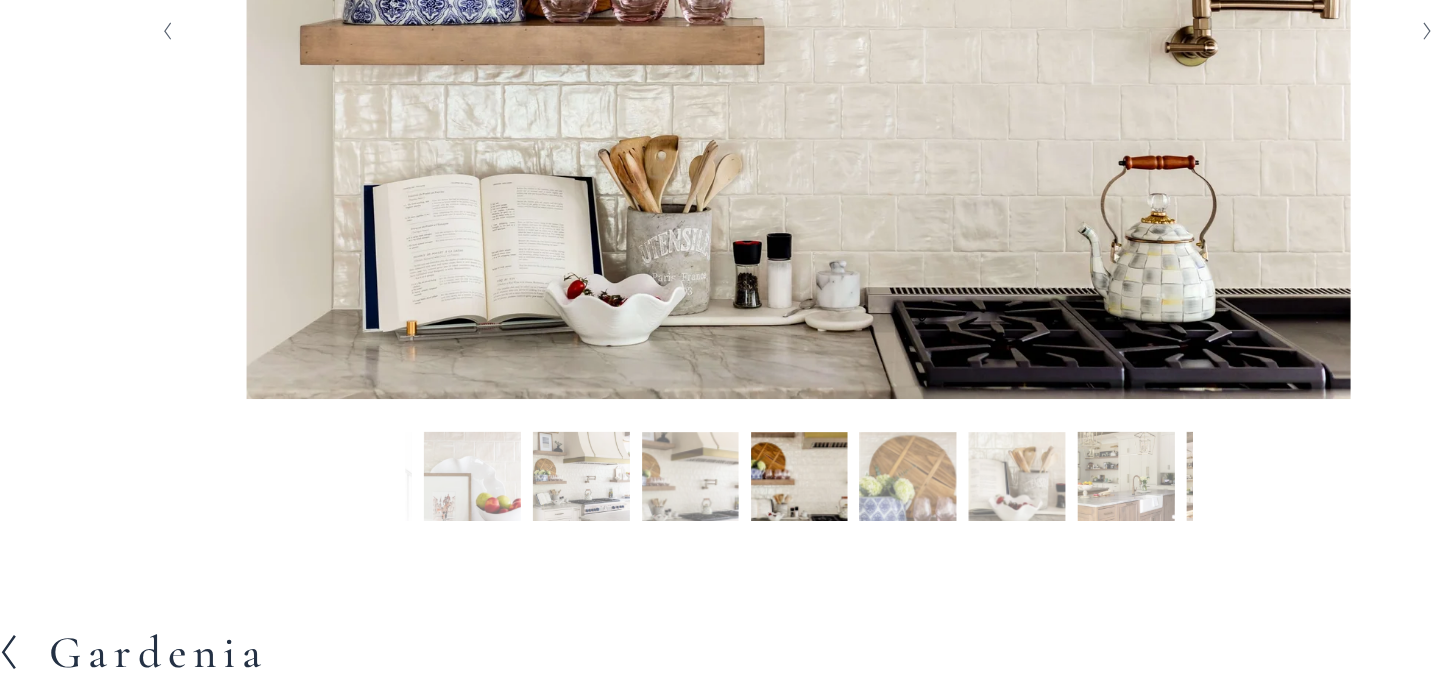 scroll, scrollTop: 728, scrollLeft: 0, axis: vertical 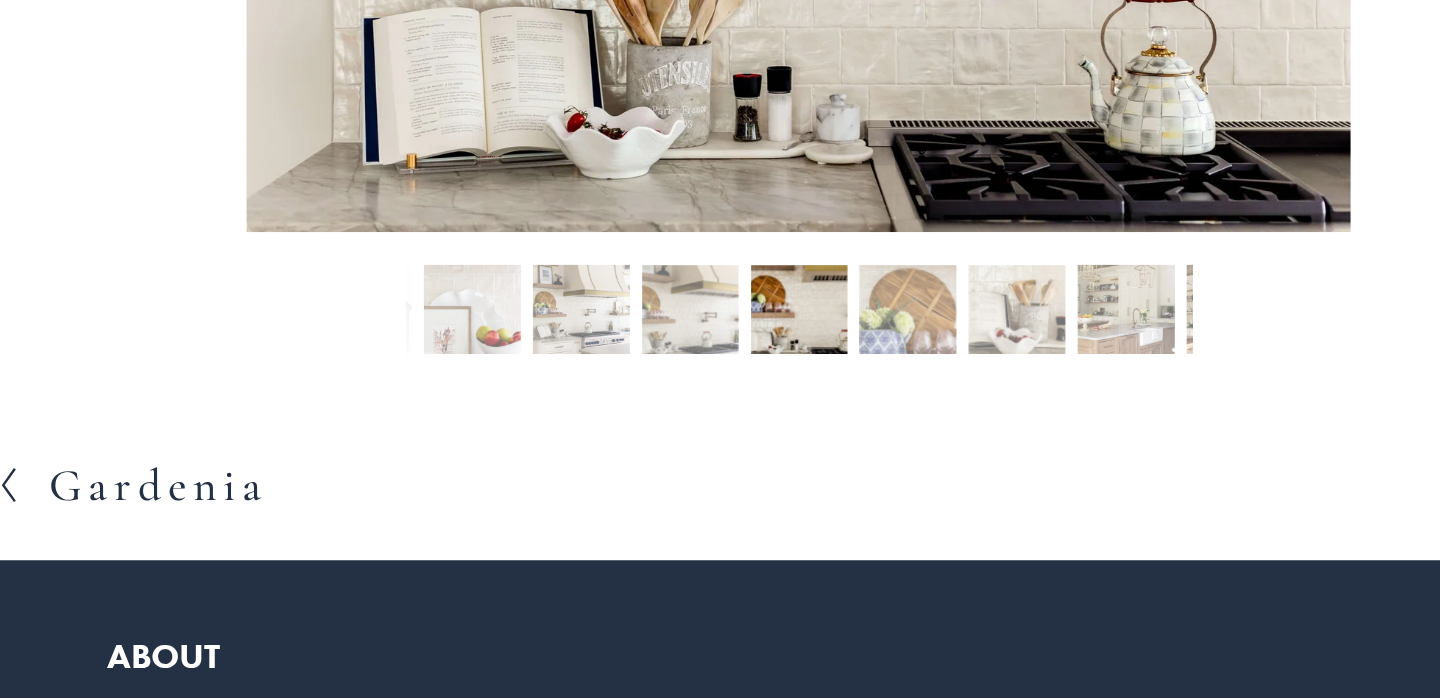 click on "Slide 16
Slide 16 (current slide)" at bounding box center (810, 380) 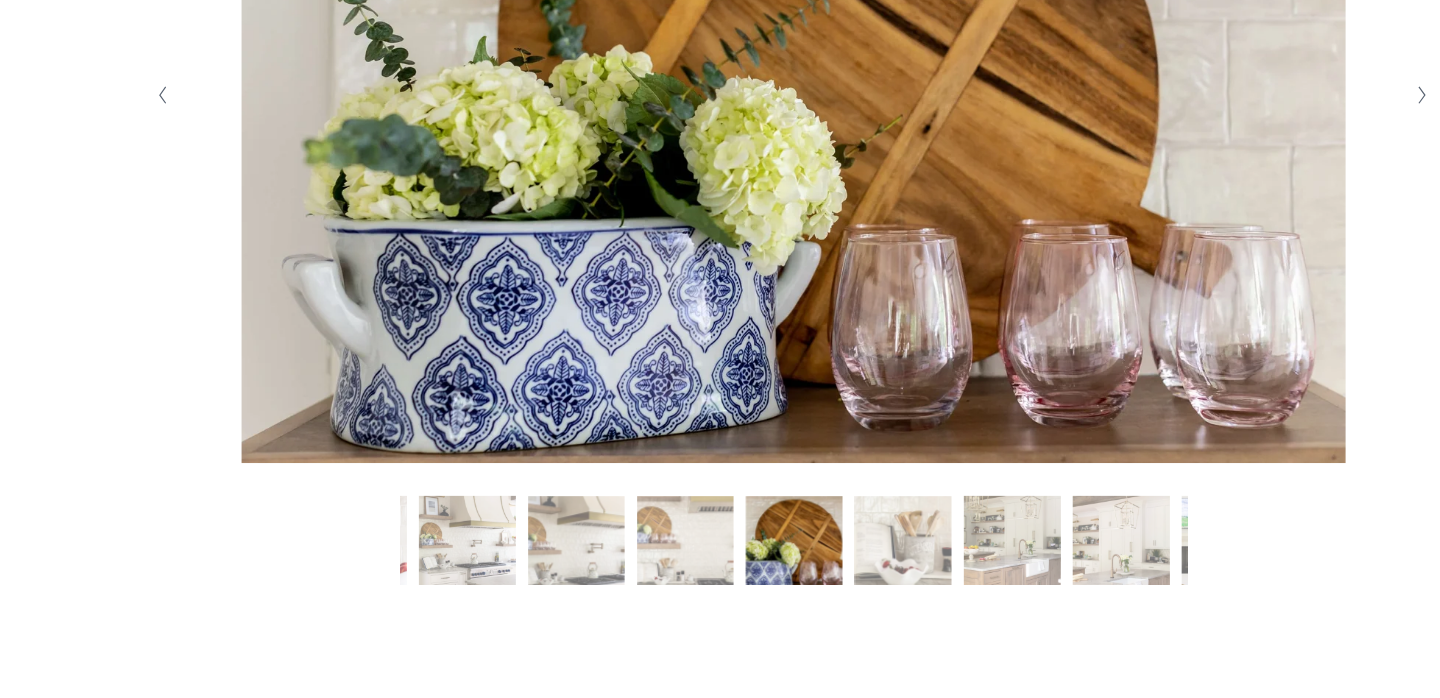 scroll, scrollTop: 651, scrollLeft: 0, axis: vertical 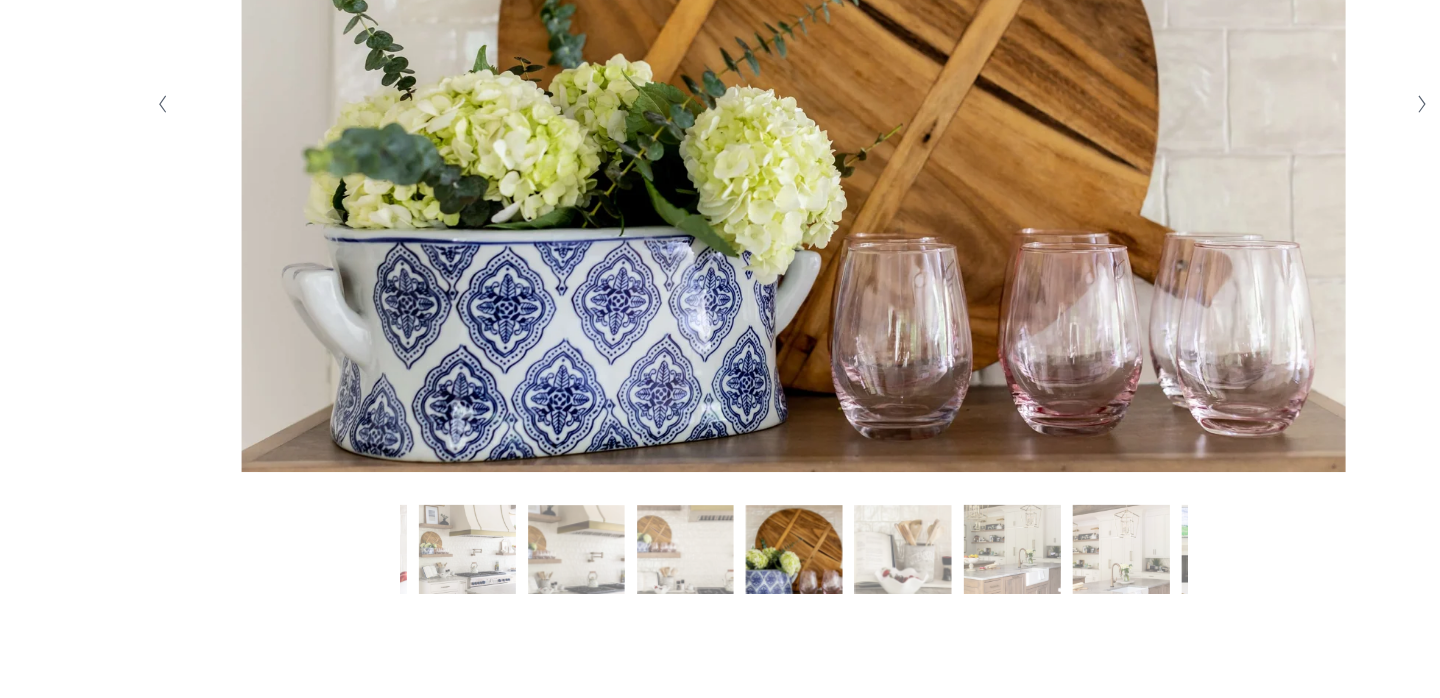 click on "Slide 17
Slide 17 (current slide)" at bounding box center [810, 457] 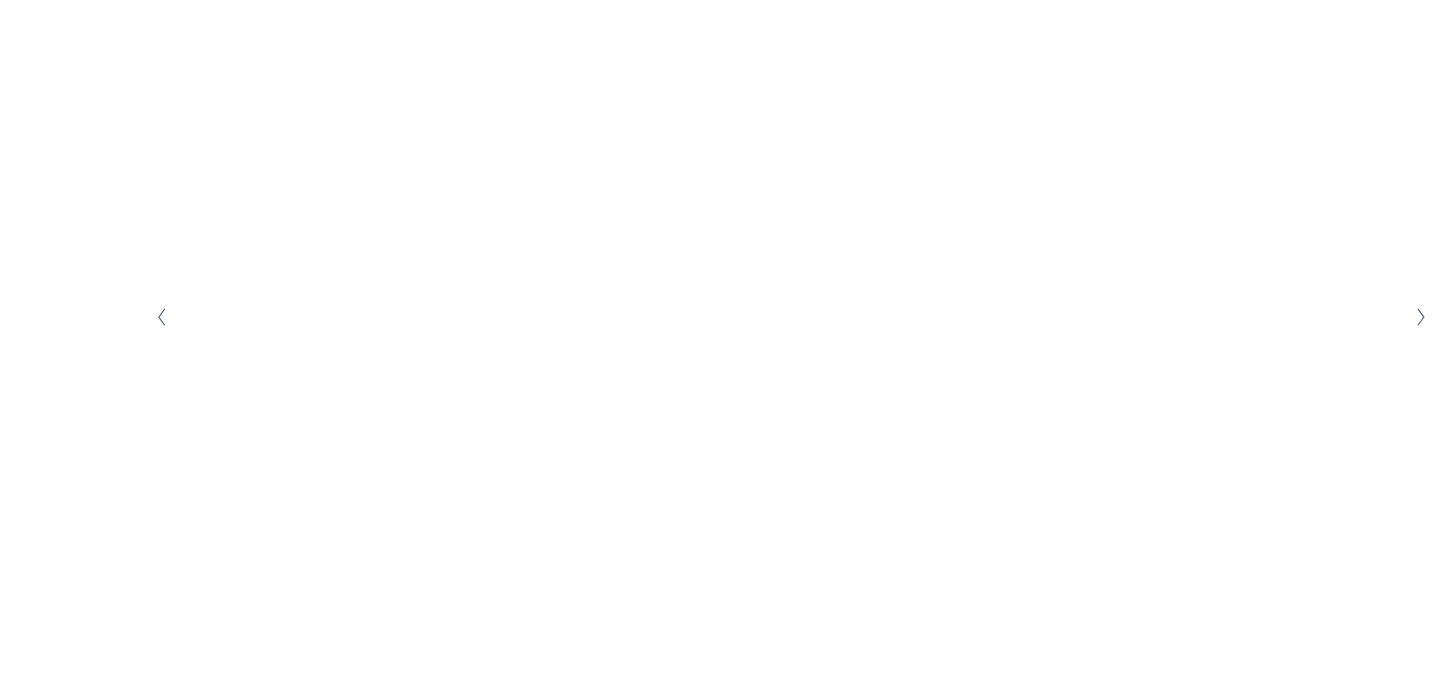 scroll, scrollTop: 471, scrollLeft: 0, axis: vertical 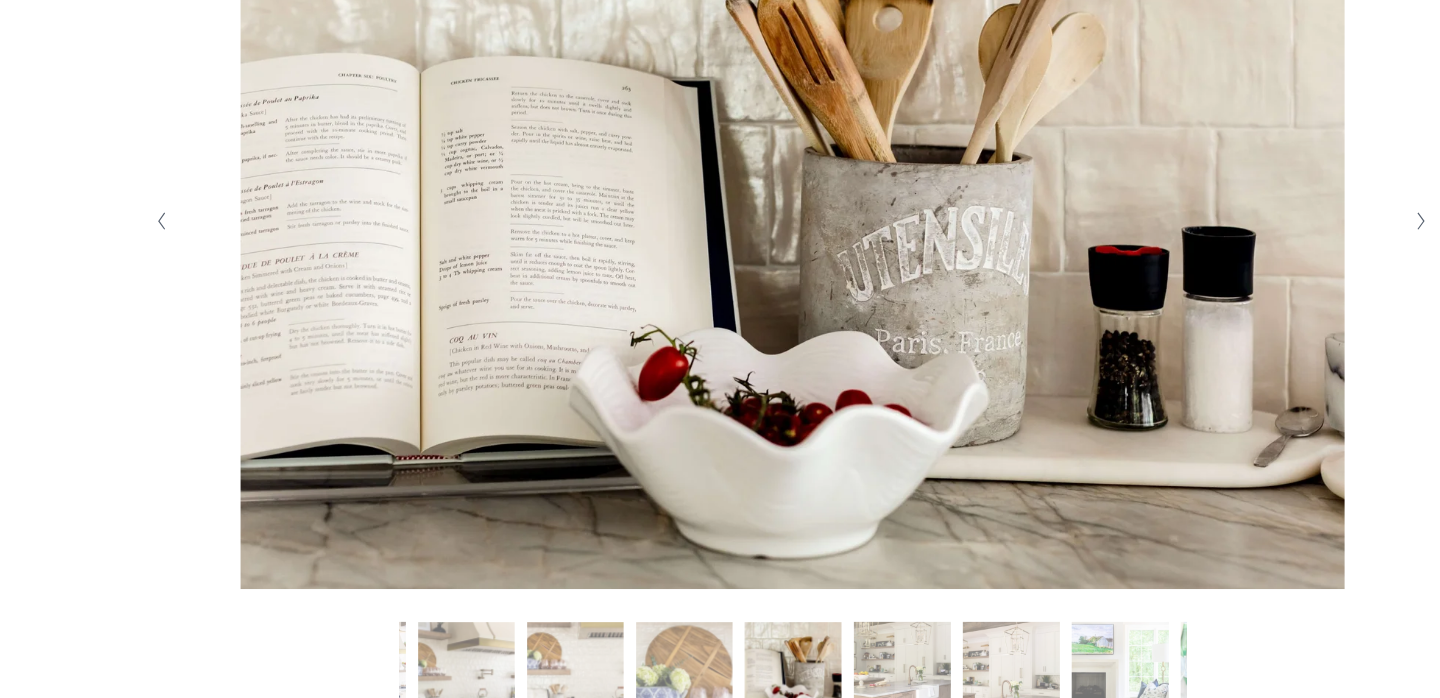 click on "Slide 18
Slide 18 (current slide)" at bounding box center [810, 637] 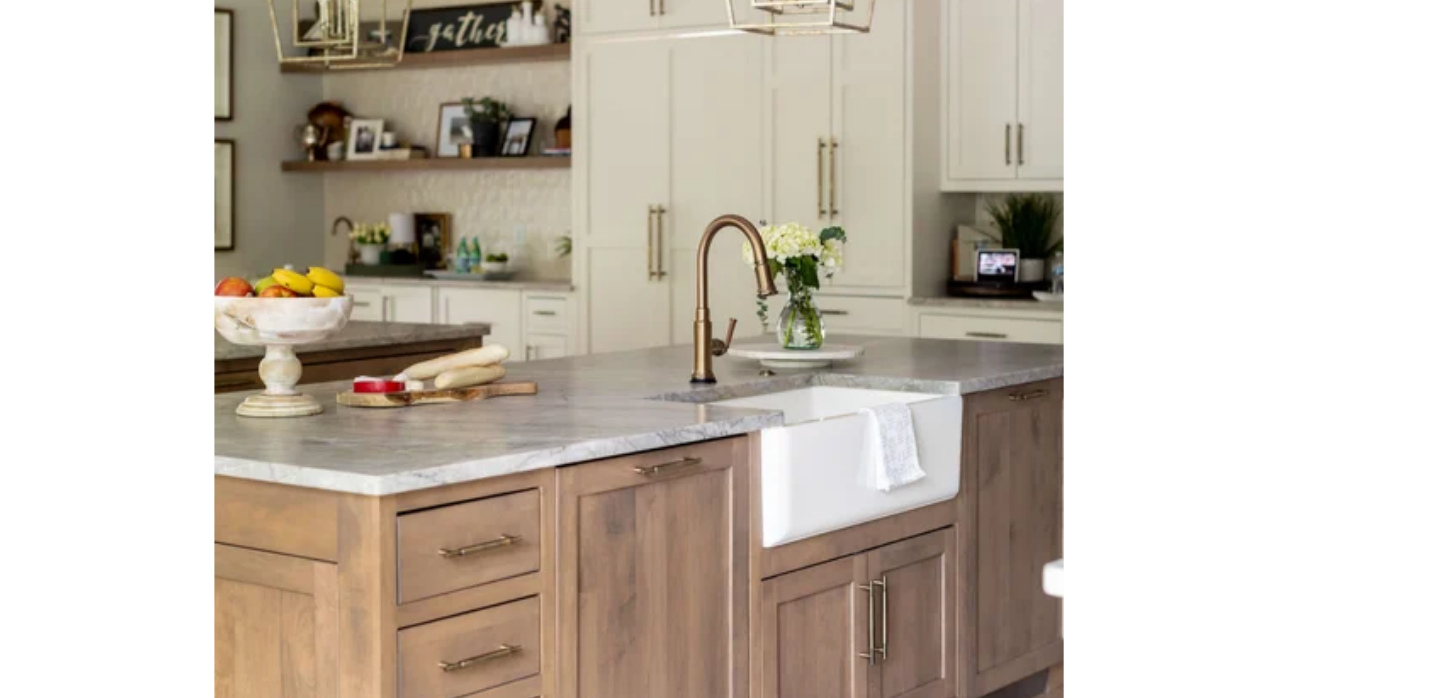 scroll, scrollTop: 482, scrollLeft: 0, axis: vertical 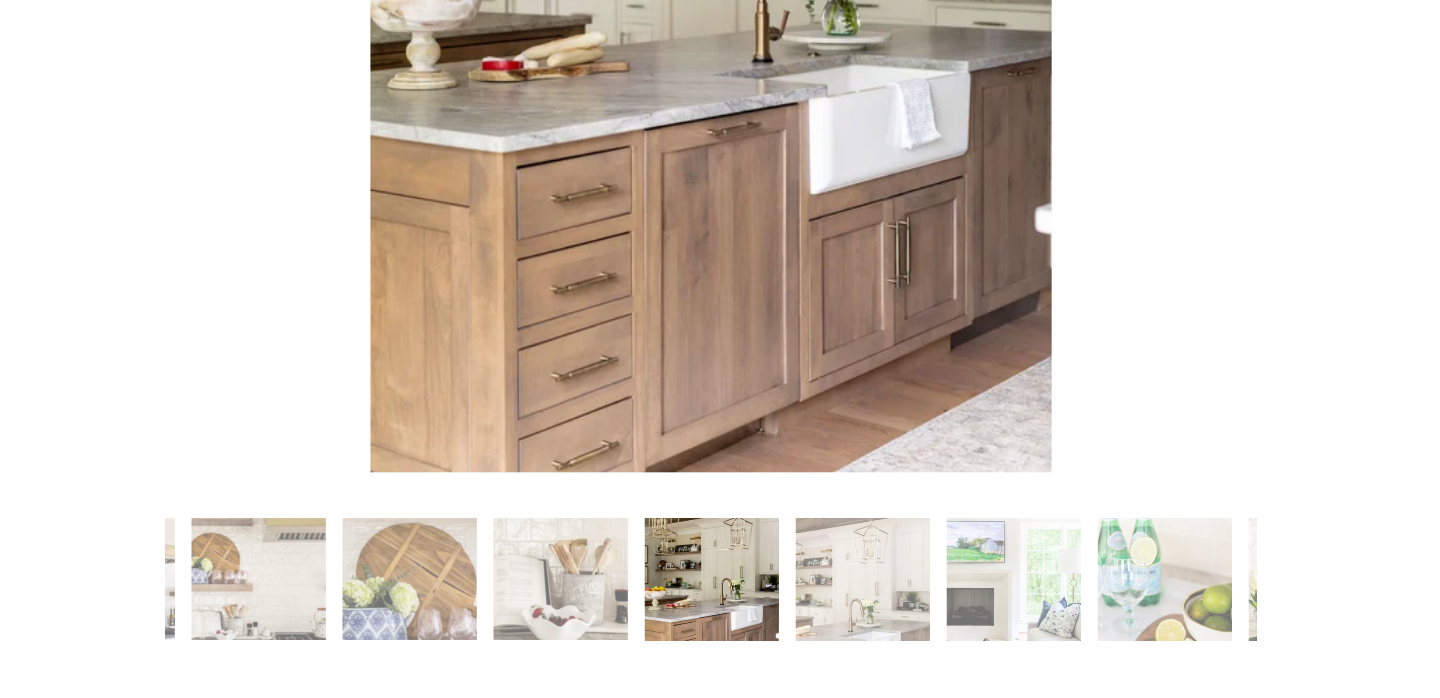click on "Slide 19
Slide 19 (current slide)" at bounding box center (810, 626) 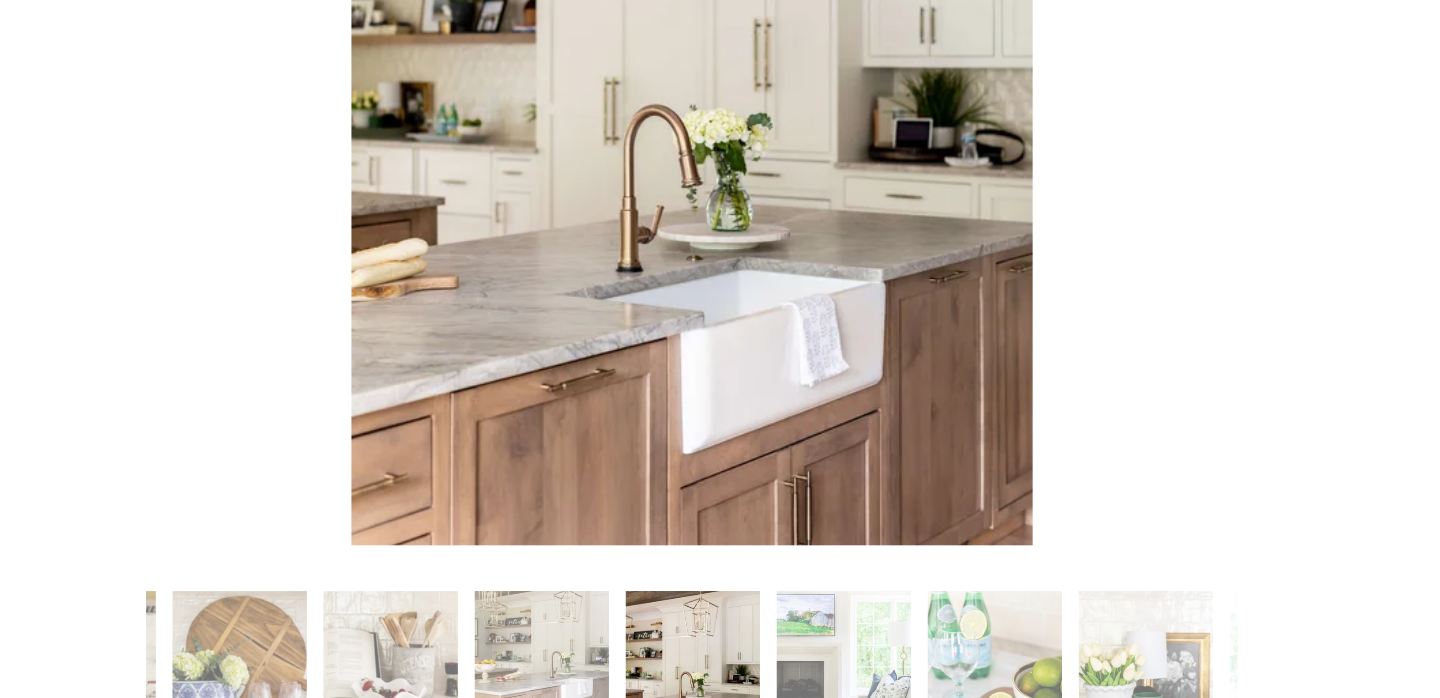 click on "Slide 20
Slide 20 (current slide)" at bounding box center (810, 626) 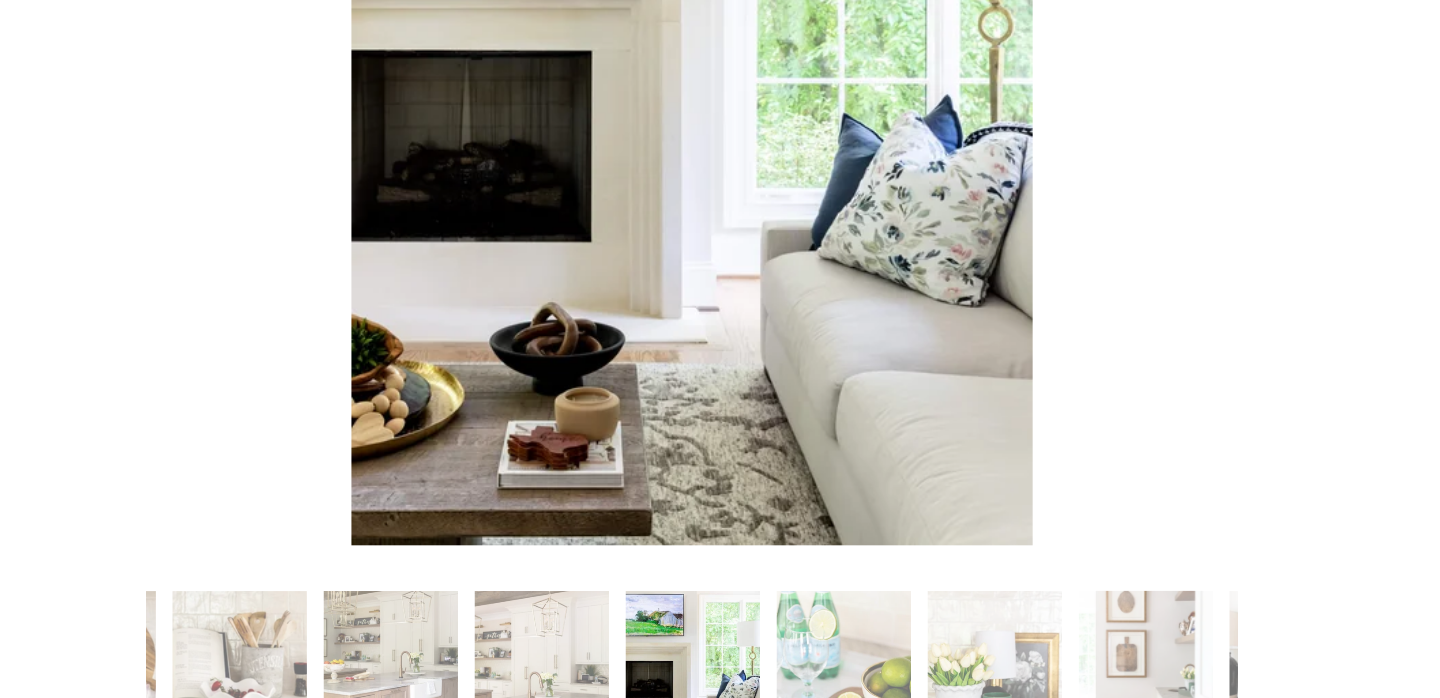 click on "Slide 21
Slide 21 (current slide)" at bounding box center [810, 626] 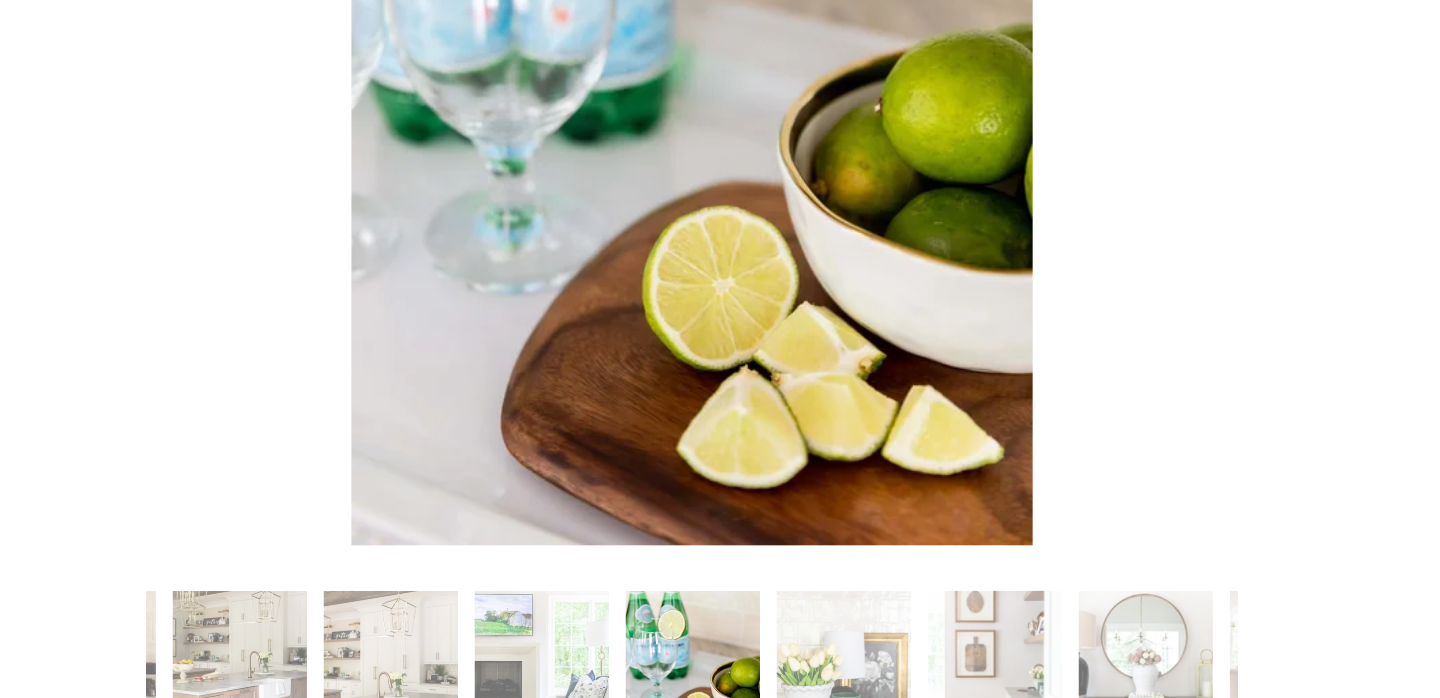 click on "Slide 23
Slide 23 (current slide)" at bounding box center (900, 626) 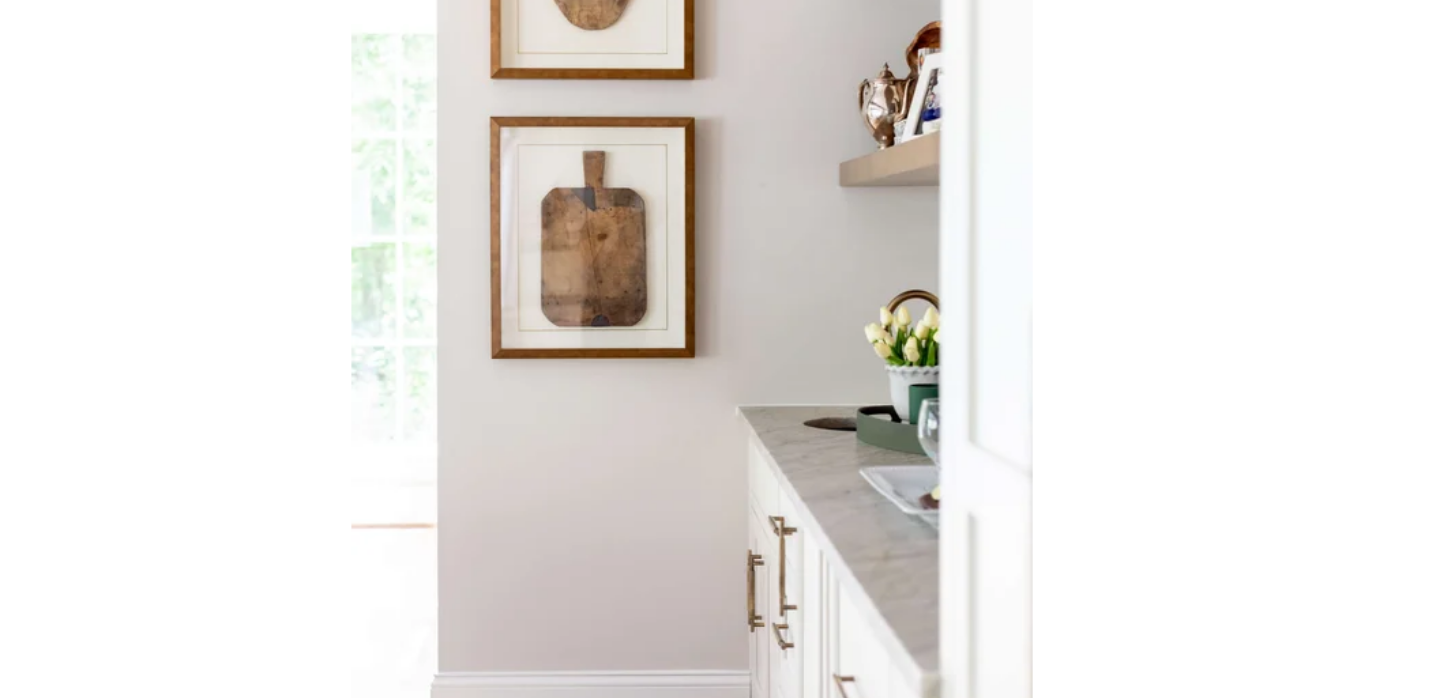 scroll, scrollTop: 548, scrollLeft: 0, axis: vertical 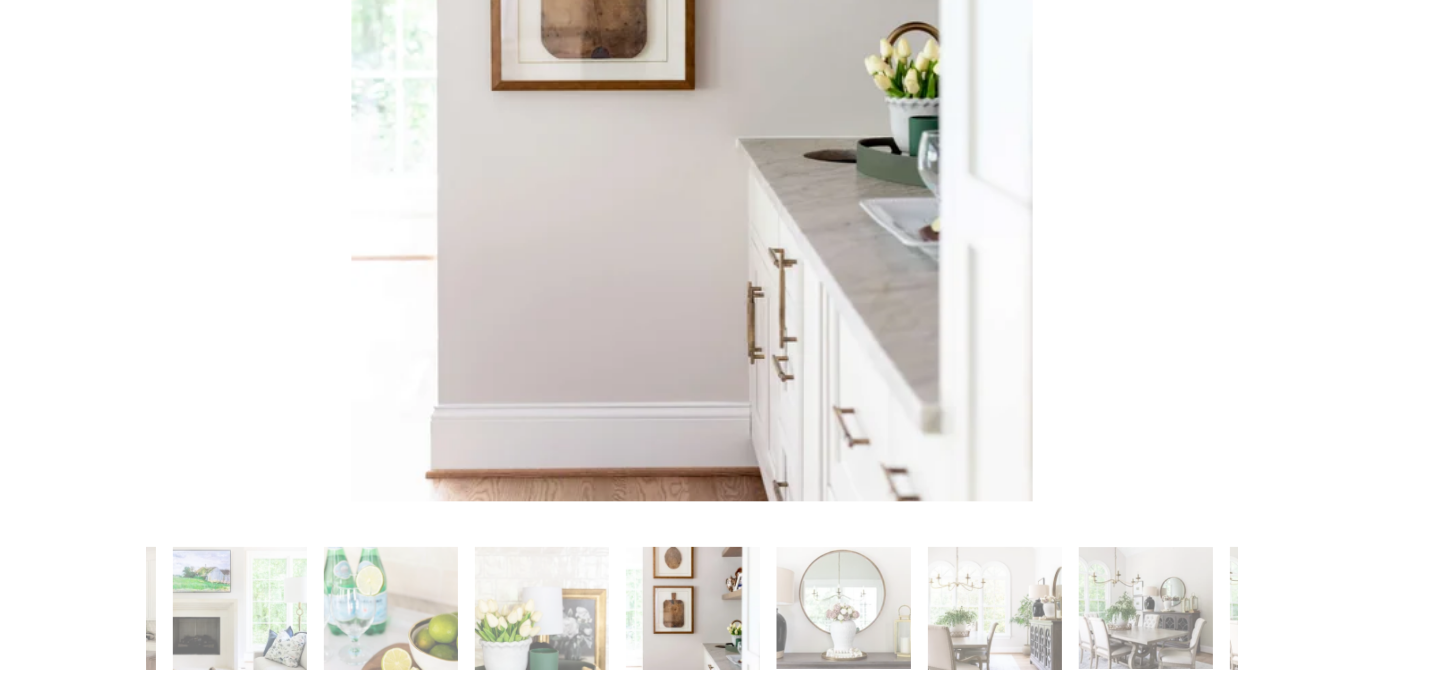 click on "Slide 24
Slide 24 (current slide)" at bounding box center [810, 648] 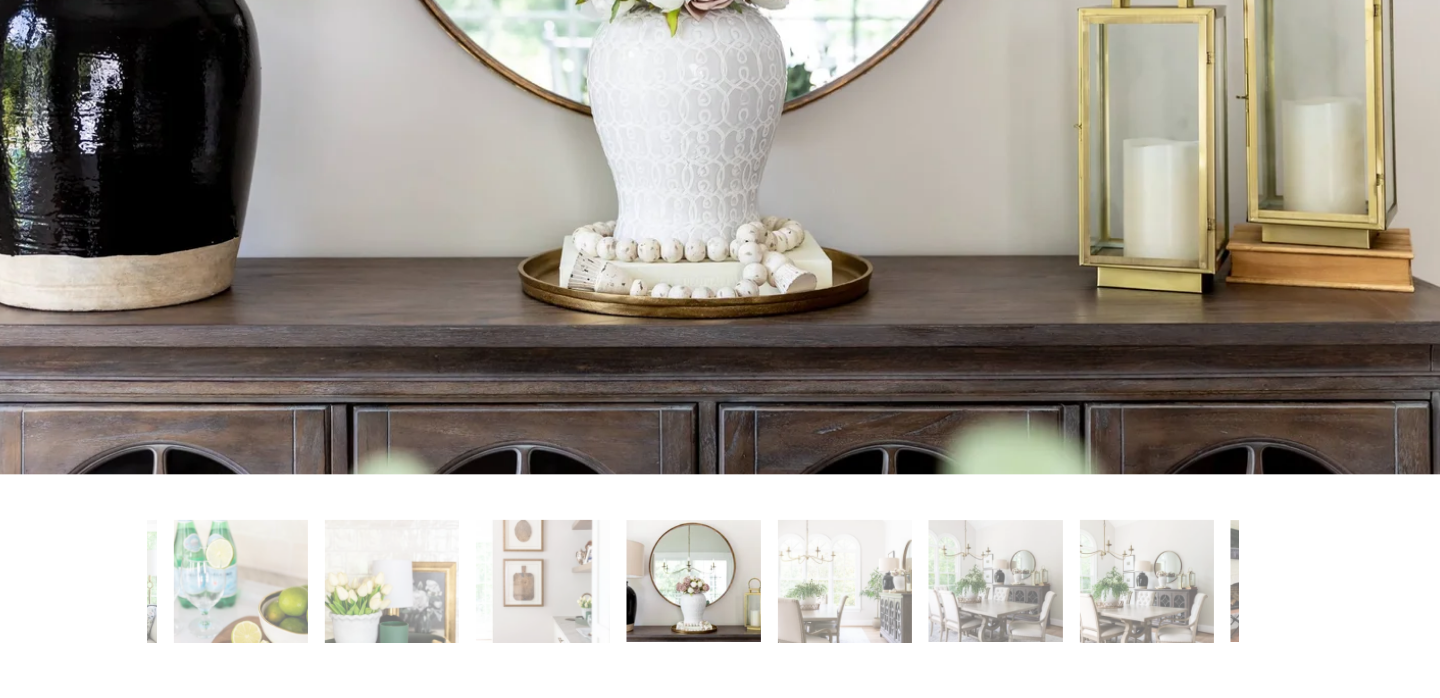 scroll, scrollTop: 482, scrollLeft: 0, axis: vertical 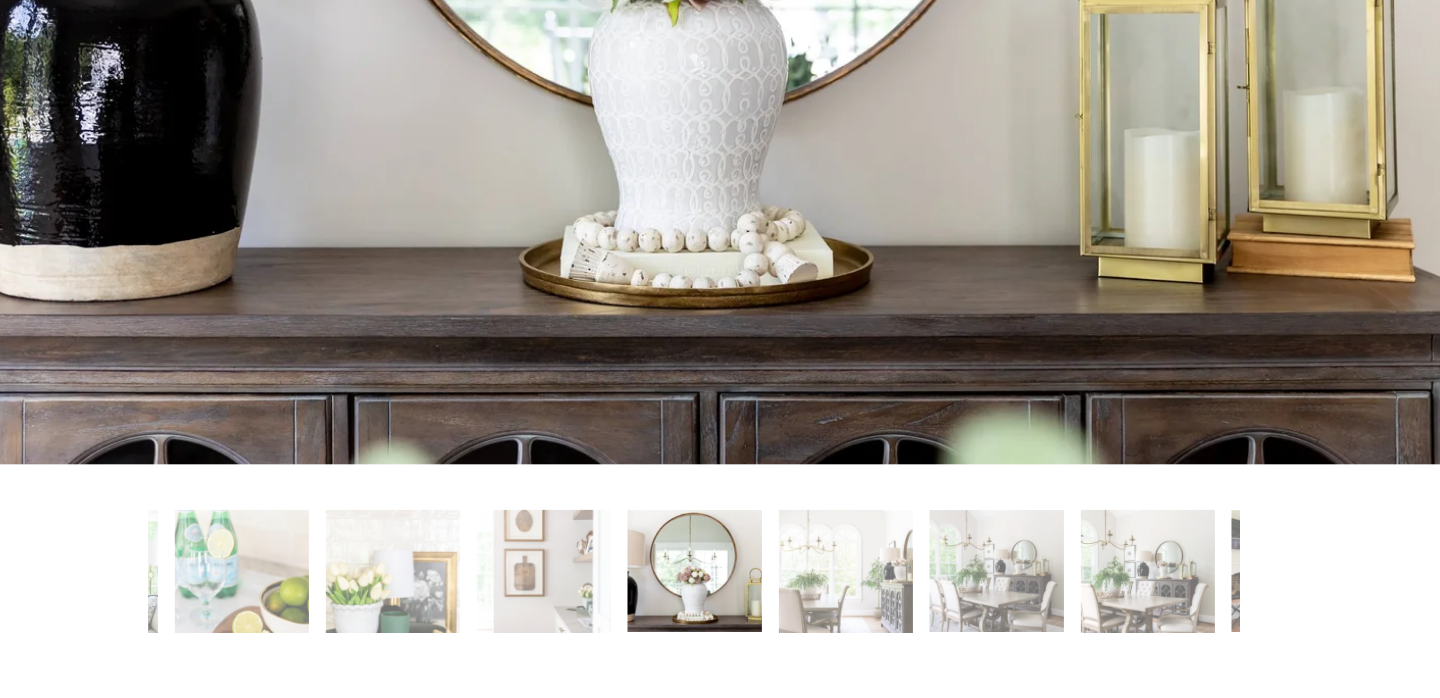 click on "Slide 25
Slide 25 (current slide)" at bounding box center (810, 626) 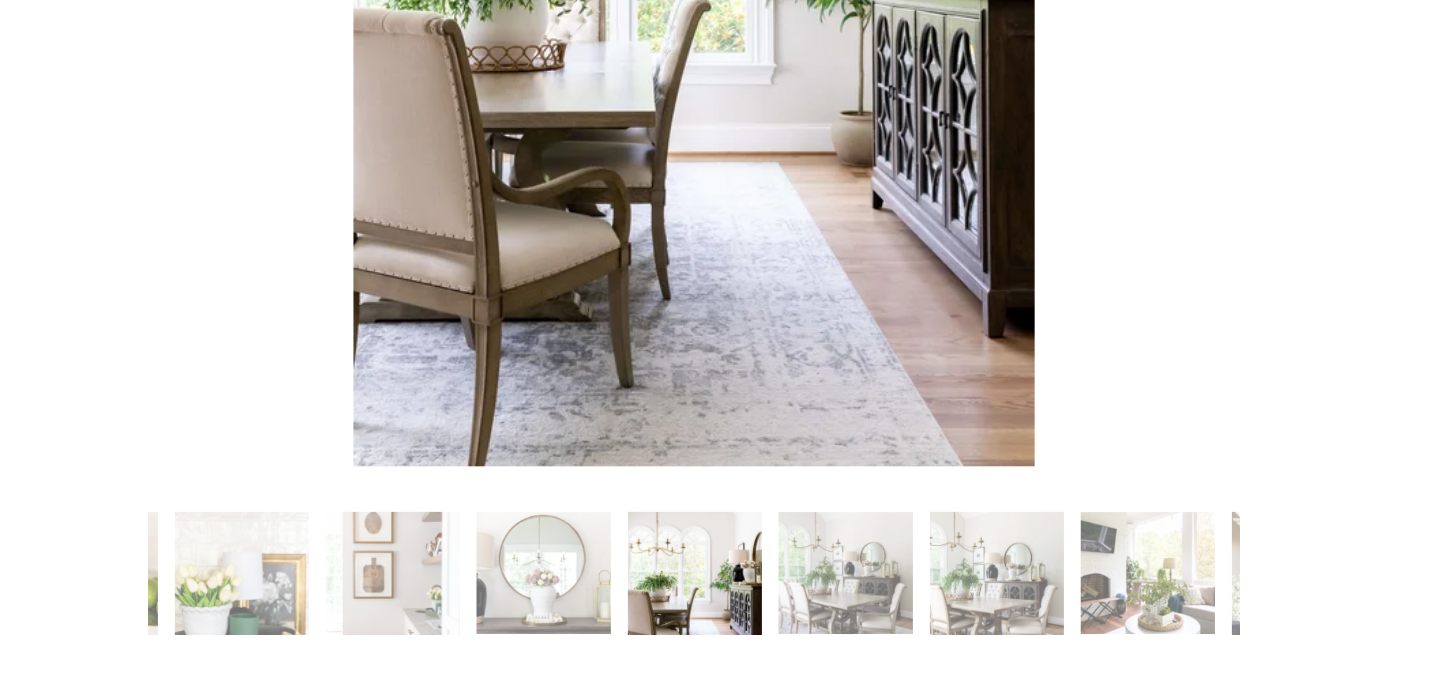 click on "Slide 26
Slide 26 (current slide)" at bounding box center (810, 626) 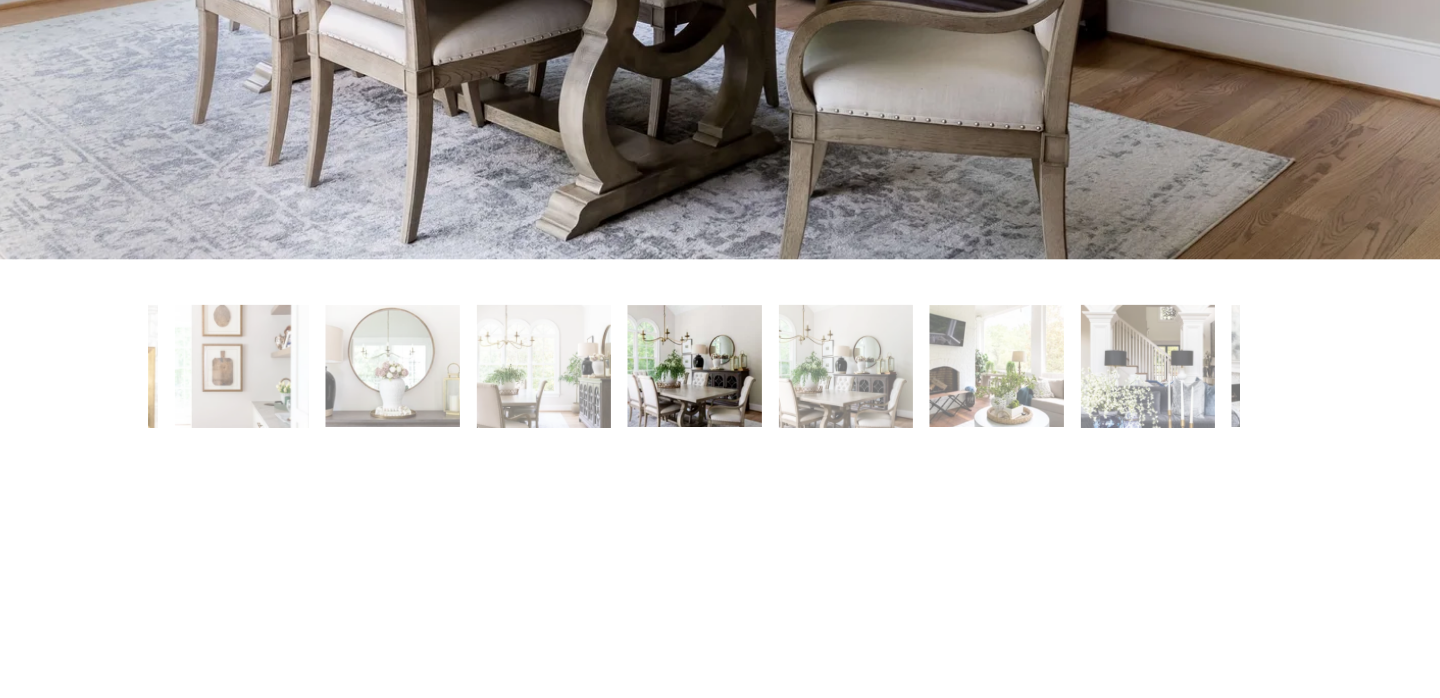 scroll, scrollTop: 637, scrollLeft: 0, axis: vertical 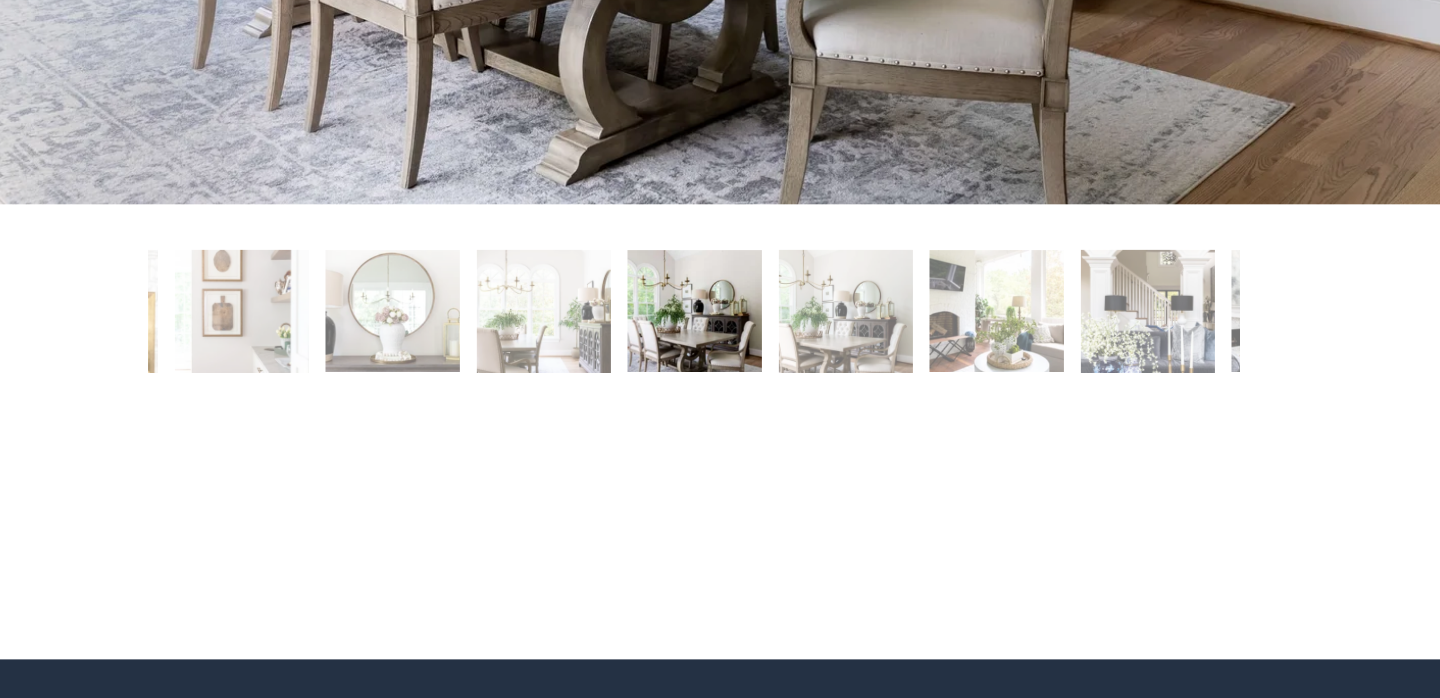 click on "Slide 28
Slide 28 (current slide)" at bounding box center [900, 471] 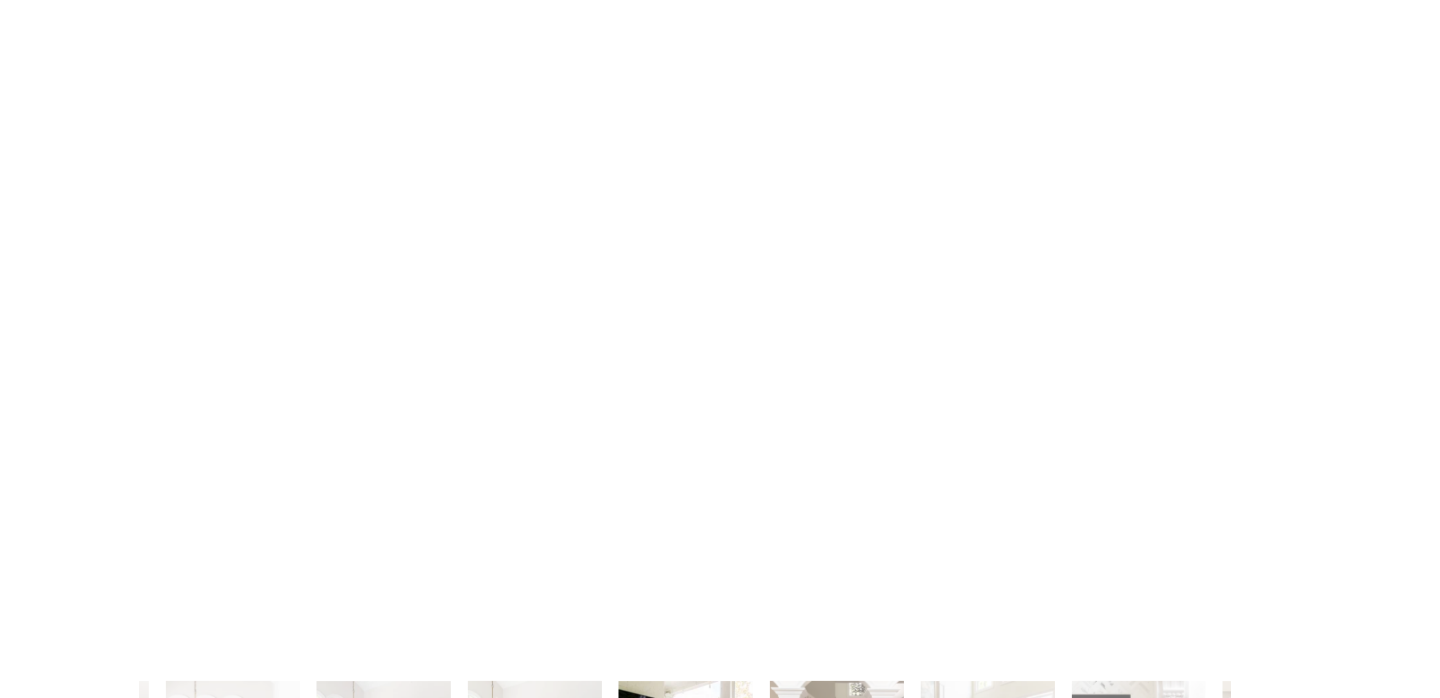 scroll, scrollTop: 593, scrollLeft: 0, axis: vertical 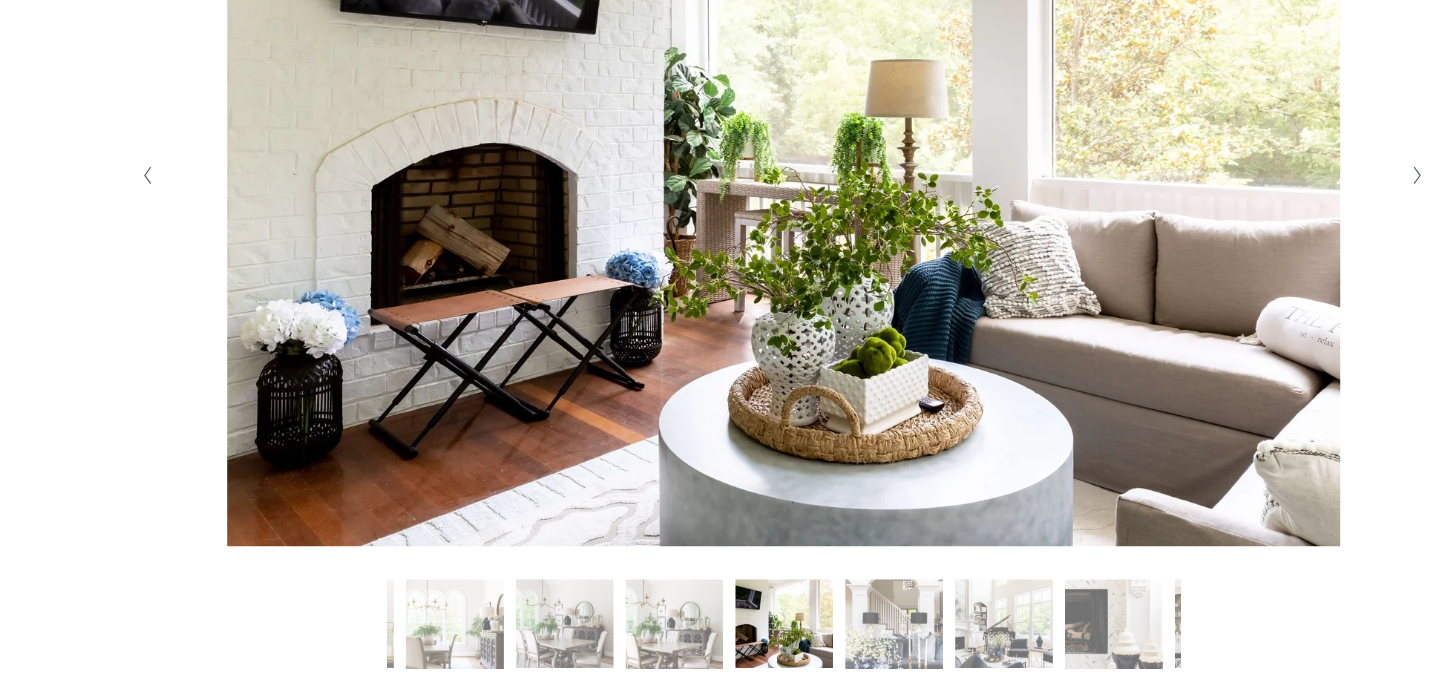click on "Slide 29
Slide 29 (current slide)" at bounding box center [810, 515] 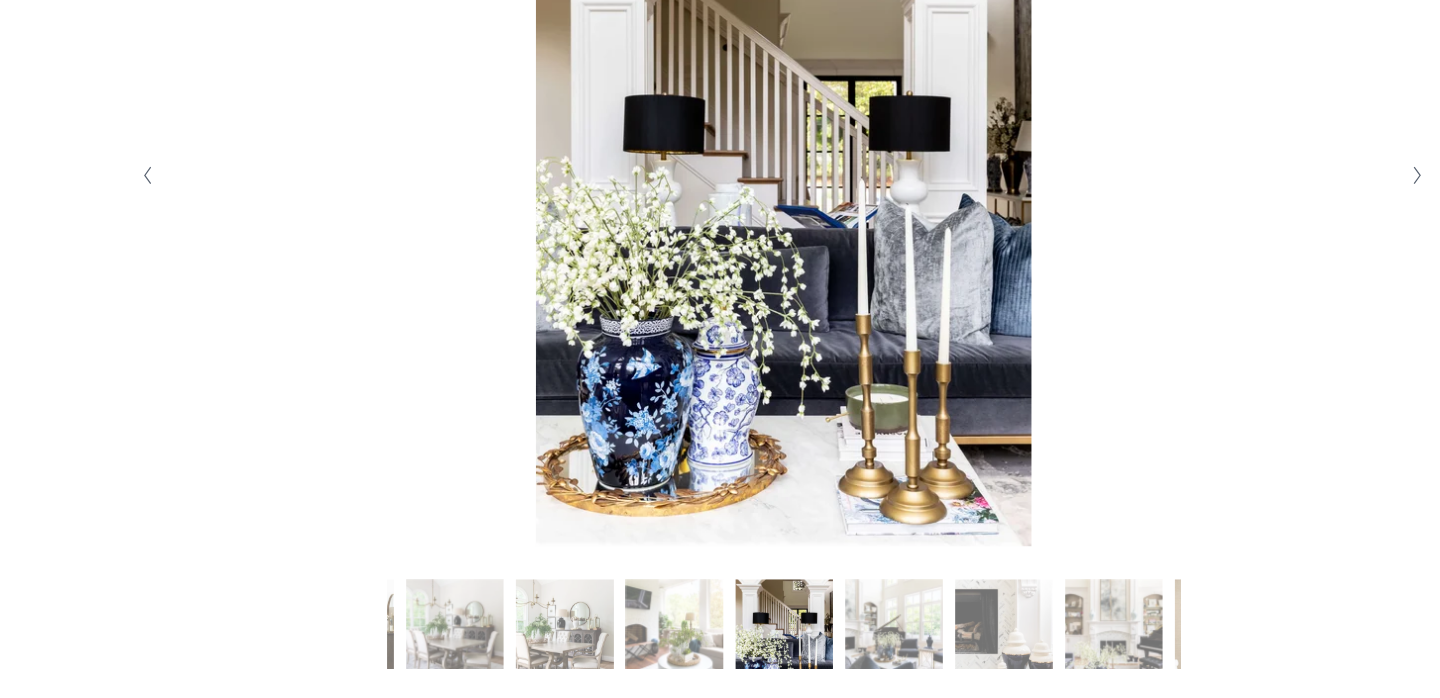 click on "Slide 30
Slide 30 (current slide)" at bounding box center (810, 515) 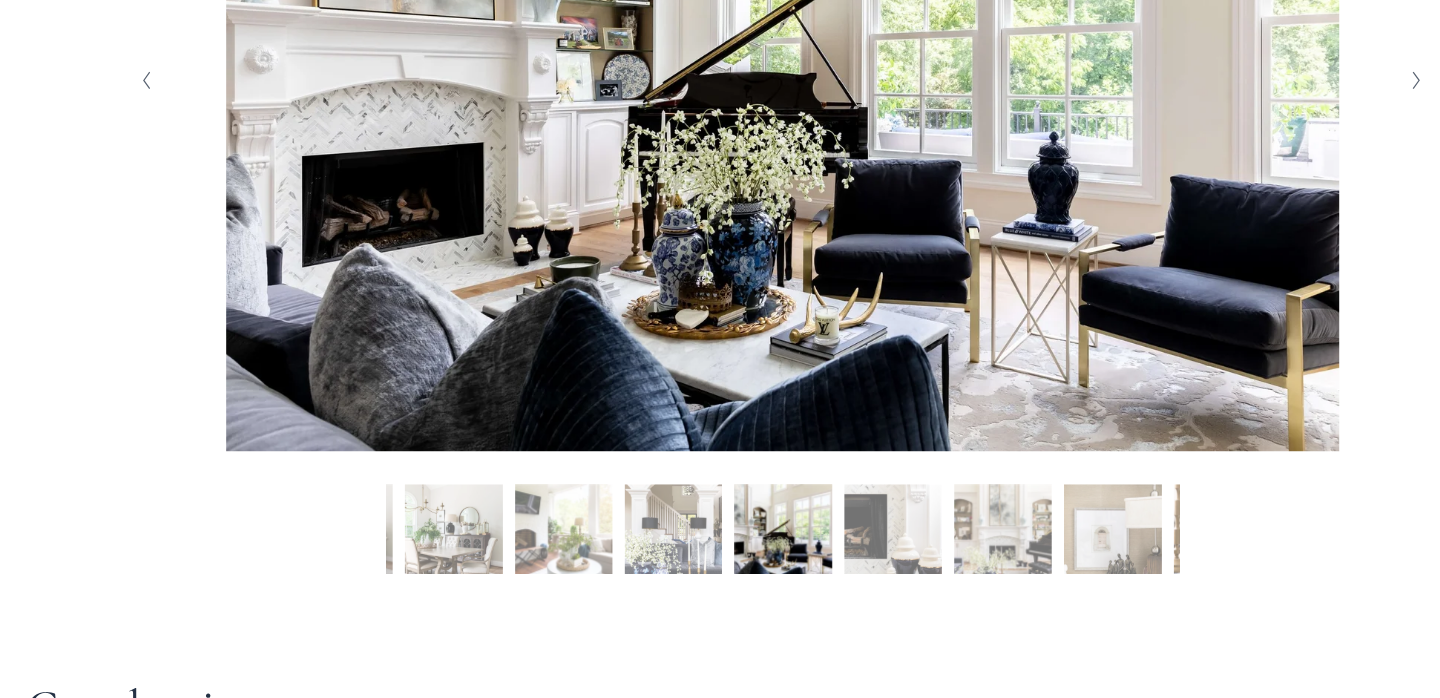 scroll, scrollTop: 554, scrollLeft: 0, axis: vertical 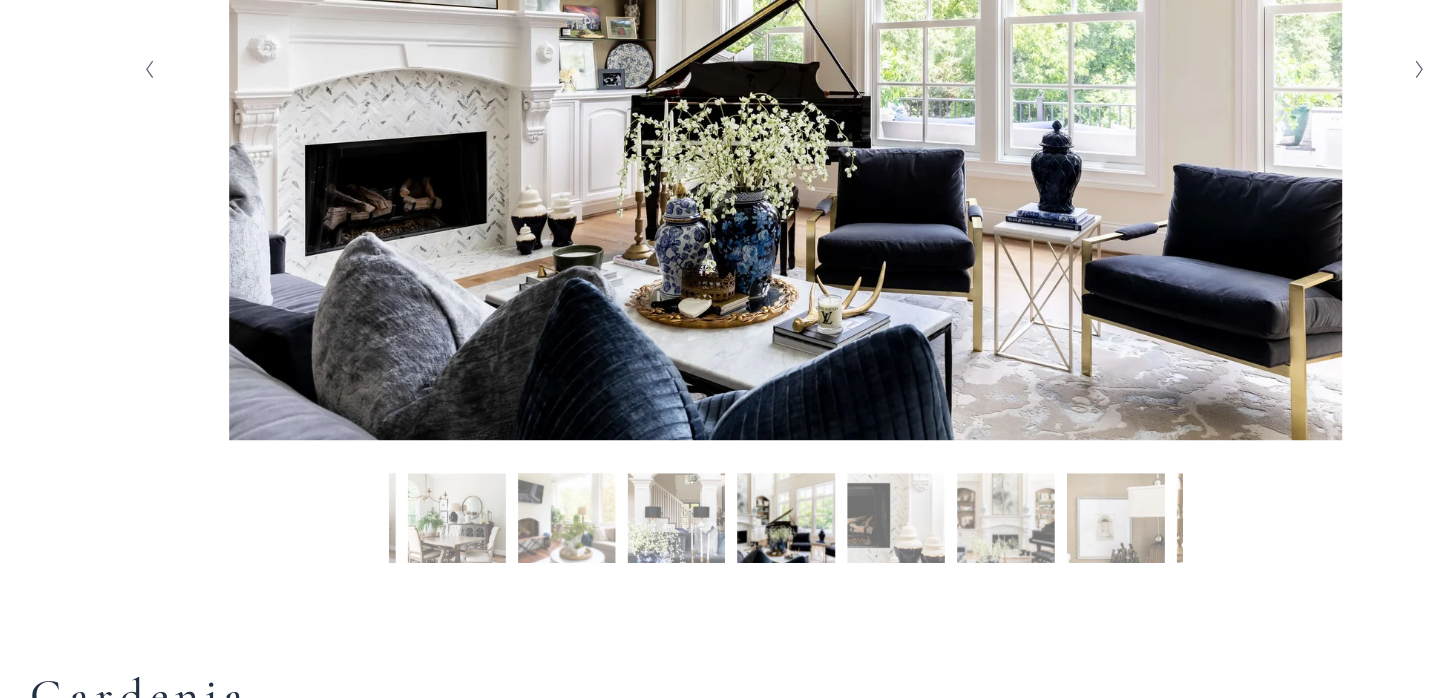click on "Slide 32
Slide 32 (current slide)" at bounding box center (900, 554) 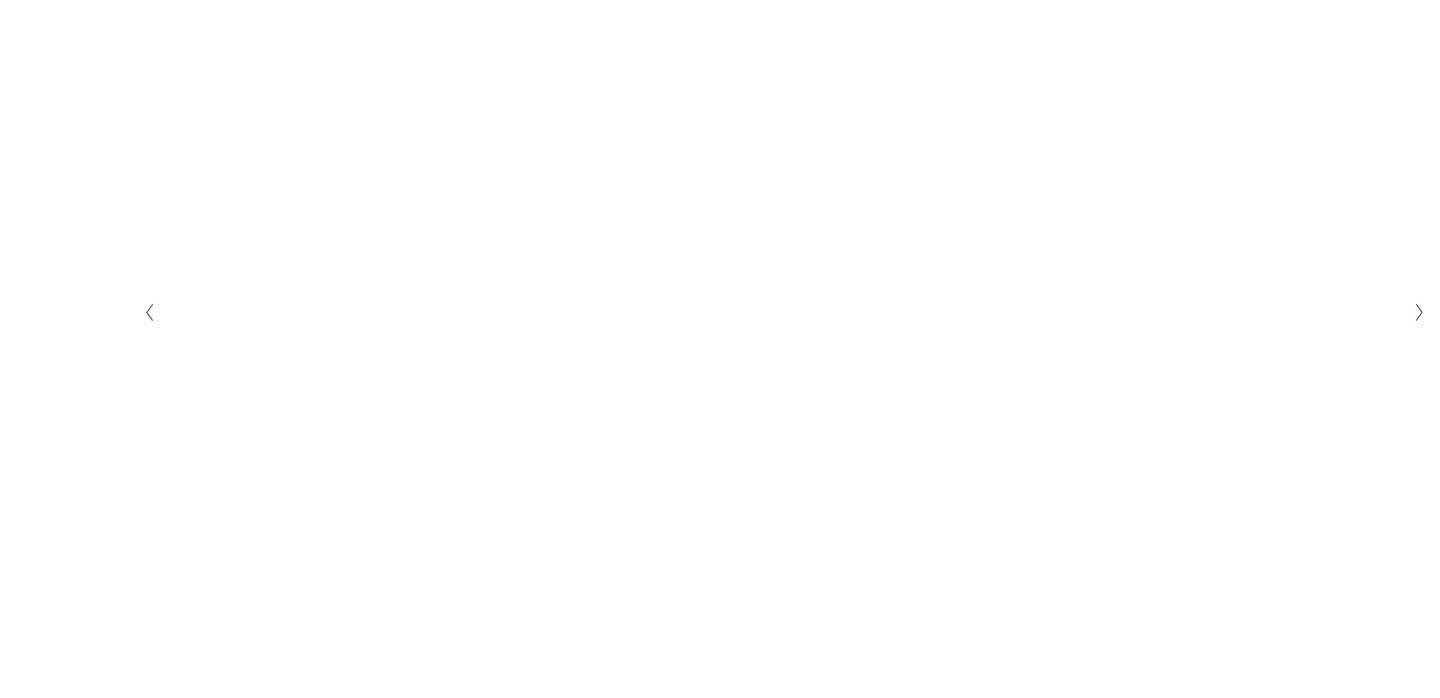 scroll, scrollTop: 576, scrollLeft: 0, axis: vertical 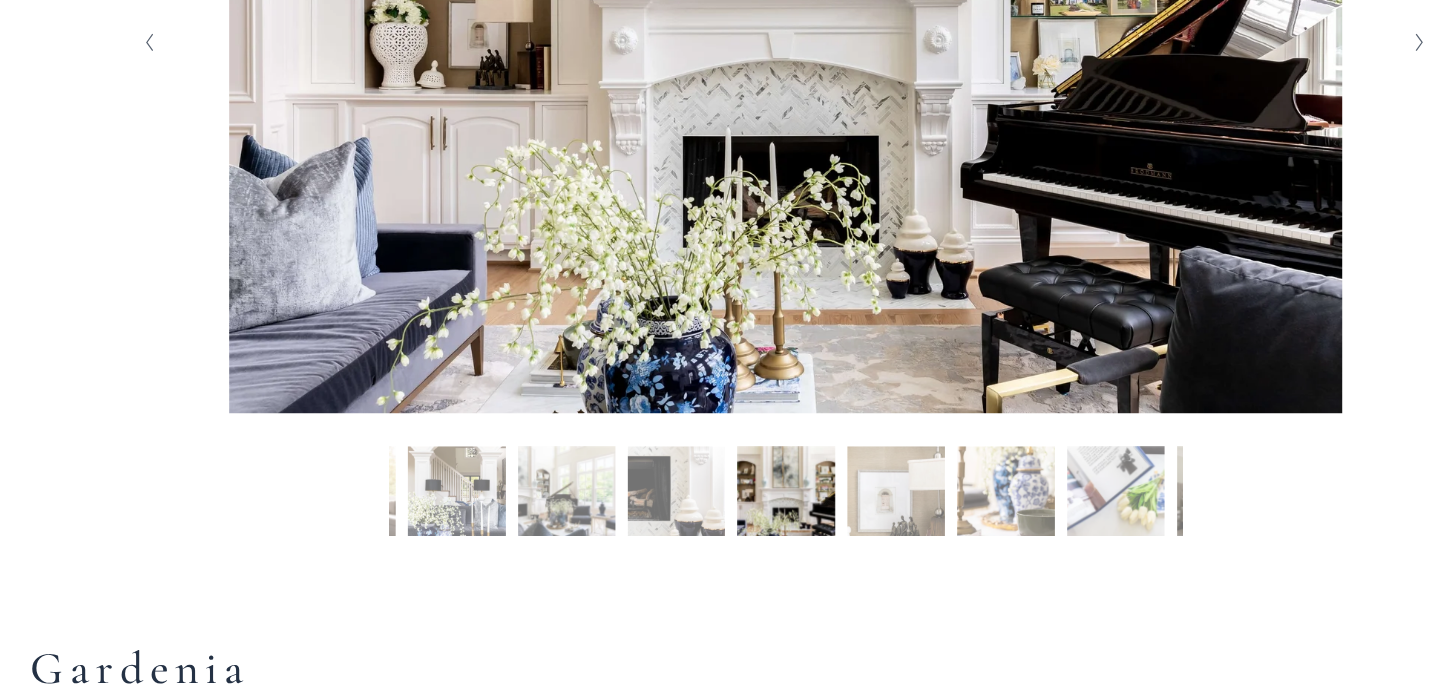 click on "Slide 34
Slide 34 (current slide)" at bounding box center (900, 532) 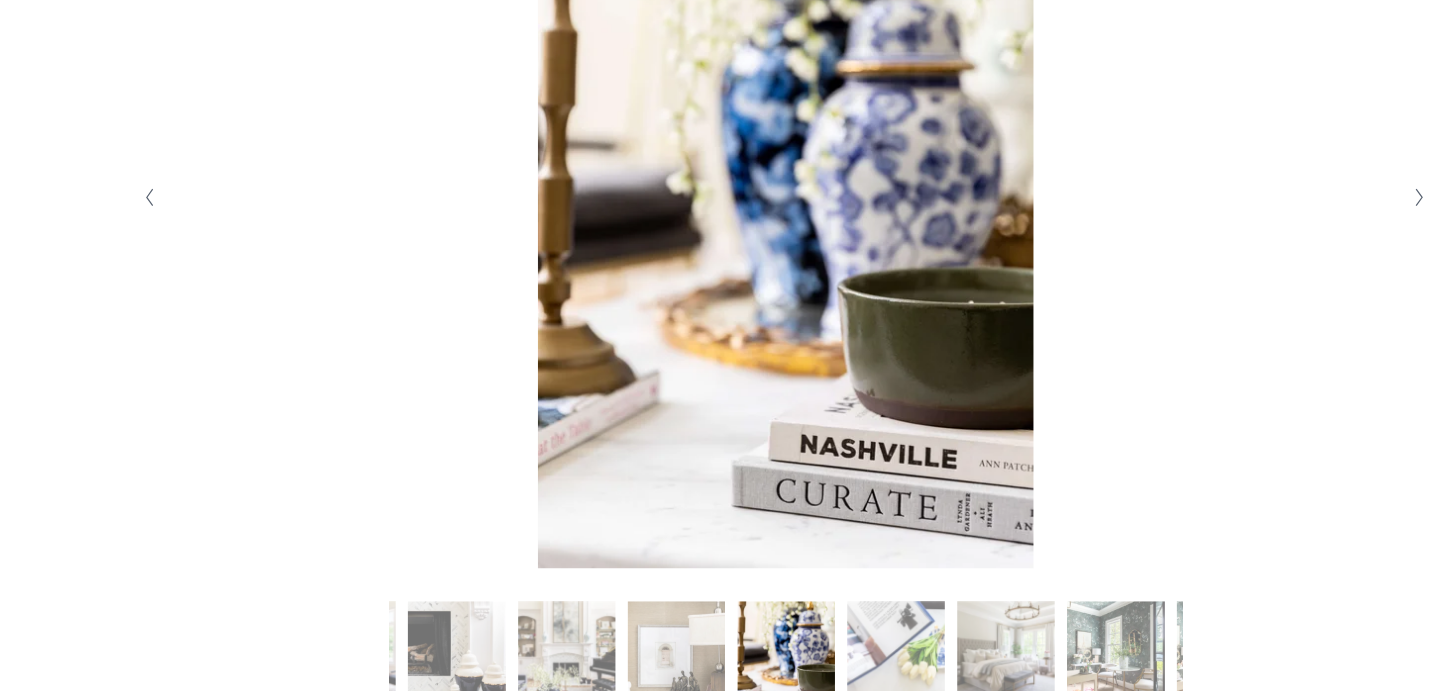 scroll, scrollTop: 571, scrollLeft: 0, axis: vertical 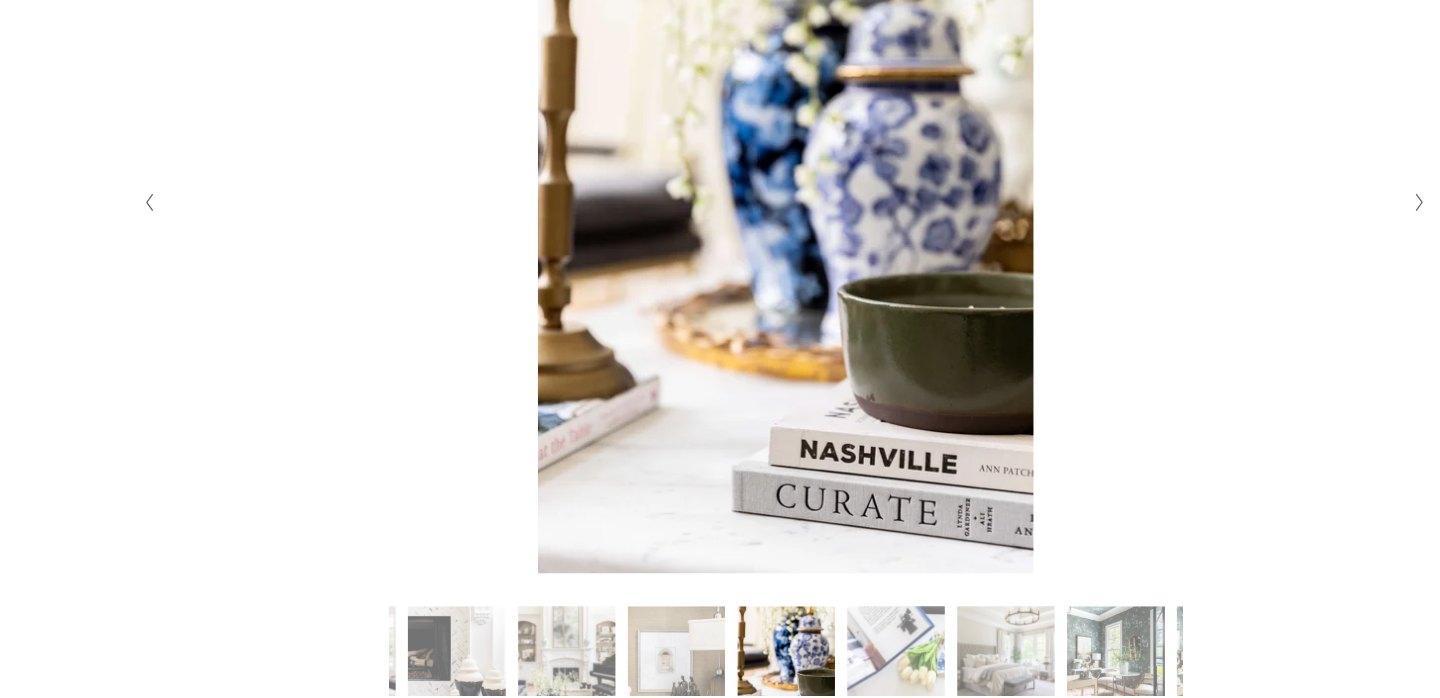 click on "Slide 36
Slide 36 (current slide)" at bounding box center [900, 537] 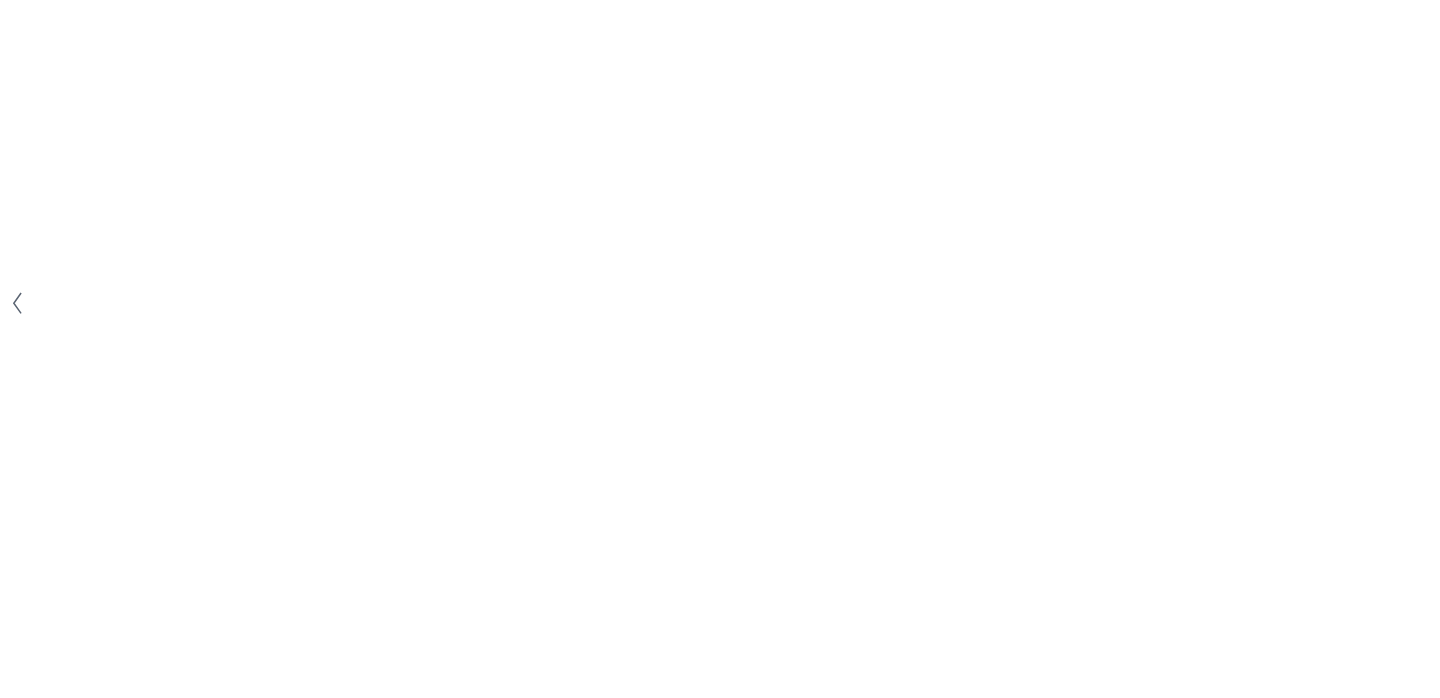 scroll, scrollTop: 391, scrollLeft: 0, axis: vertical 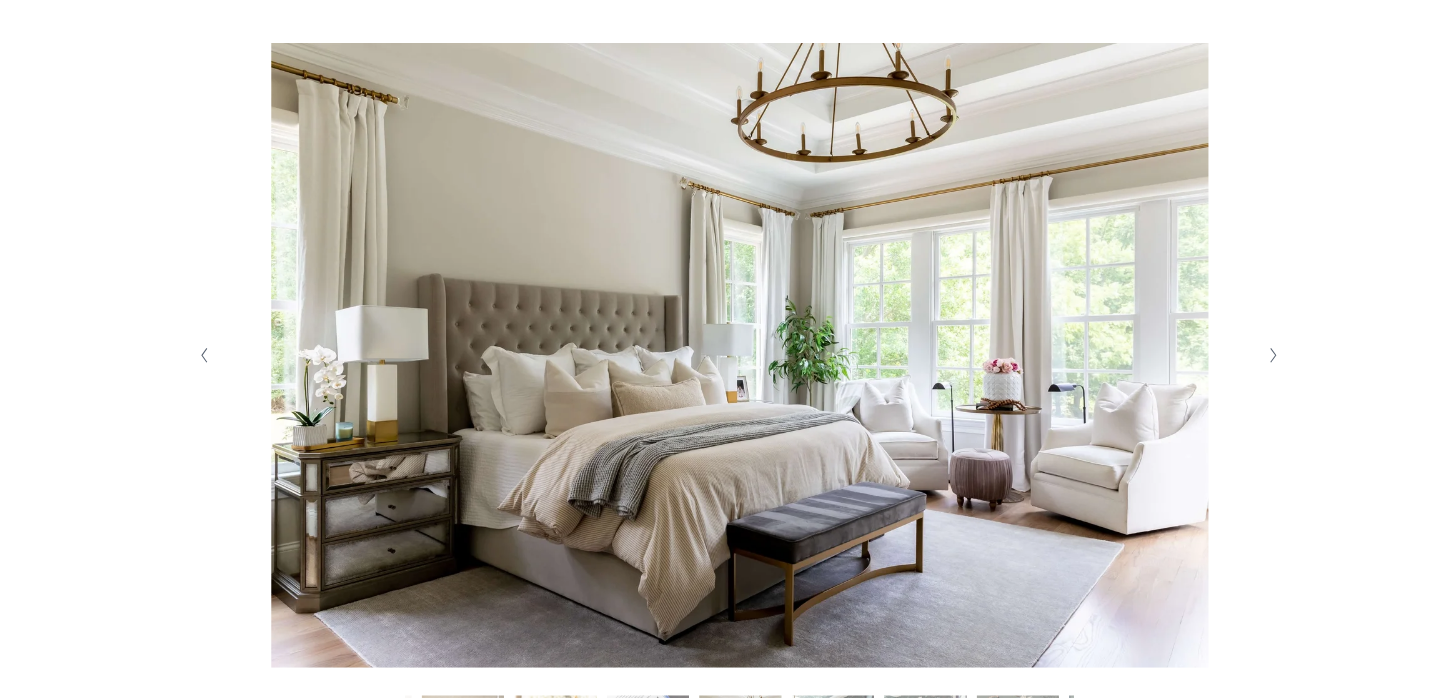 click at bounding box center [1239, 346] 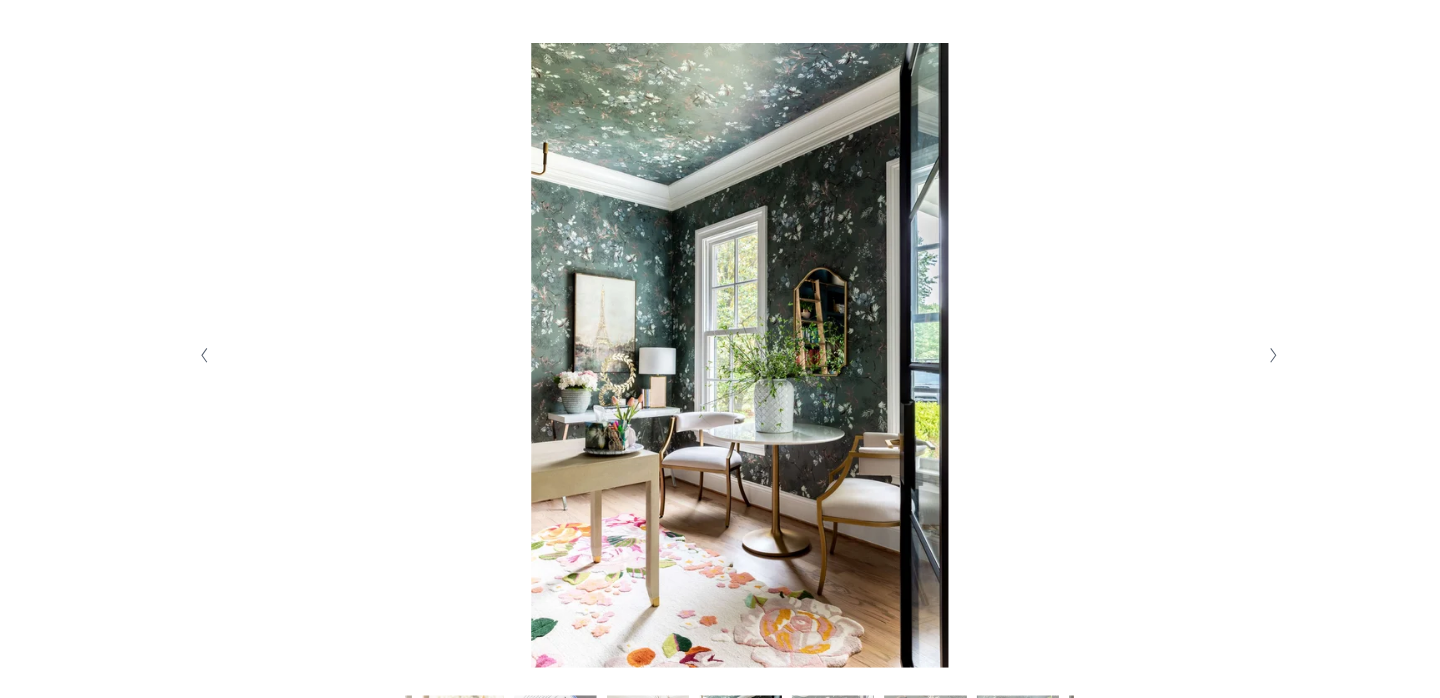 click at bounding box center (1240, 346) 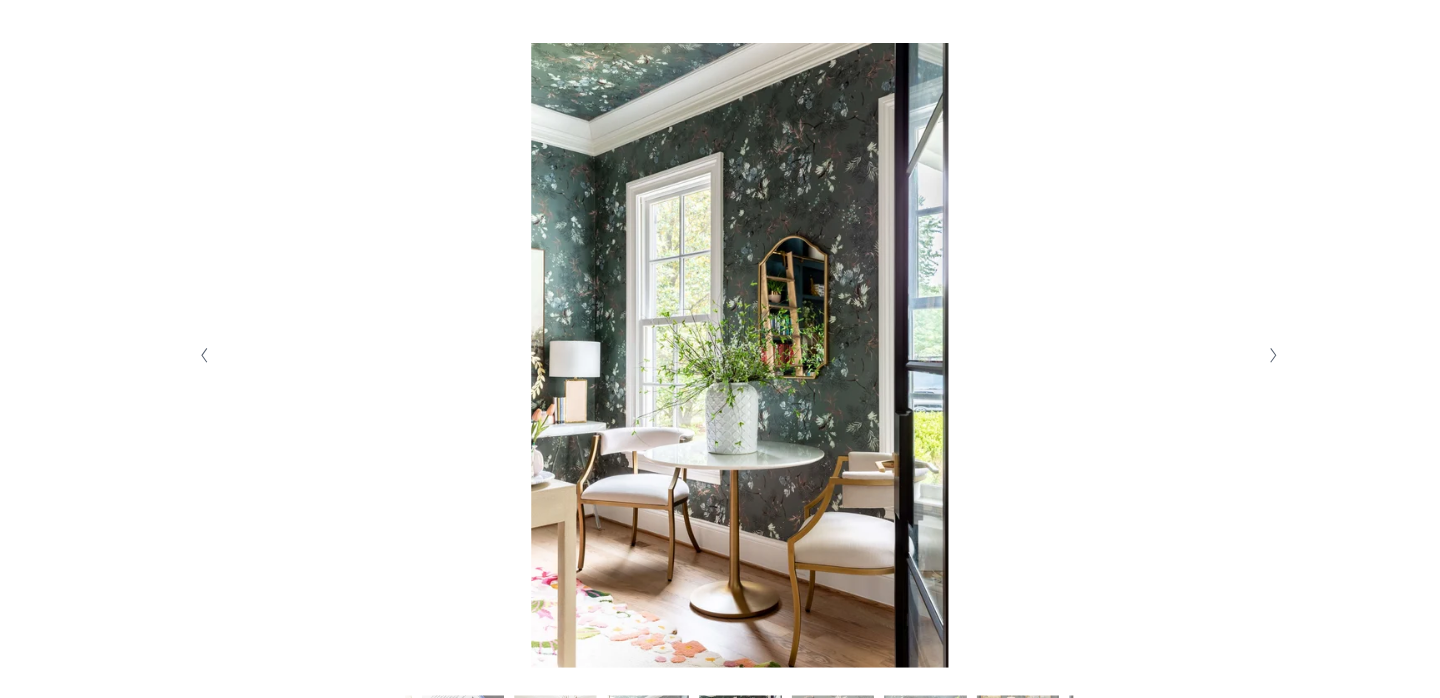 click at bounding box center [198, 346] 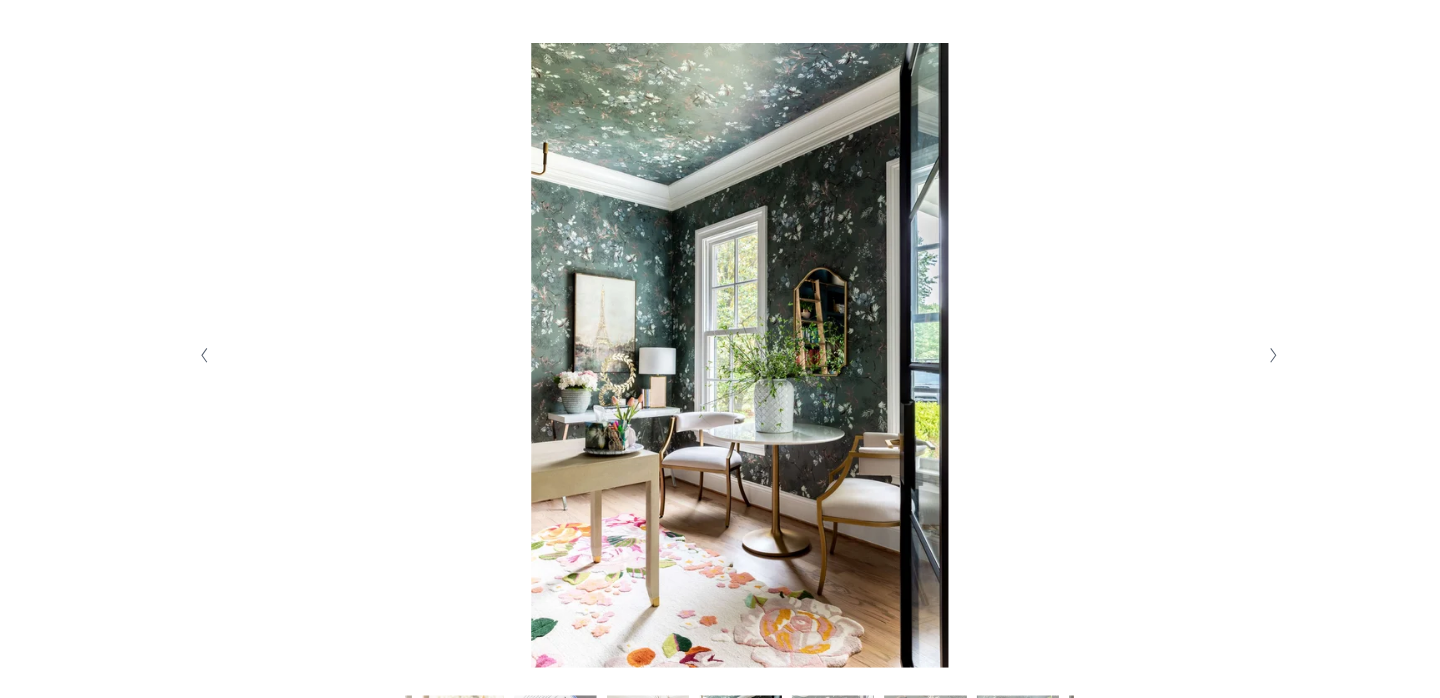 click at bounding box center (1239, 346) 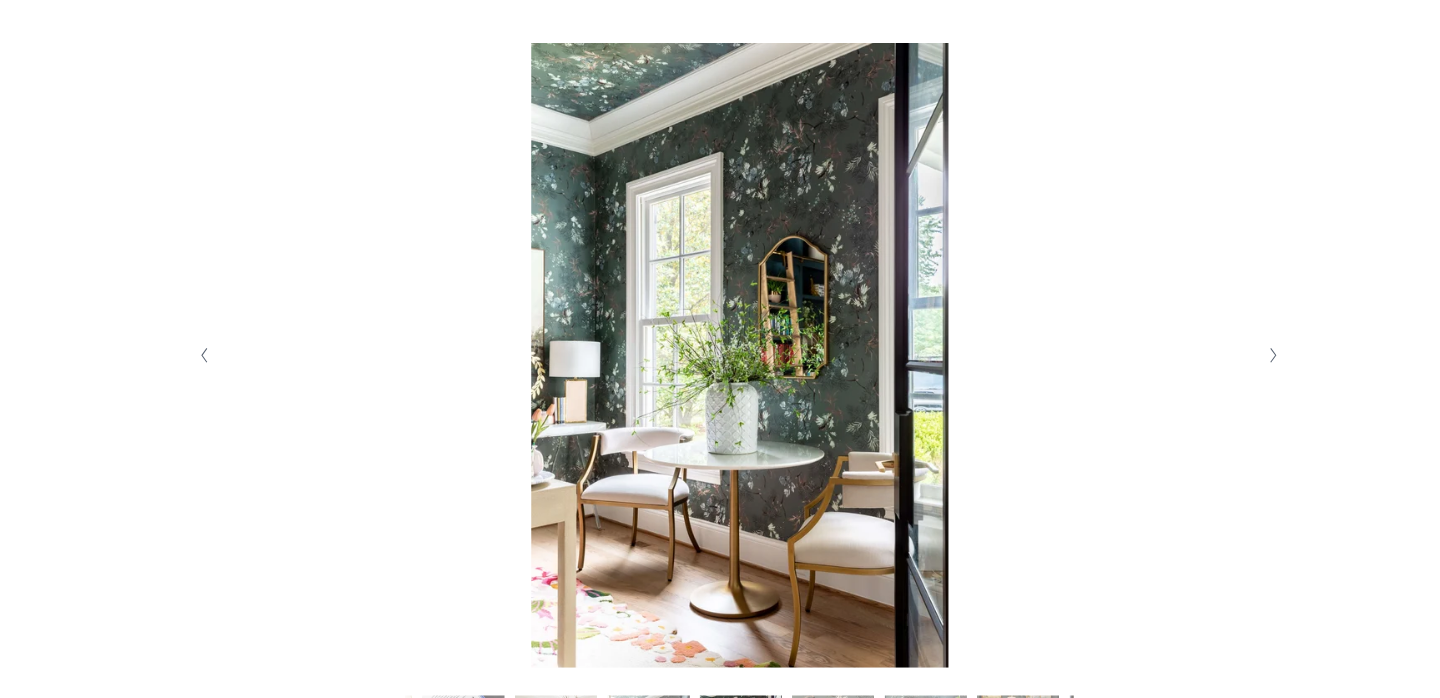 click at bounding box center [1239, 346] 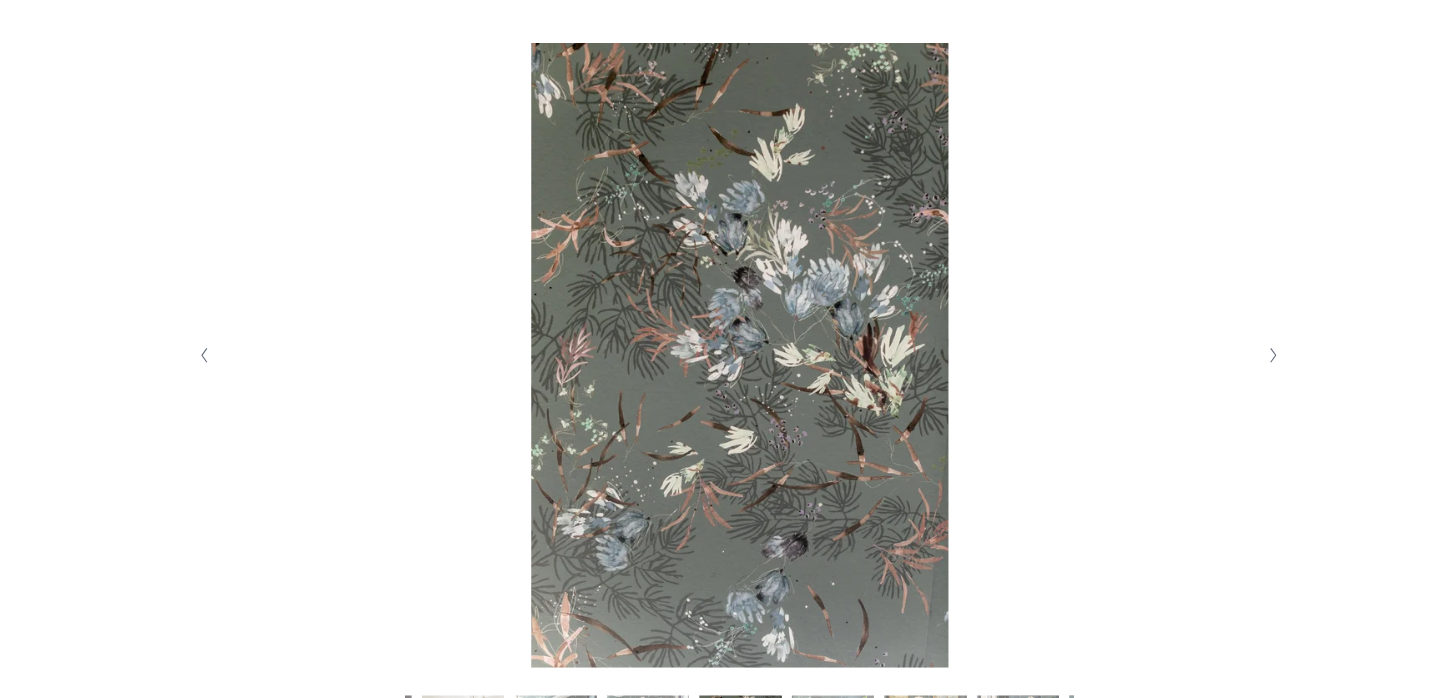 click at bounding box center (1239, 346) 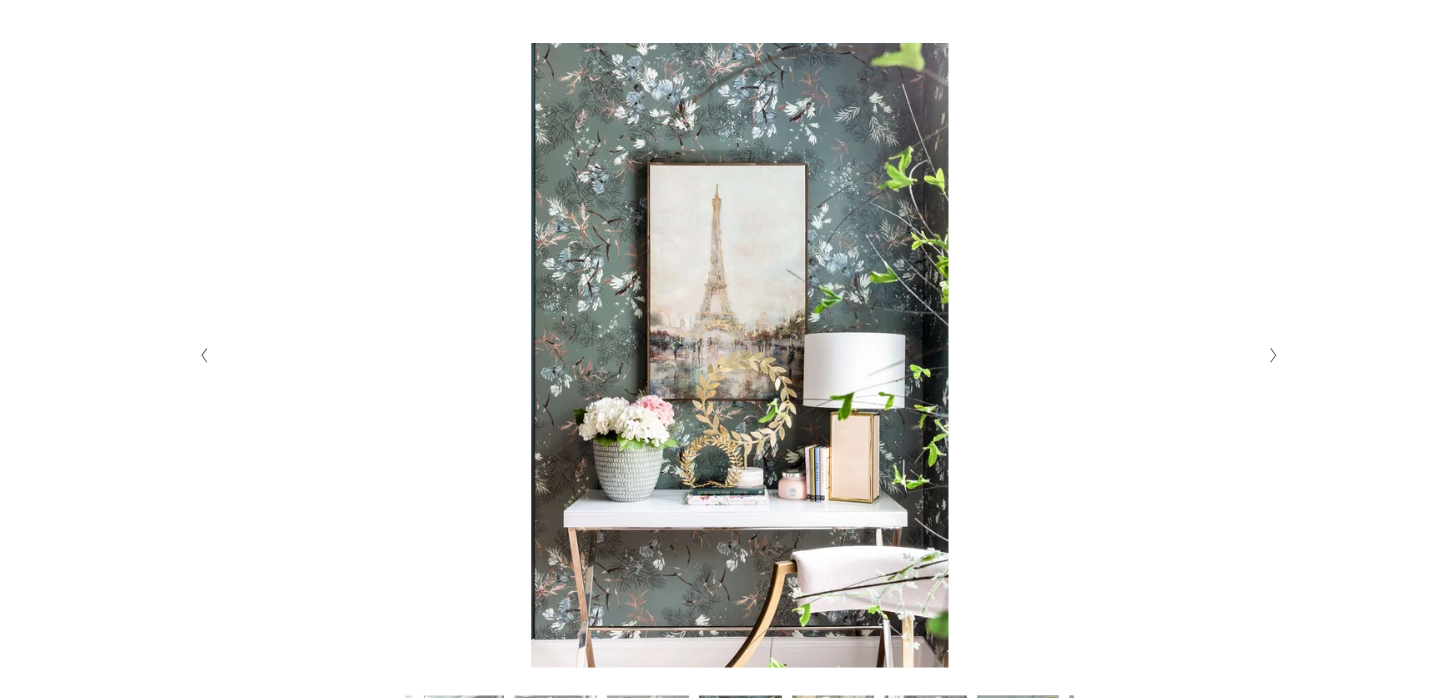 click at bounding box center (1239, 346) 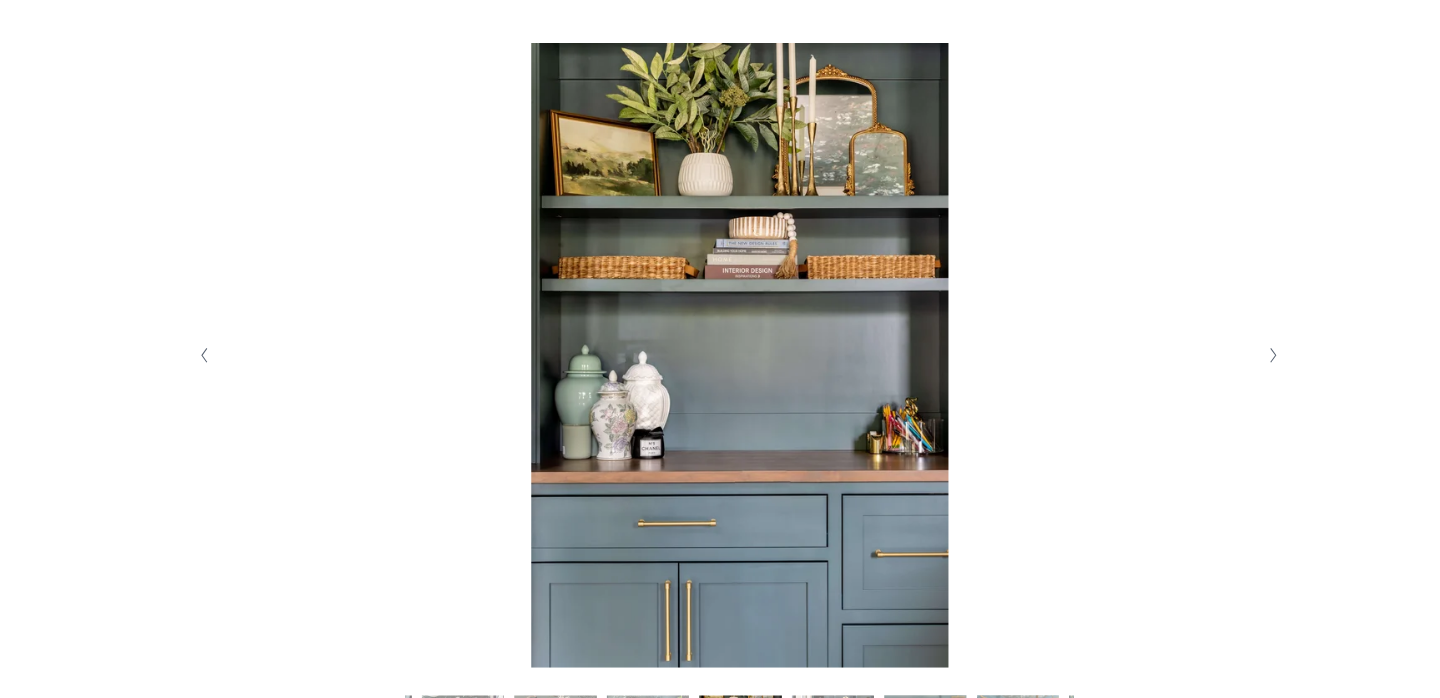 click at bounding box center (1239, 346) 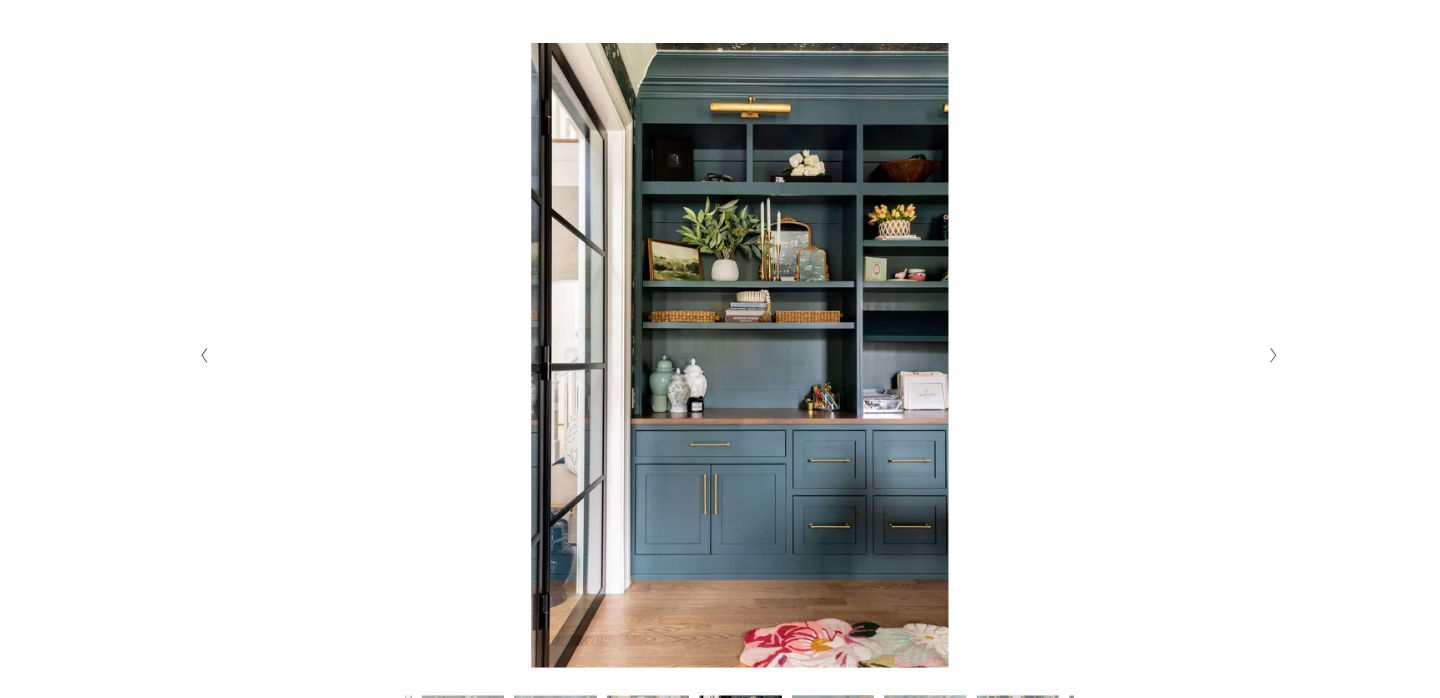 click at bounding box center (1239, 346) 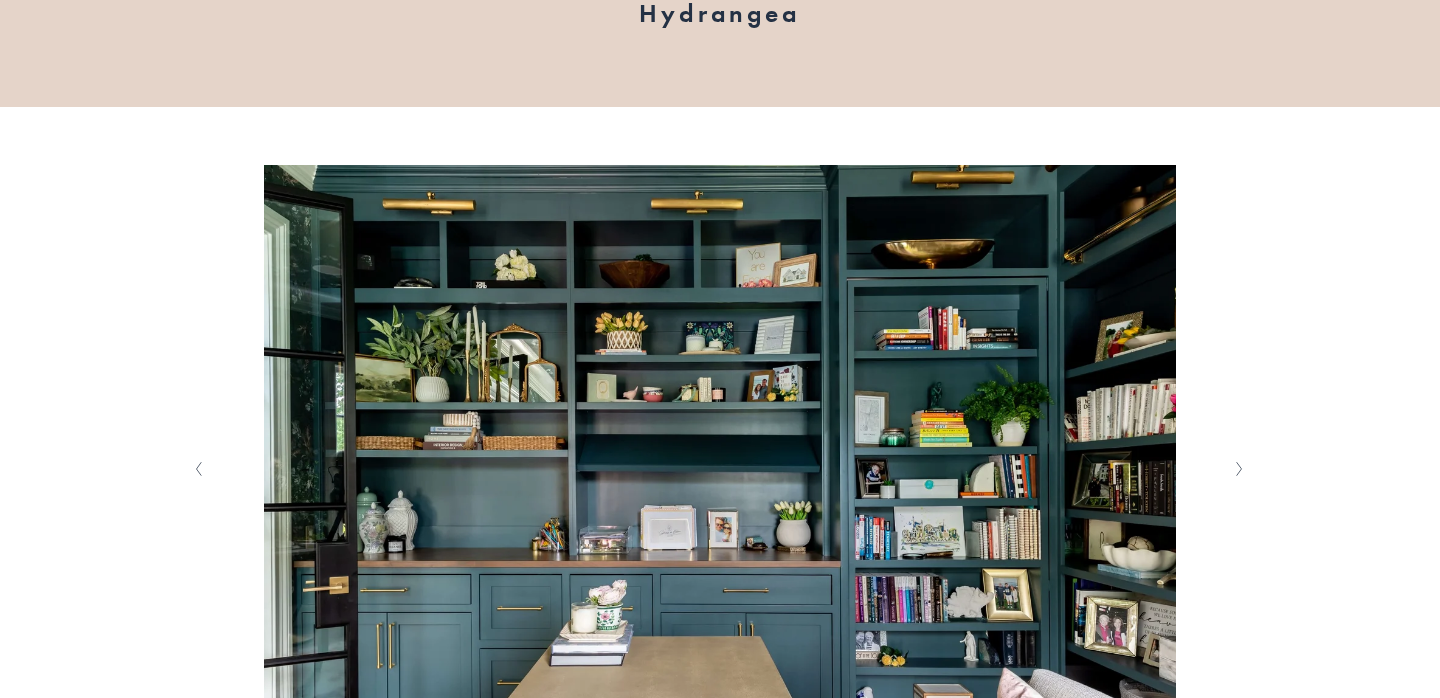 scroll, scrollTop: 271, scrollLeft: 0, axis: vertical 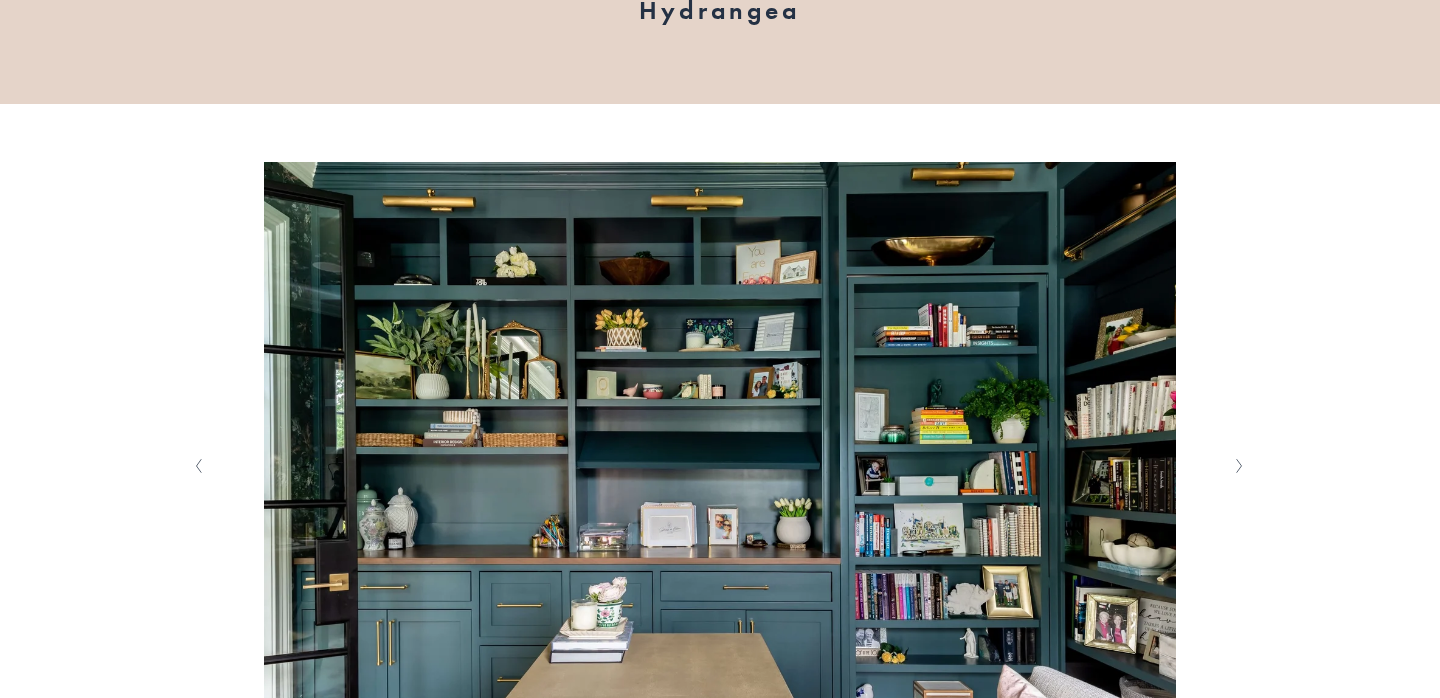 click at bounding box center [1239, 466] 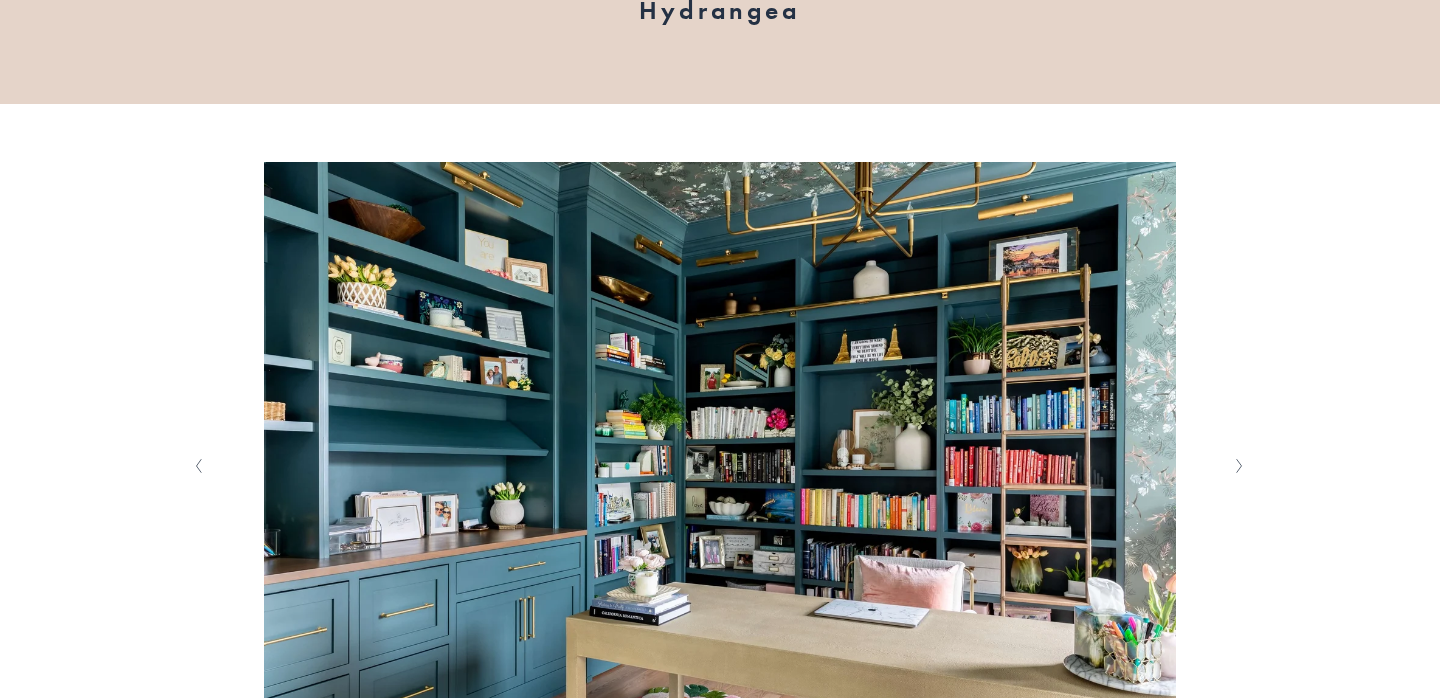 click at bounding box center [1239, 466] 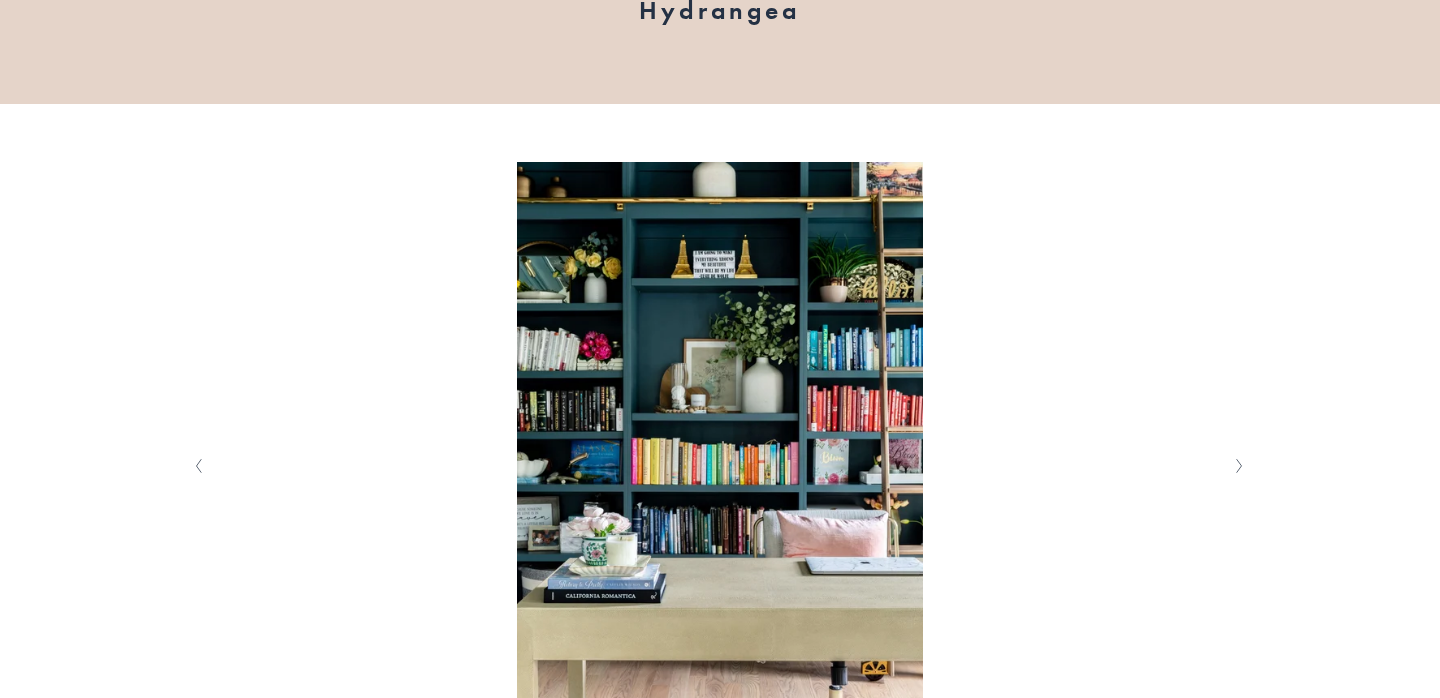 click at bounding box center [1239, 466] 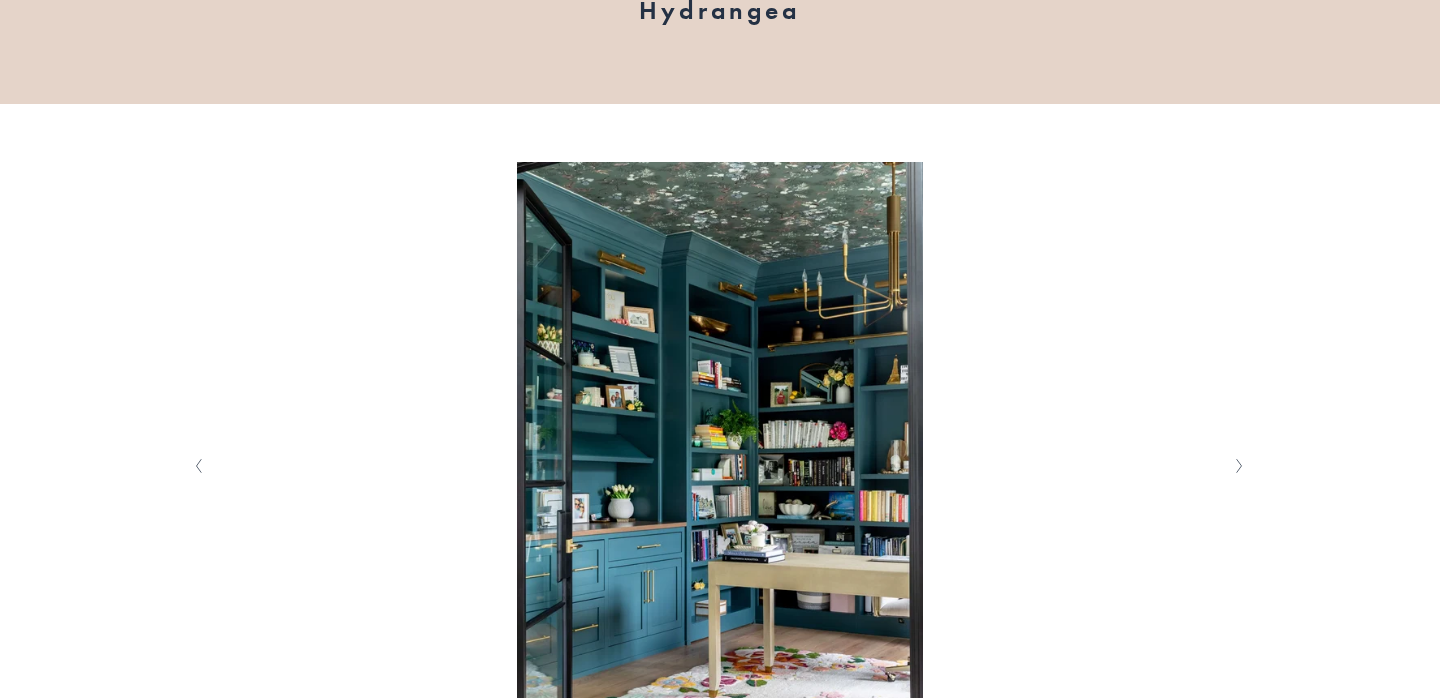 click at bounding box center (1239, 466) 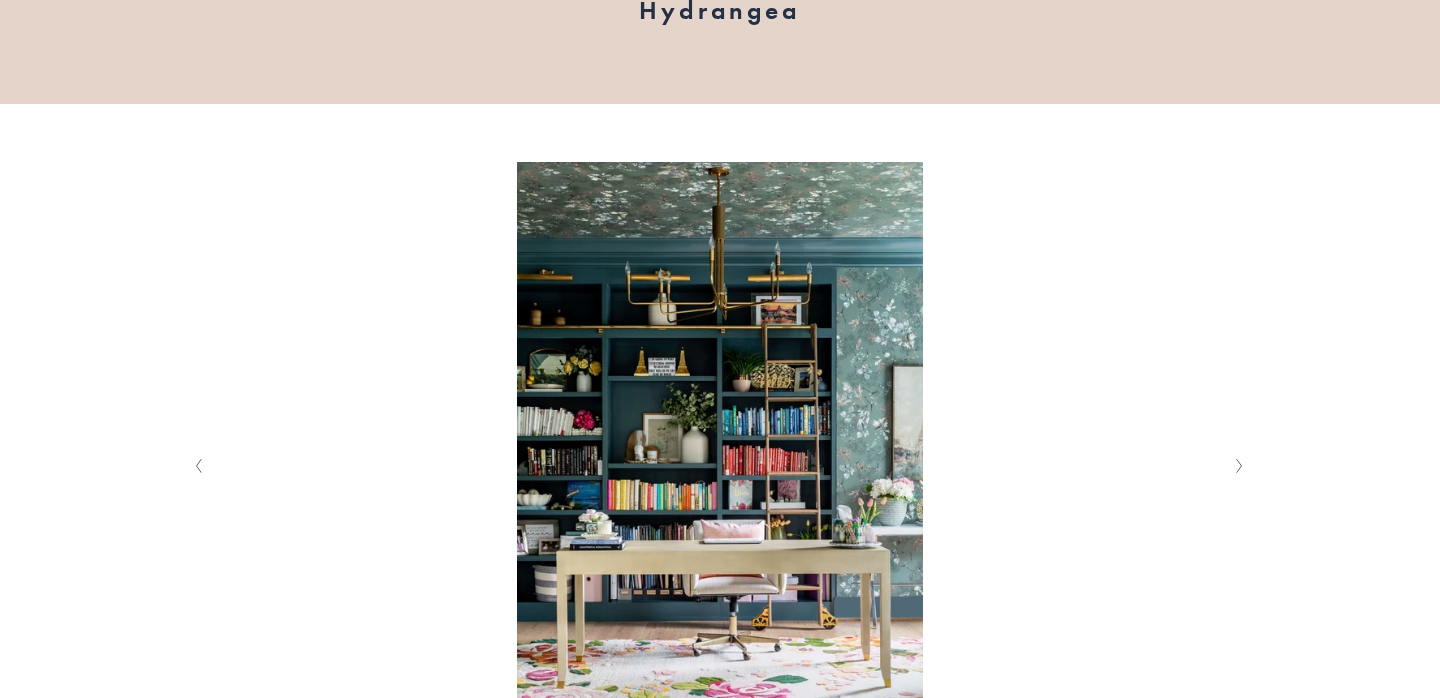 click at bounding box center [1239, 466] 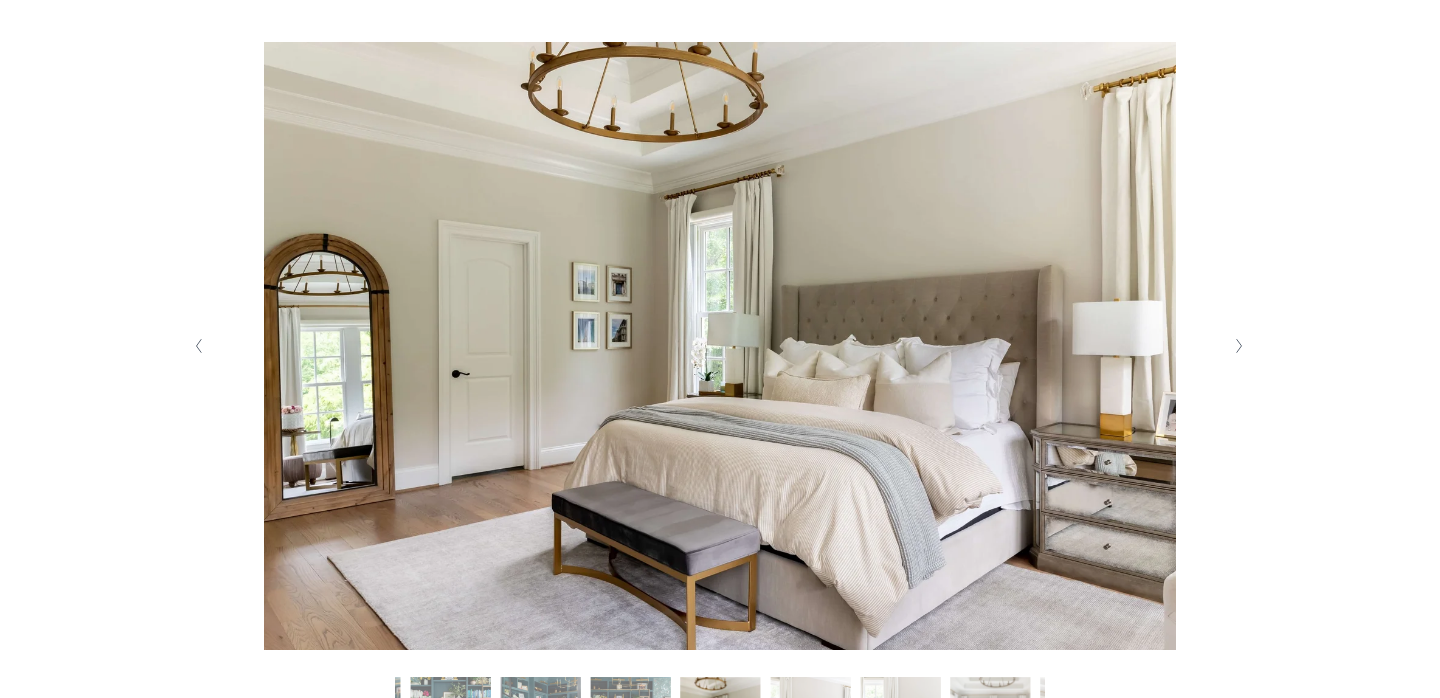 scroll, scrollTop: 397, scrollLeft: 0, axis: vertical 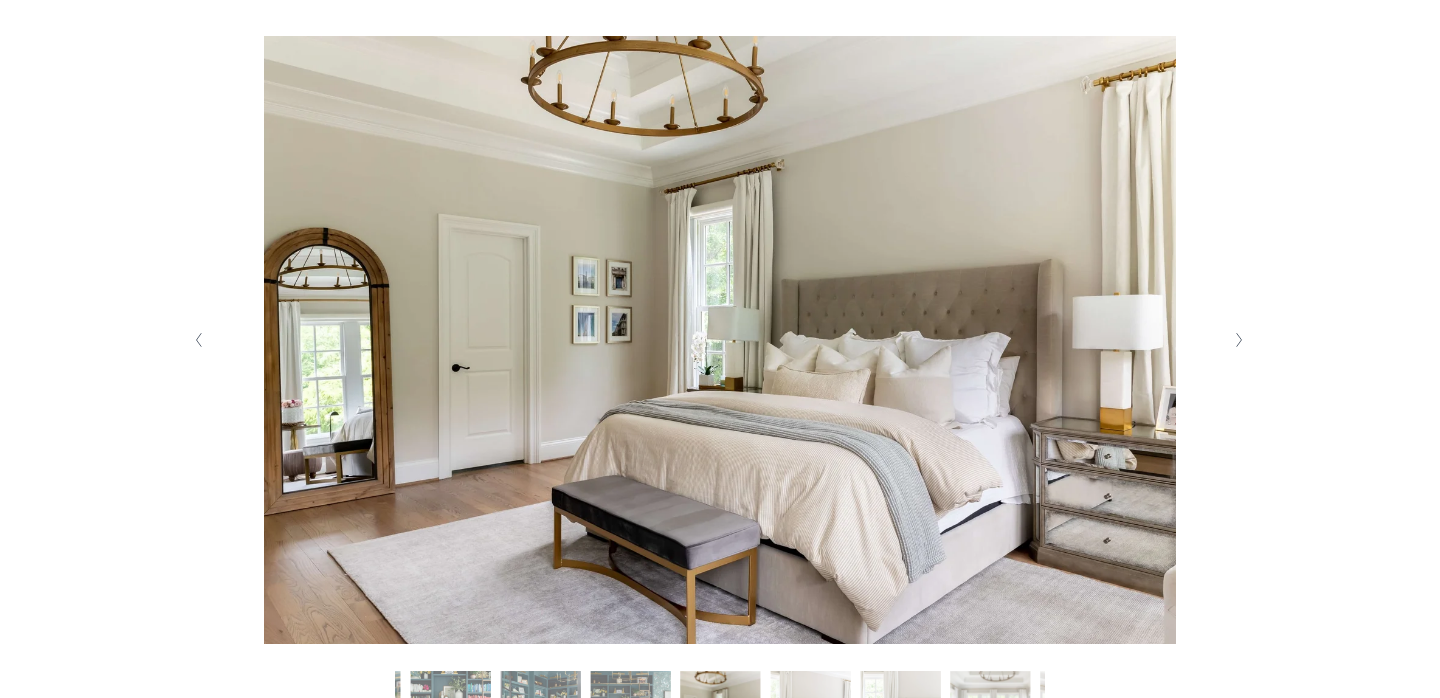 click at bounding box center (720, 340) 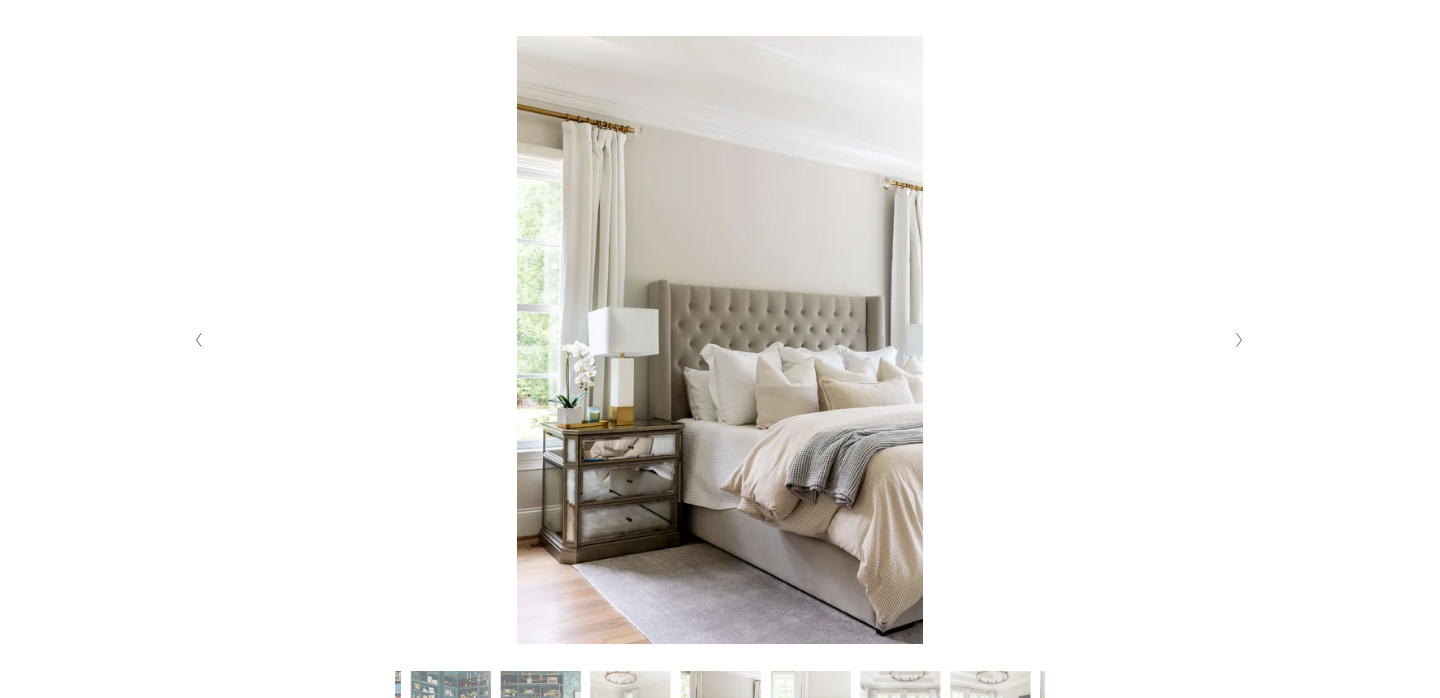 click at bounding box center (1240, 340) 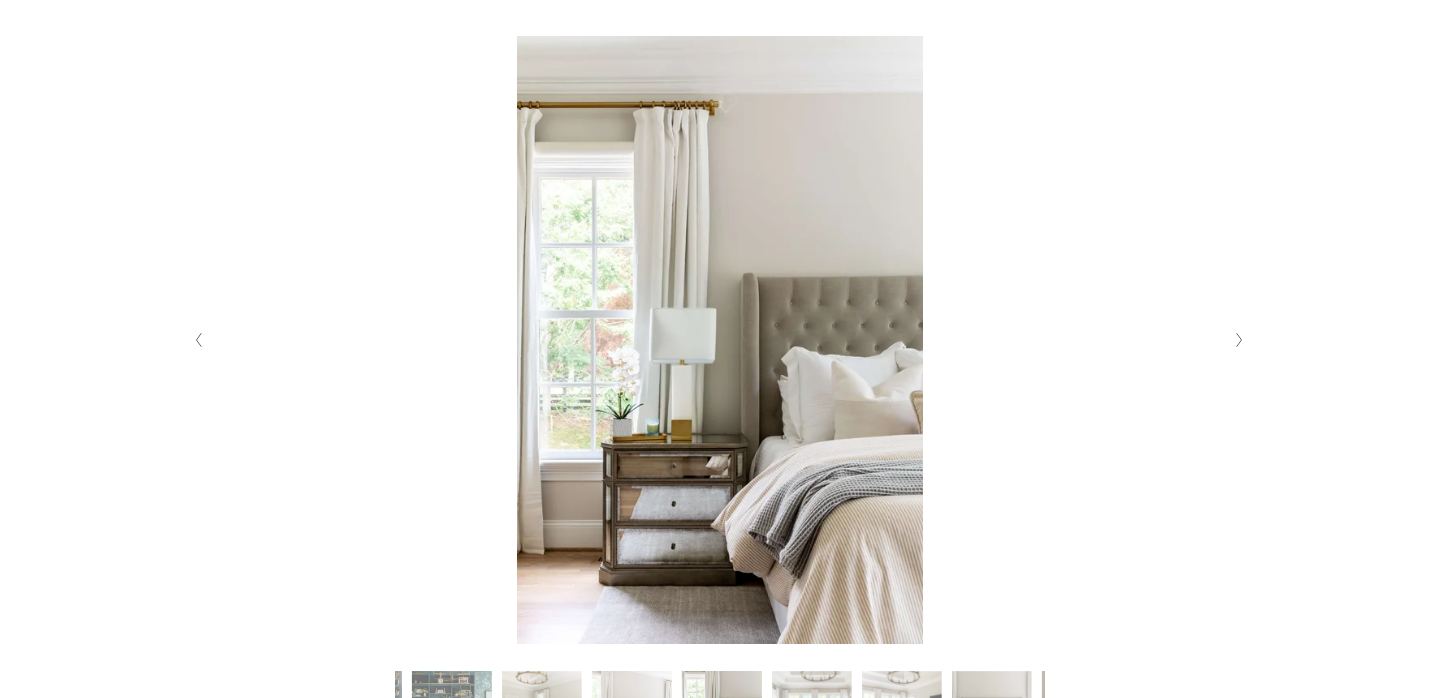 click at bounding box center (1240, 340) 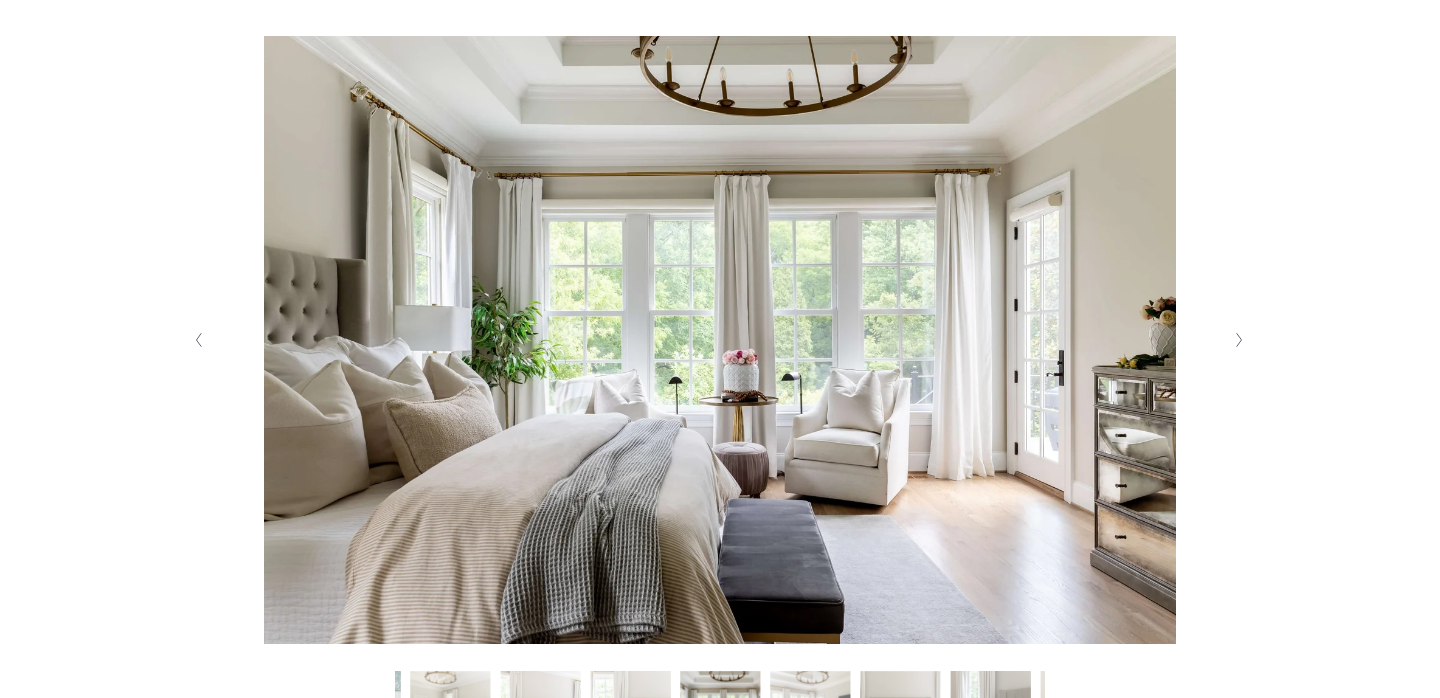 click at bounding box center (1240, 340) 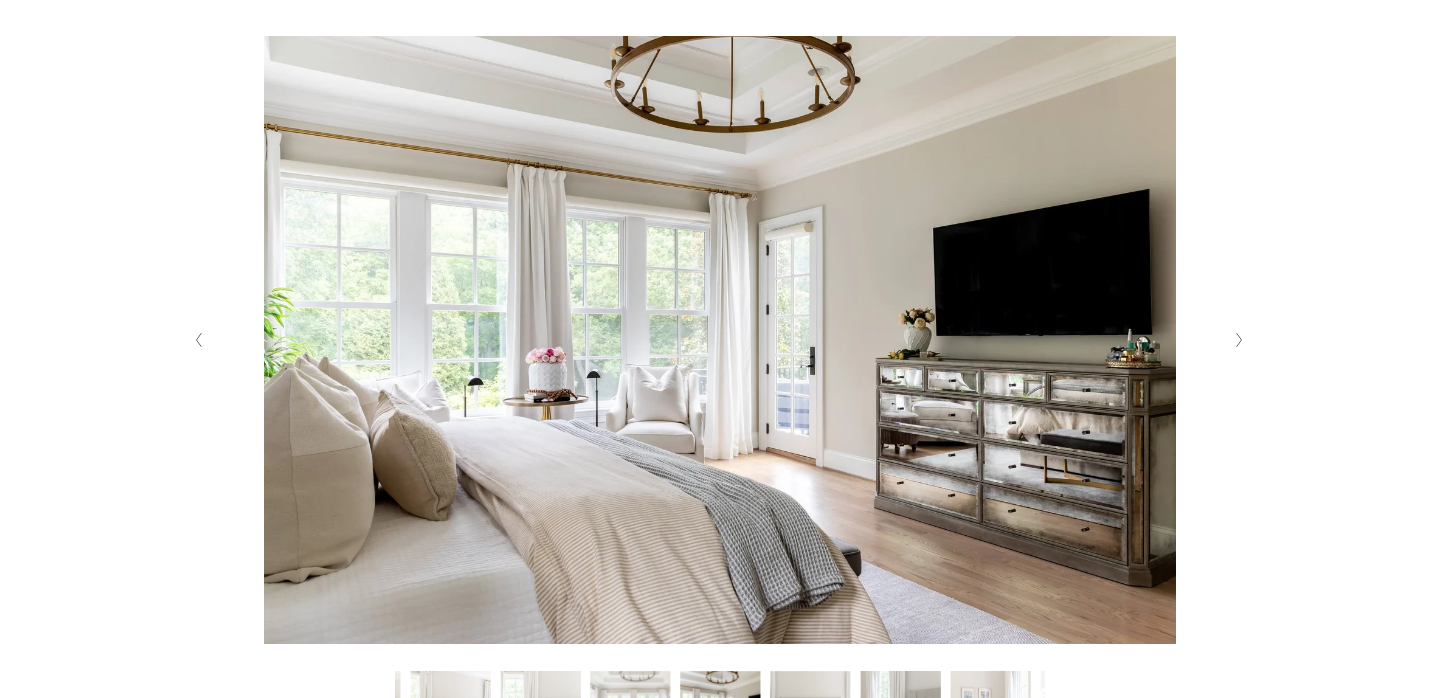 click at bounding box center (1240, 340) 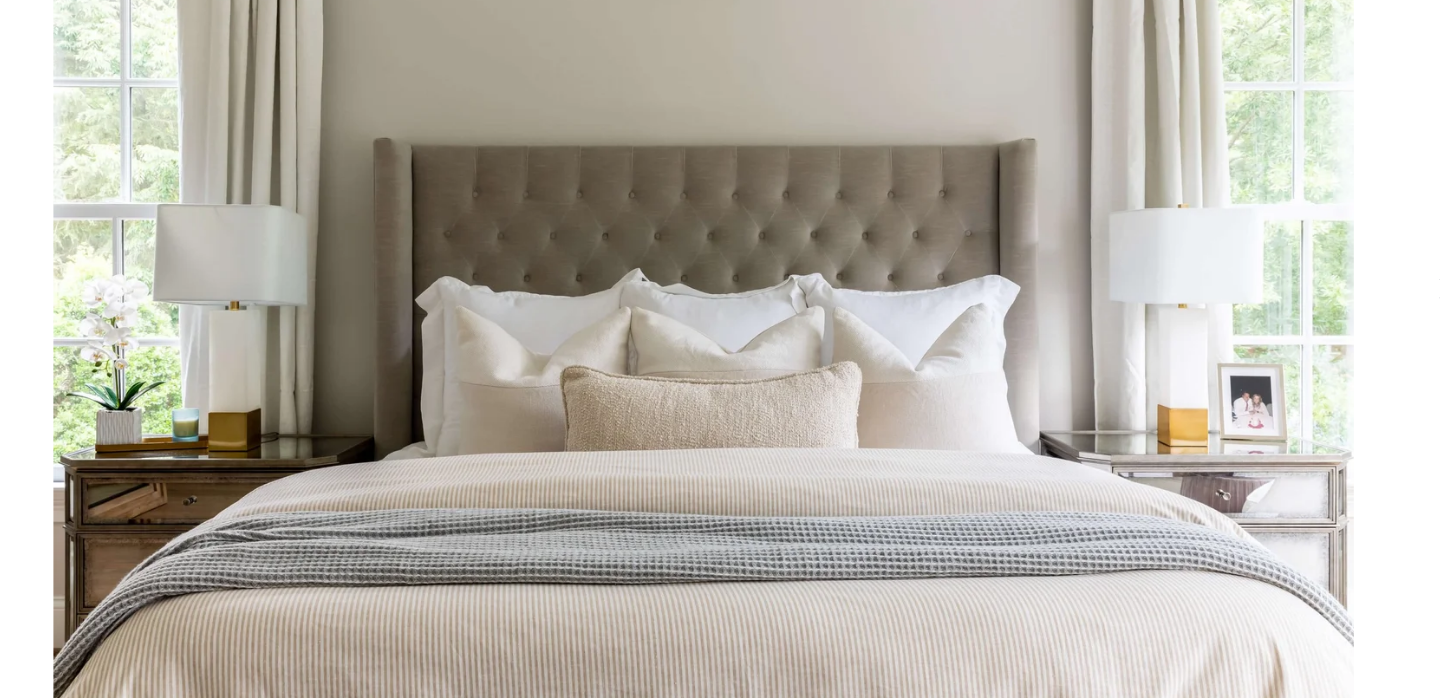 scroll, scrollTop: 381, scrollLeft: 0, axis: vertical 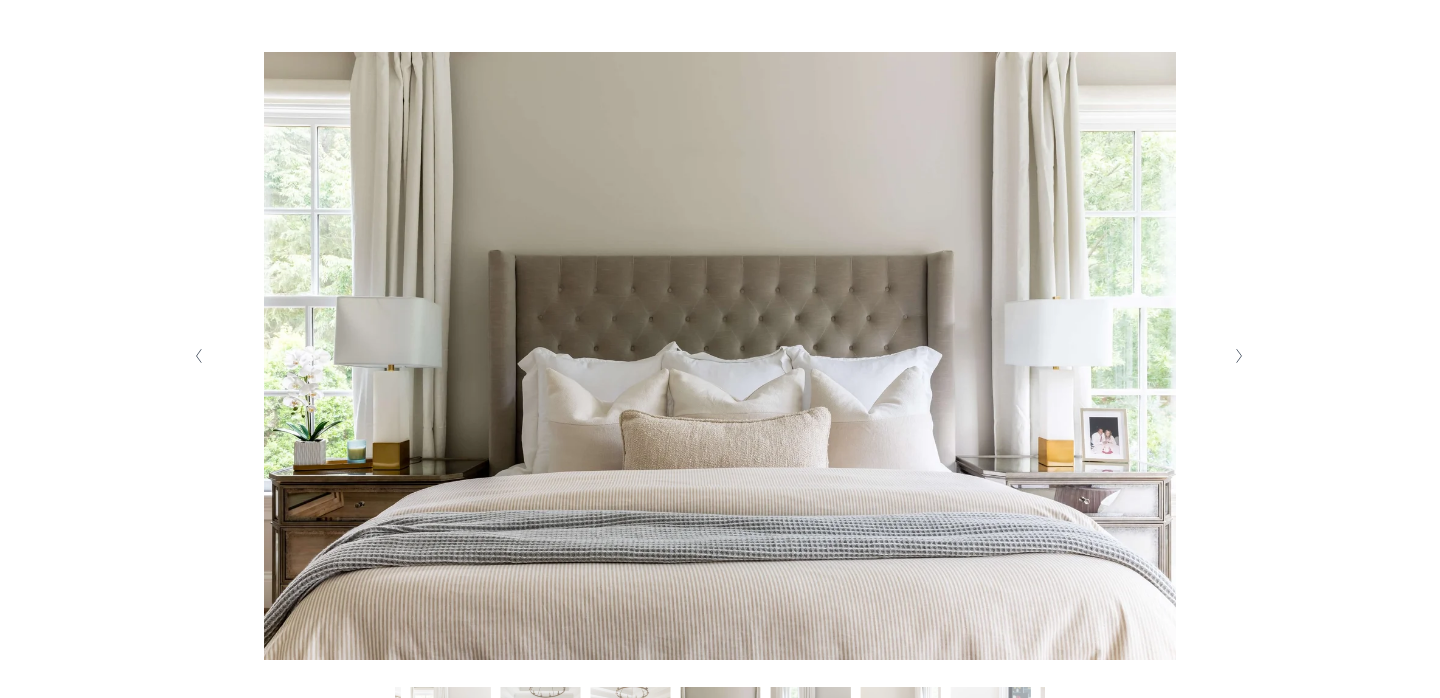 click at bounding box center (1239, 356) 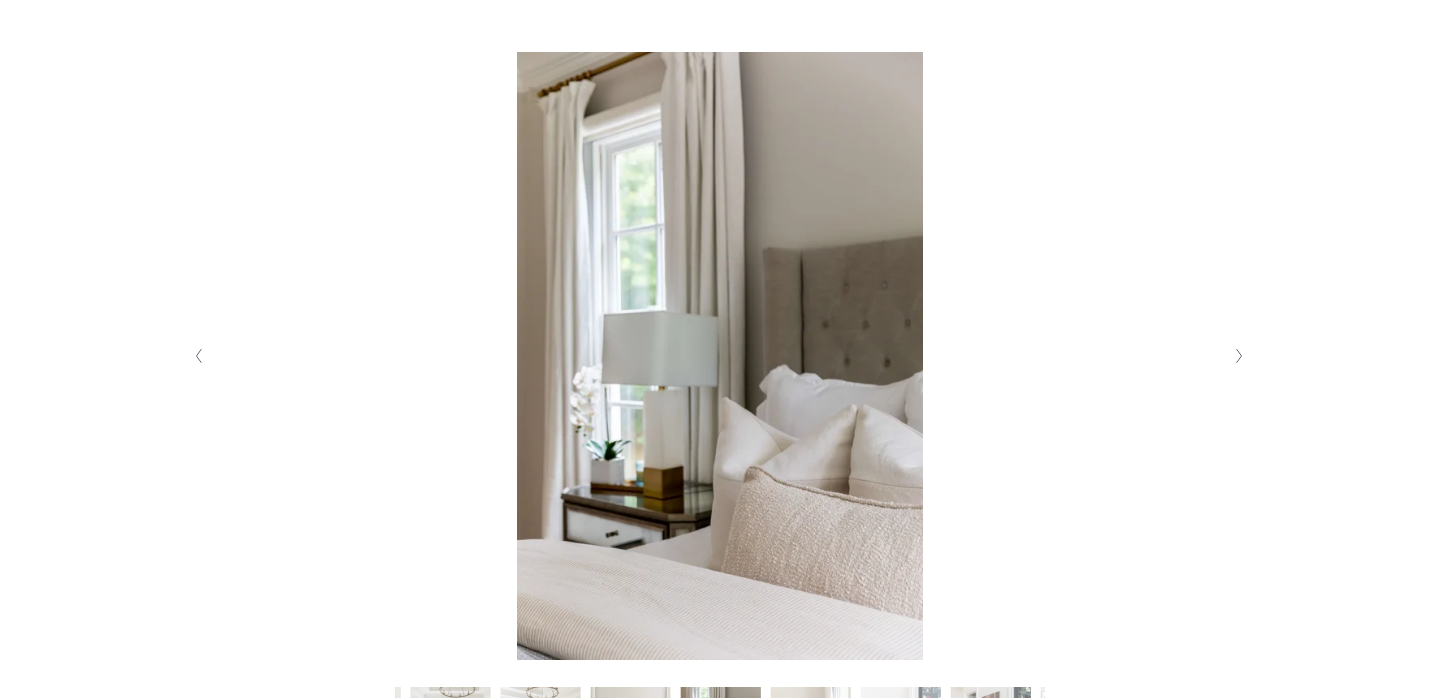 click at bounding box center [1239, 356] 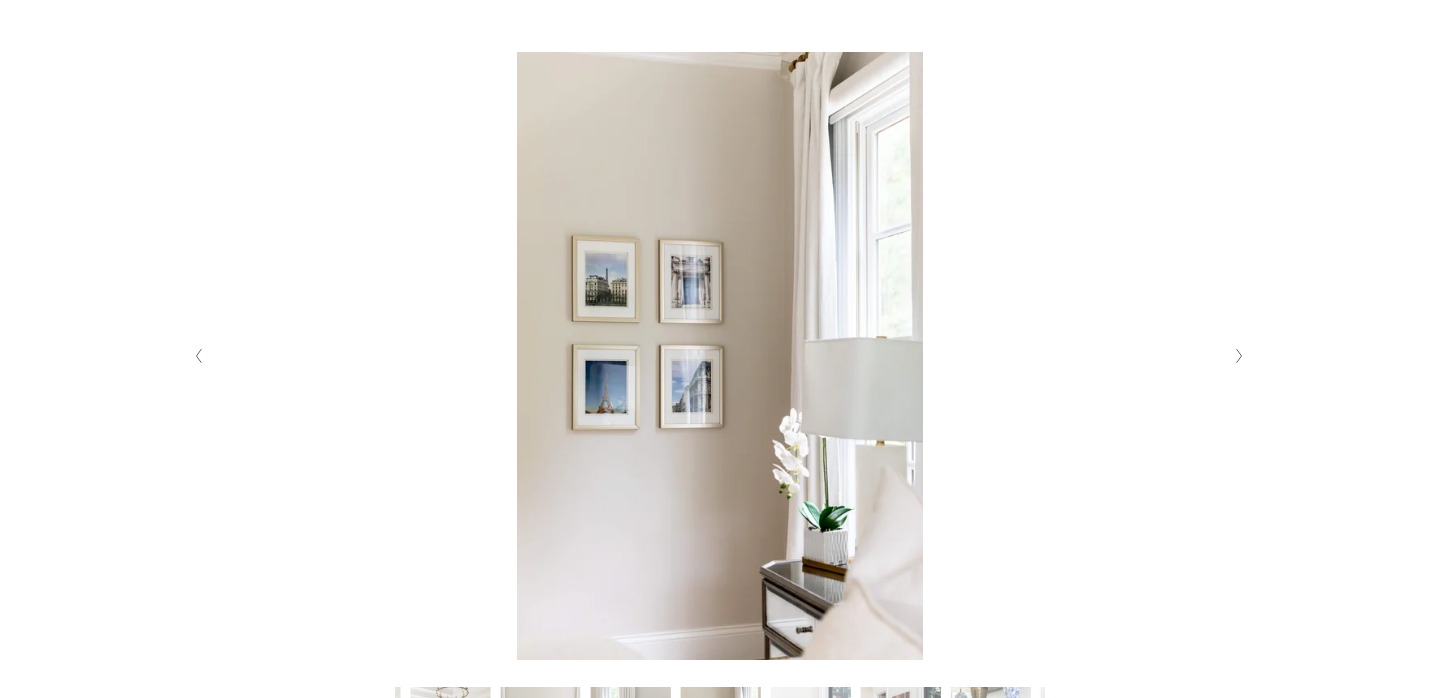 click at bounding box center [1239, 356] 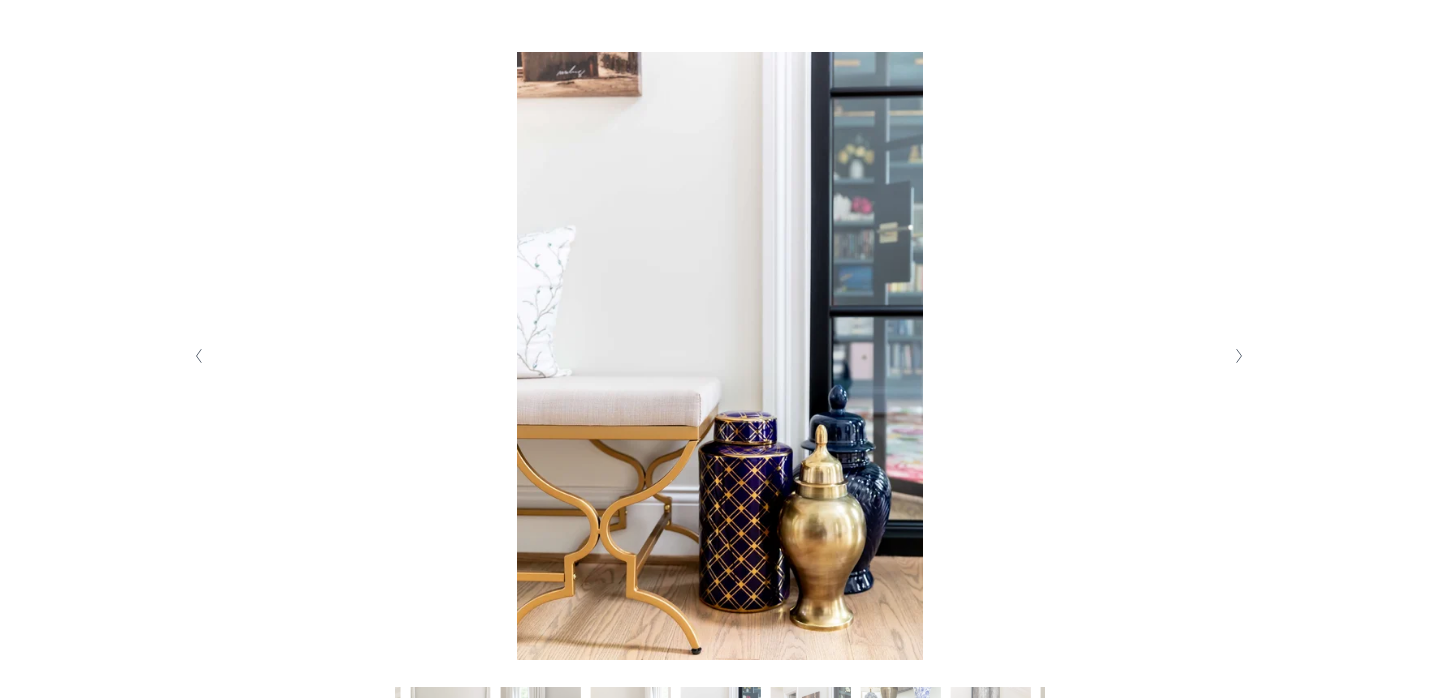 click at bounding box center (1239, 356) 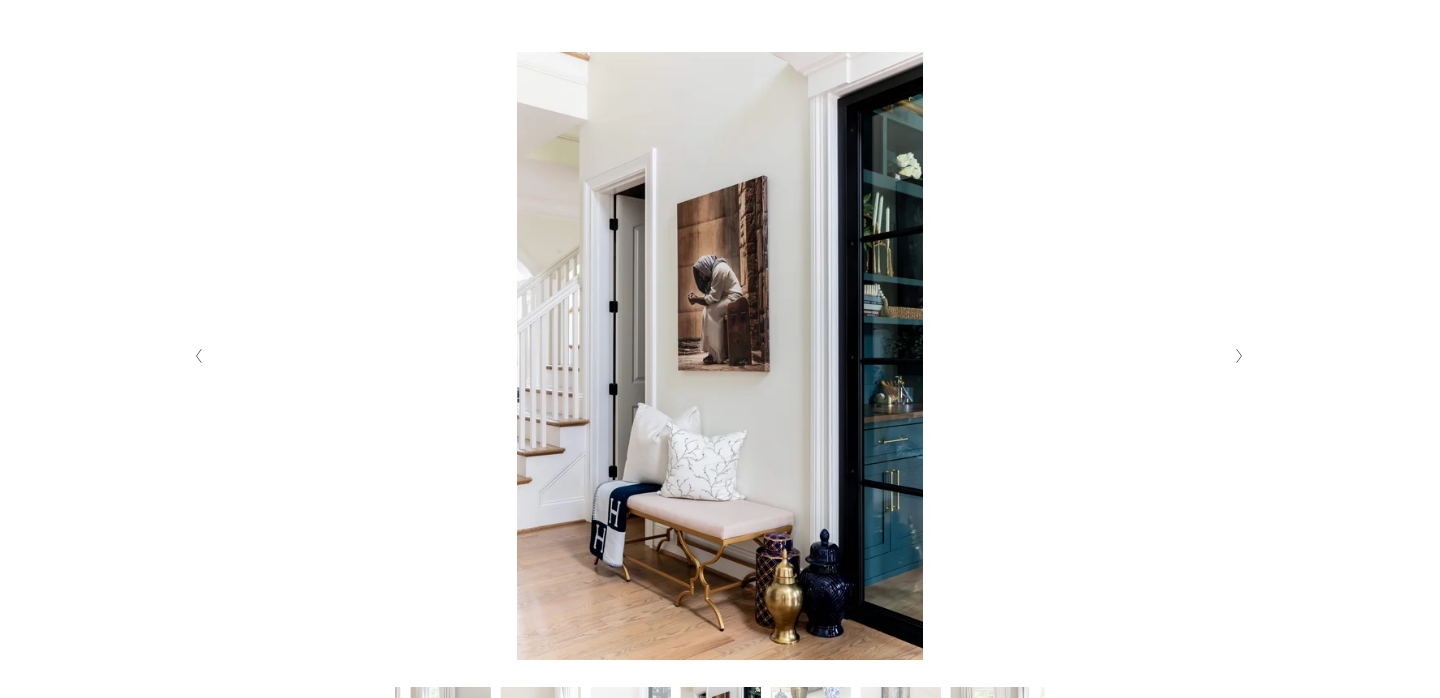 click at bounding box center [1239, 356] 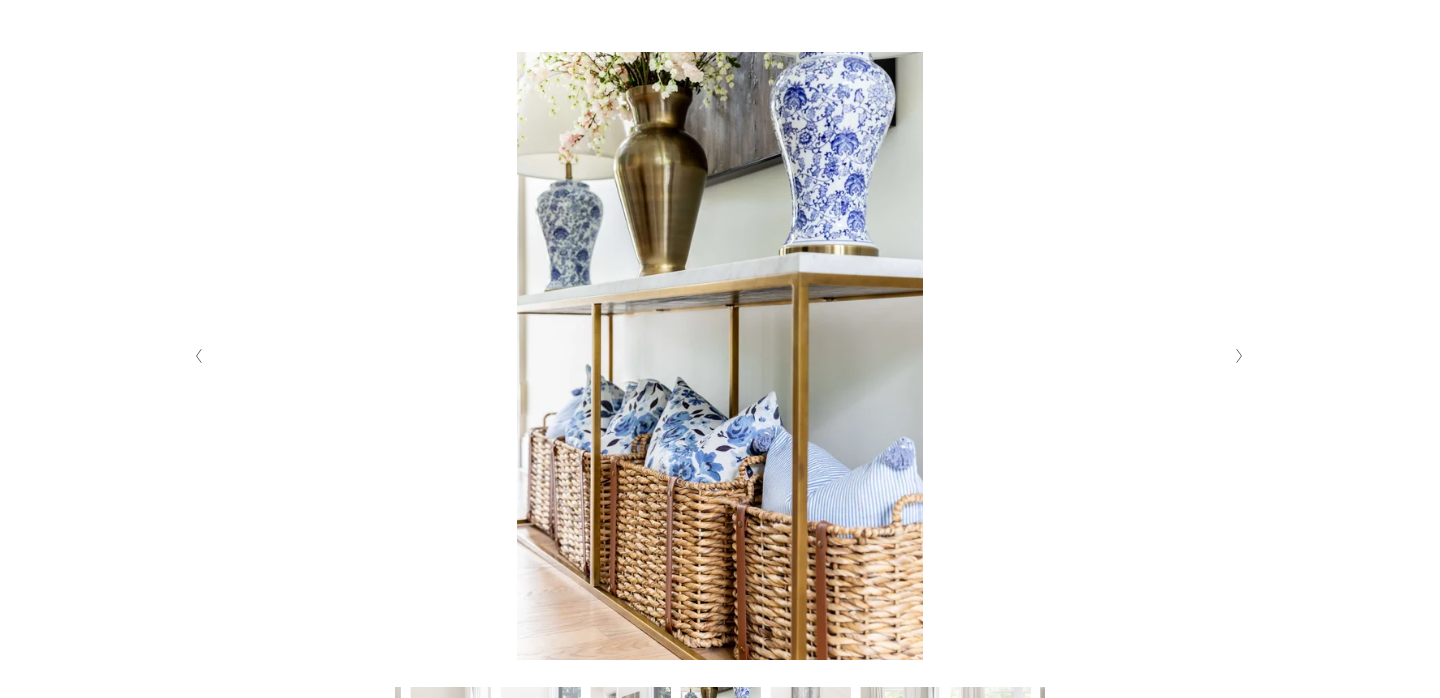 click at bounding box center [1239, 356] 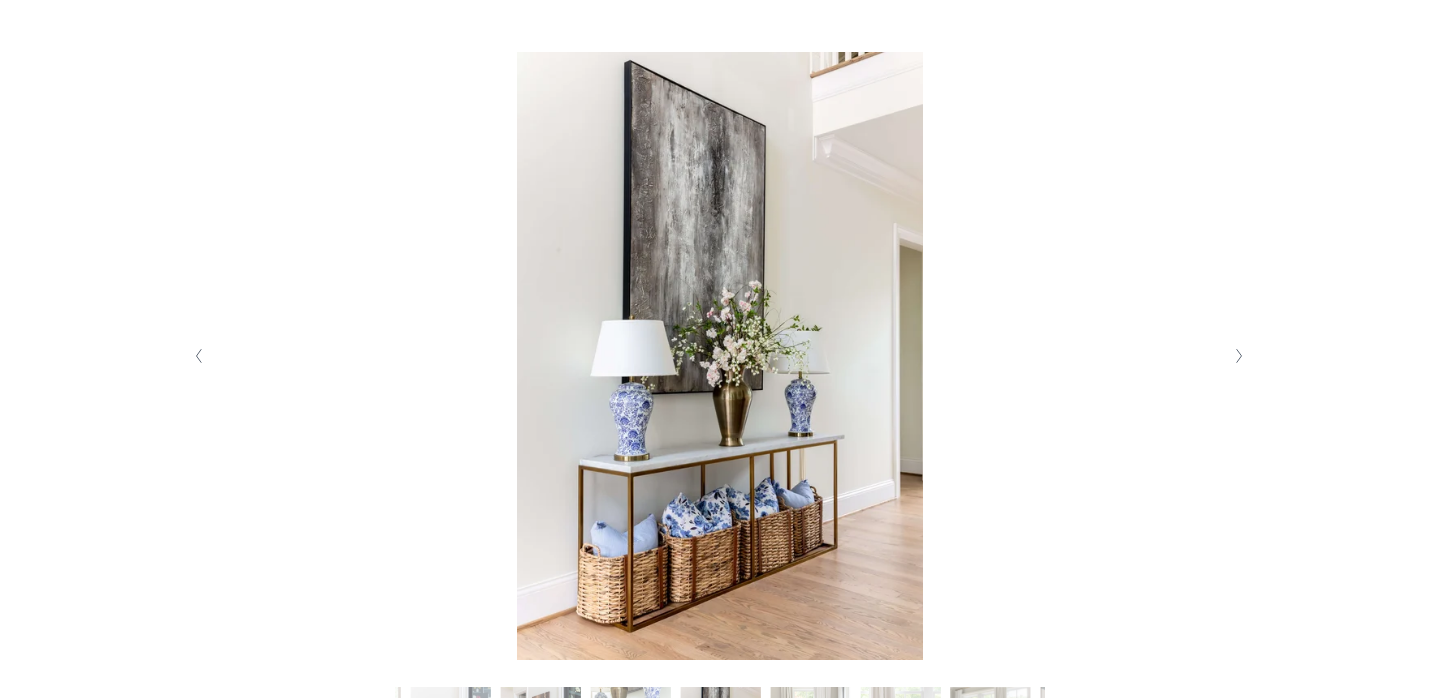 click at bounding box center [1239, 356] 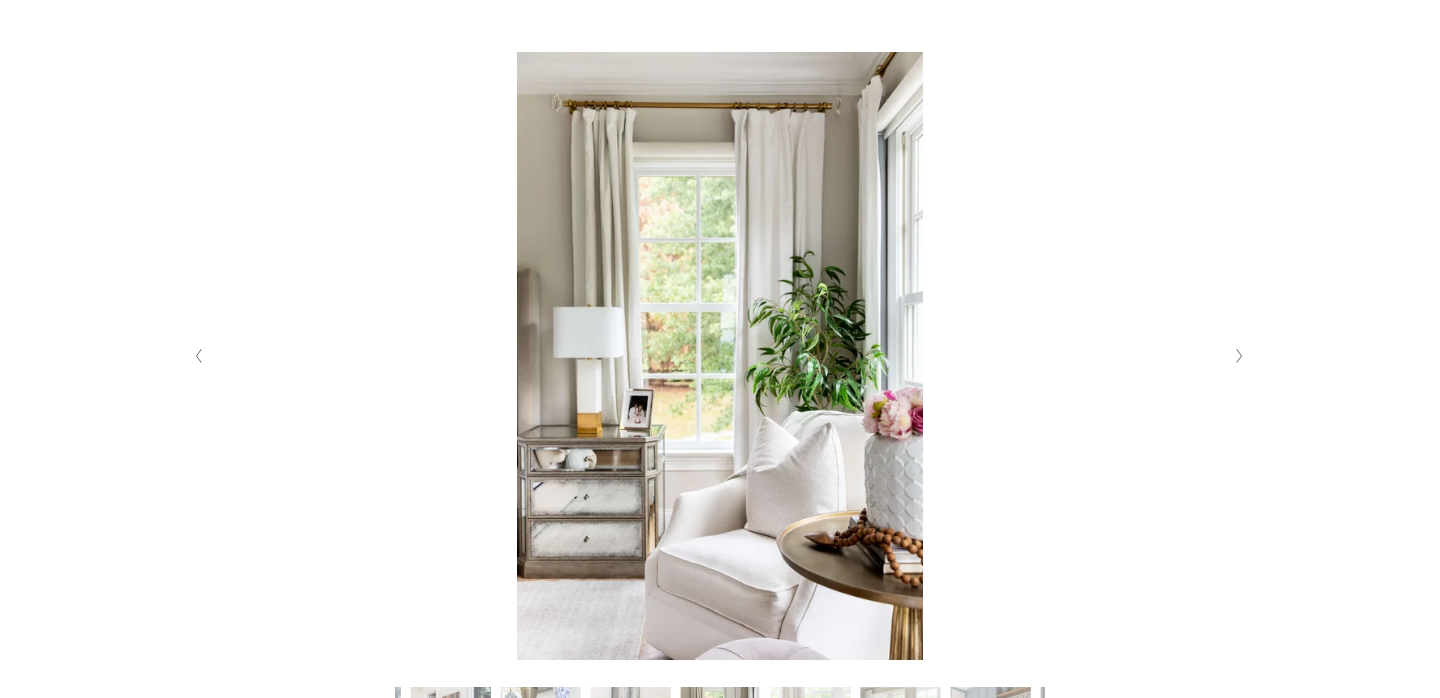 click at bounding box center [1240, 356] 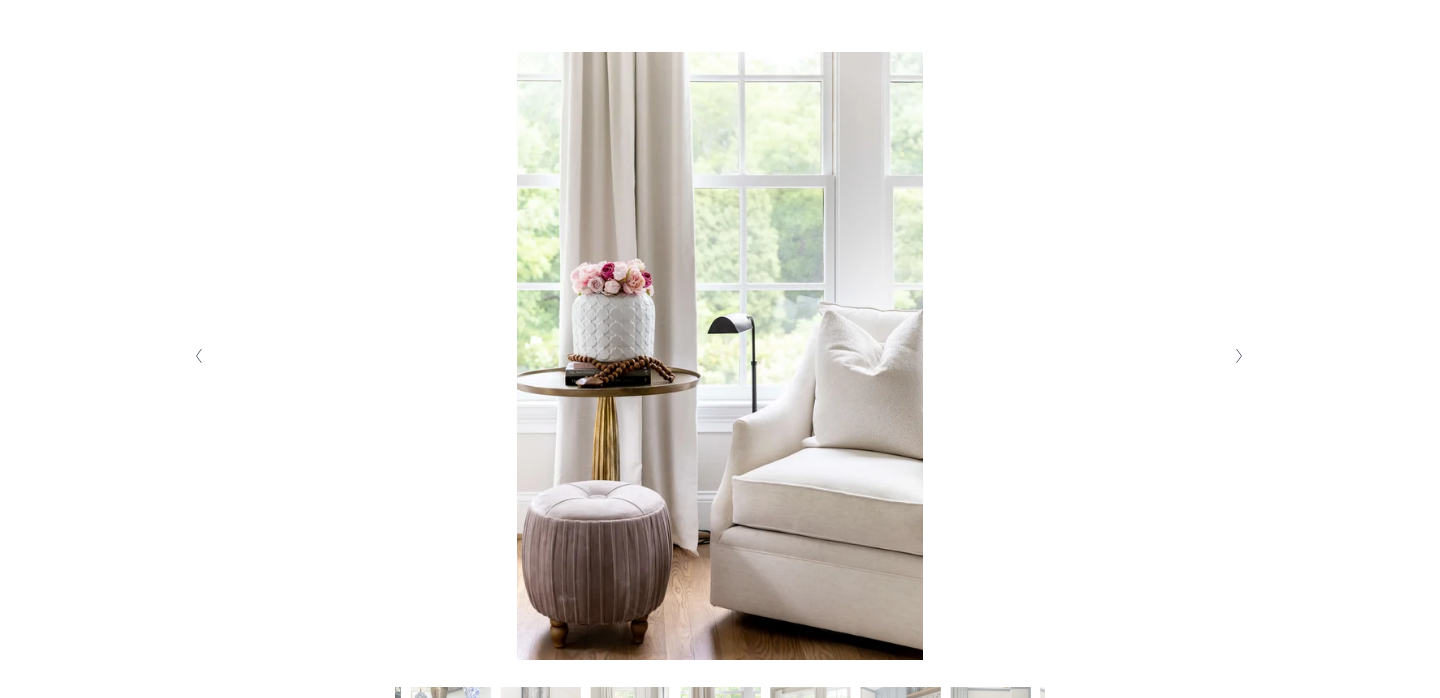click at bounding box center [1240, 356] 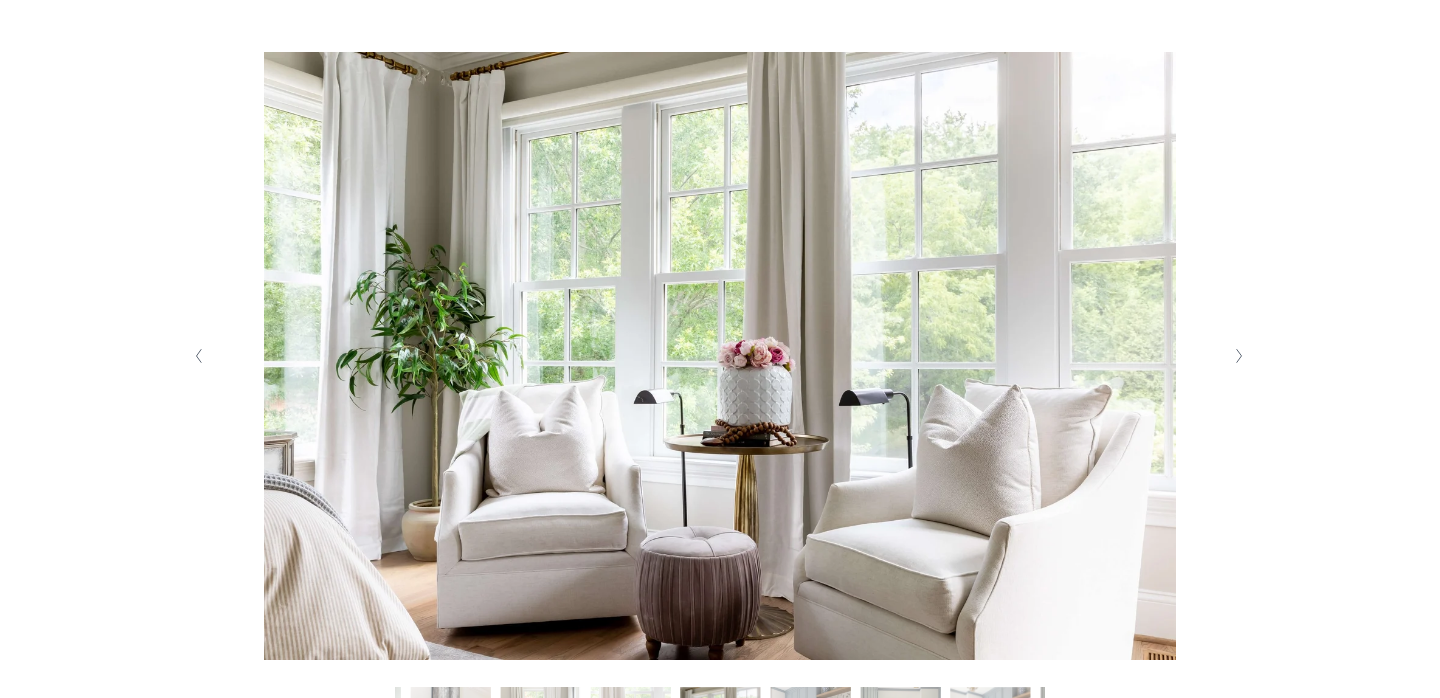click at bounding box center [1240, 356] 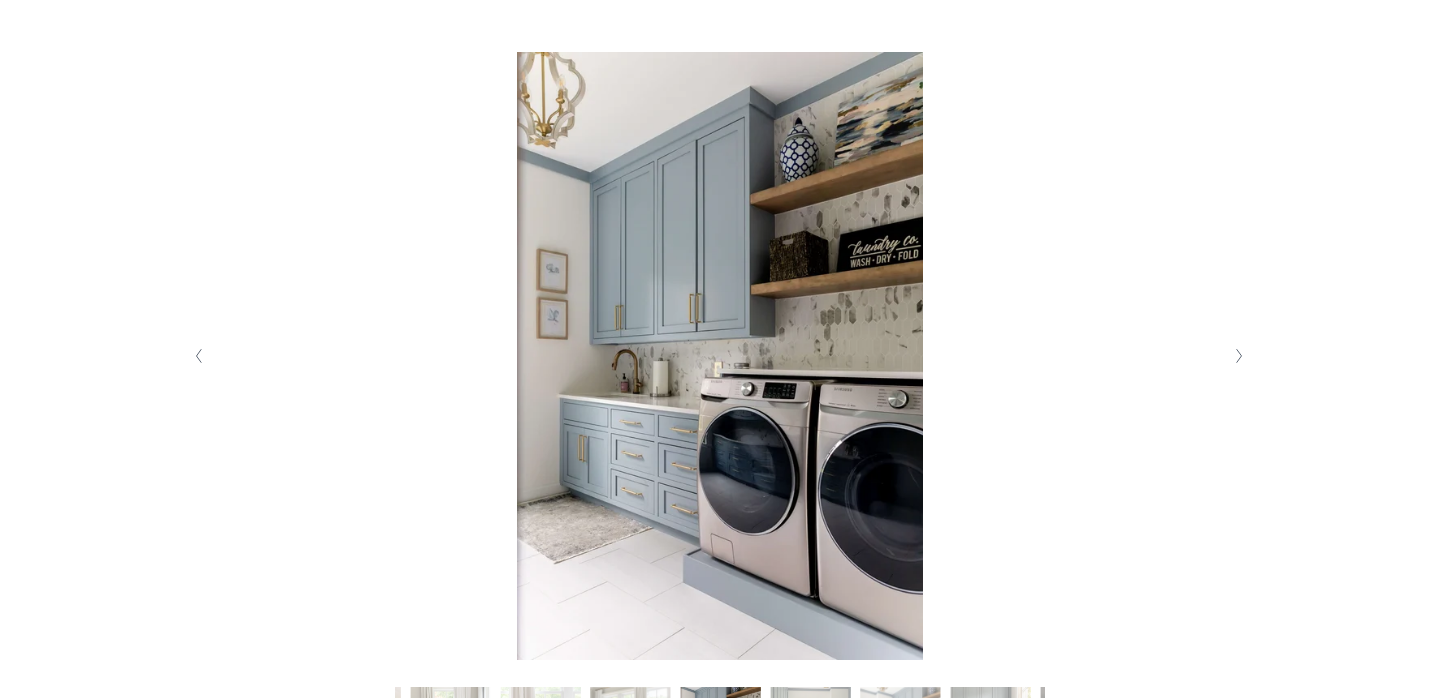 click at bounding box center [1240, 356] 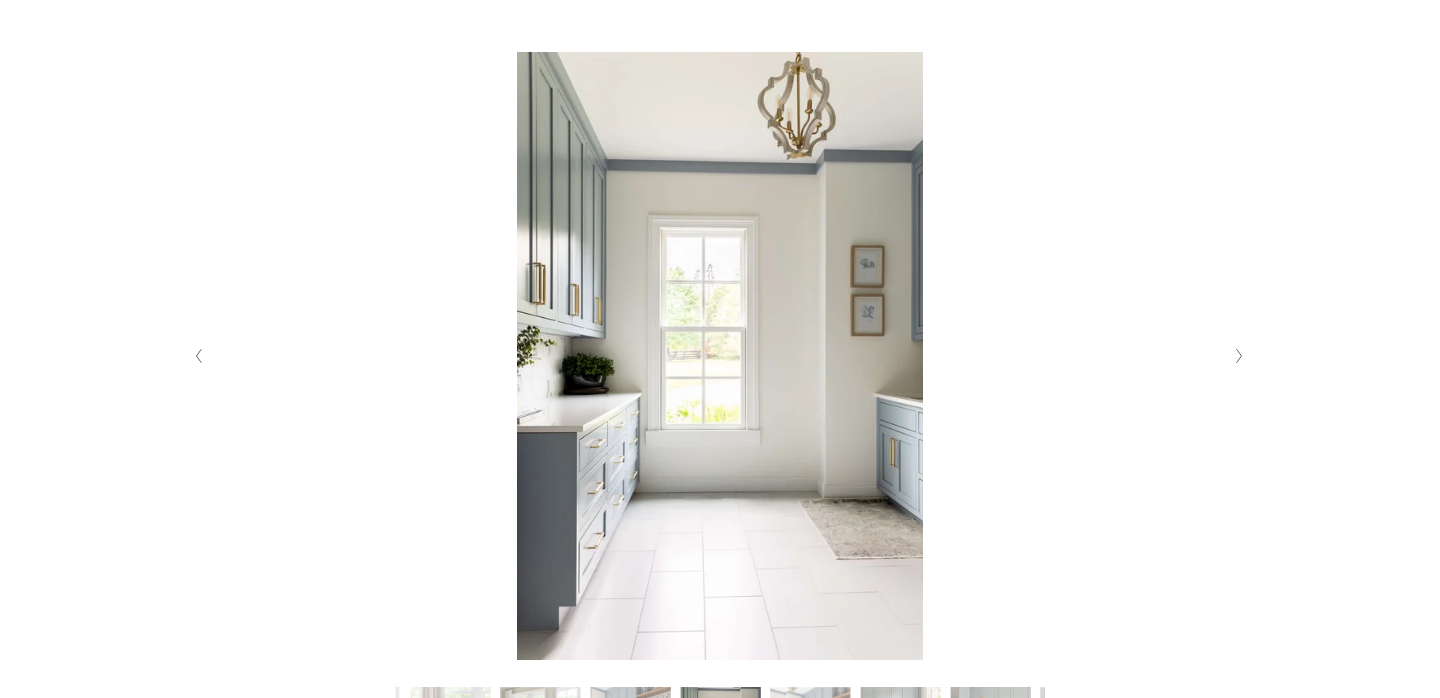 click at bounding box center (1240, 356) 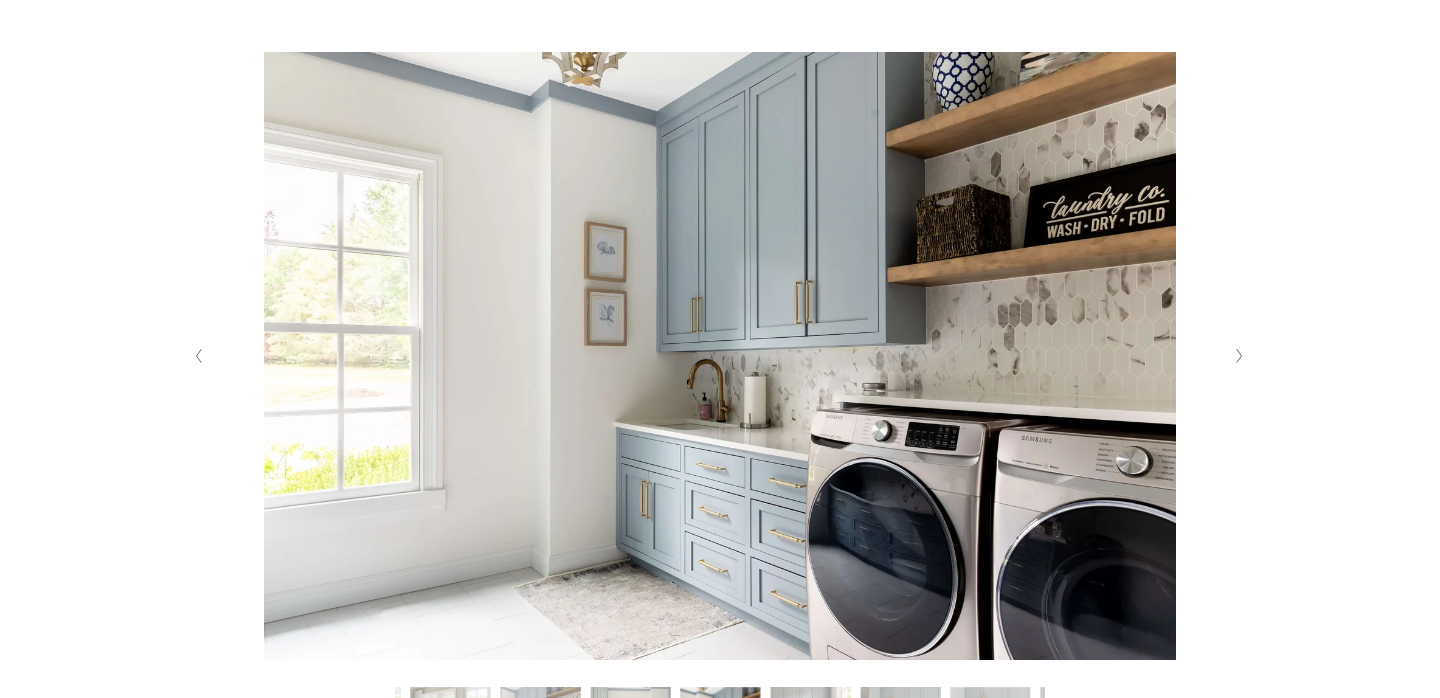 click at bounding box center [1240, 356] 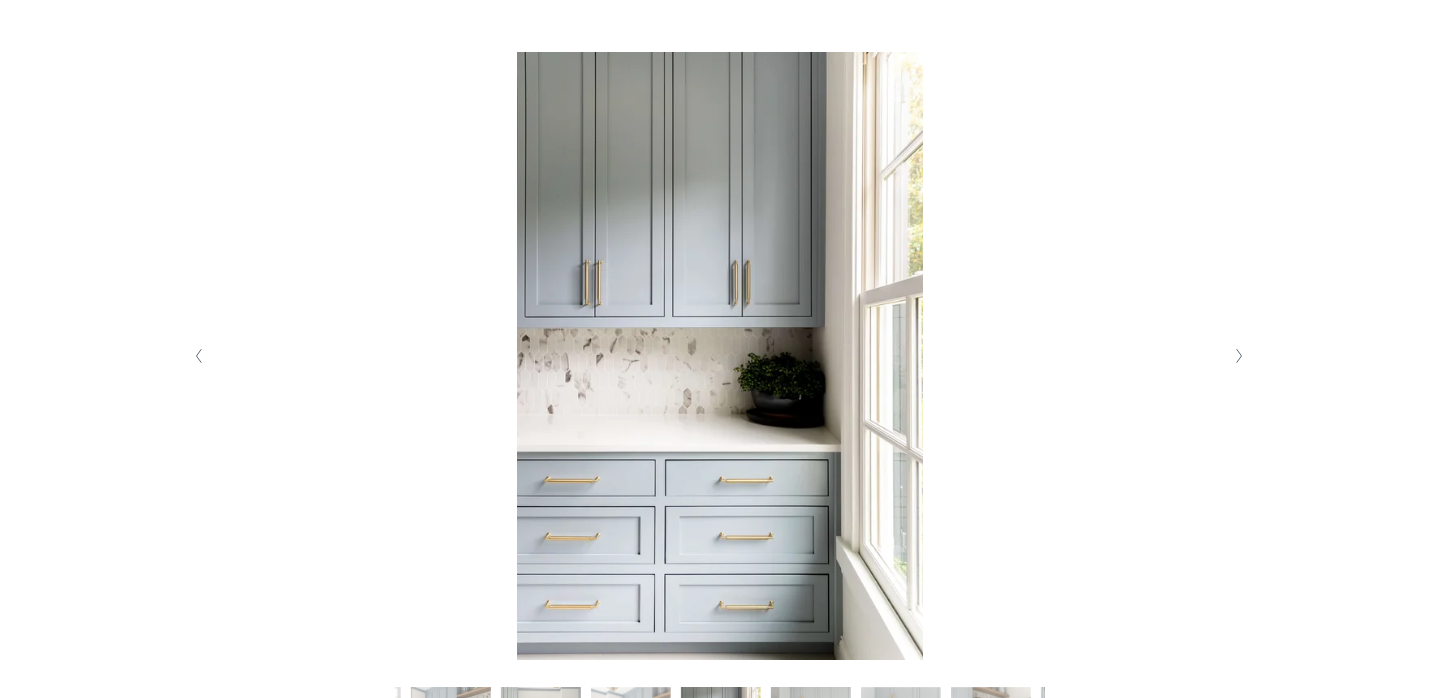 click at bounding box center (1240, 356) 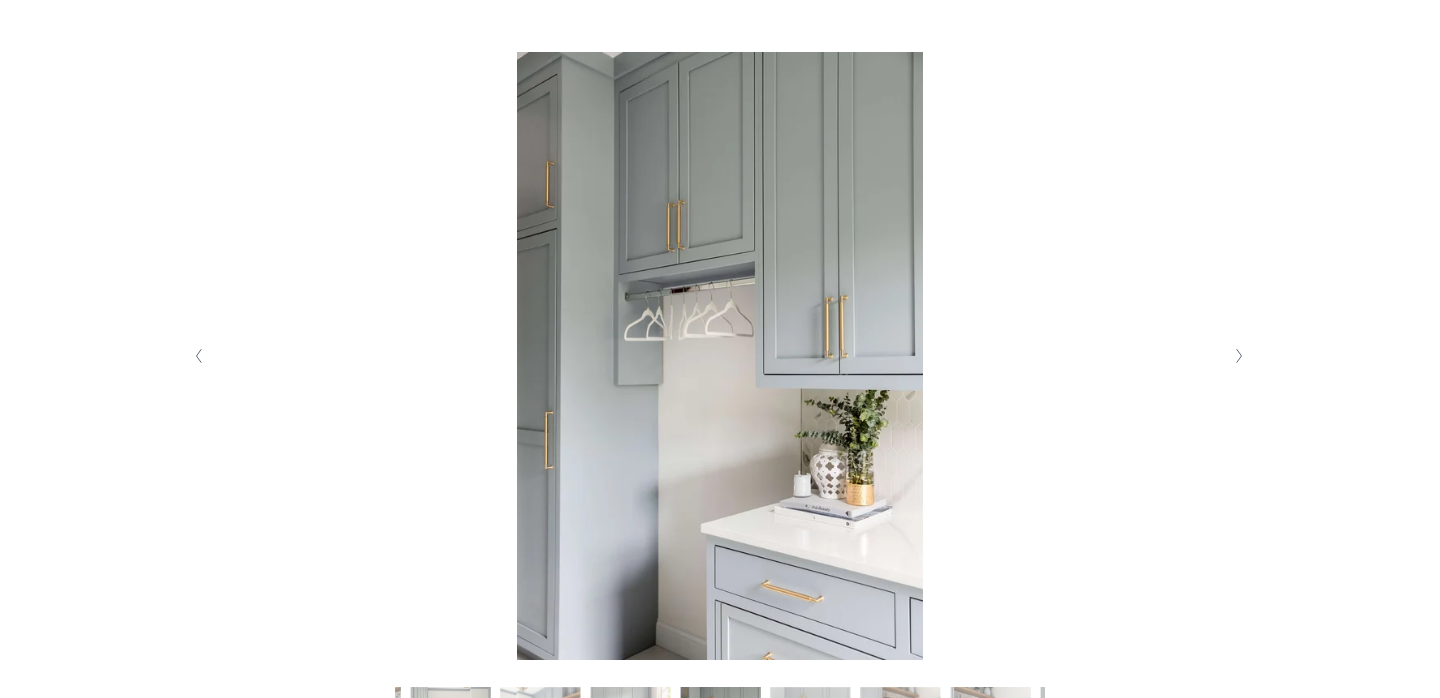 click at bounding box center (720, 356) 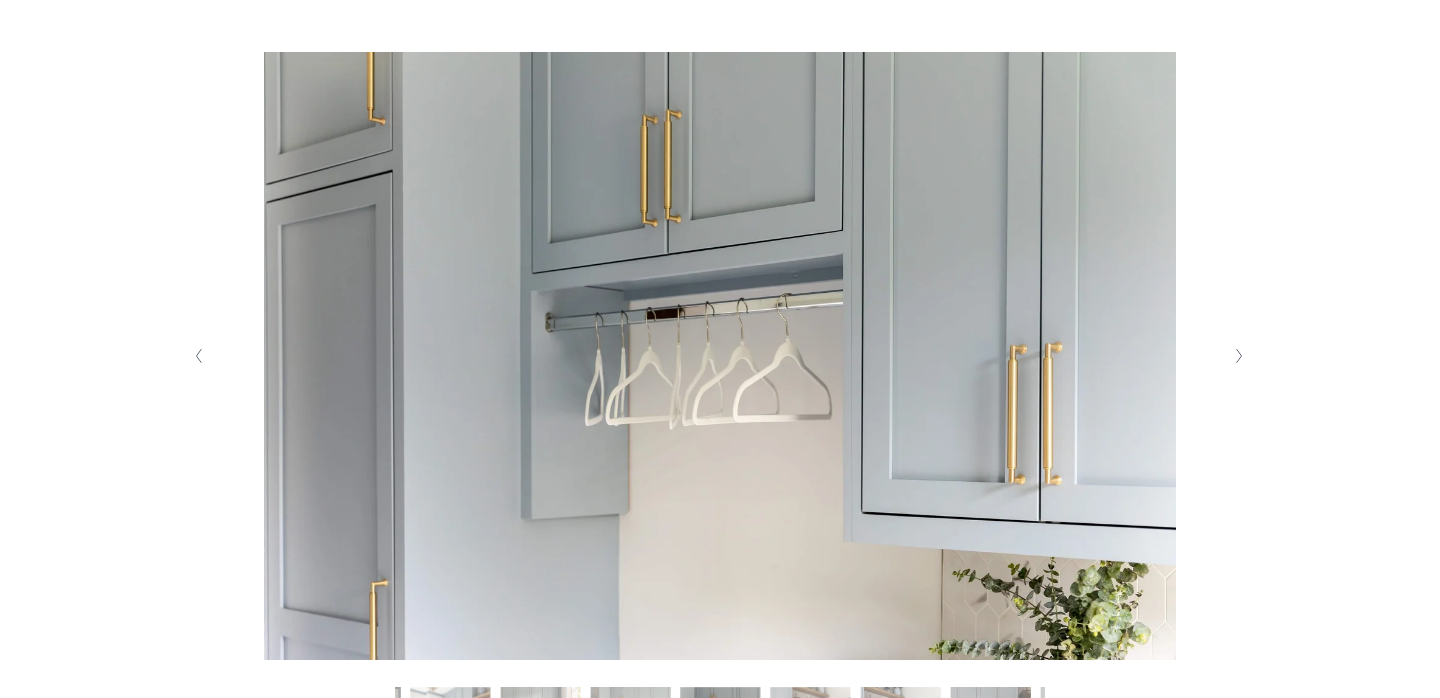 click at bounding box center (1239, 356) 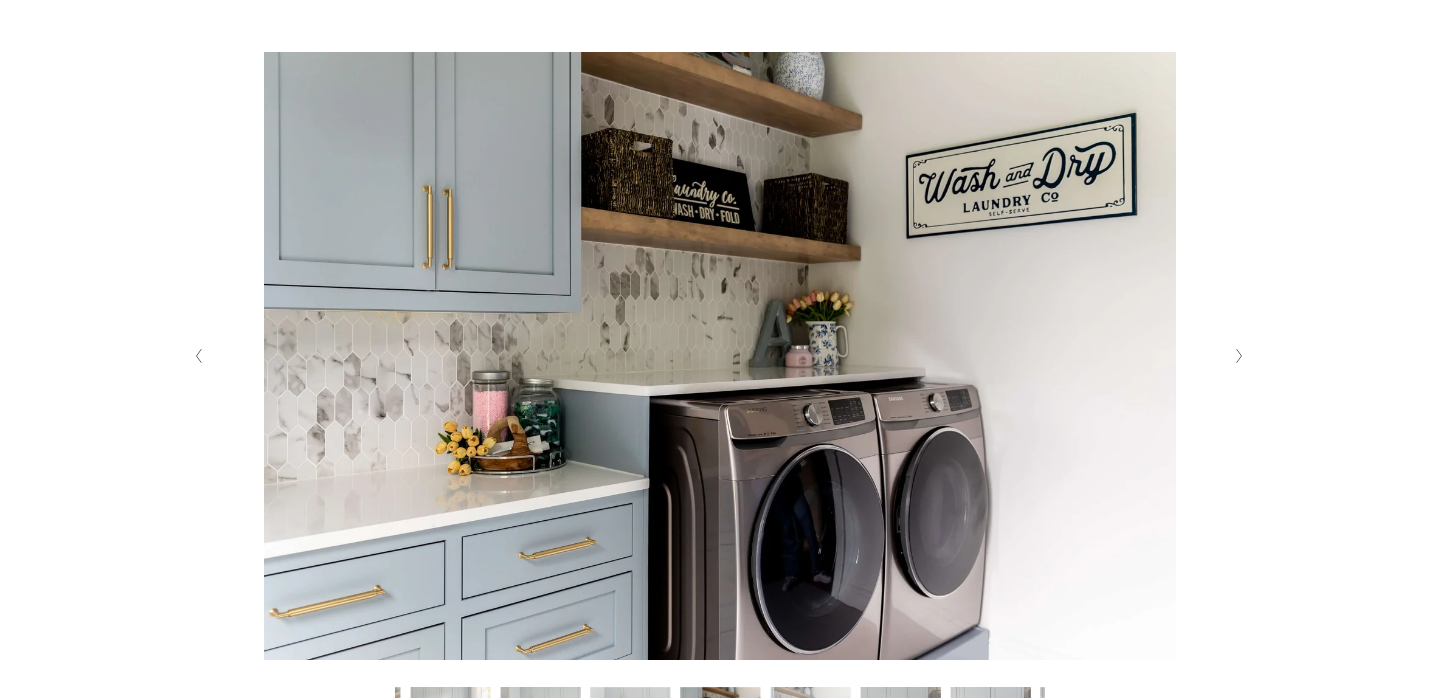 click at bounding box center (1239, 356) 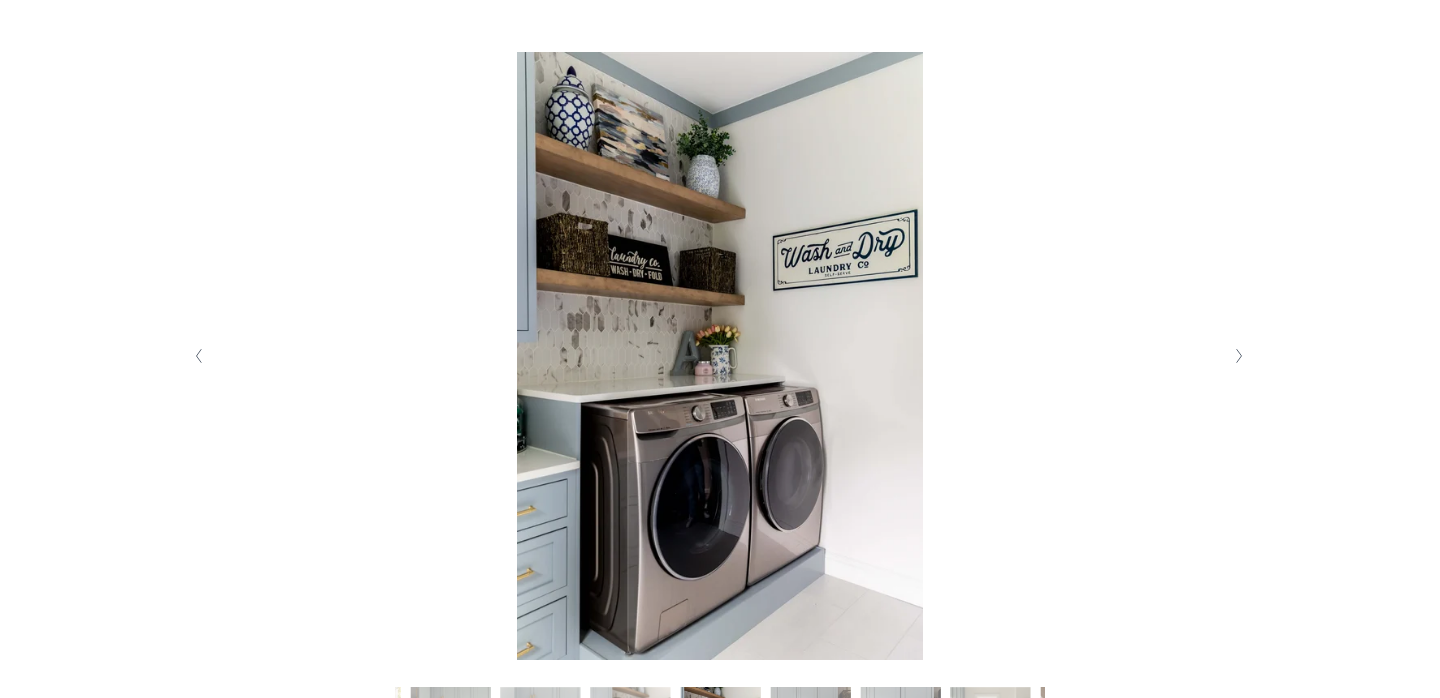 click at bounding box center (1239, 356) 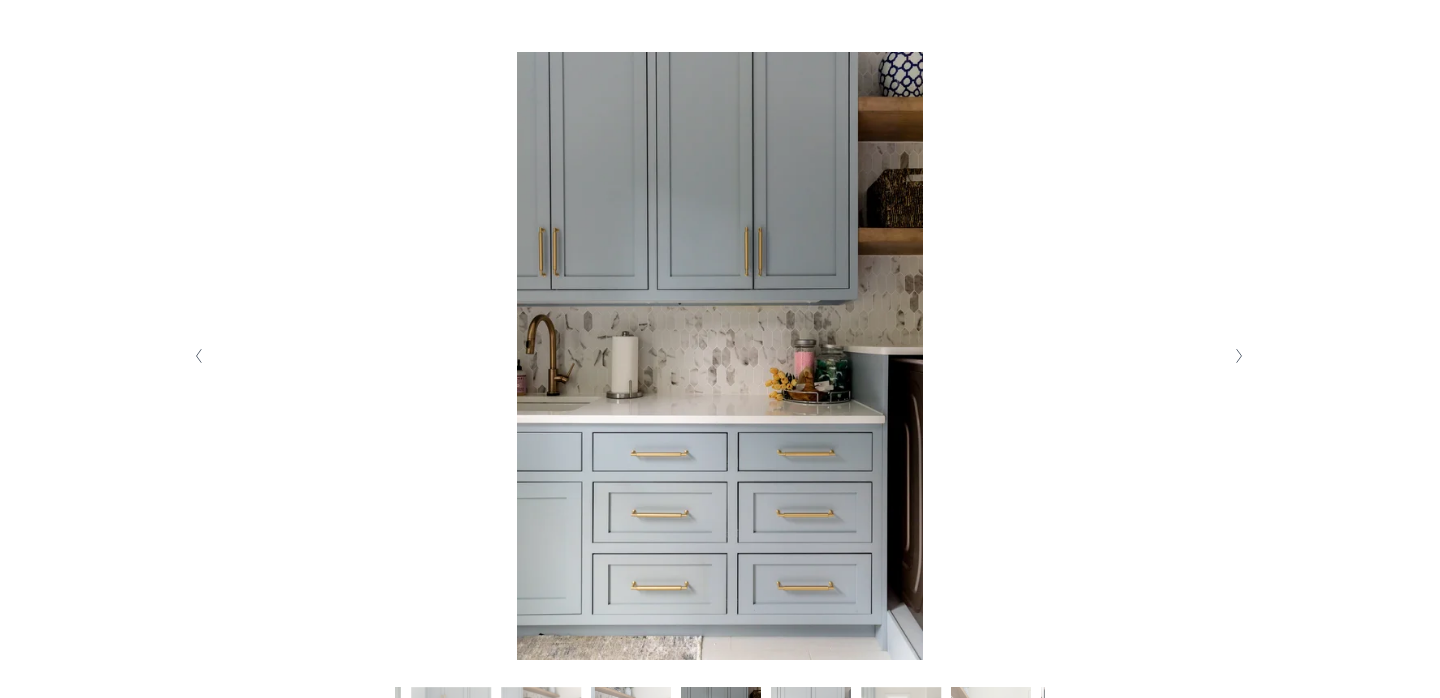 click at bounding box center (1239, 356) 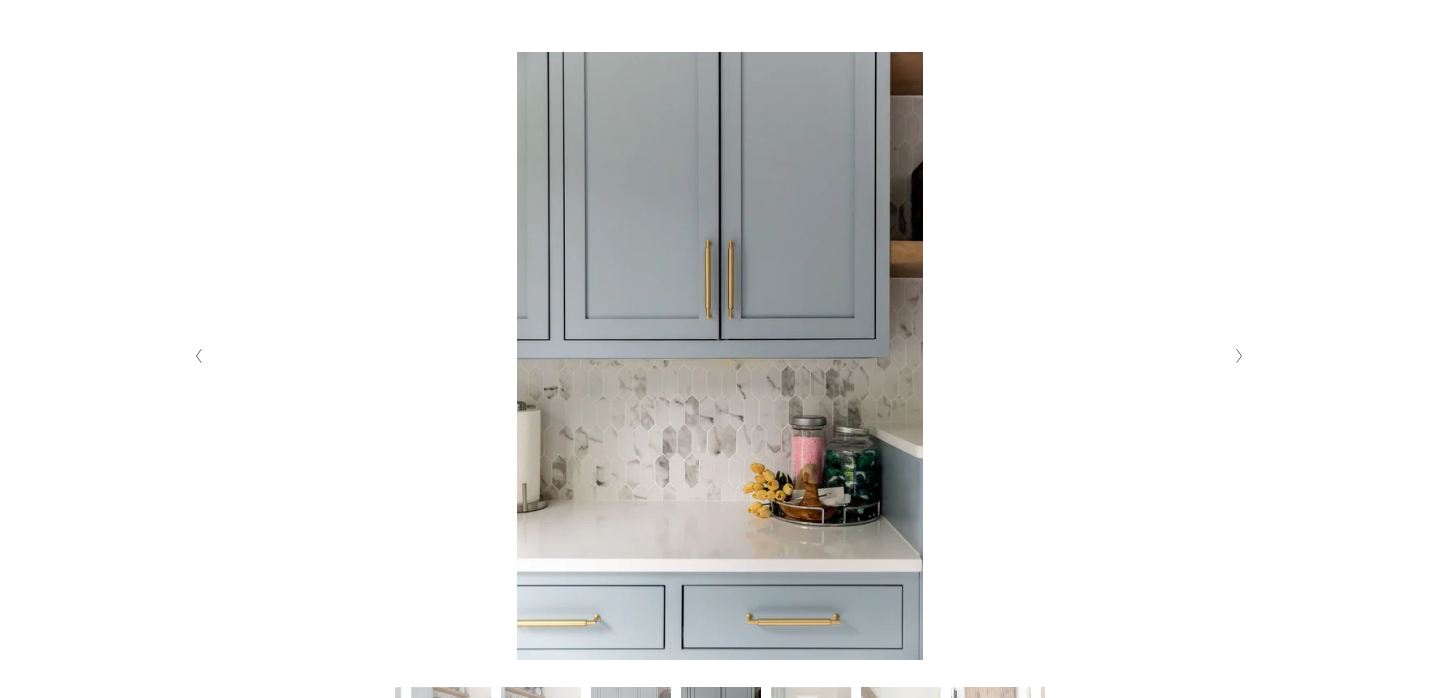 click at bounding box center [1239, 356] 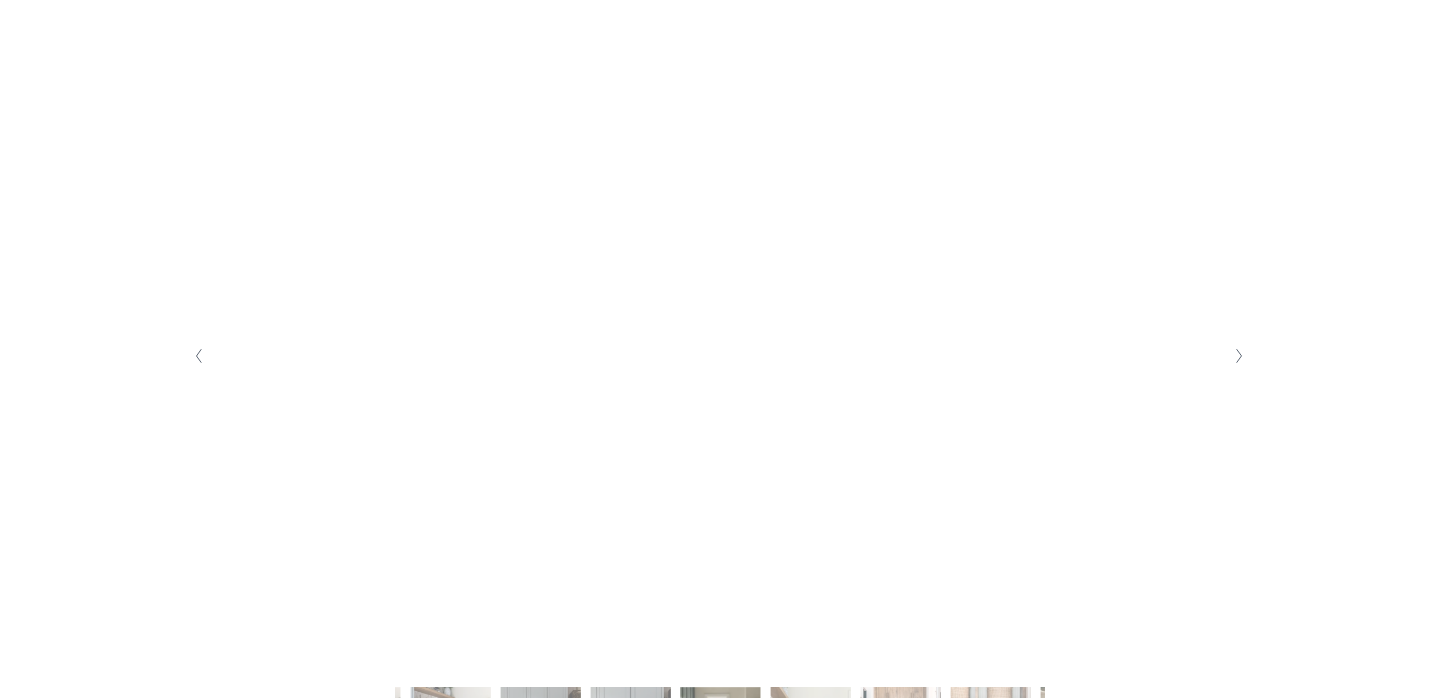 click at bounding box center [1239, 356] 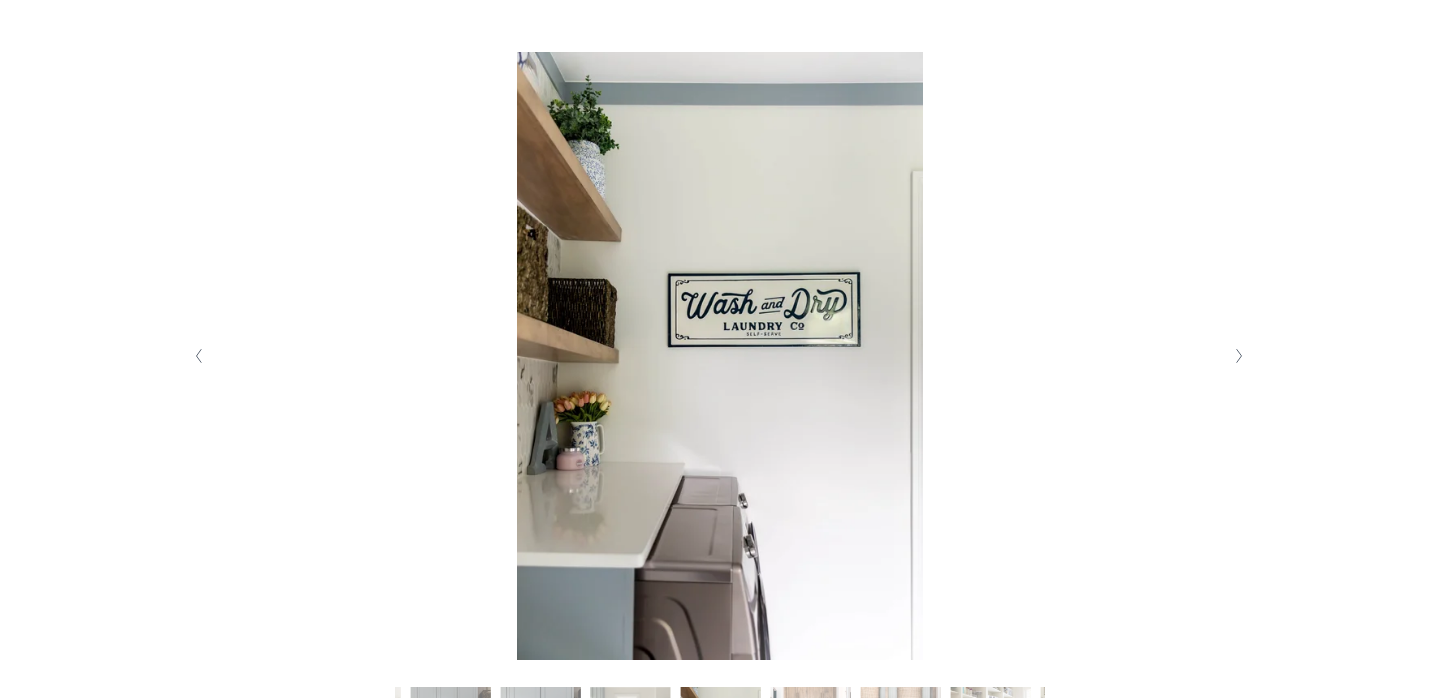 click at bounding box center [1240, 356] 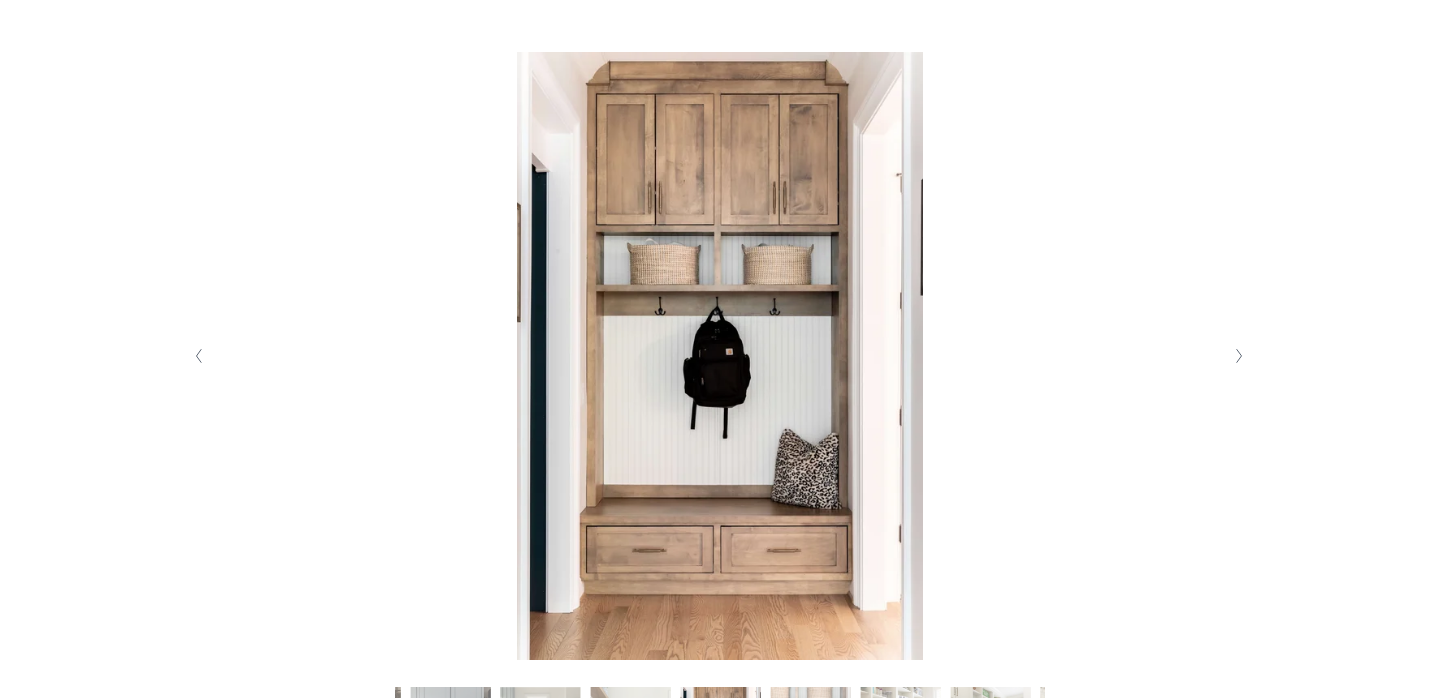 click at bounding box center [720, 400] 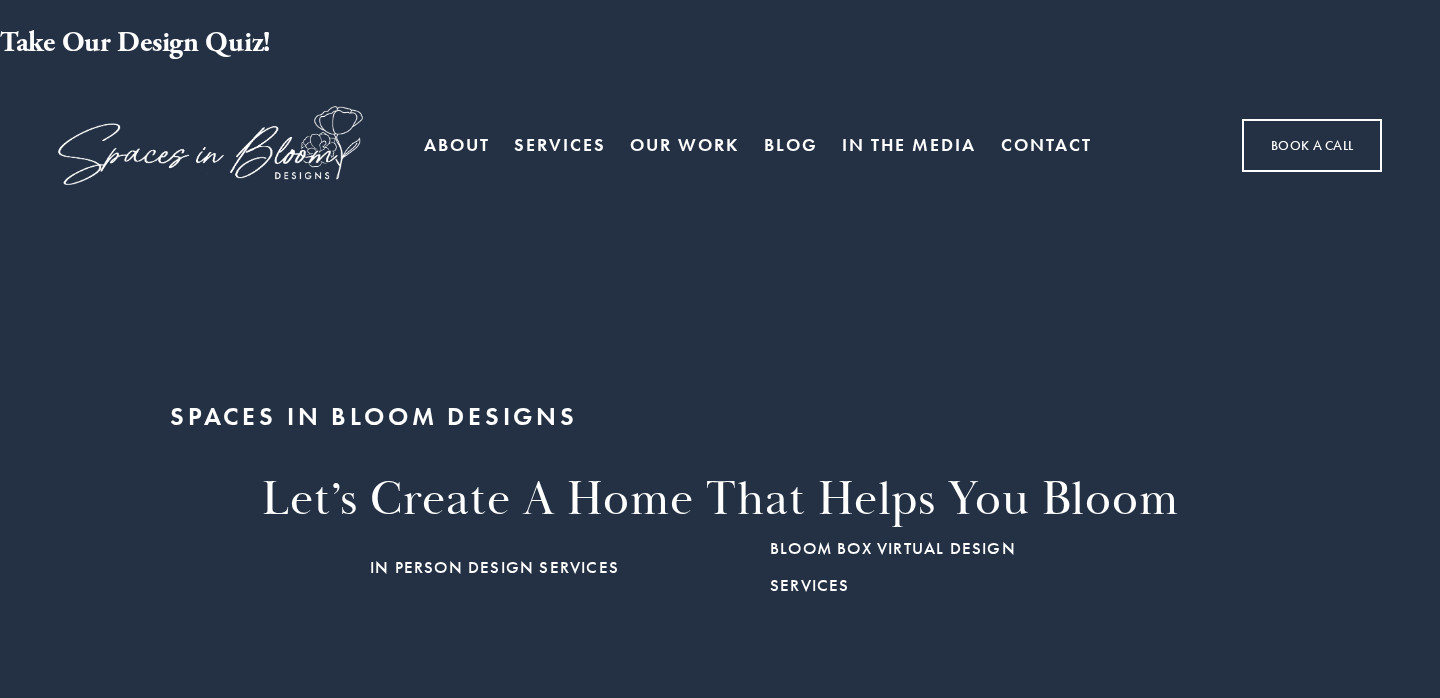 scroll, scrollTop: 0, scrollLeft: 0, axis: both 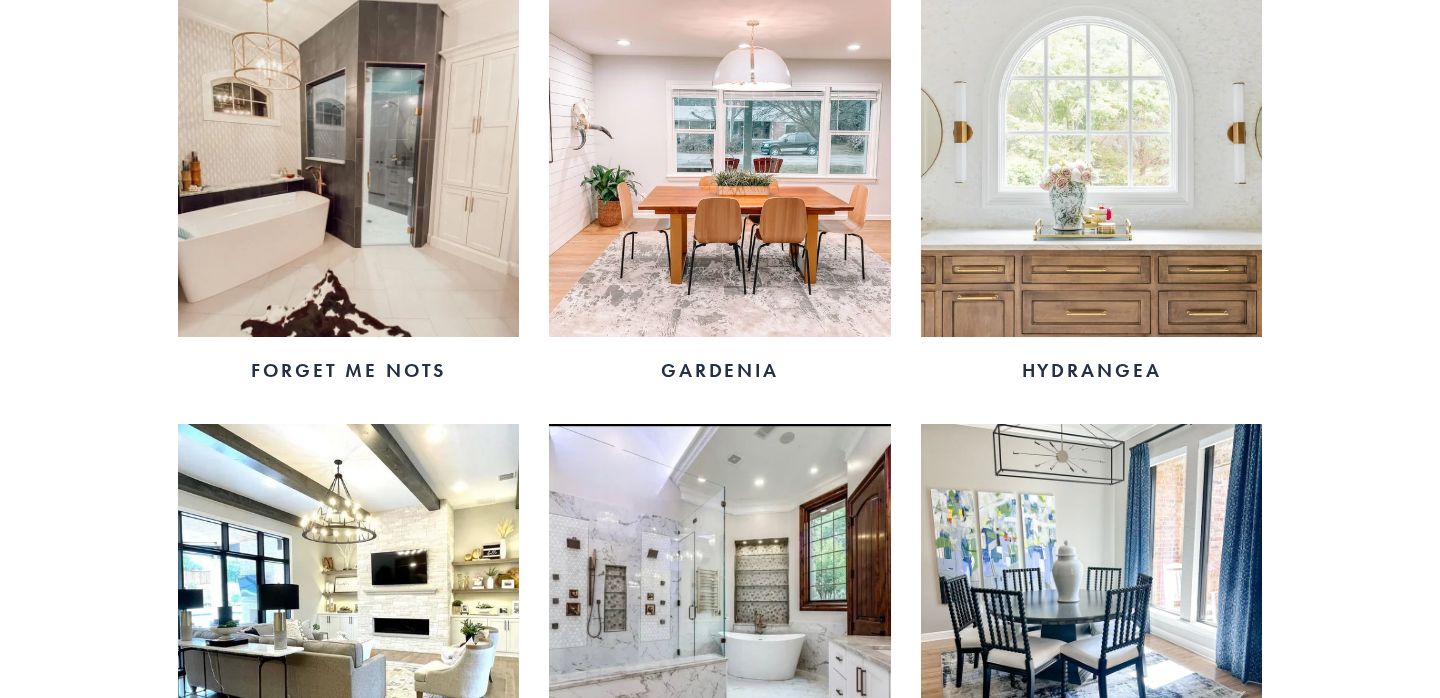 click at bounding box center (1092, 167) 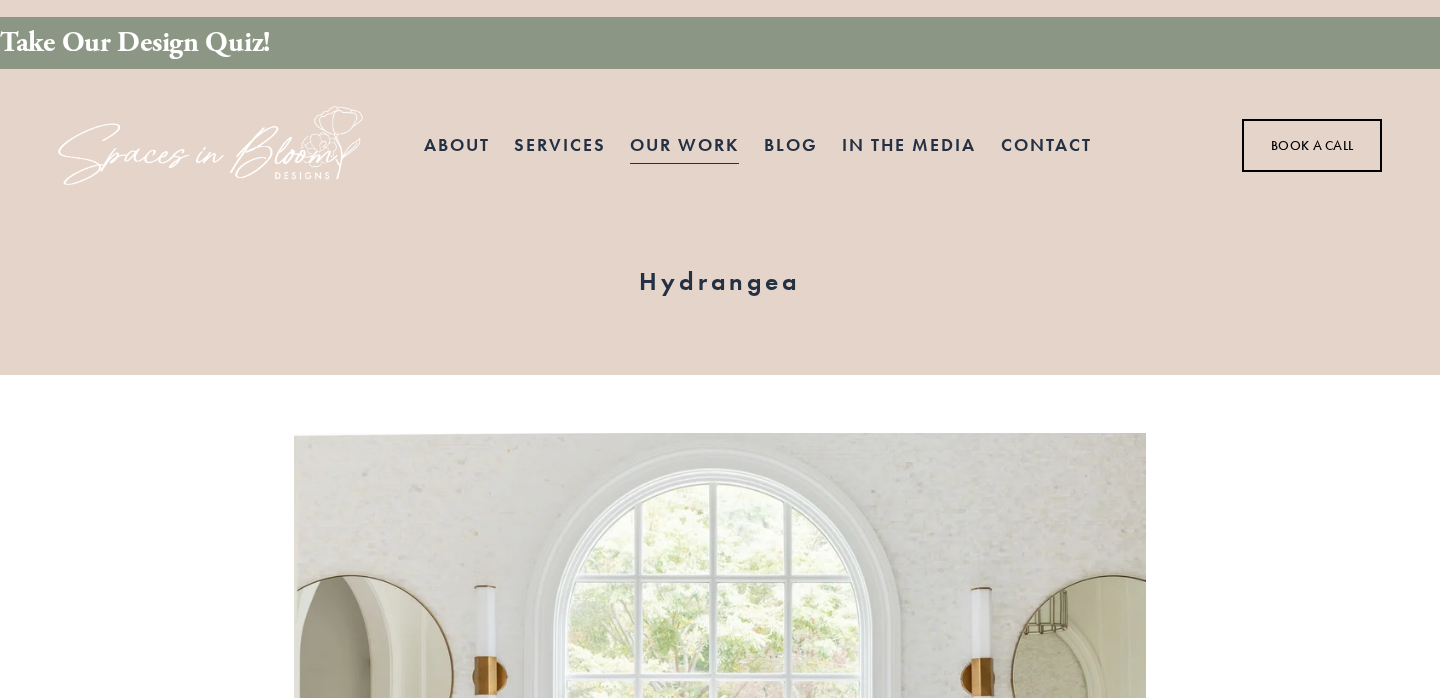 scroll, scrollTop: 0, scrollLeft: 0, axis: both 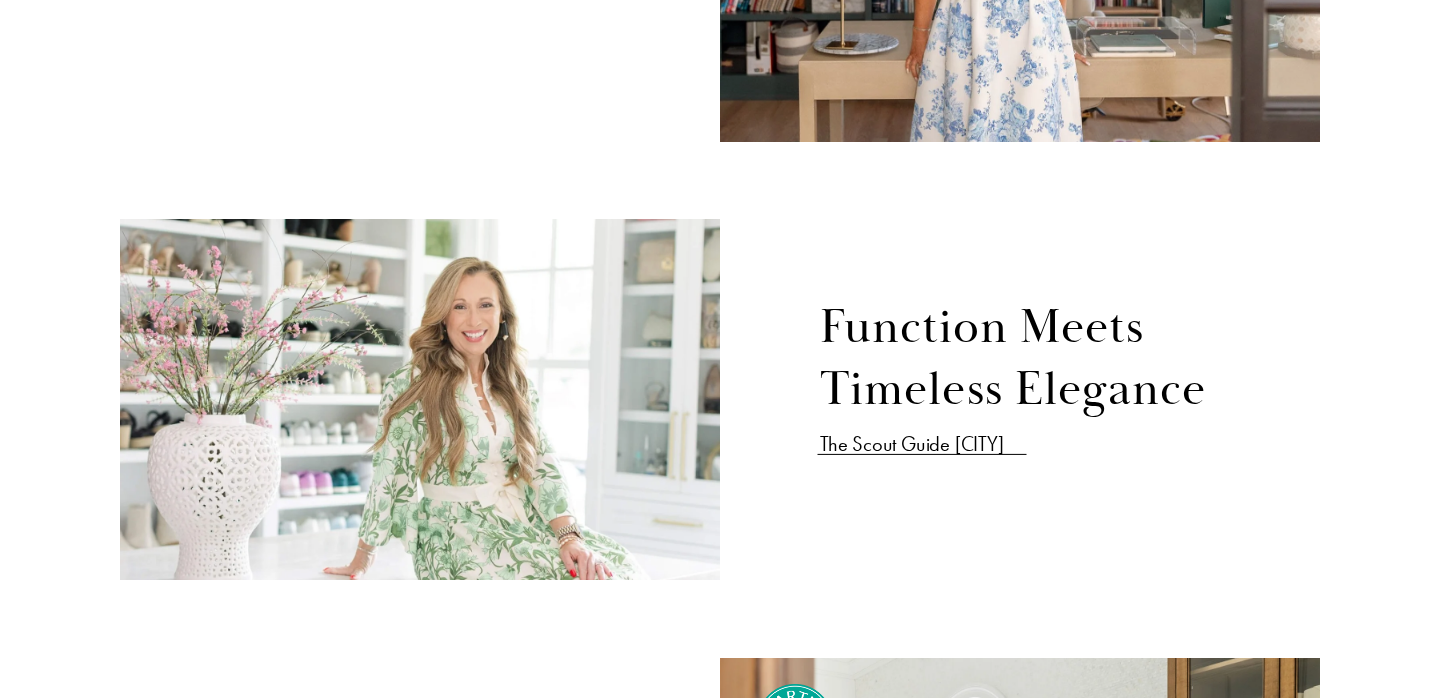 click on "The Scout Guide [CITY]" at bounding box center (912, 444) 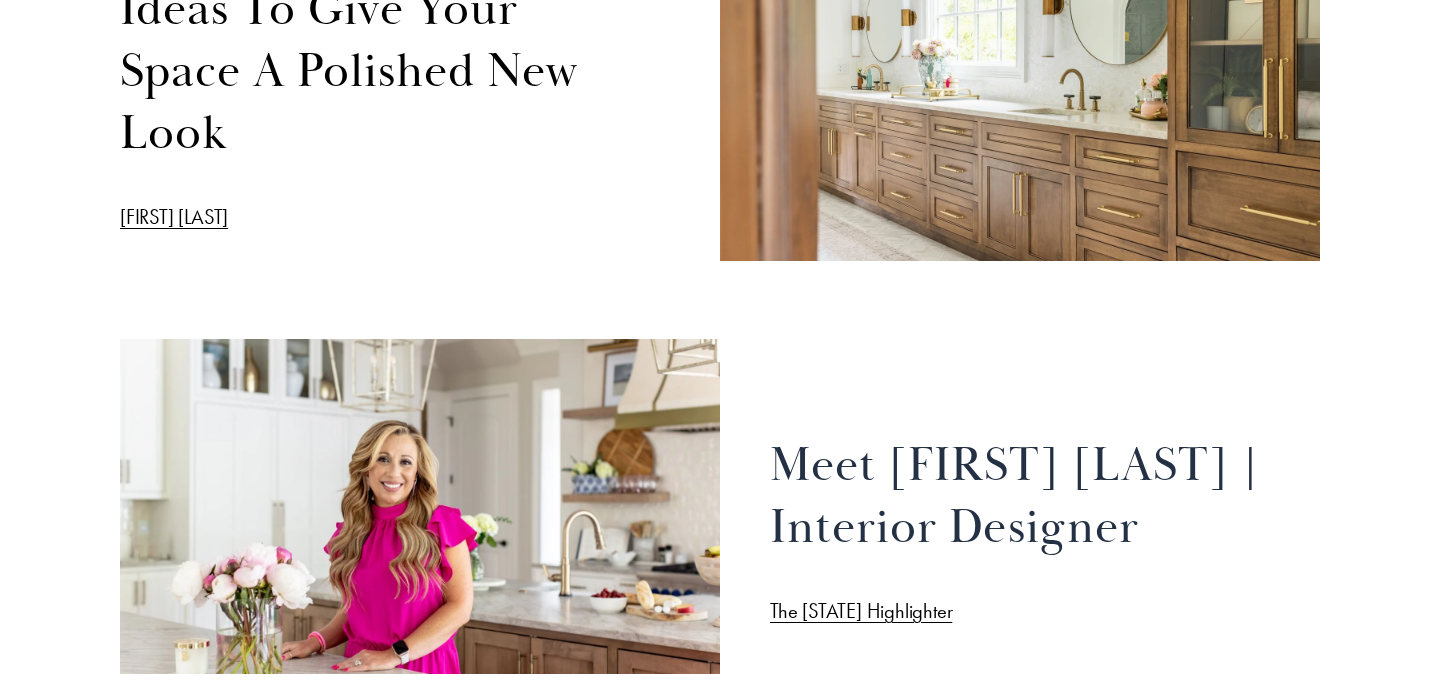 scroll, scrollTop: 1813, scrollLeft: 0, axis: vertical 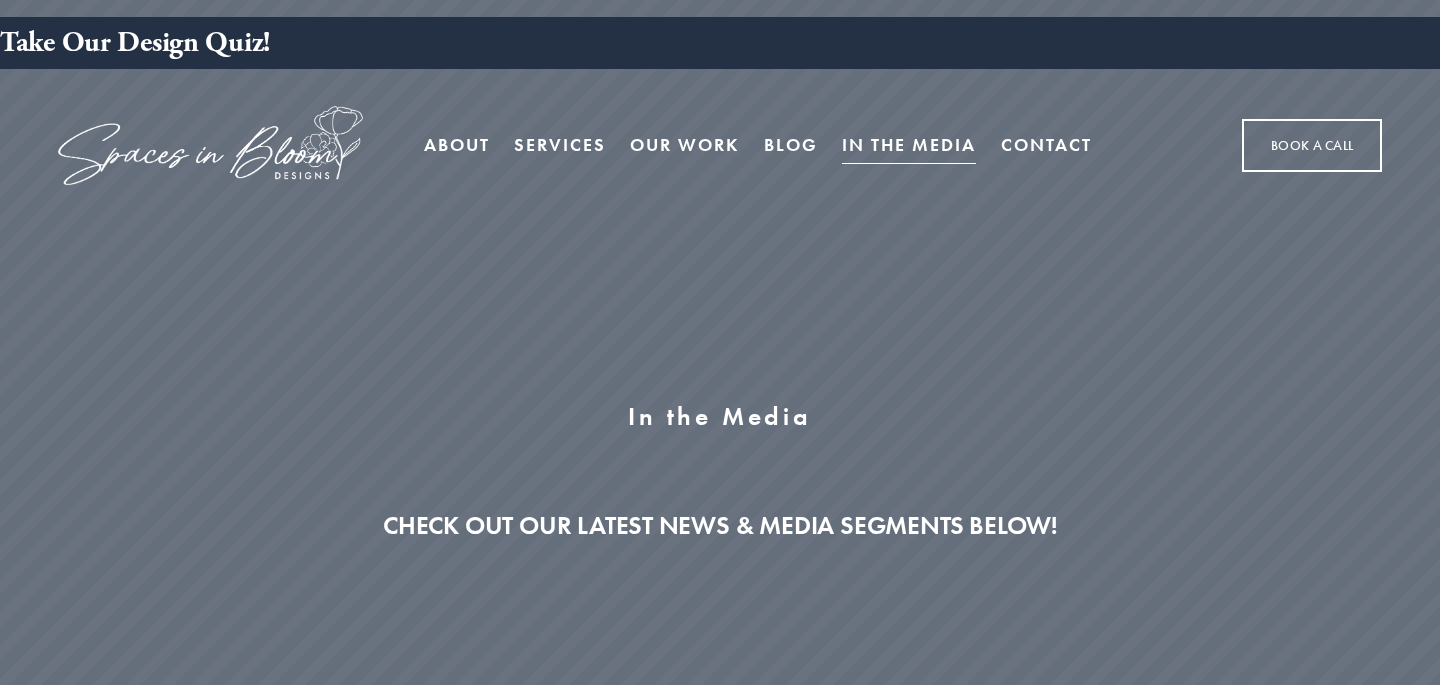 click on "Our Work" at bounding box center (684, 146) 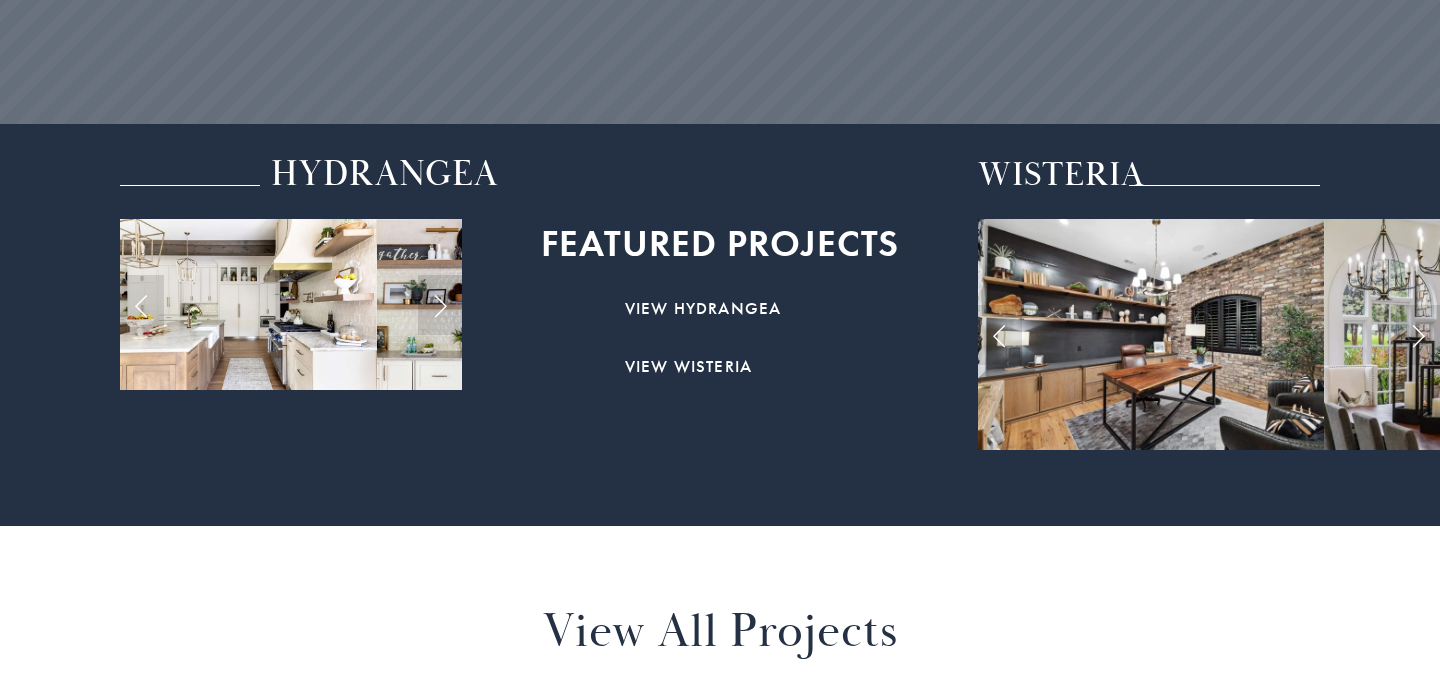scroll, scrollTop: 645, scrollLeft: 0, axis: vertical 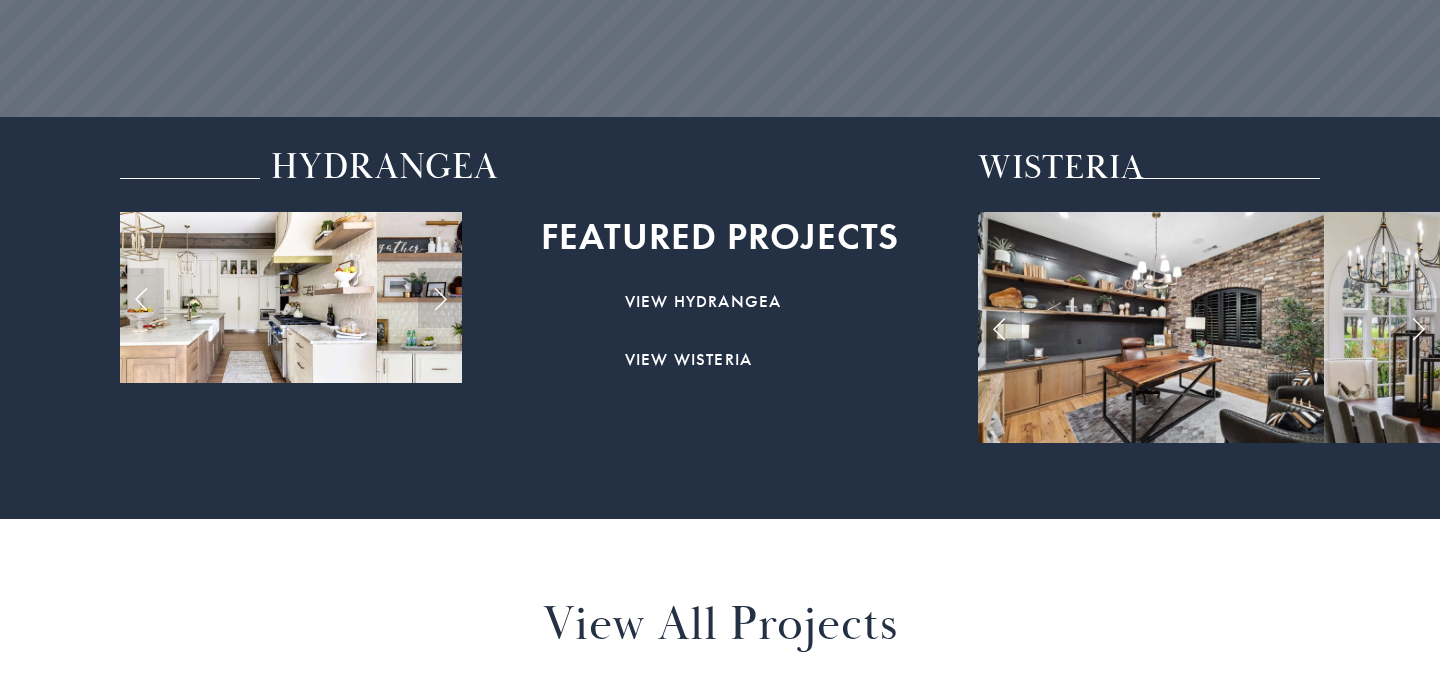 click on "view wisteria" at bounding box center (689, 359) 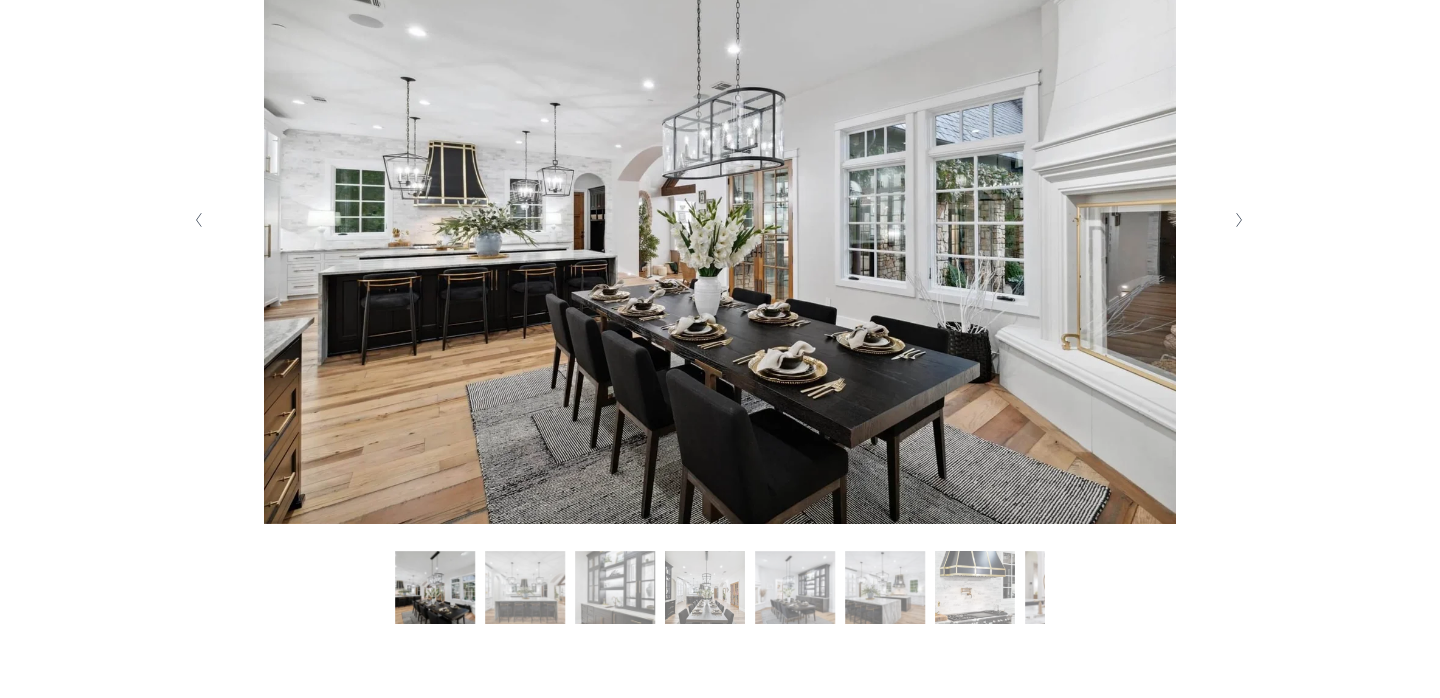 scroll, scrollTop: 461, scrollLeft: 0, axis: vertical 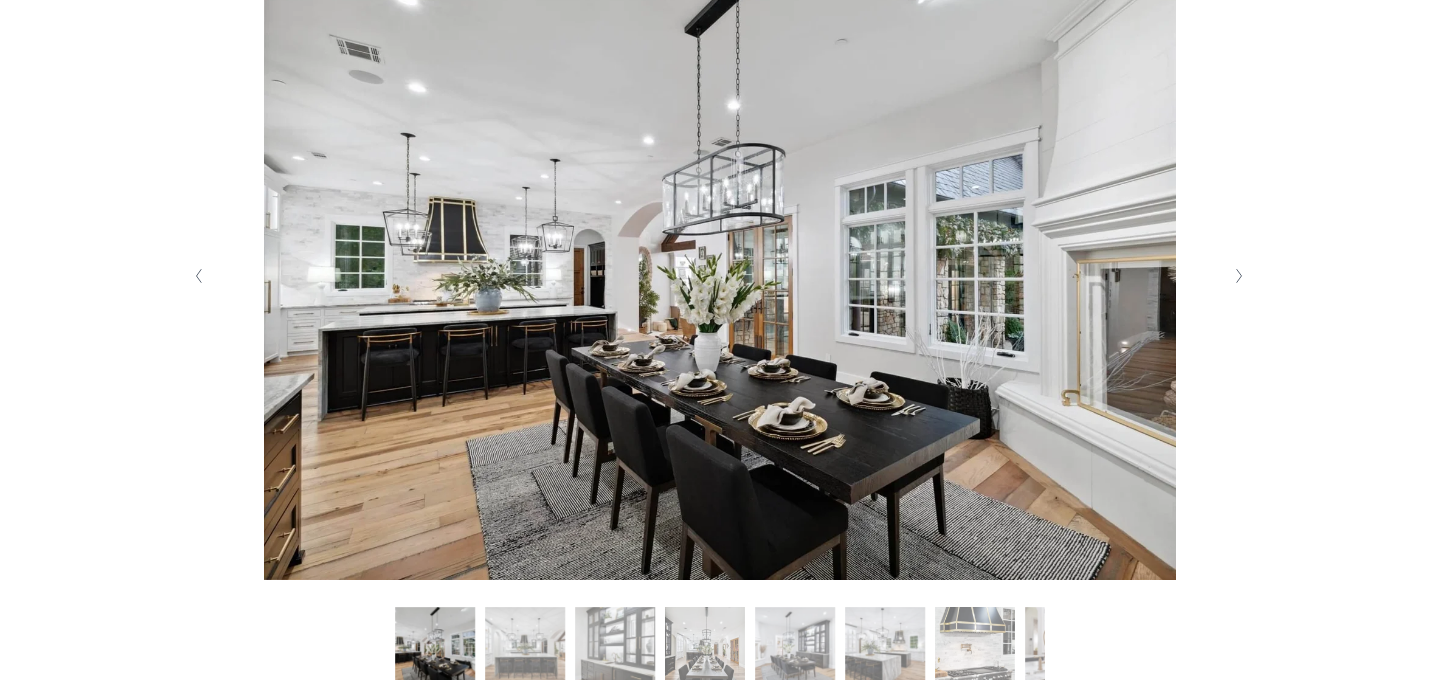 click at bounding box center [1240, 276] 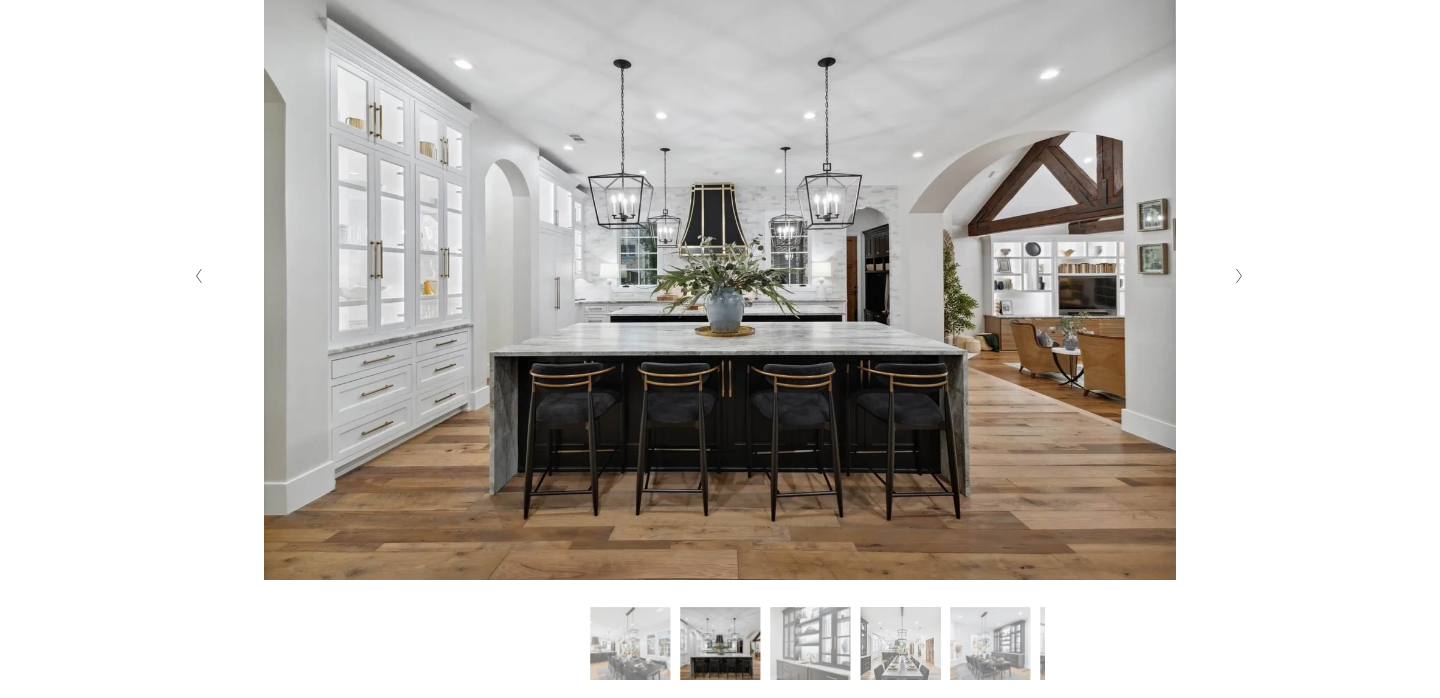 click at bounding box center [1240, 276] 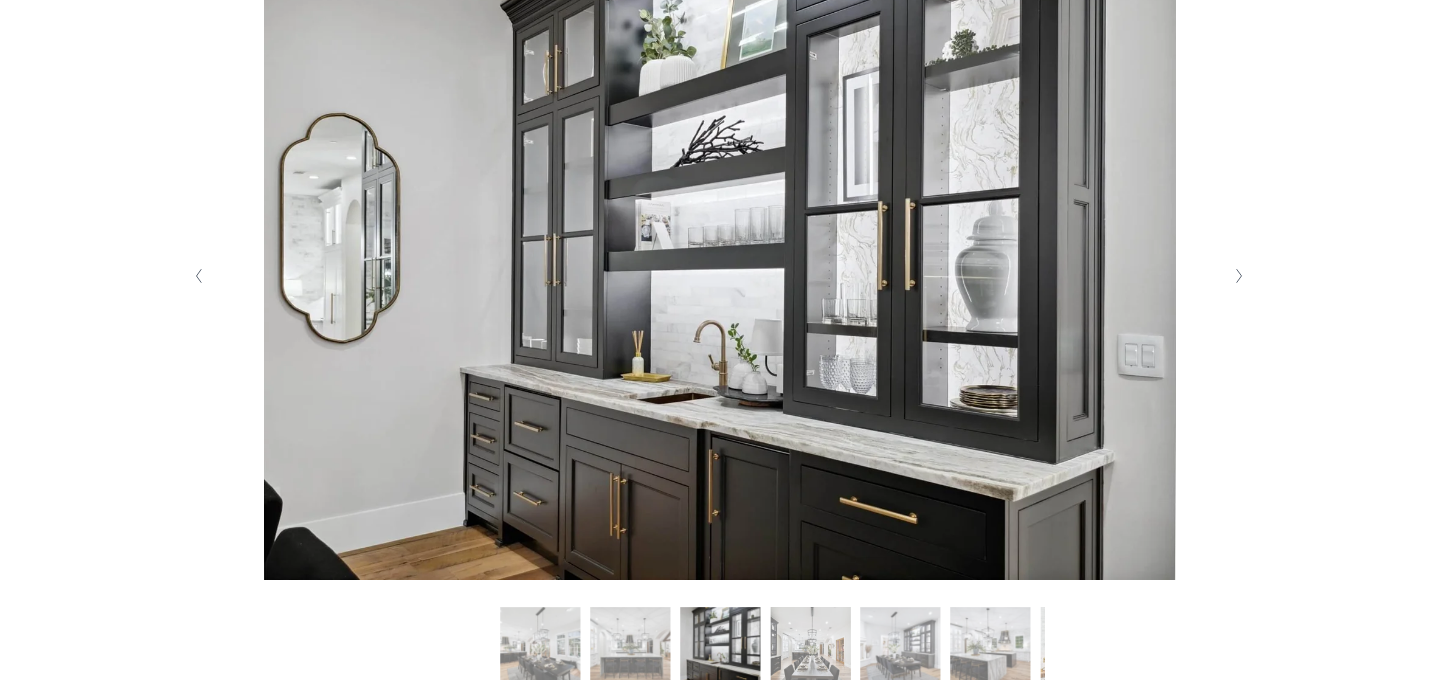 click at bounding box center [1240, 276] 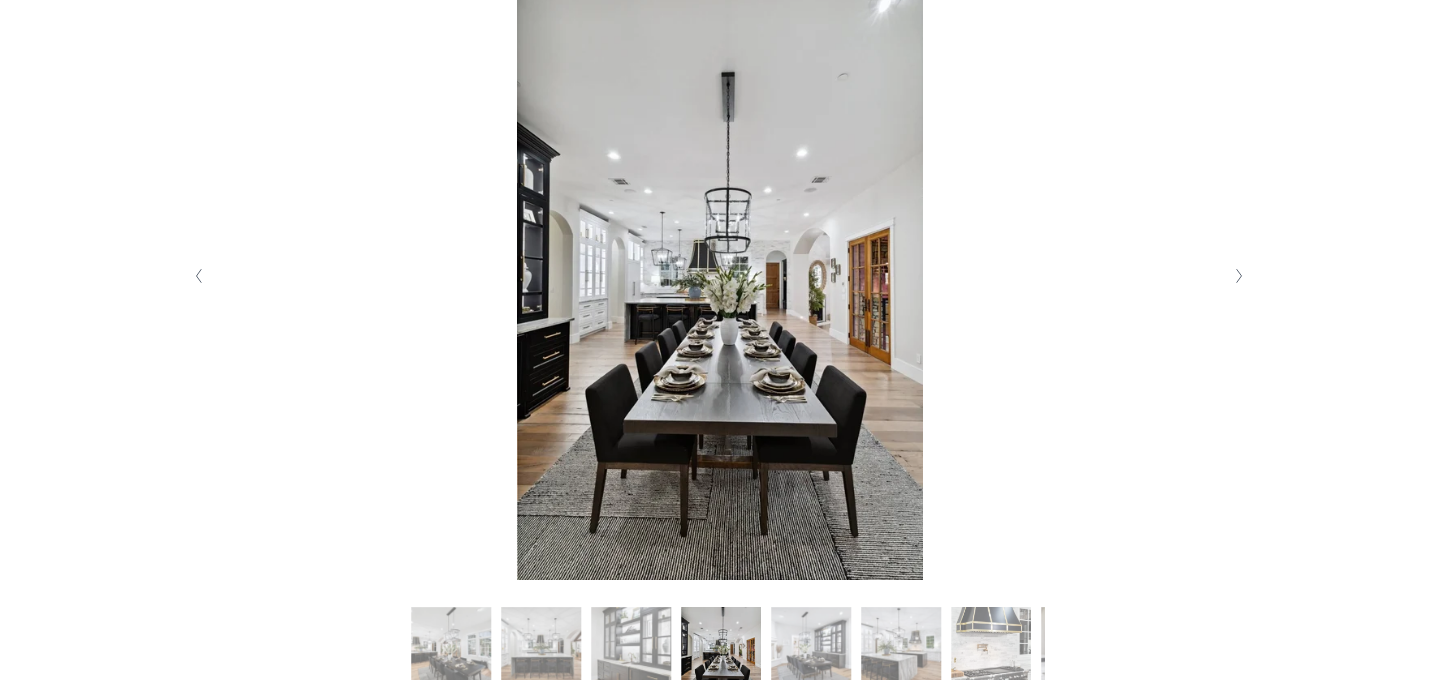 click at bounding box center (1240, 276) 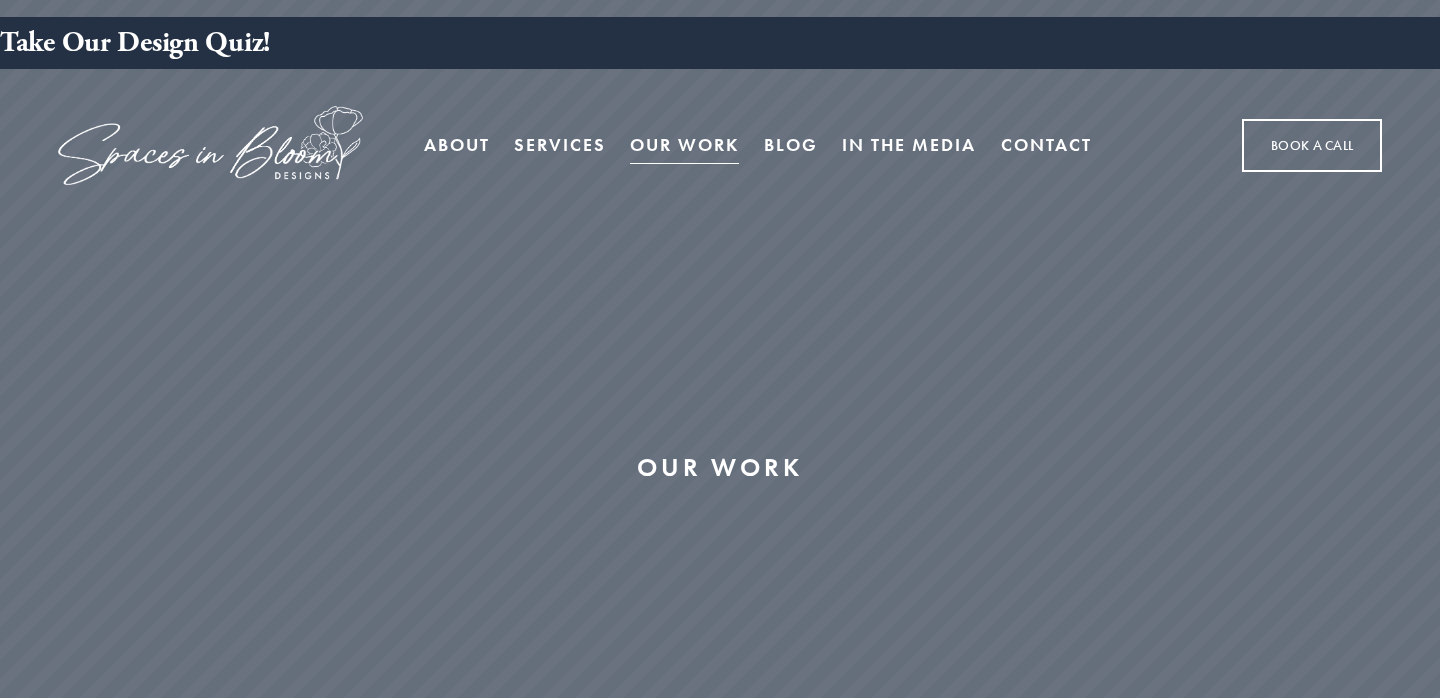 scroll, scrollTop: 645, scrollLeft: 0, axis: vertical 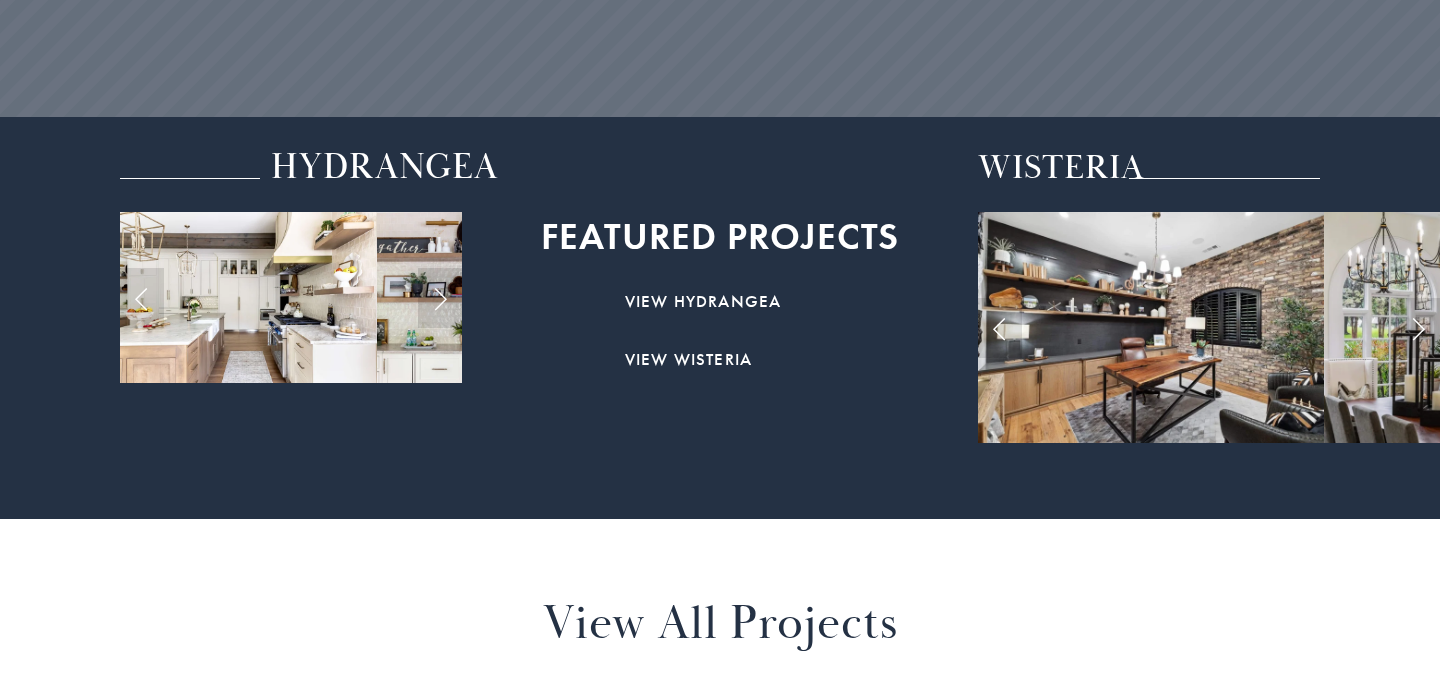 click on "FEATURED PROJECTS
HYDRANGEA
view wisteria
WISTERIA" at bounding box center (720, 318) 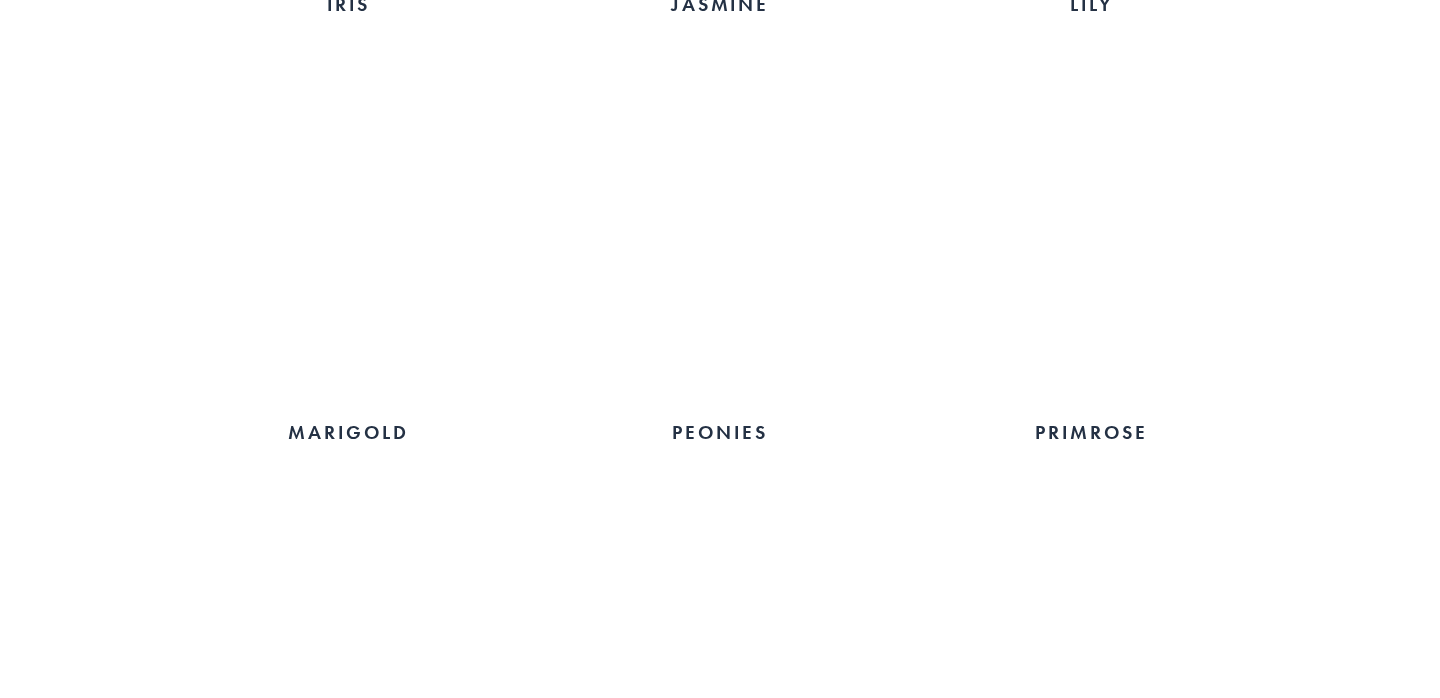 scroll, scrollTop: 3043, scrollLeft: 0, axis: vertical 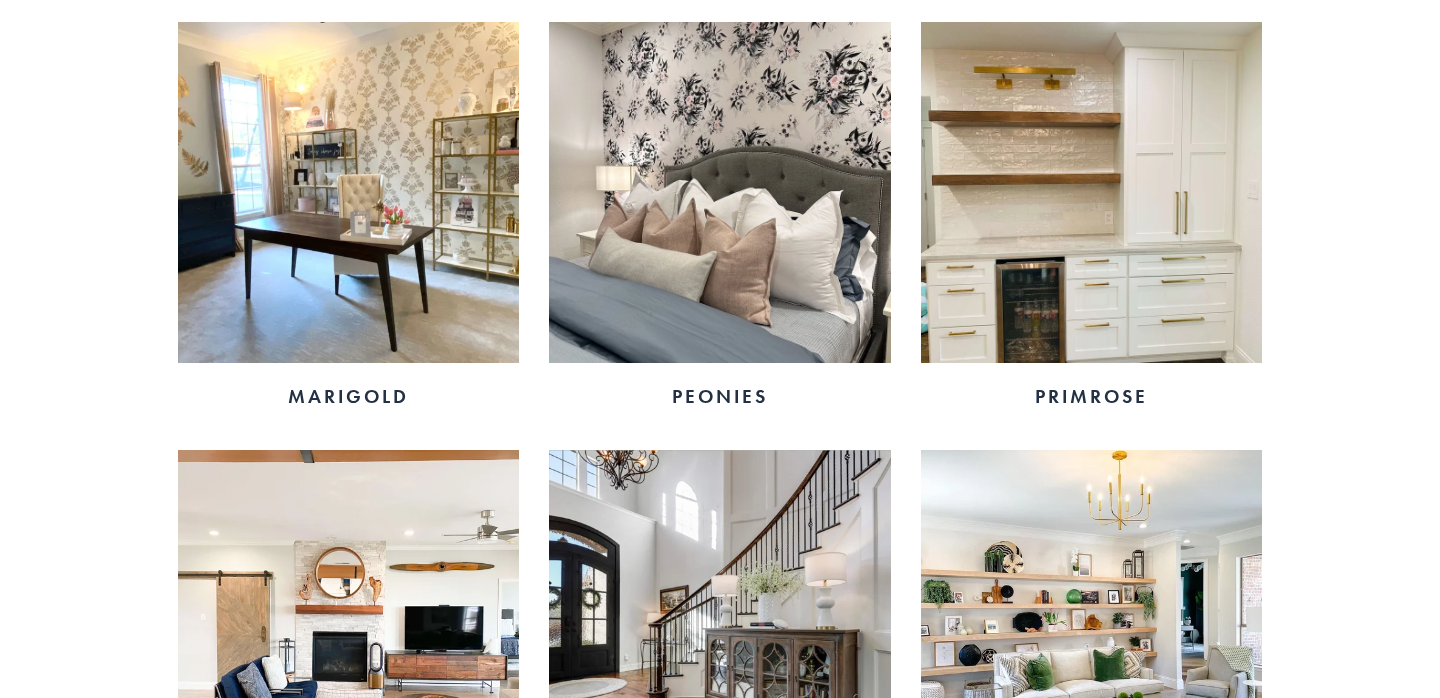 click at bounding box center [720, 193] 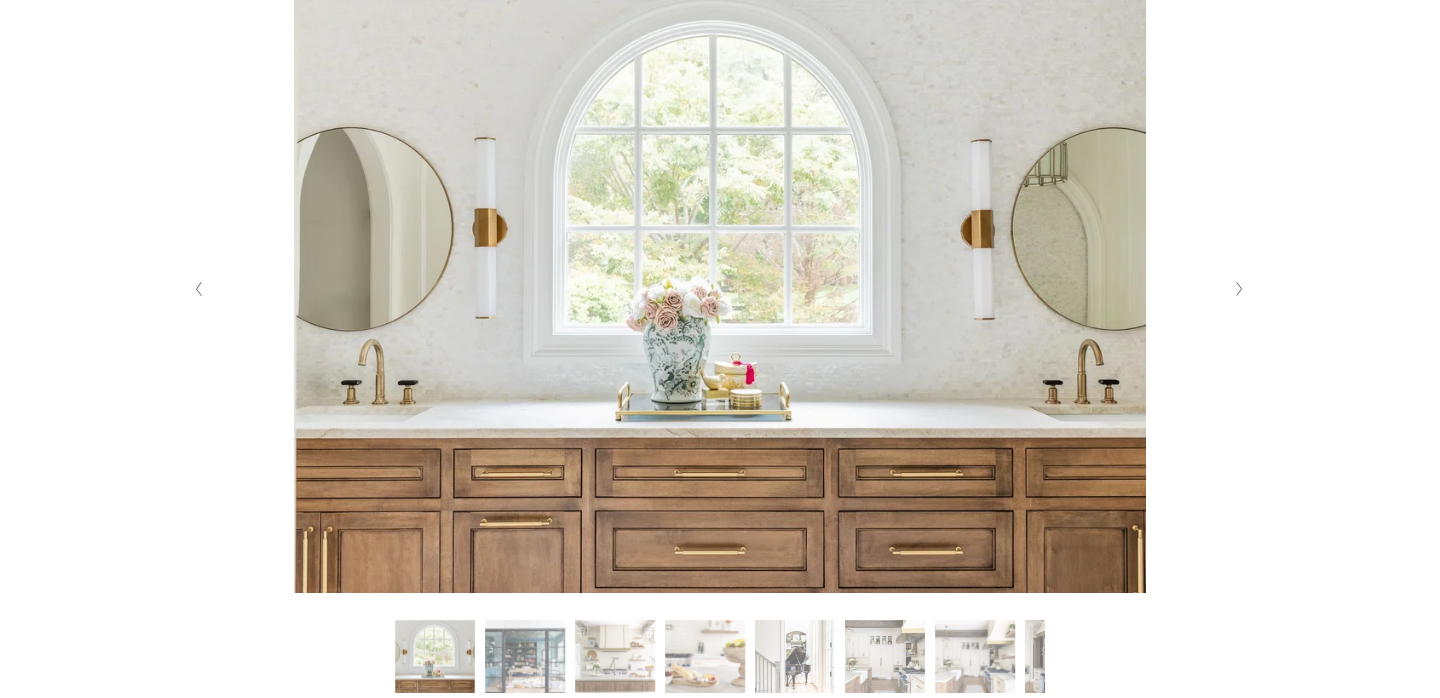 scroll, scrollTop: 435, scrollLeft: 0, axis: vertical 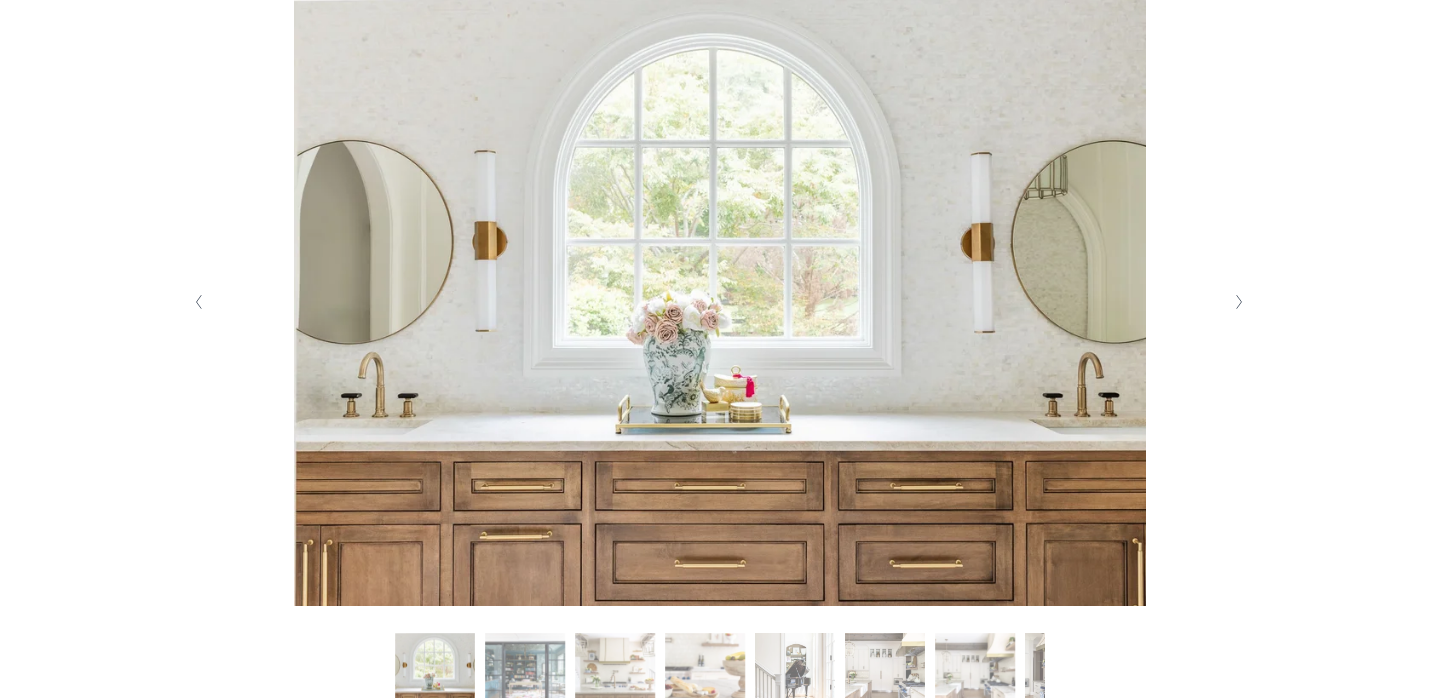 click at bounding box center [720, 302] 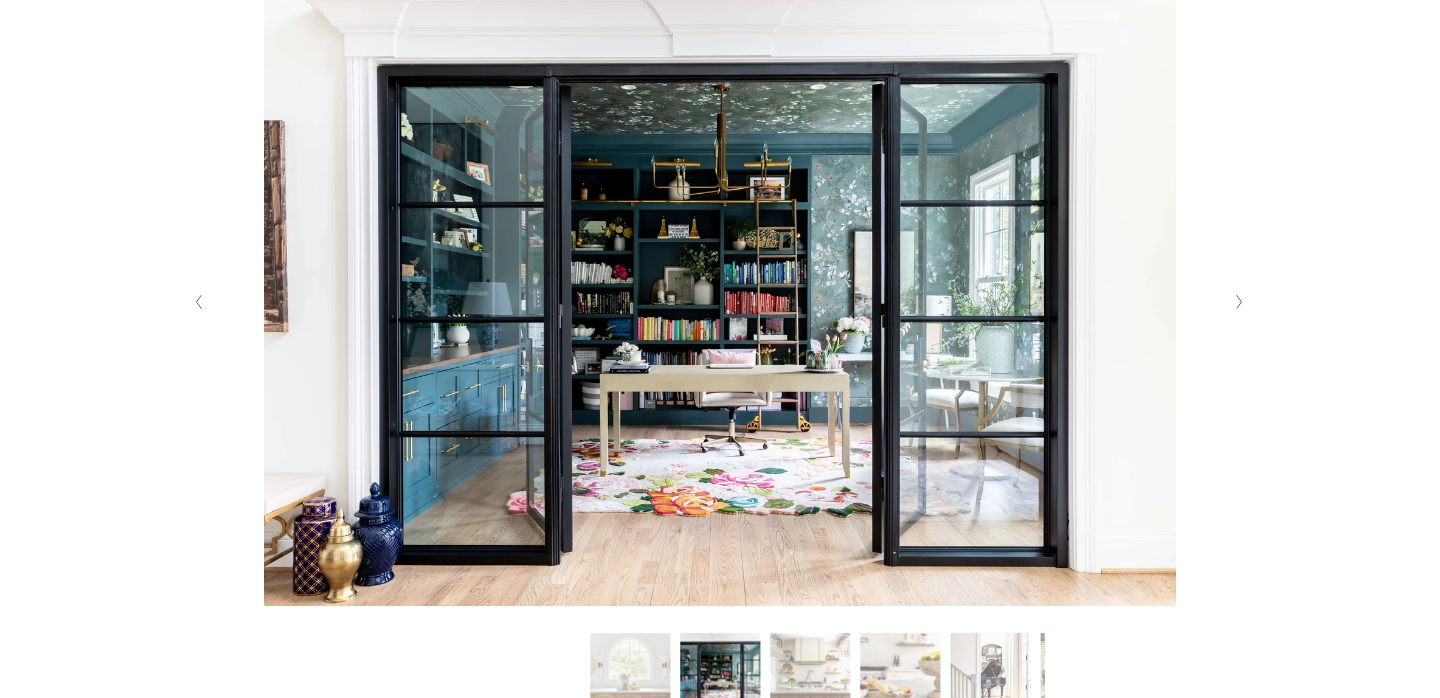 click at bounding box center [1239, 302] 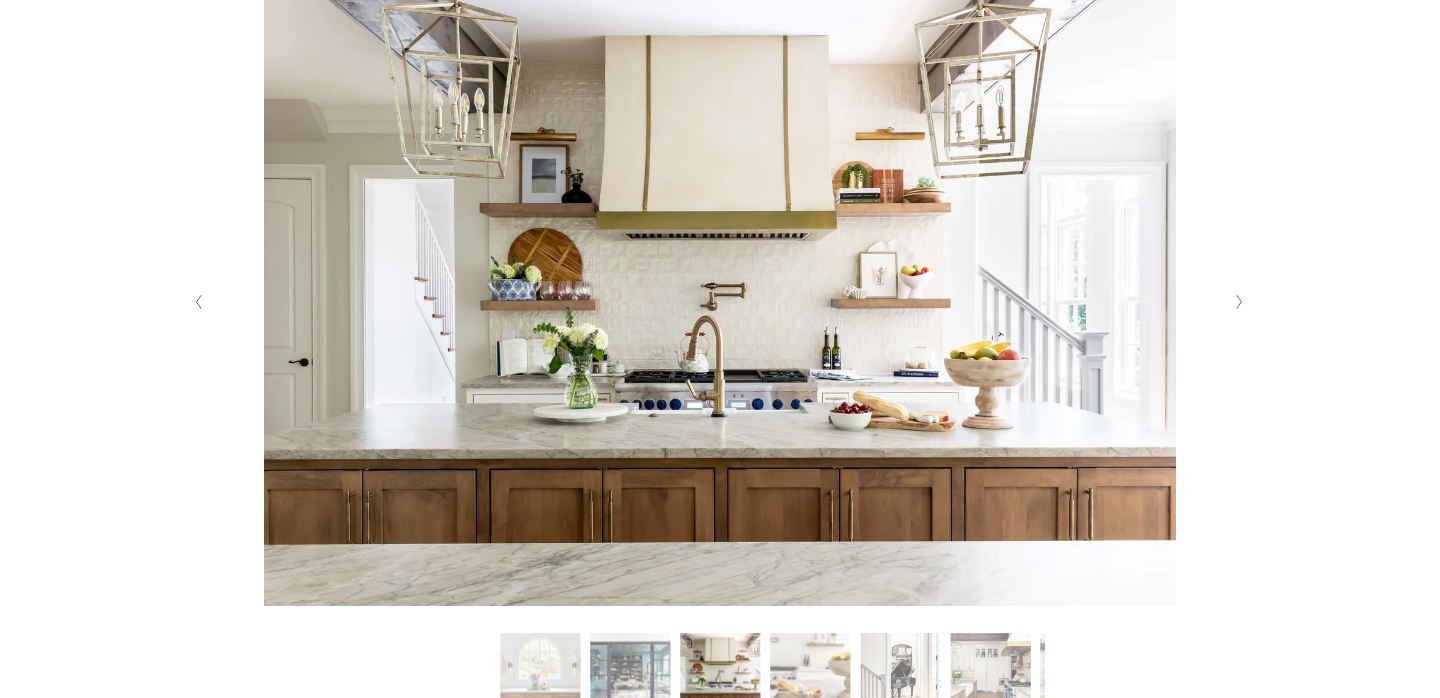 click at bounding box center [1239, 302] 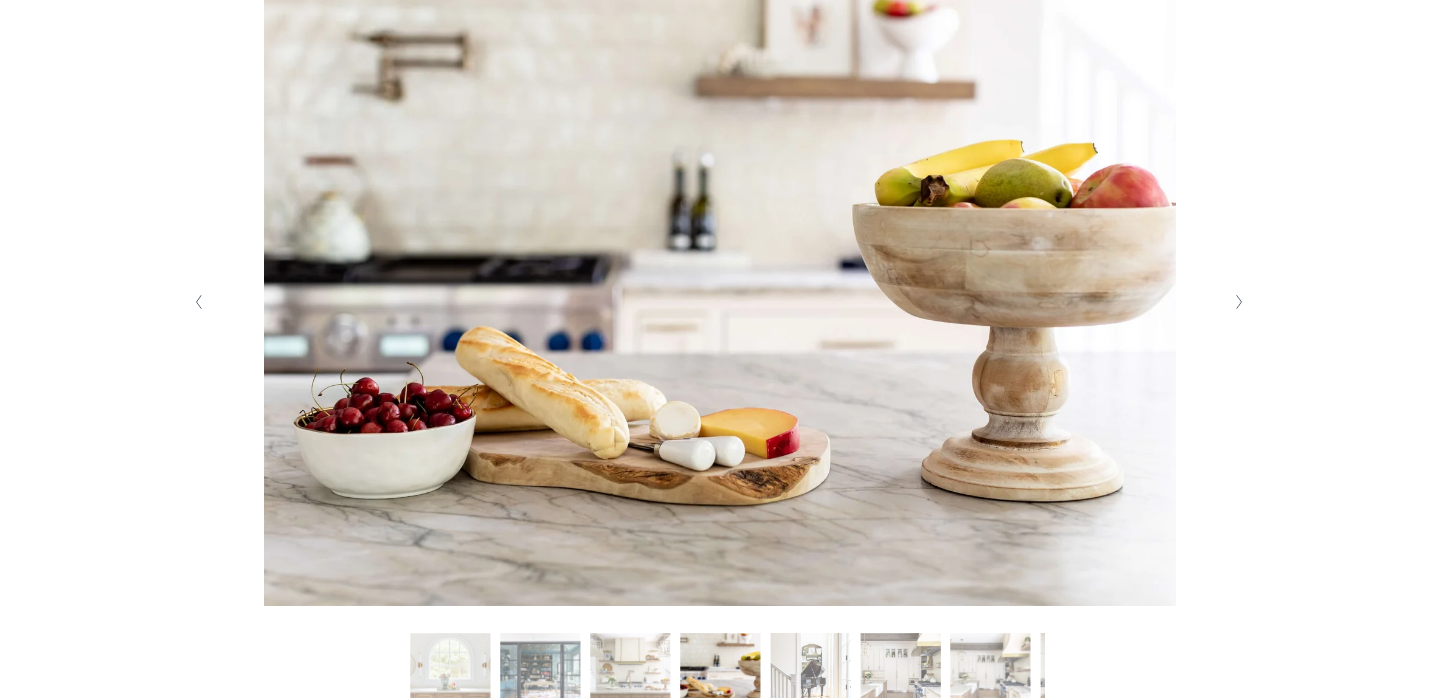 click at bounding box center [1239, 302] 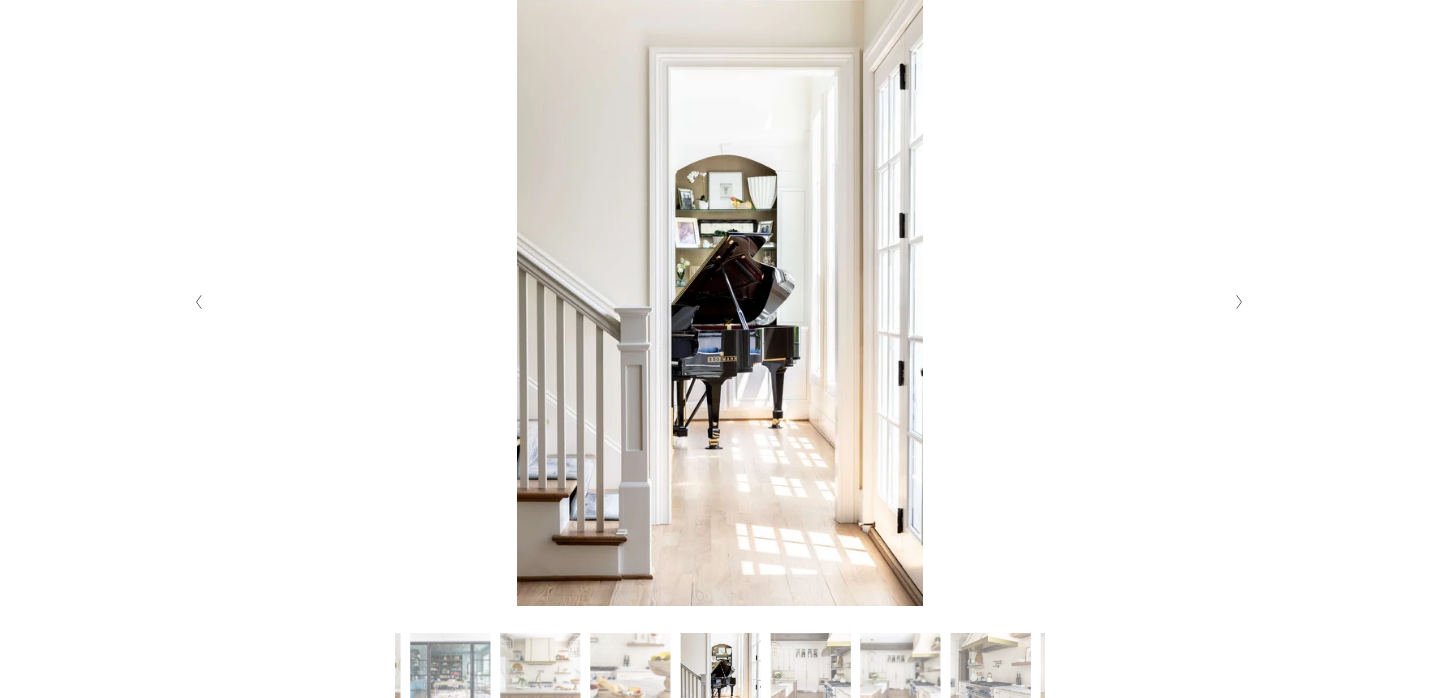 click at bounding box center [1239, 302] 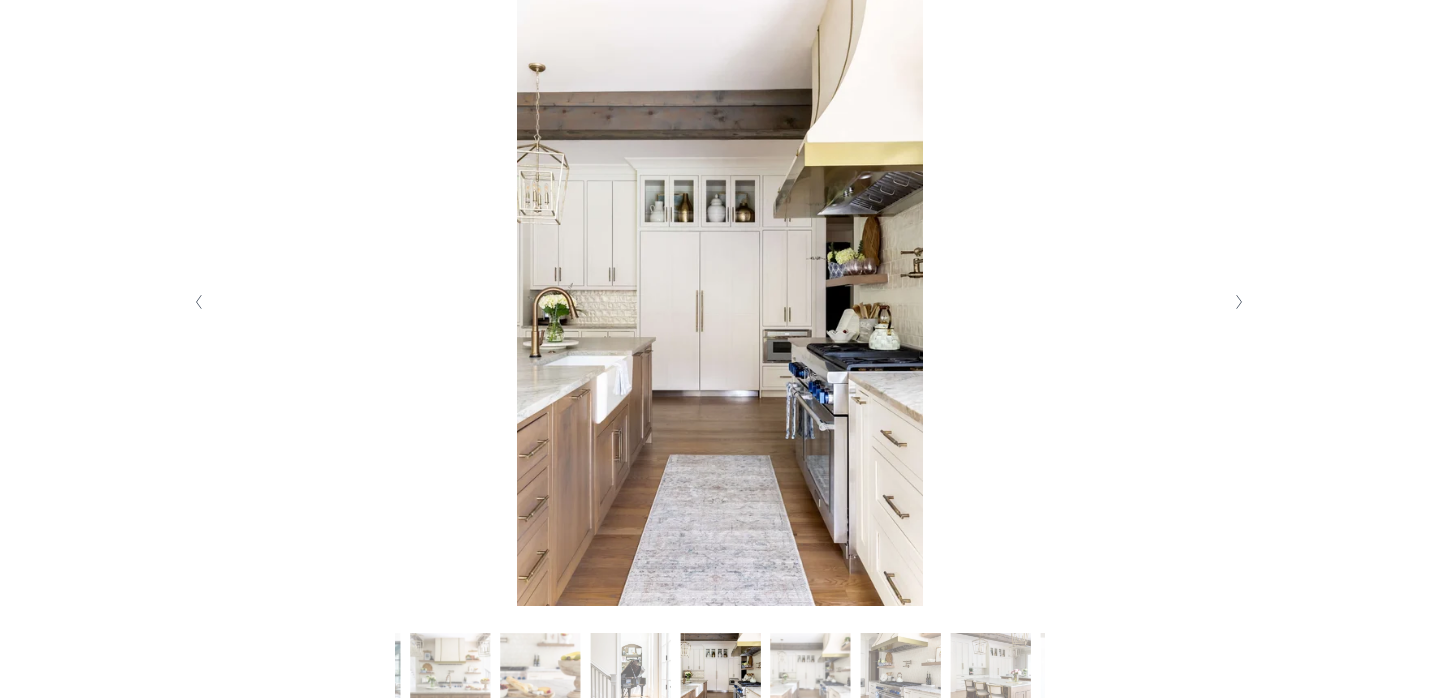 click at bounding box center (1239, 302) 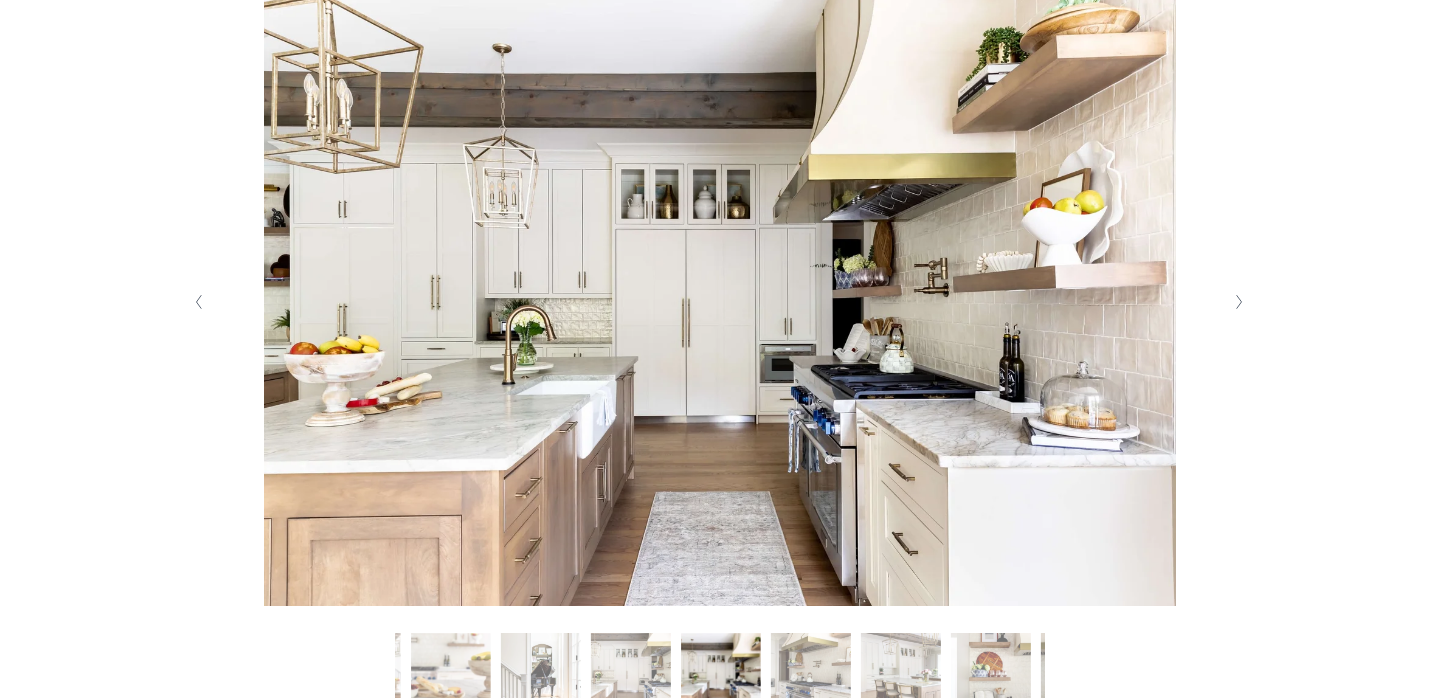 click at bounding box center (1239, 302) 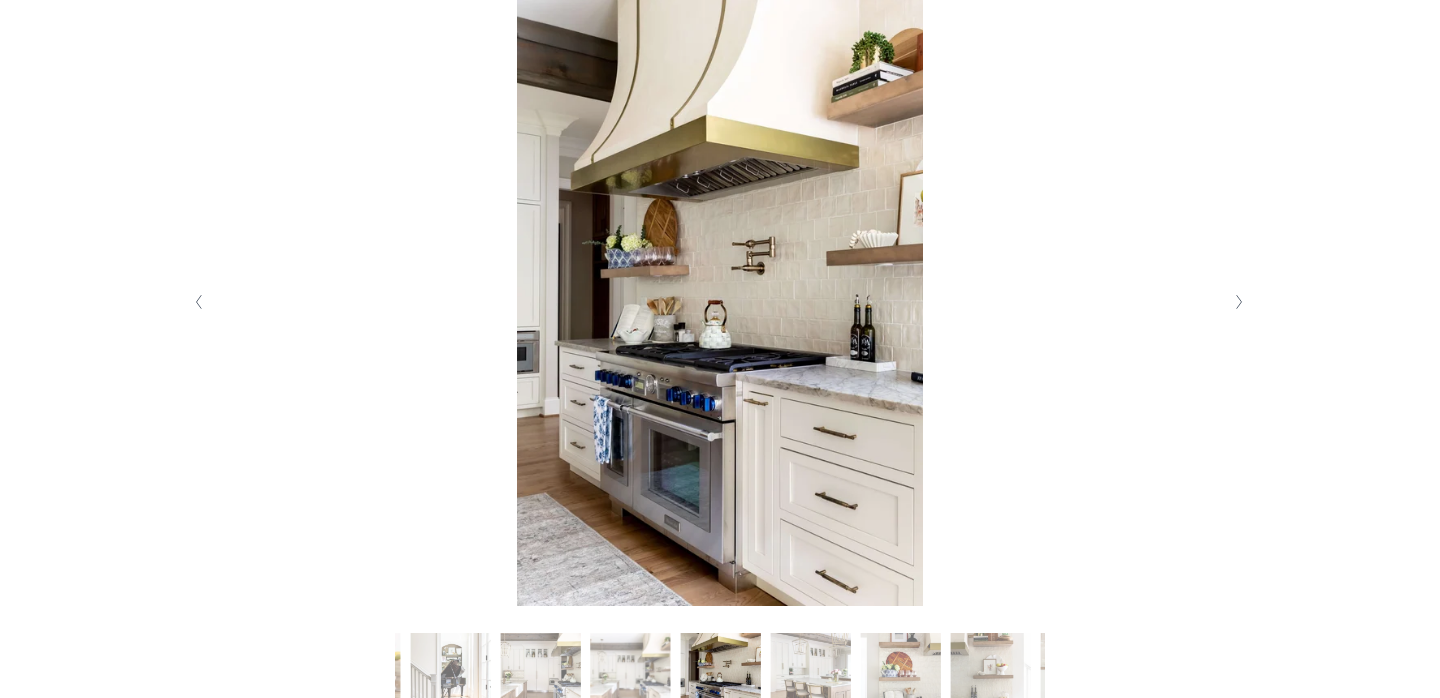click at bounding box center [1239, 302] 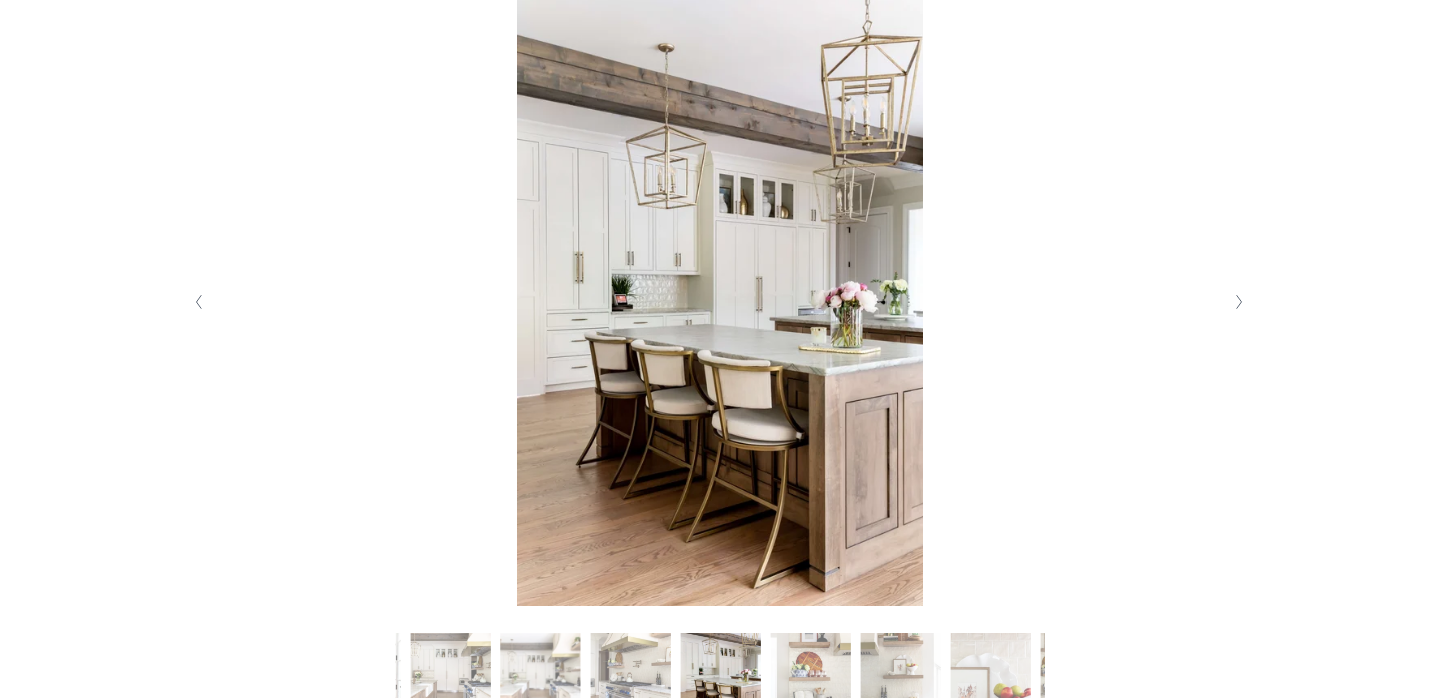 click at bounding box center [1239, 302] 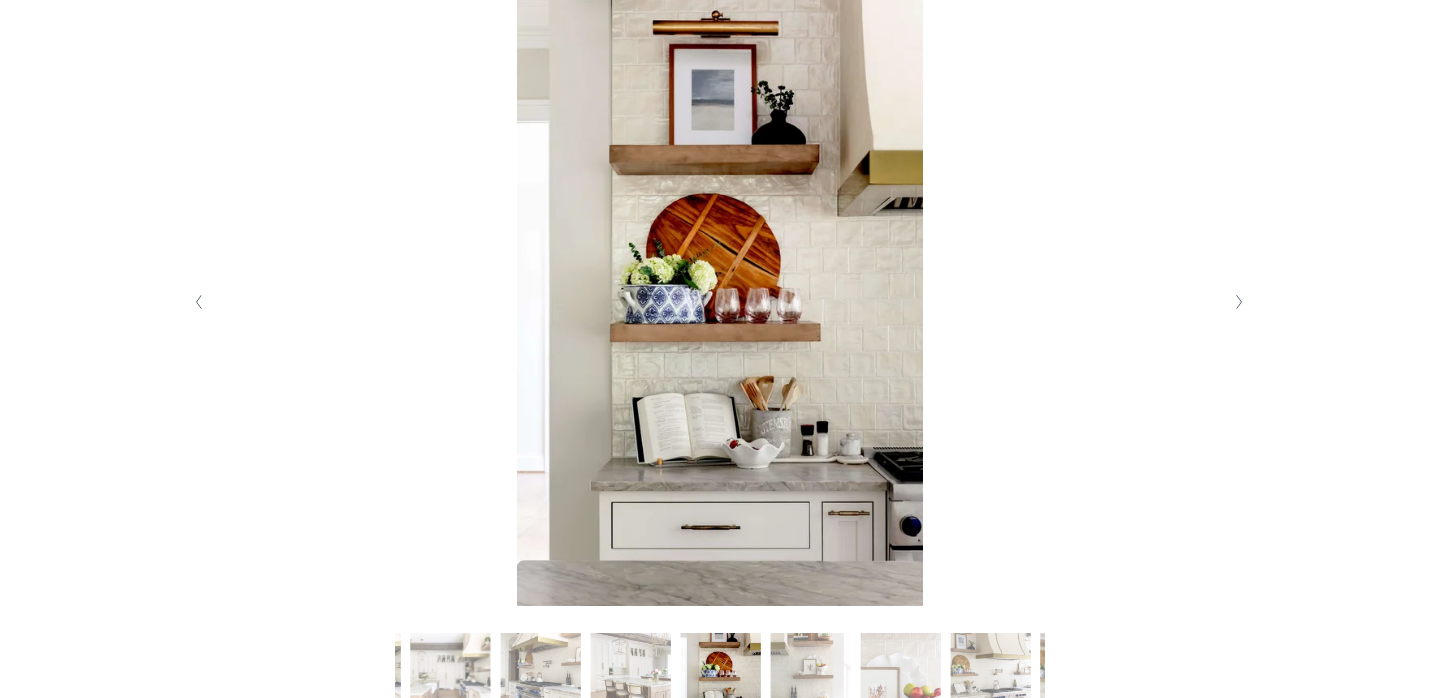 click at bounding box center (1239, 302) 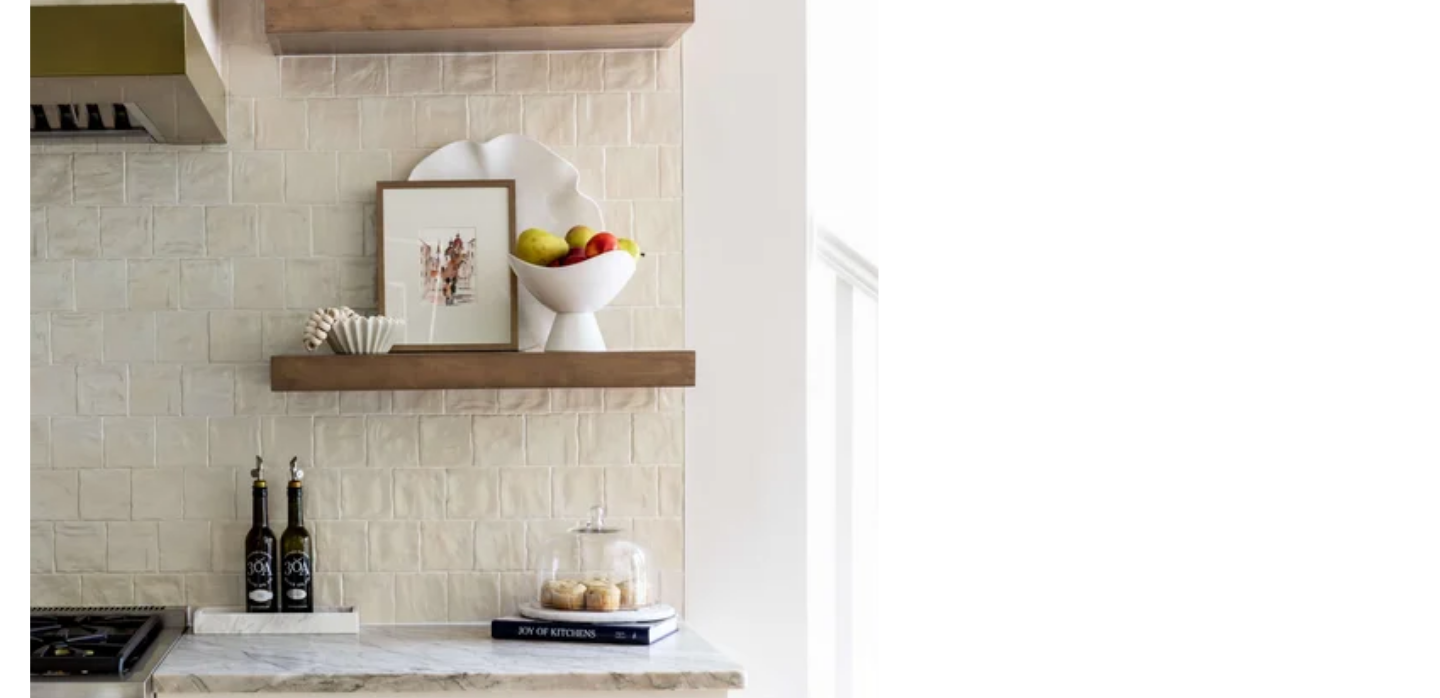 scroll, scrollTop: 446, scrollLeft: 0, axis: vertical 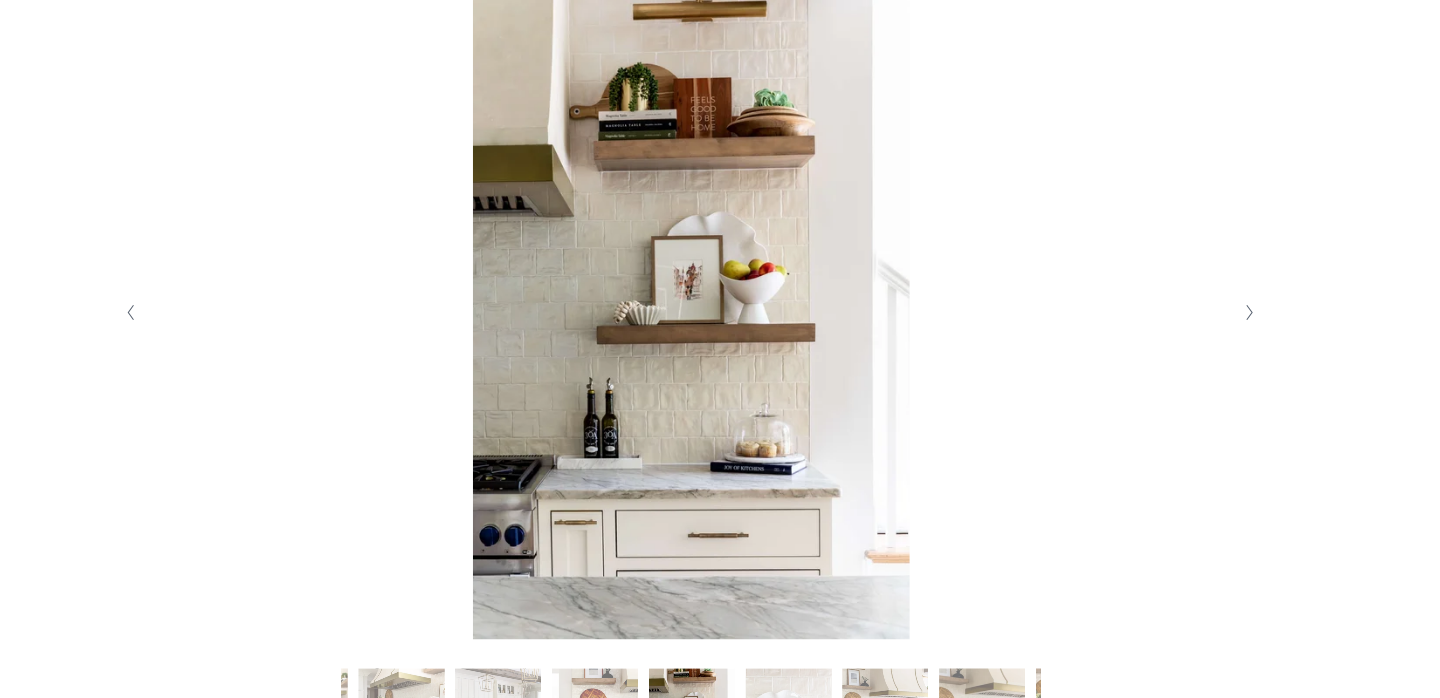 click at bounding box center (1240, 291) 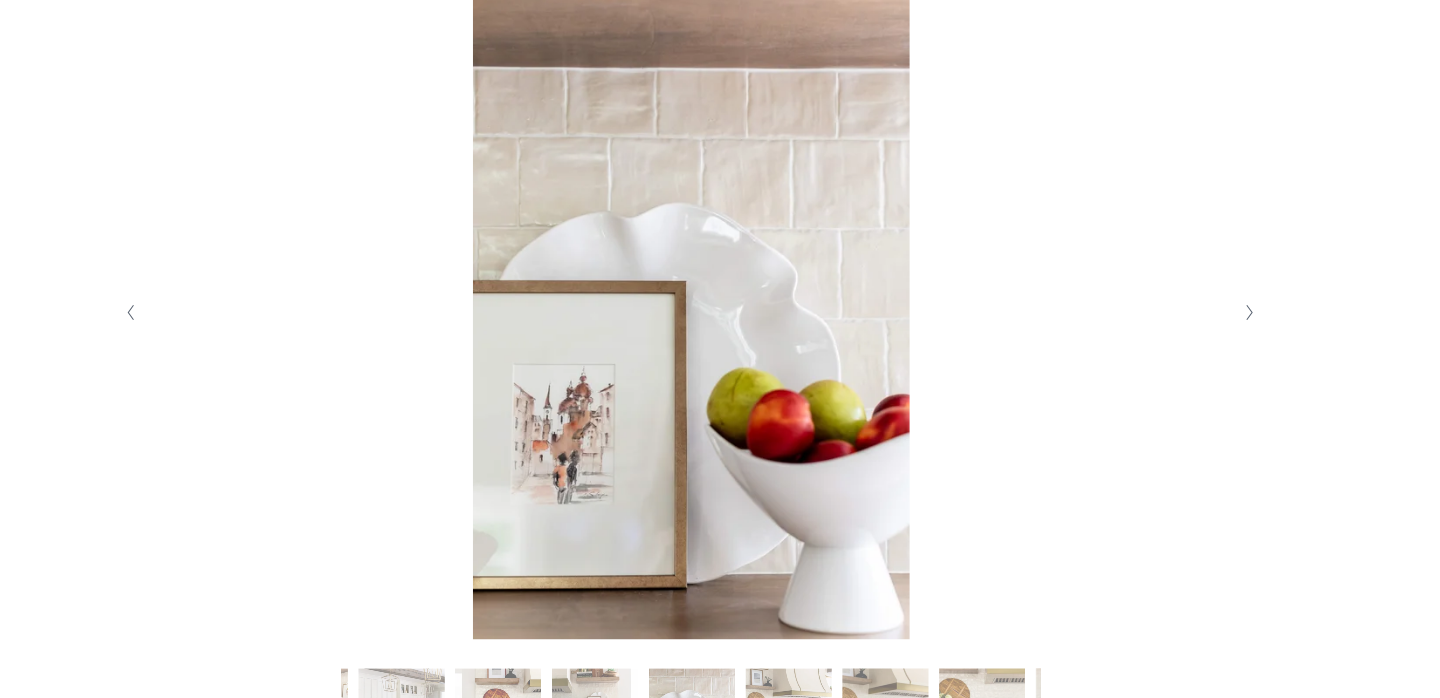 click at bounding box center [1240, 291] 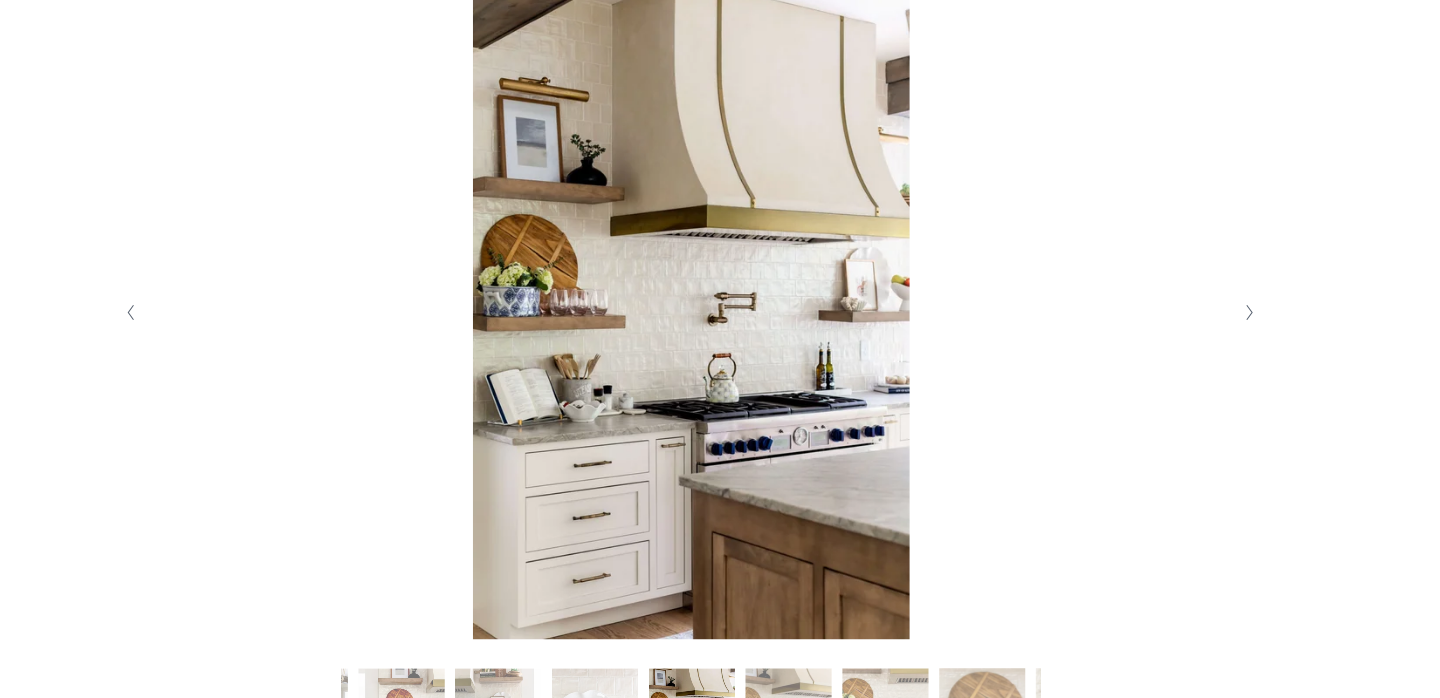 click at bounding box center (1240, 291) 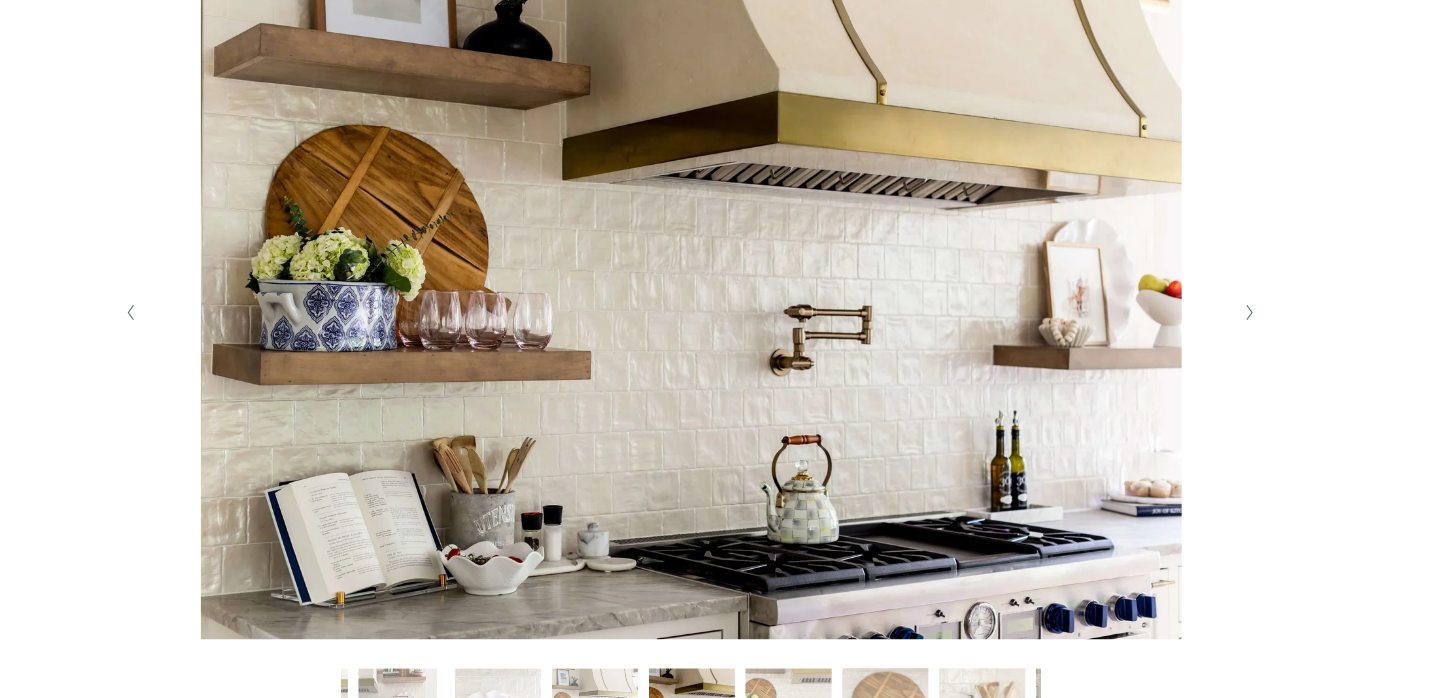 click at bounding box center [1240, 291] 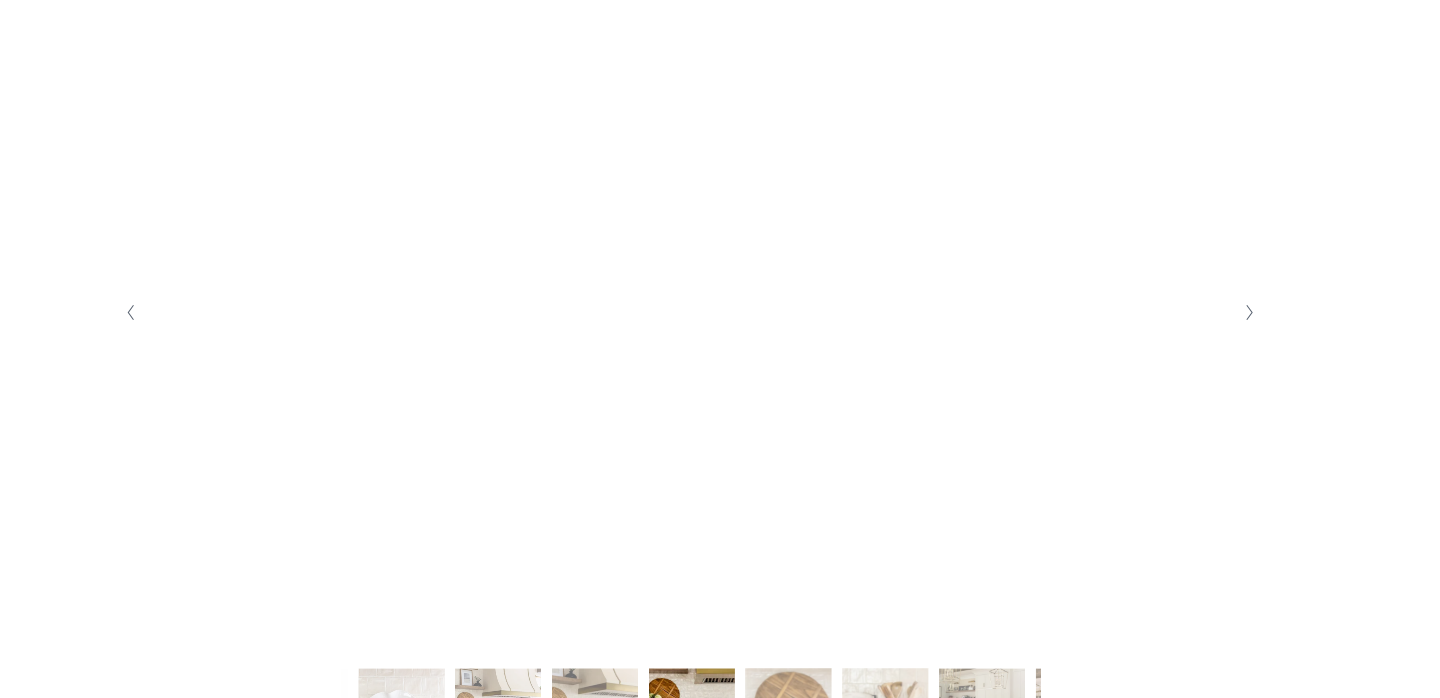 click at bounding box center [1240, 291] 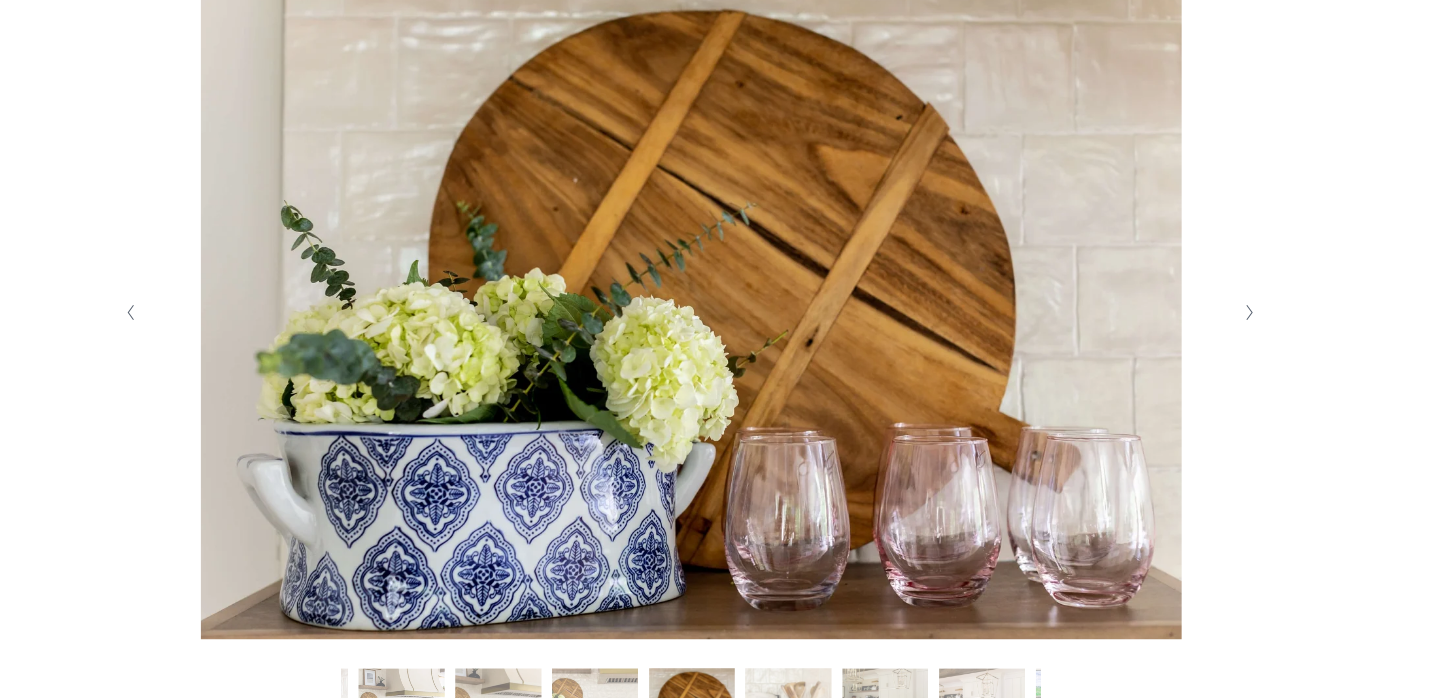 click at bounding box center (1240, 291) 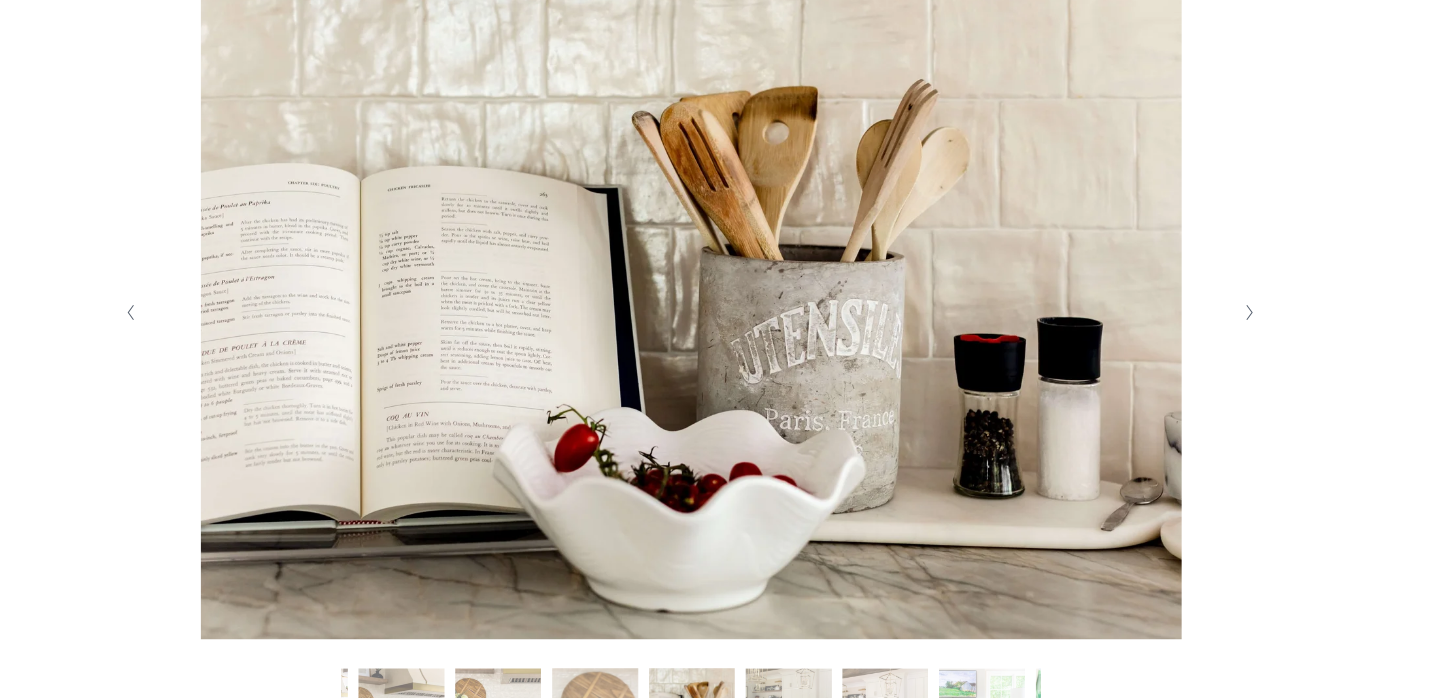 click at bounding box center [1240, 291] 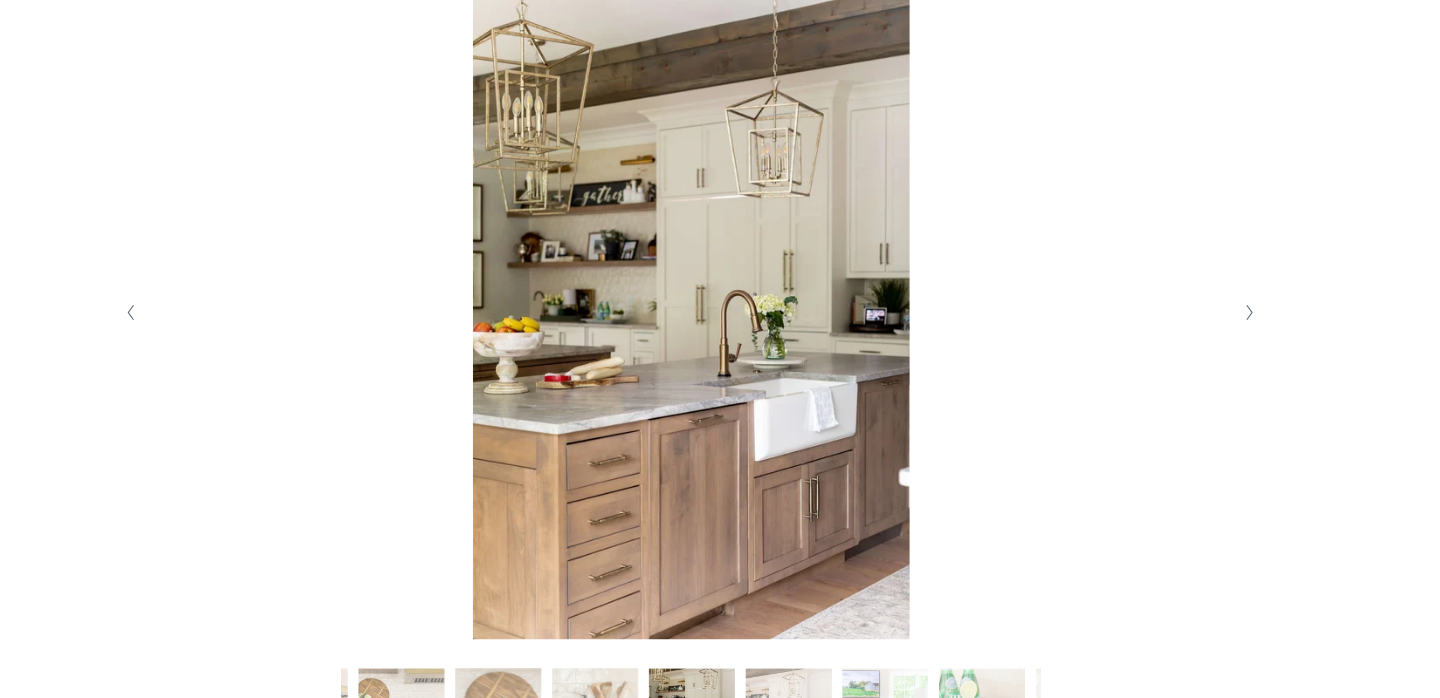 click at bounding box center (1240, 291) 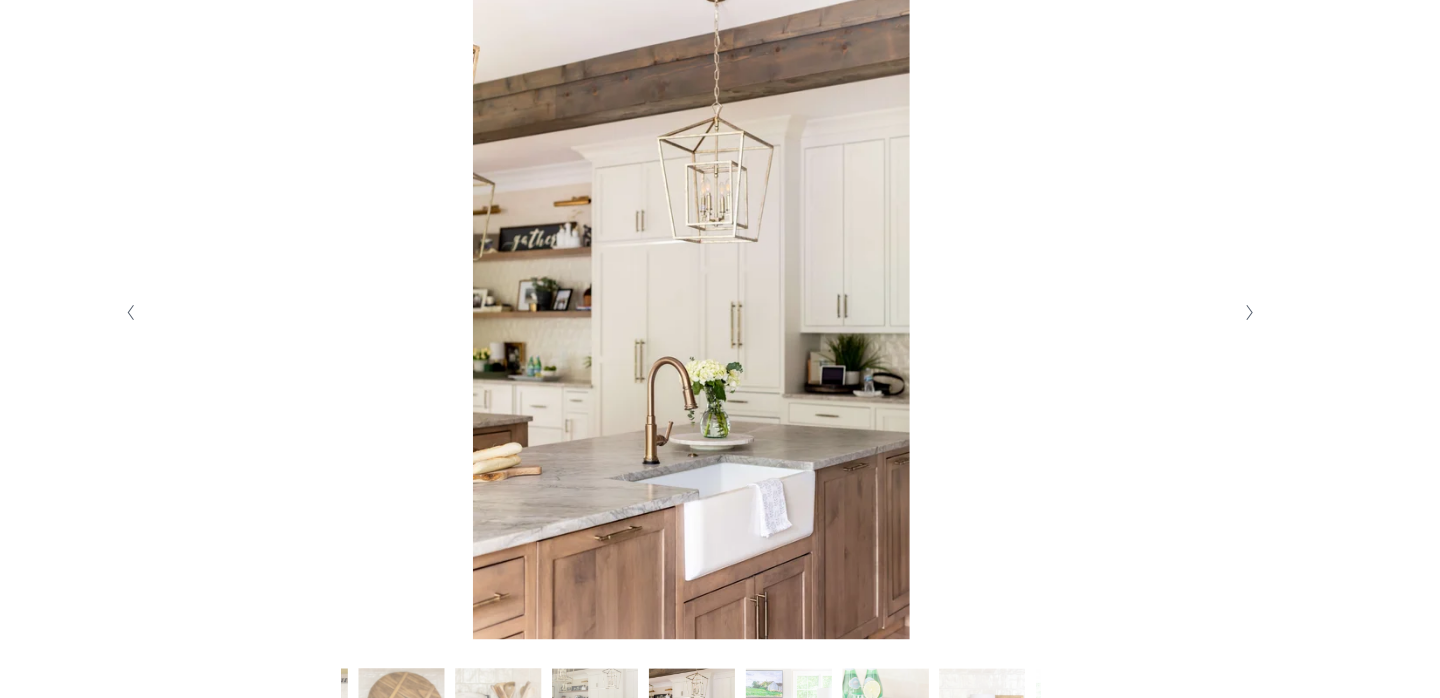 click at bounding box center [1240, 291] 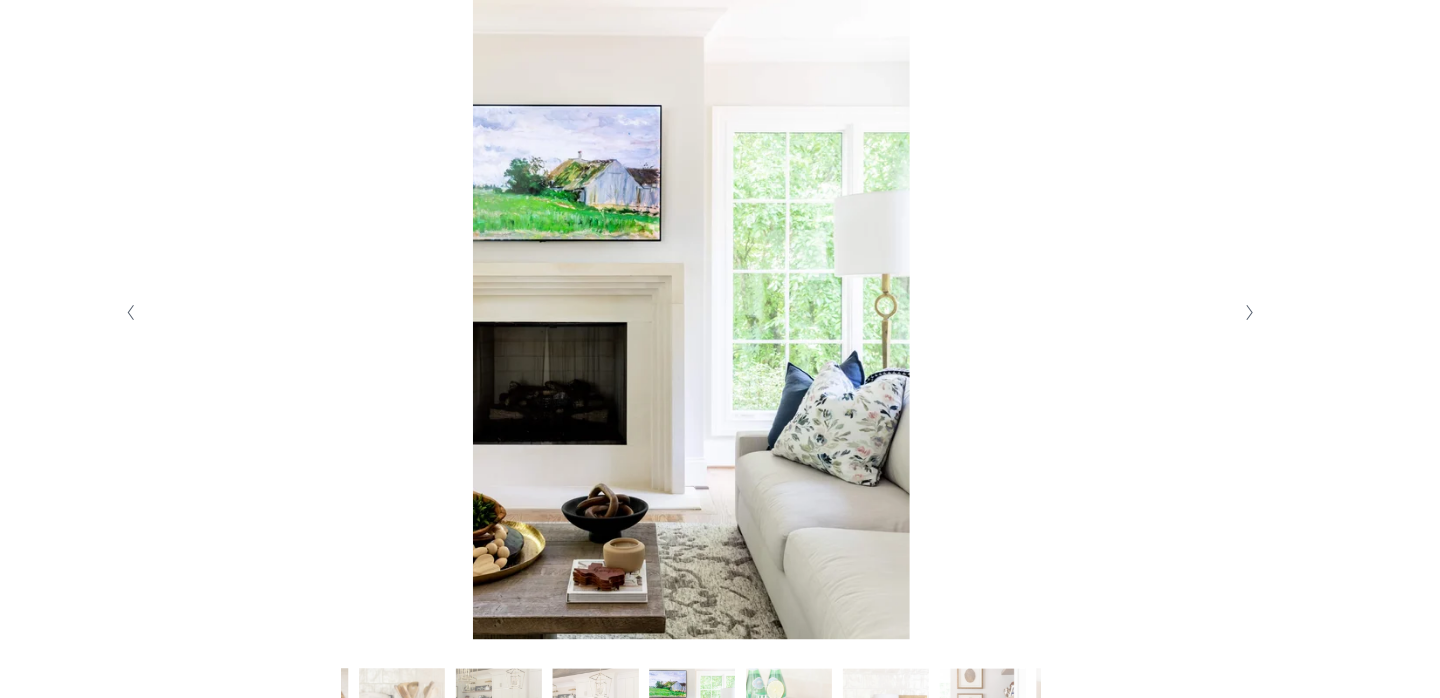 click at bounding box center [1240, 291] 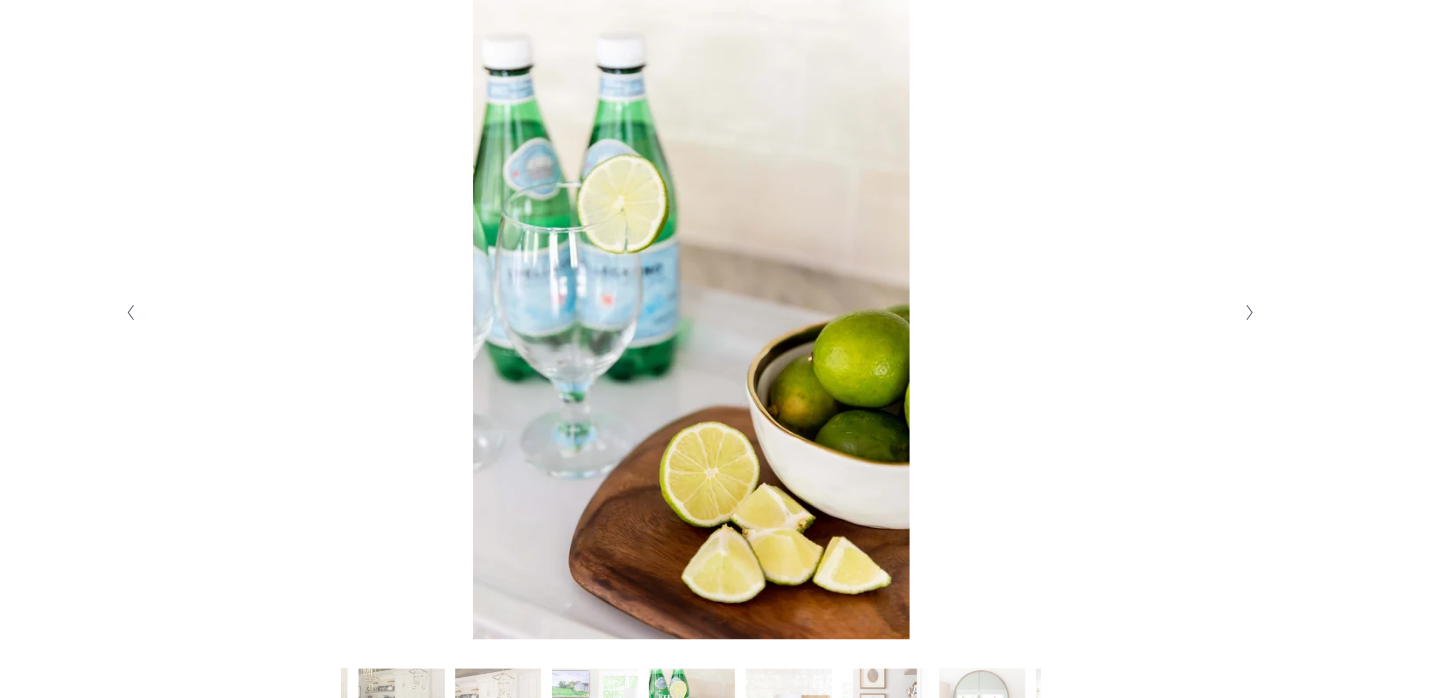 click at bounding box center (1240, 291) 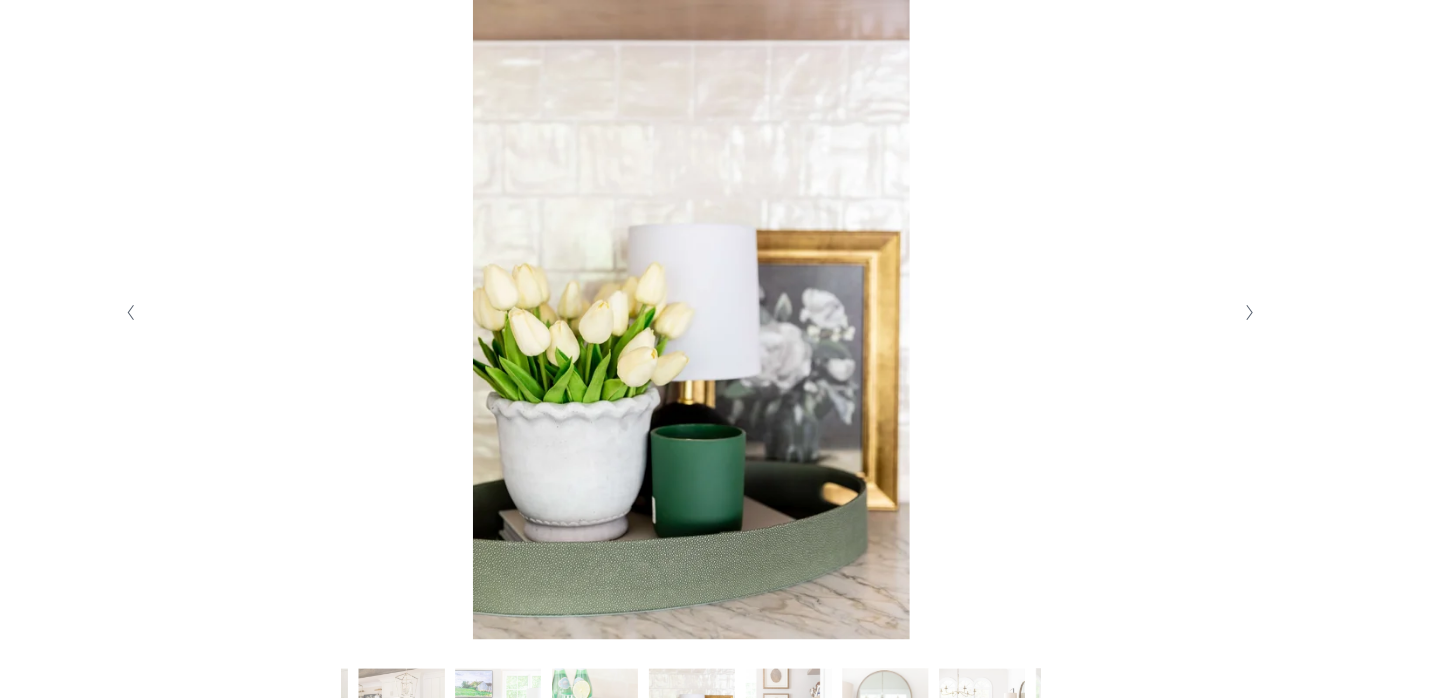 click at bounding box center (1240, 291) 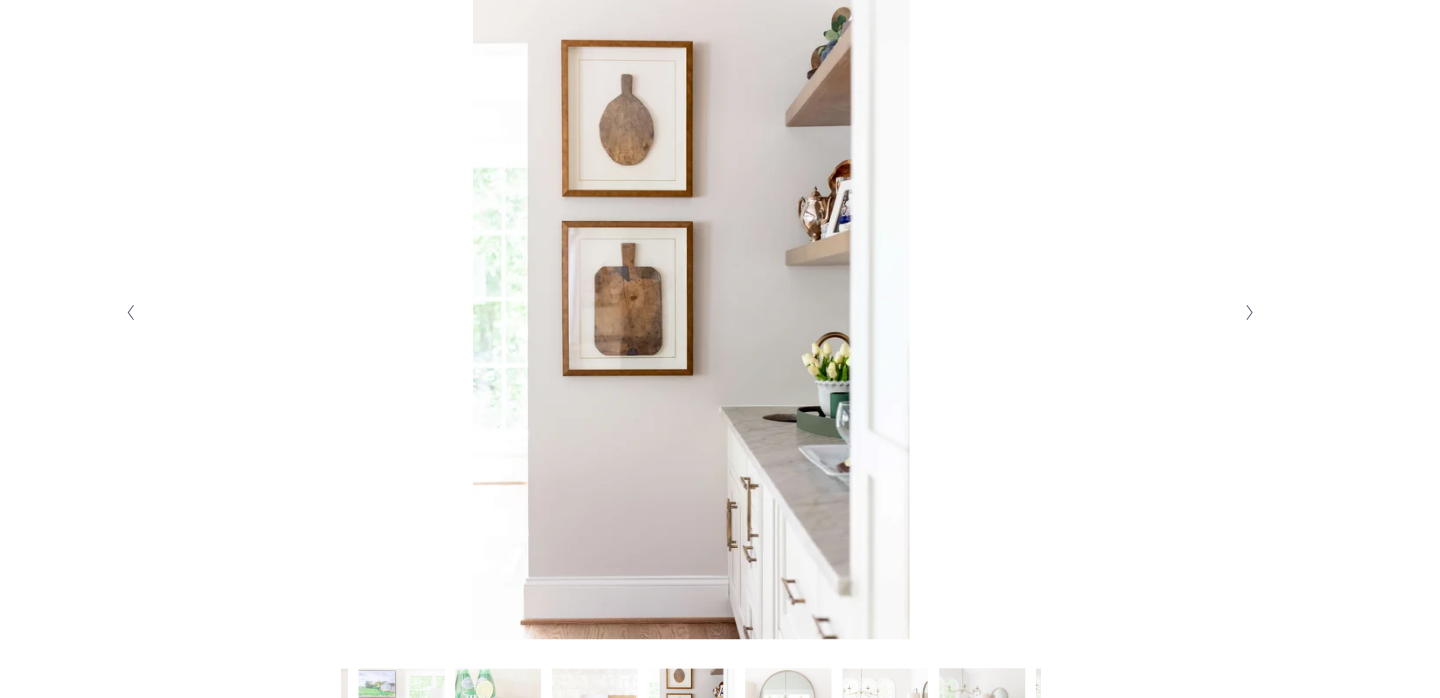 click at bounding box center [1240, 291] 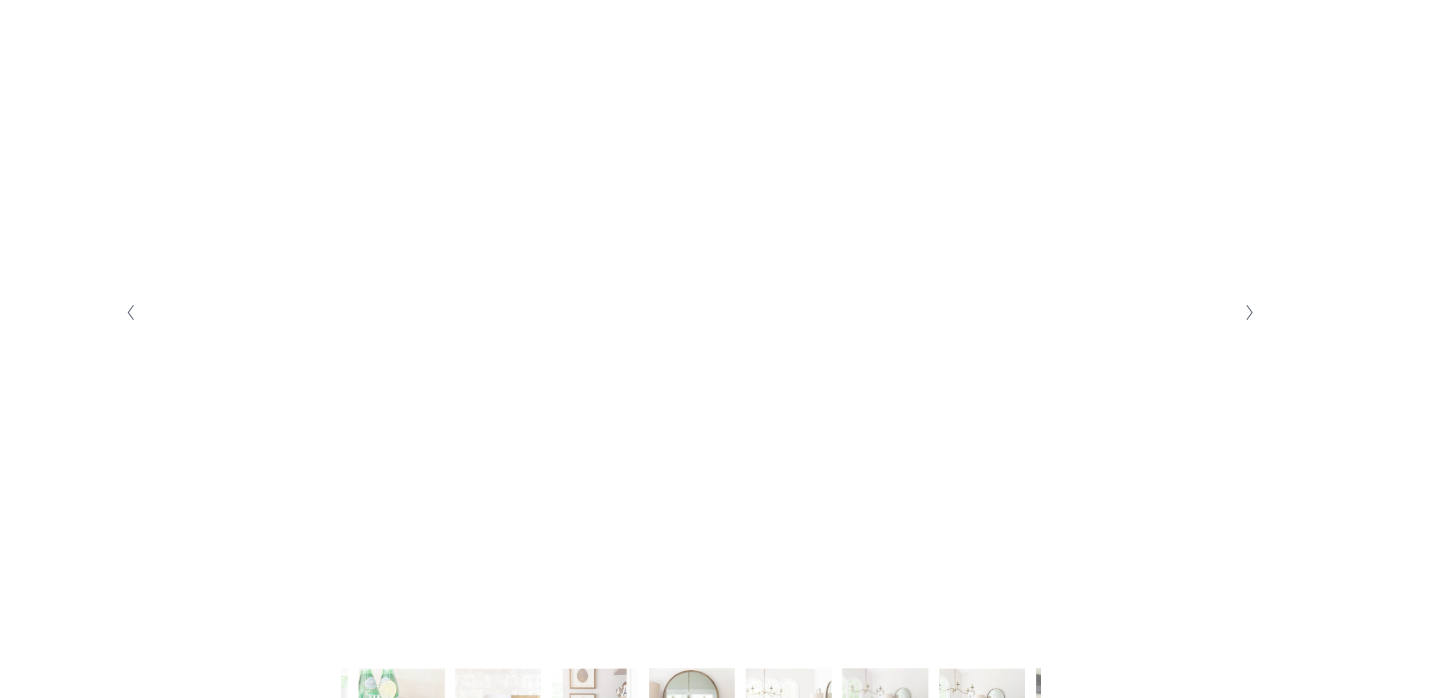 click at bounding box center (1240, 291) 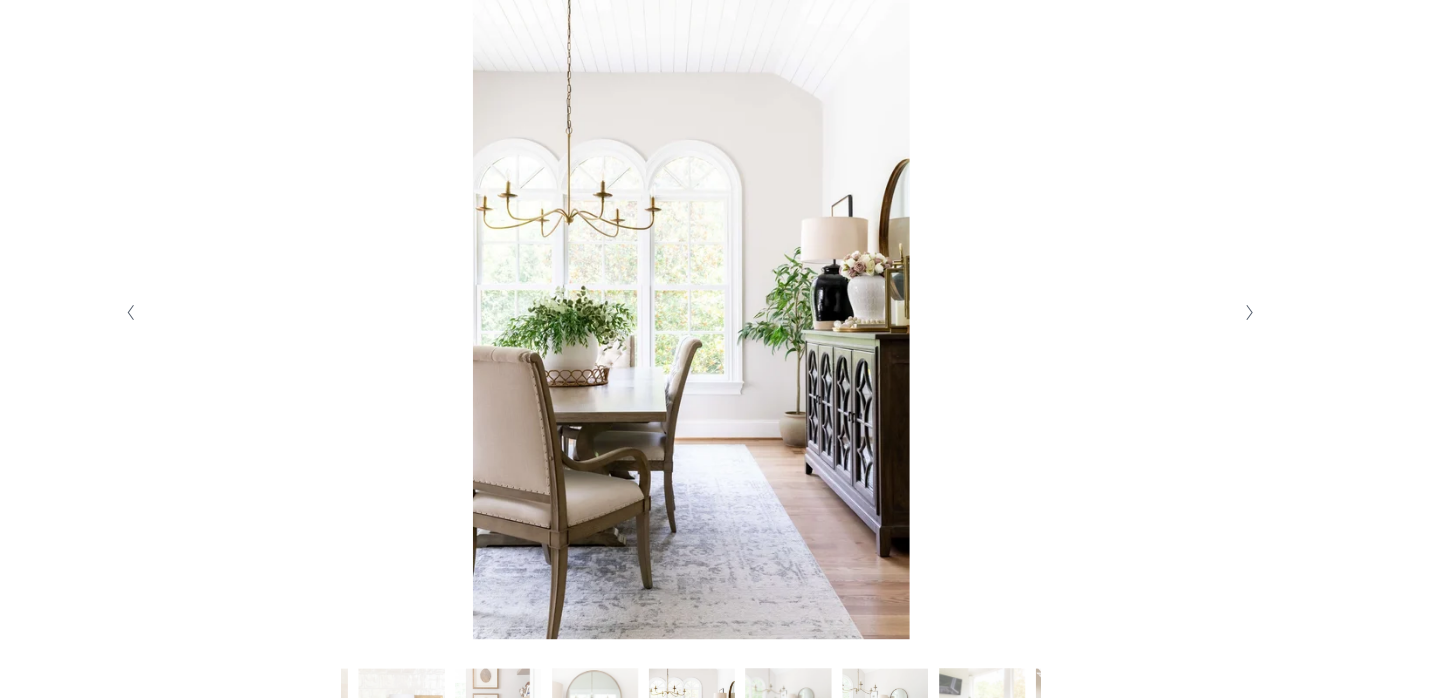 click at bounding box center (1240, 291) 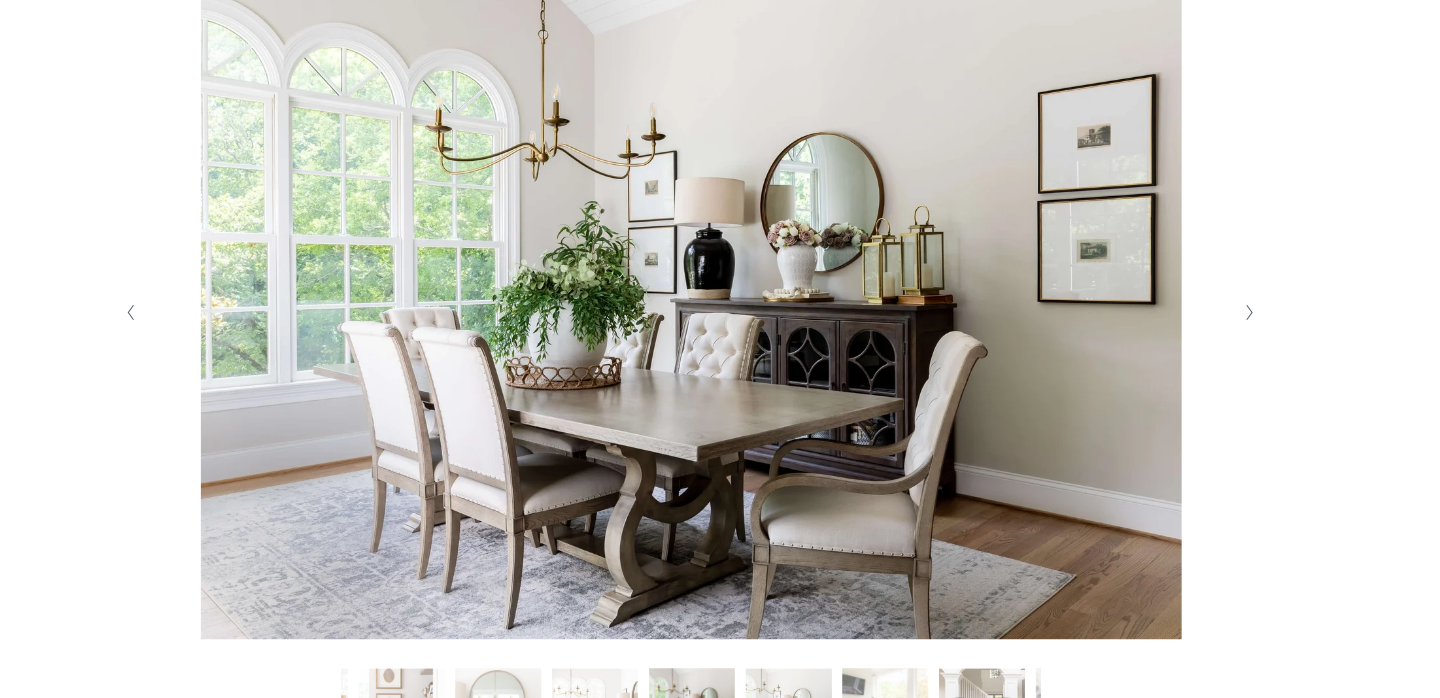 click at bounding box center (1240, 291) 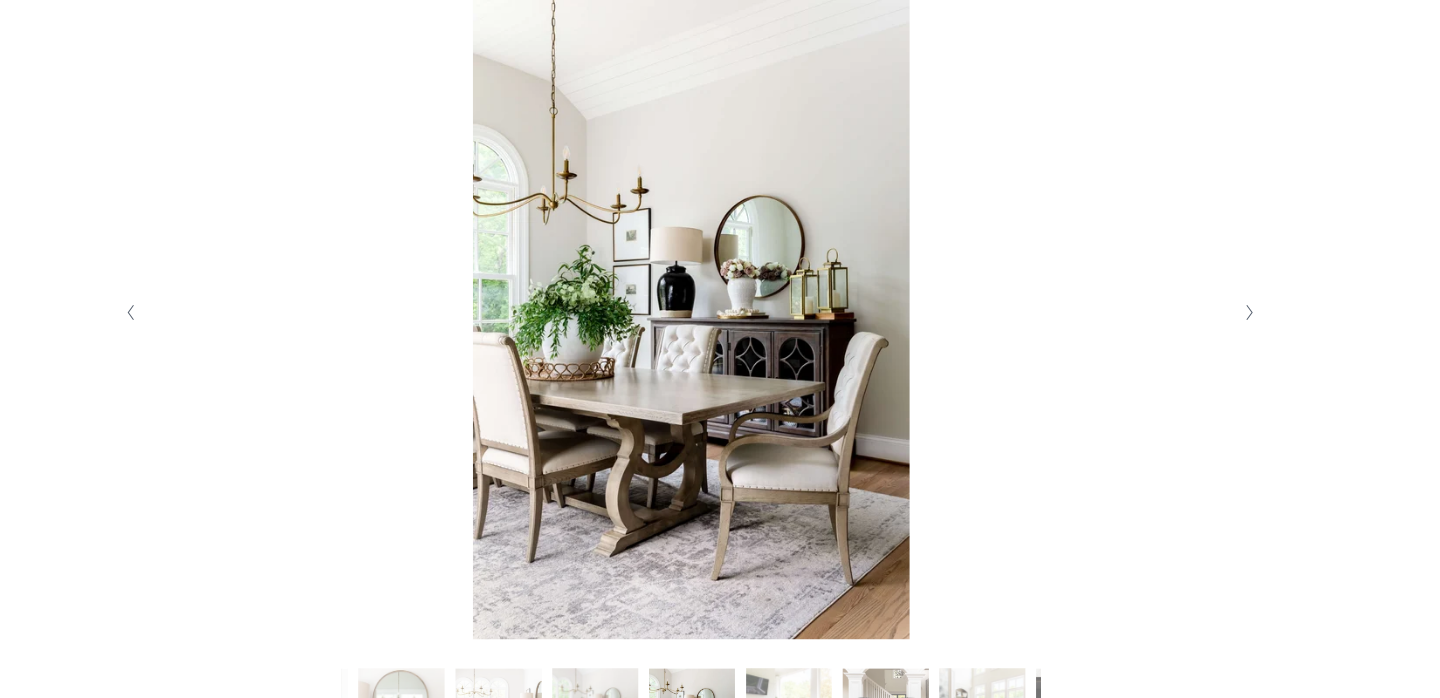 click at bounding box center (1240, 291) 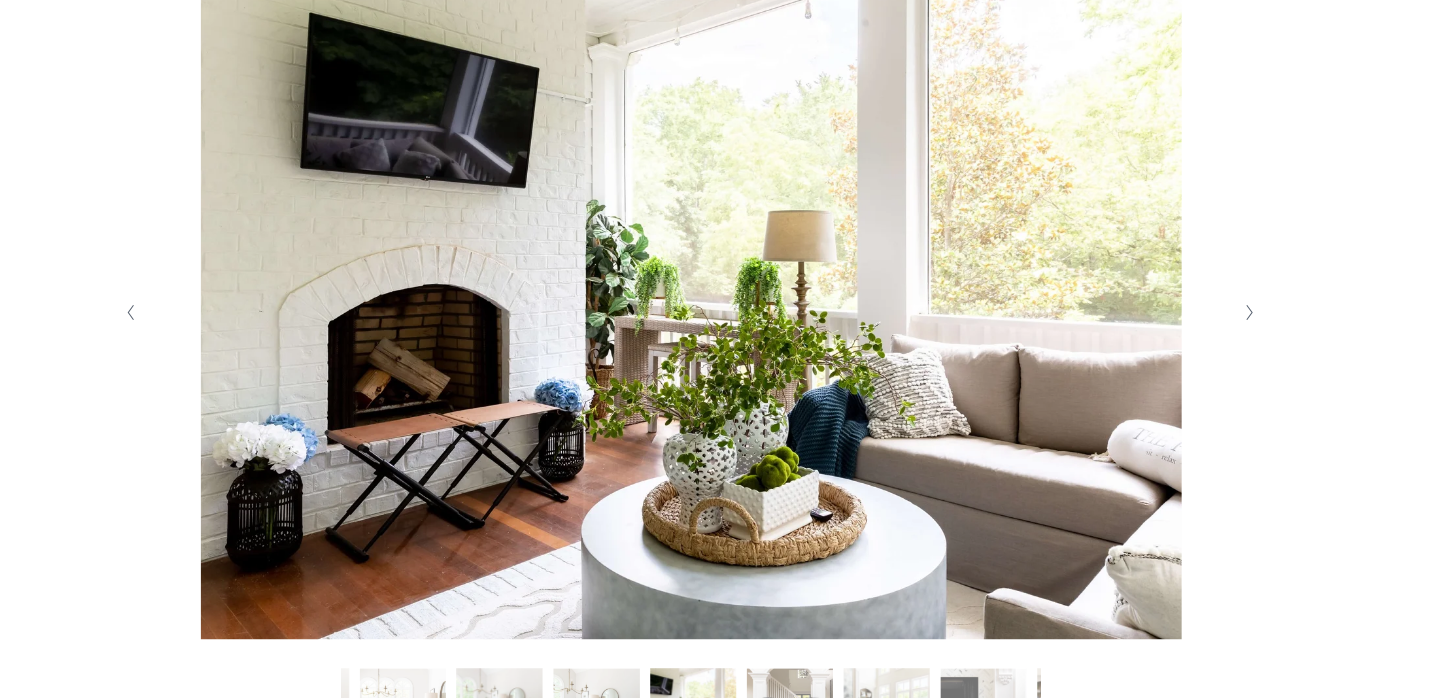 click at bounding box center (1240, 291) 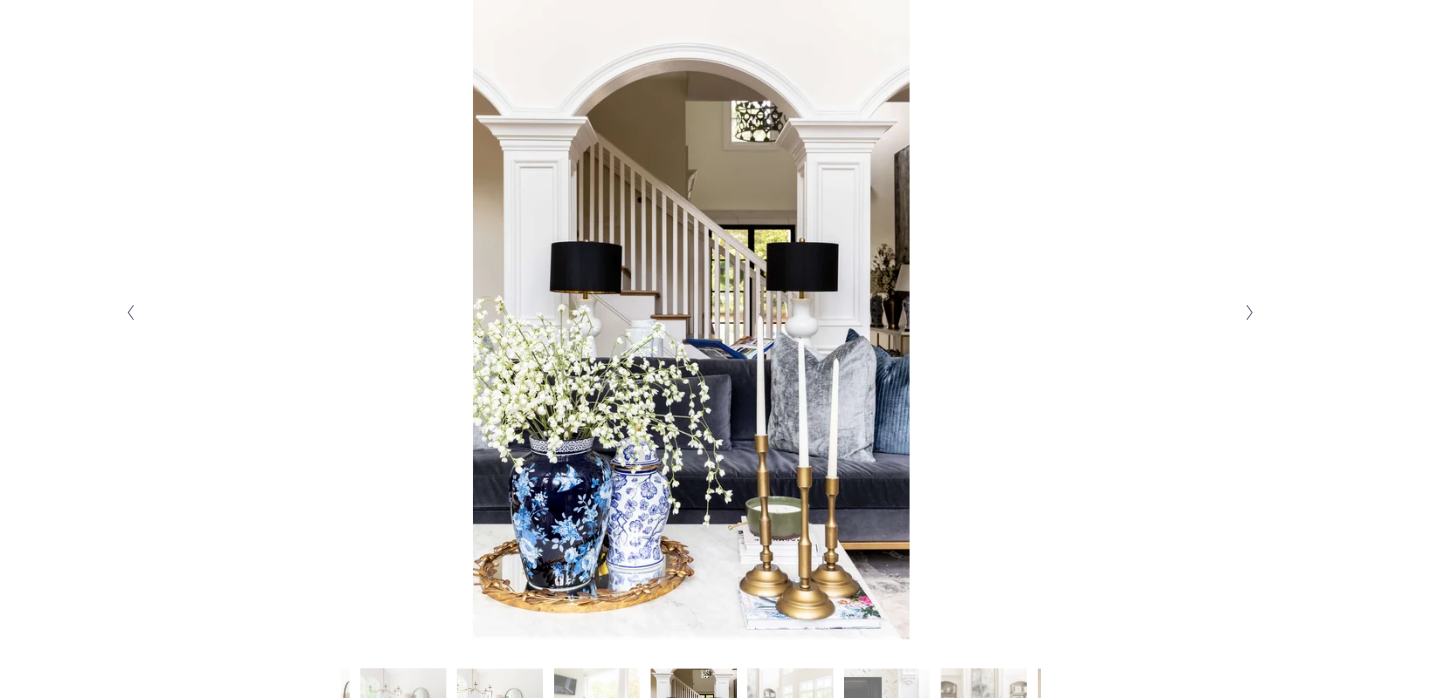 click at bounding box center [1240, 291] 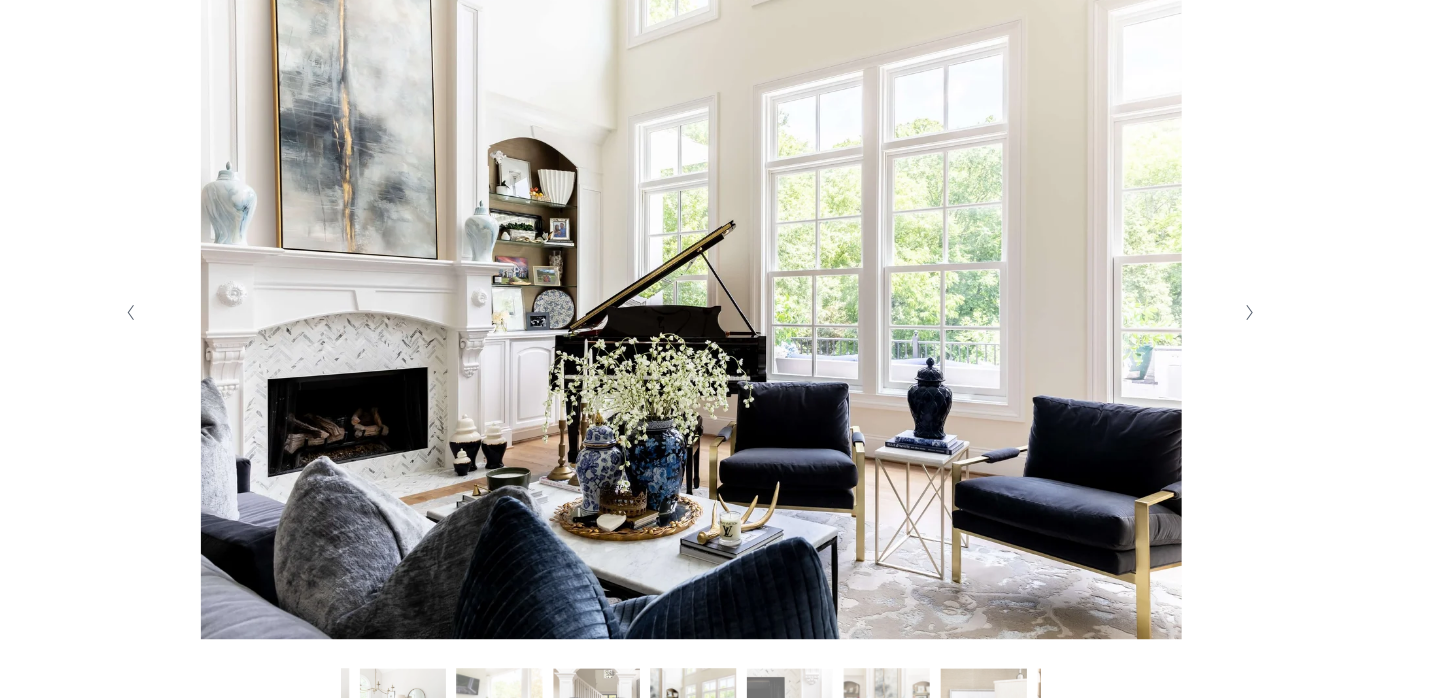 click at bounding box center (1240, 291) 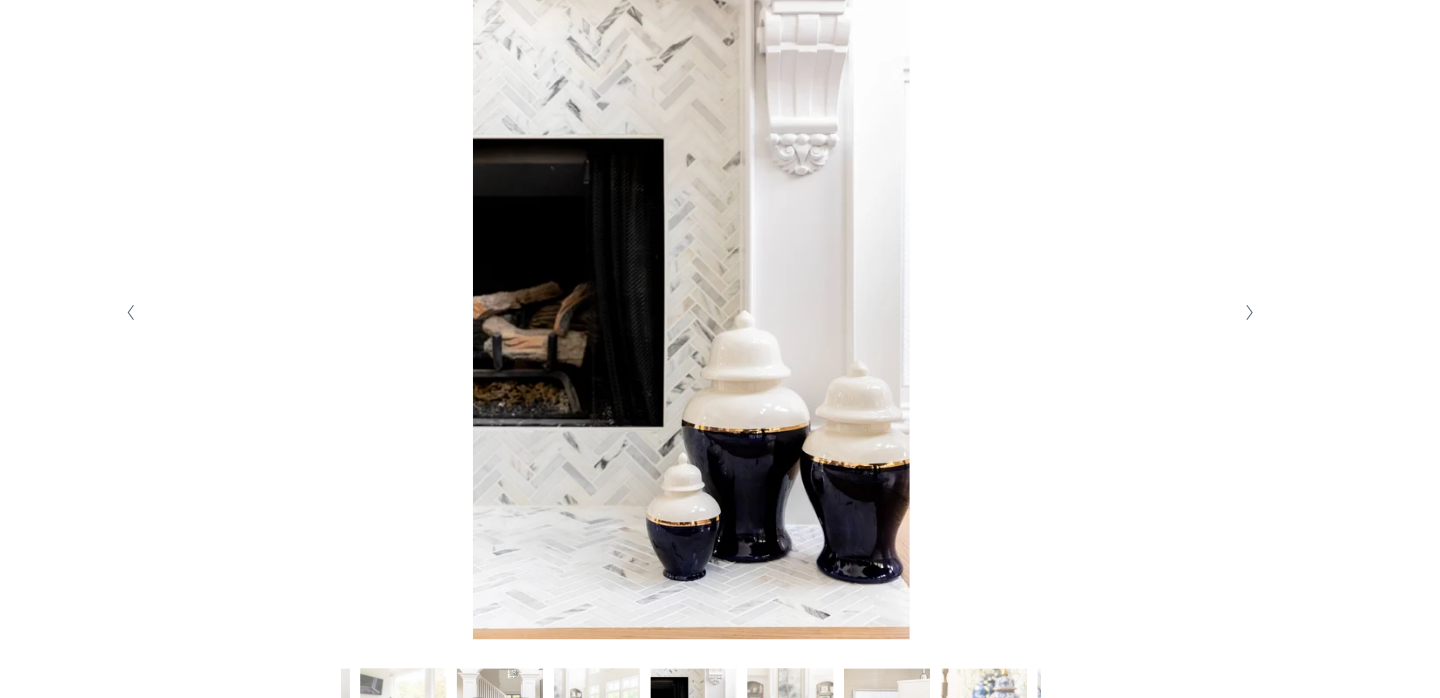 click at bounding box center [1240, 291] 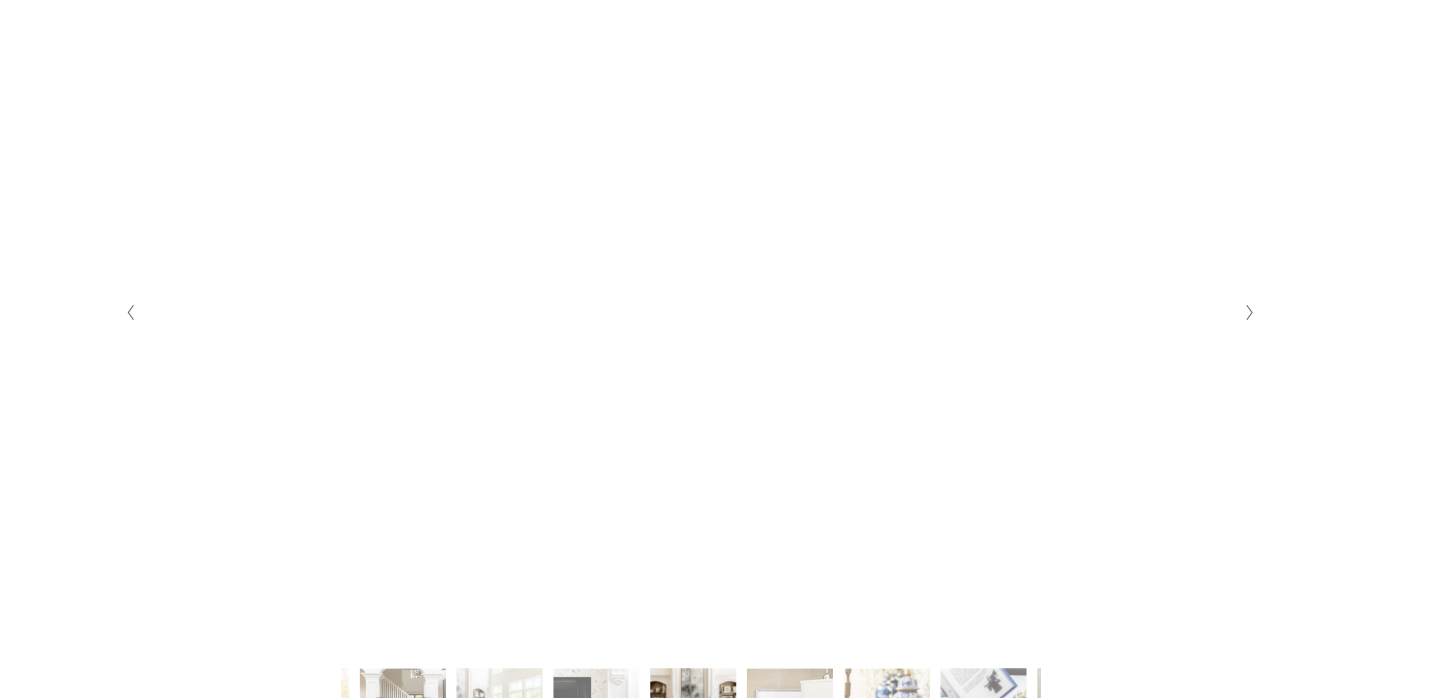 click at bounding box center (1240, 291) 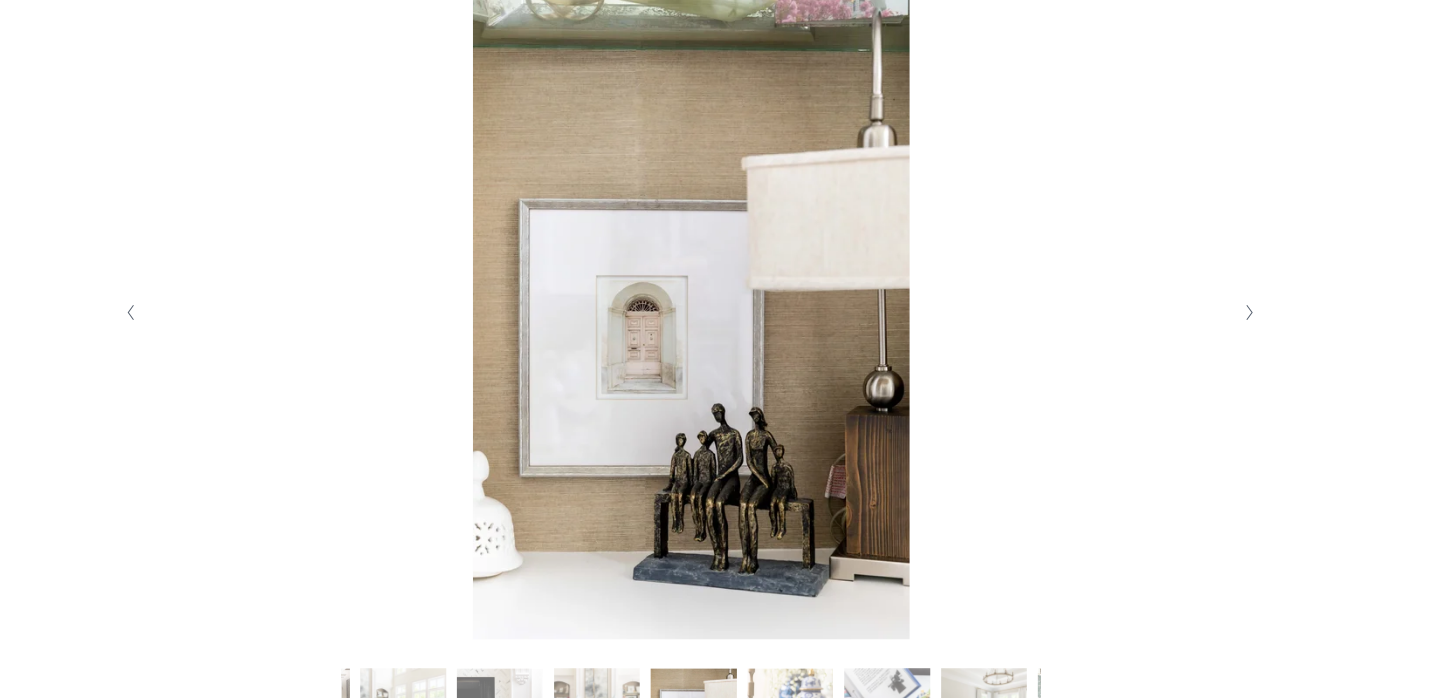 click at bounding box center (1240, 291) 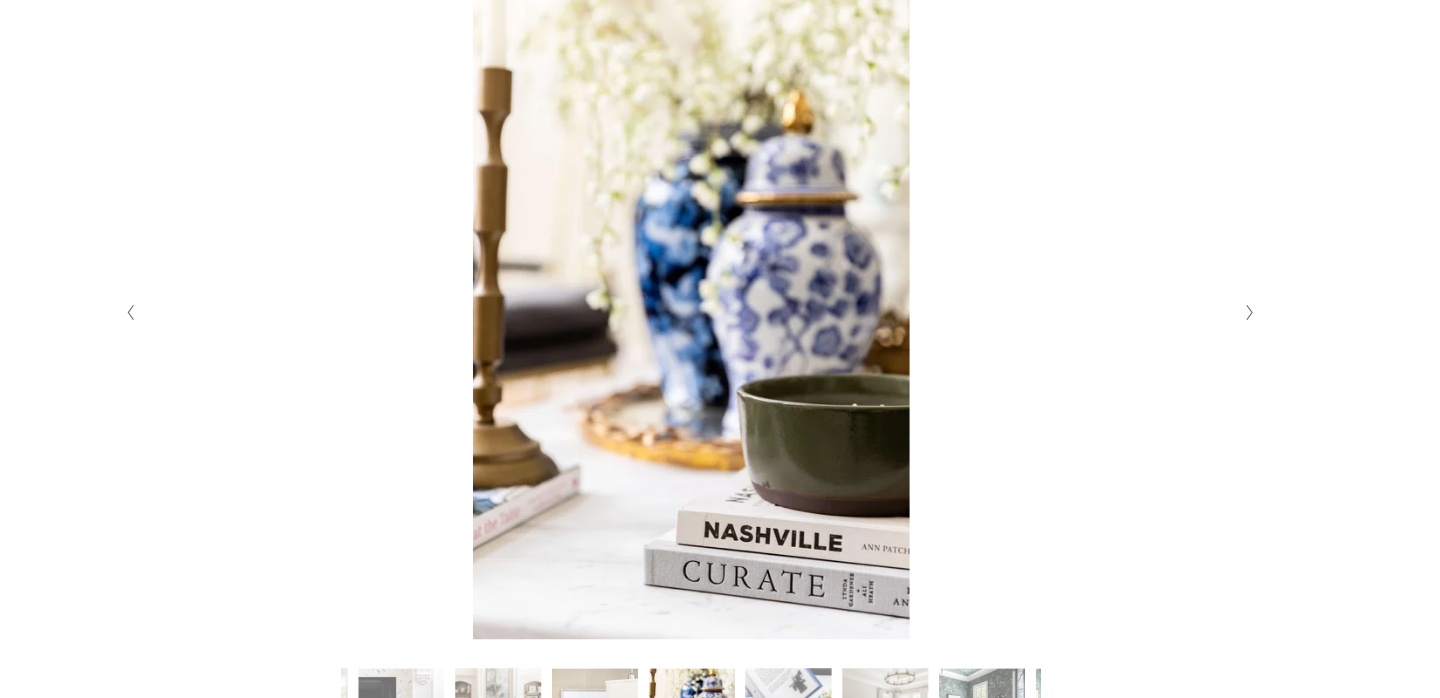 click at bounding box center [199, 291] 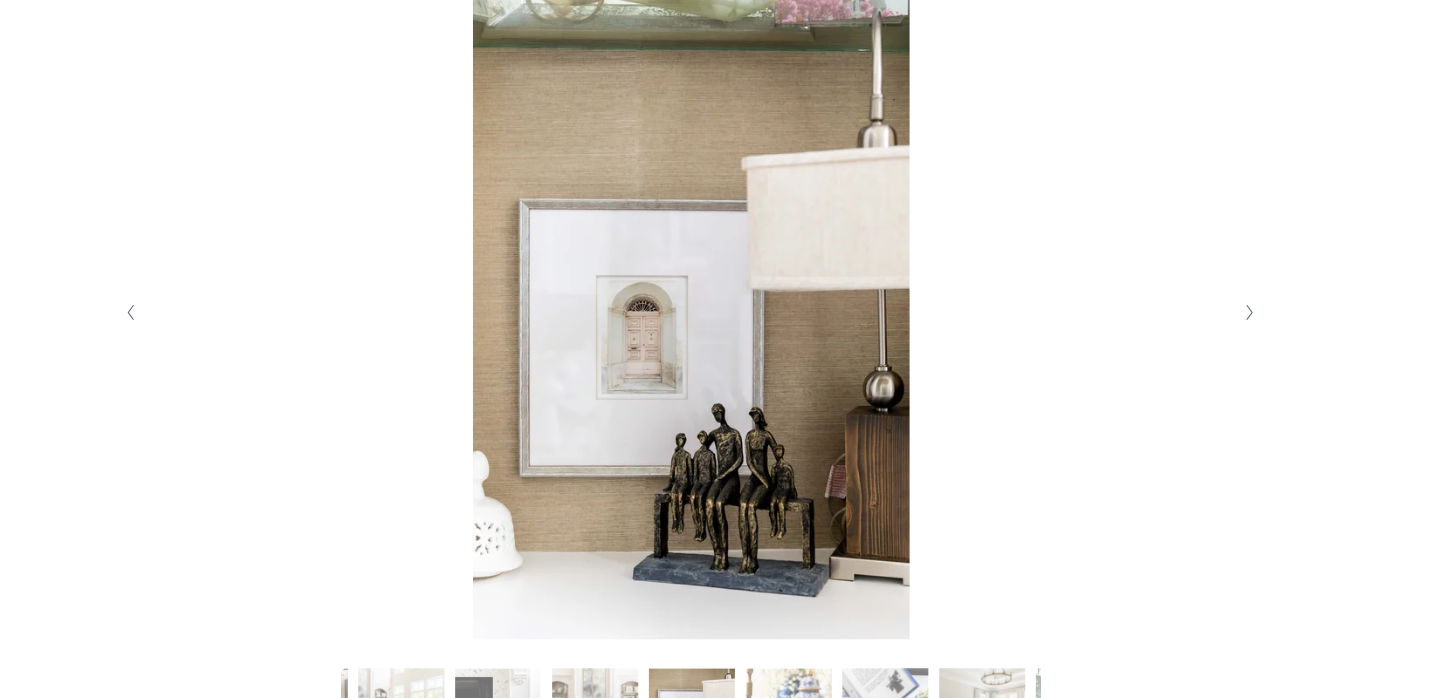 click at bounding box center (1240, 291) 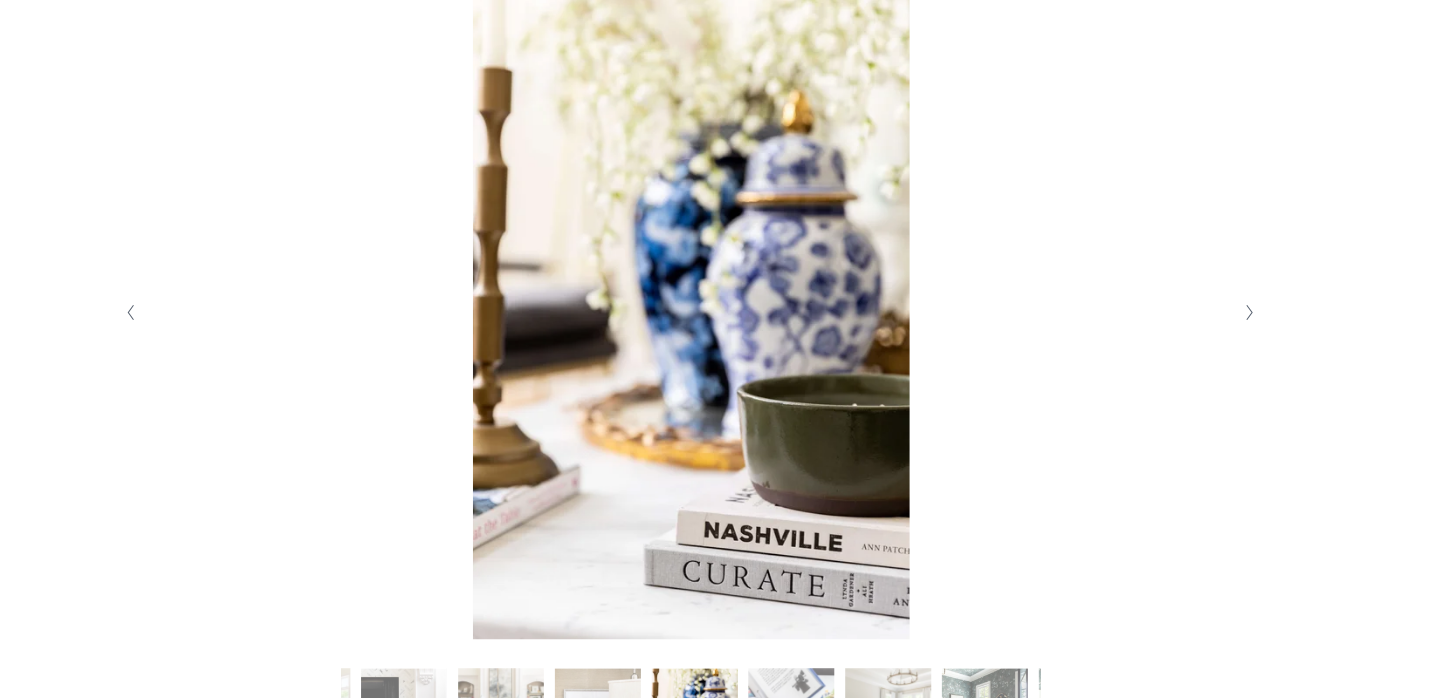 click at bounding box center [1240, 291] 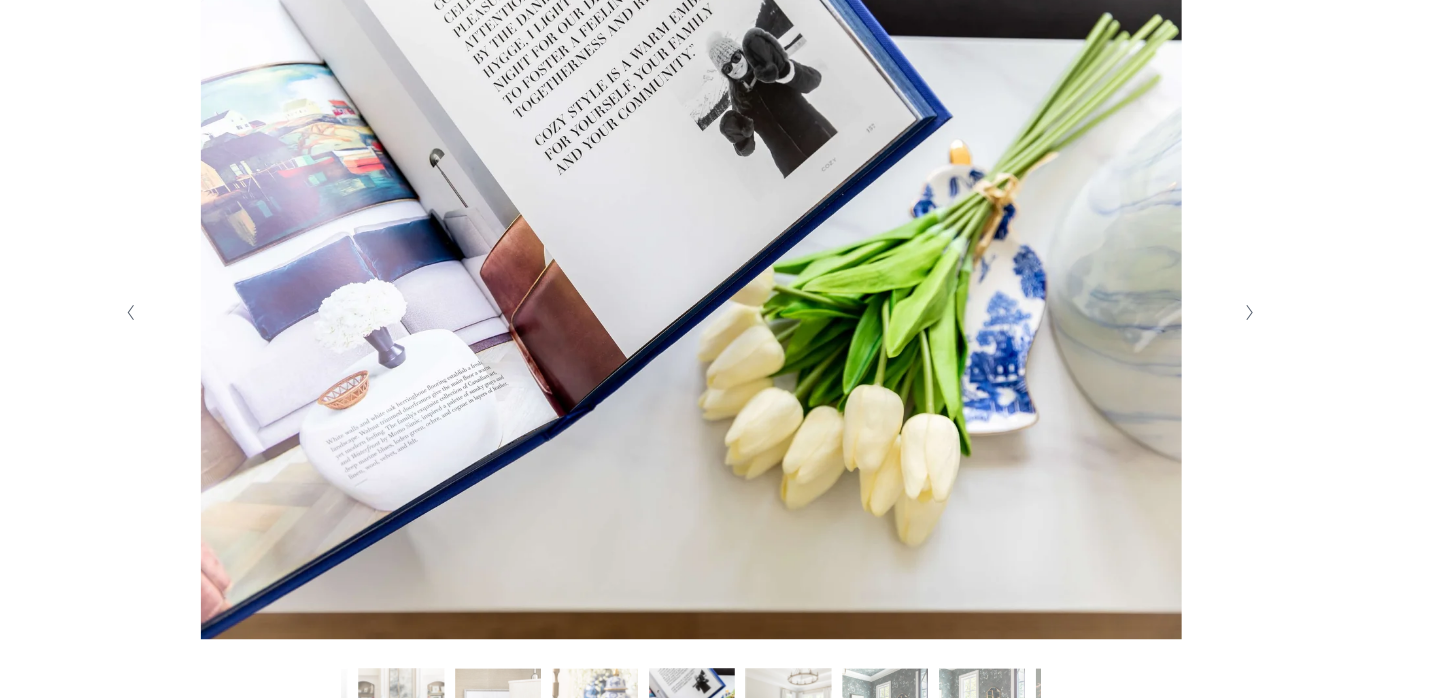 click at bounding box center [1240, 291] 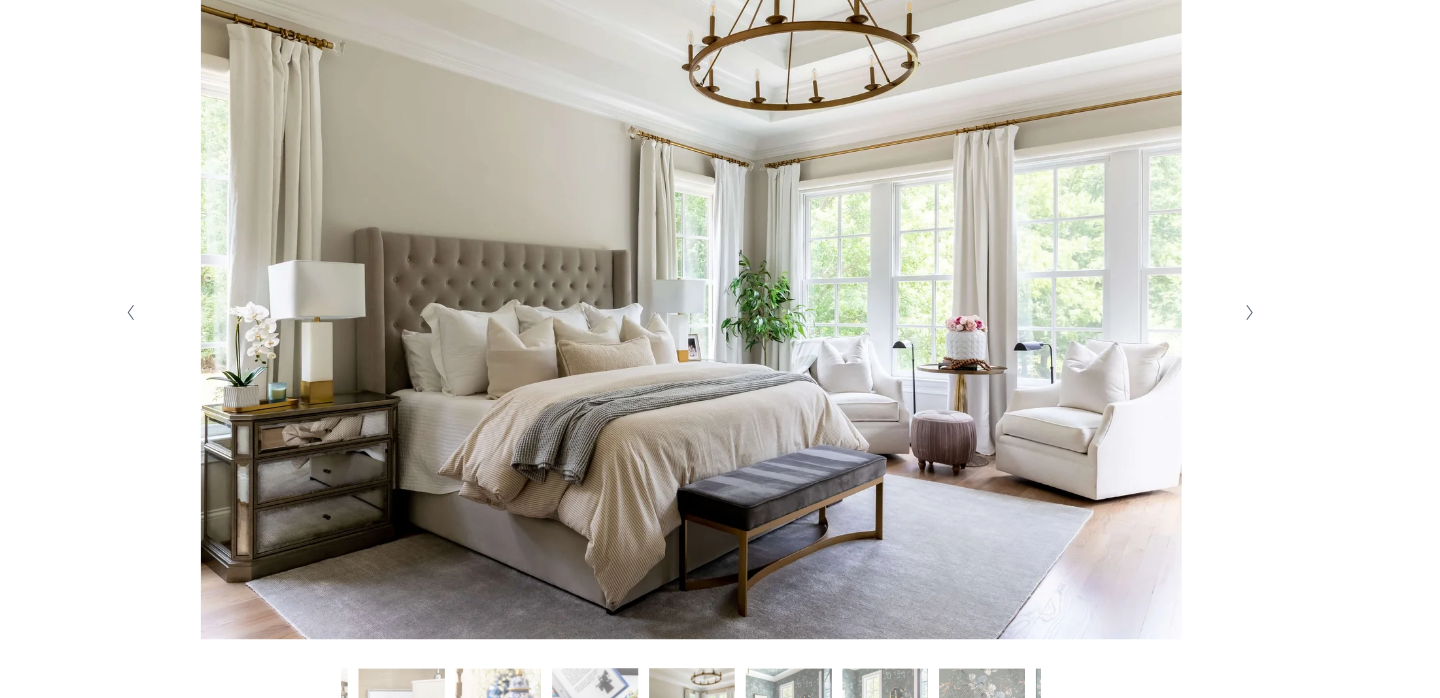 click at bounding box center (1240, 291) 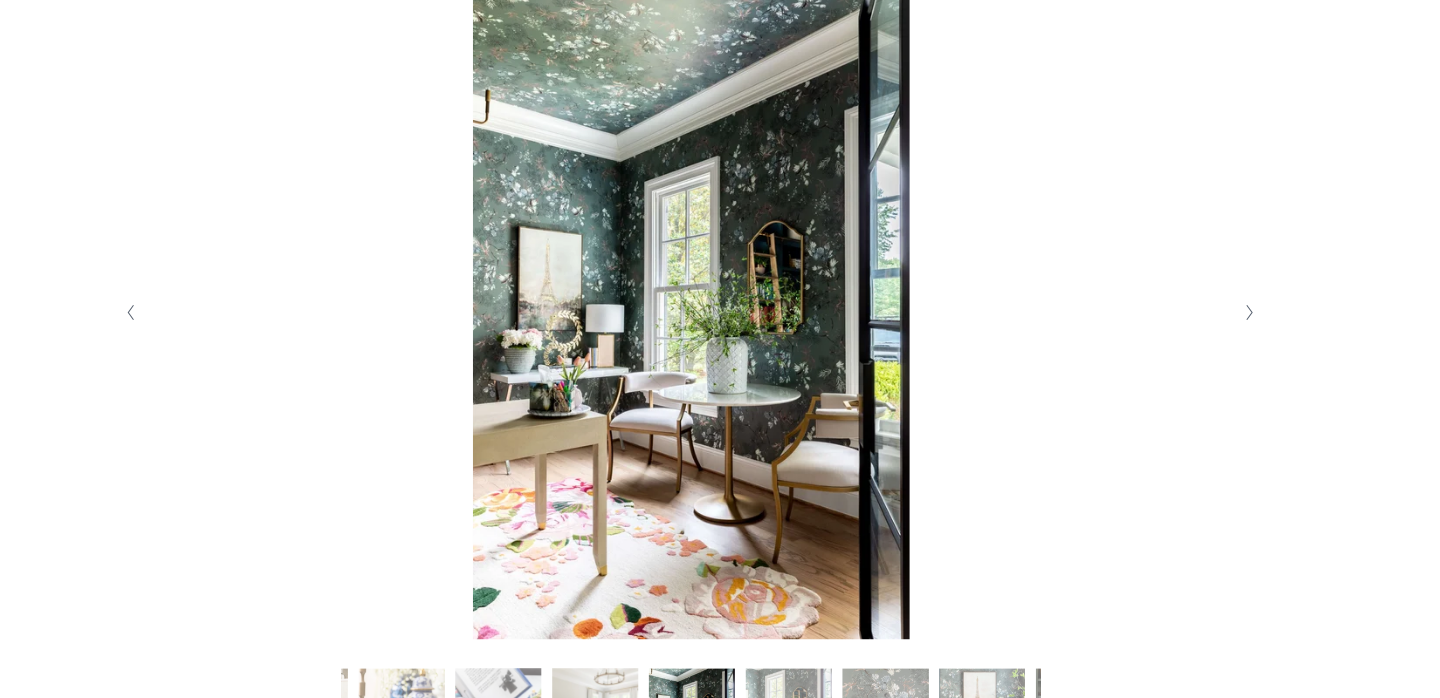 click at bounding box center (1240, 291) 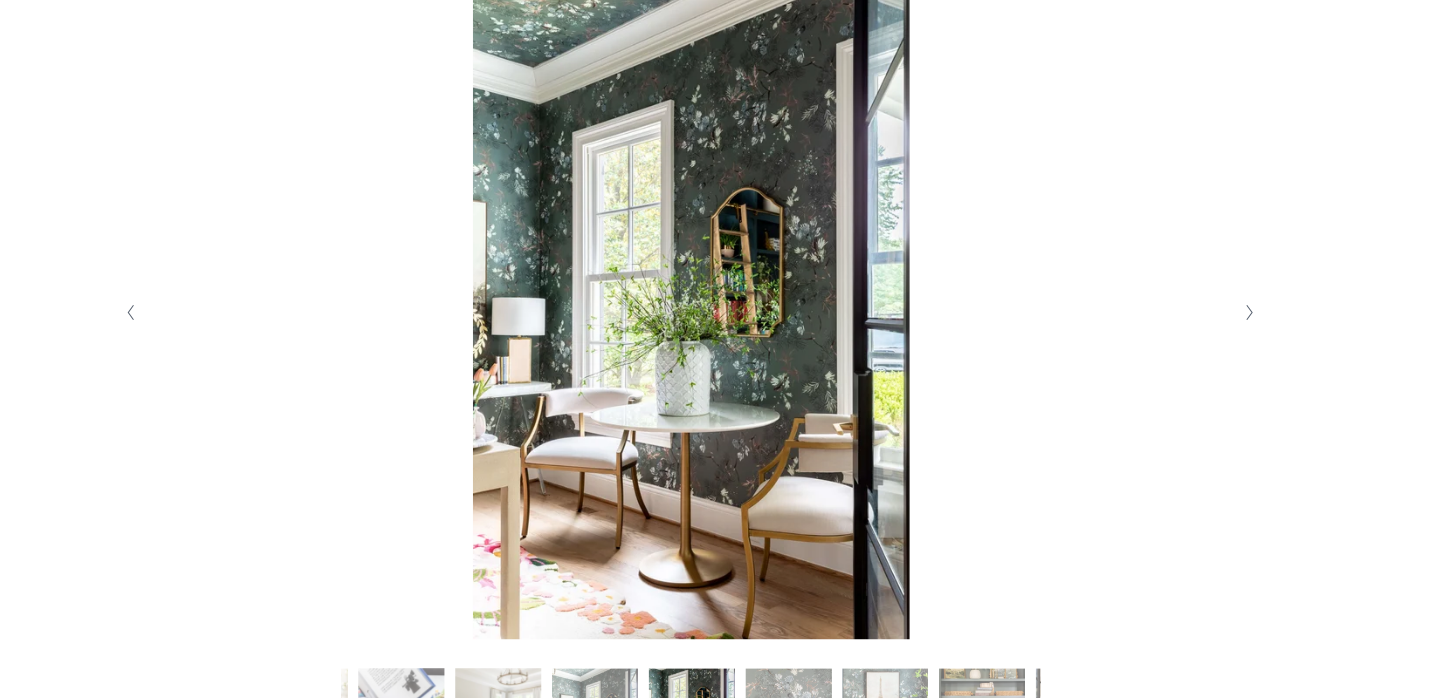 click at bounding box center [1240, 291] 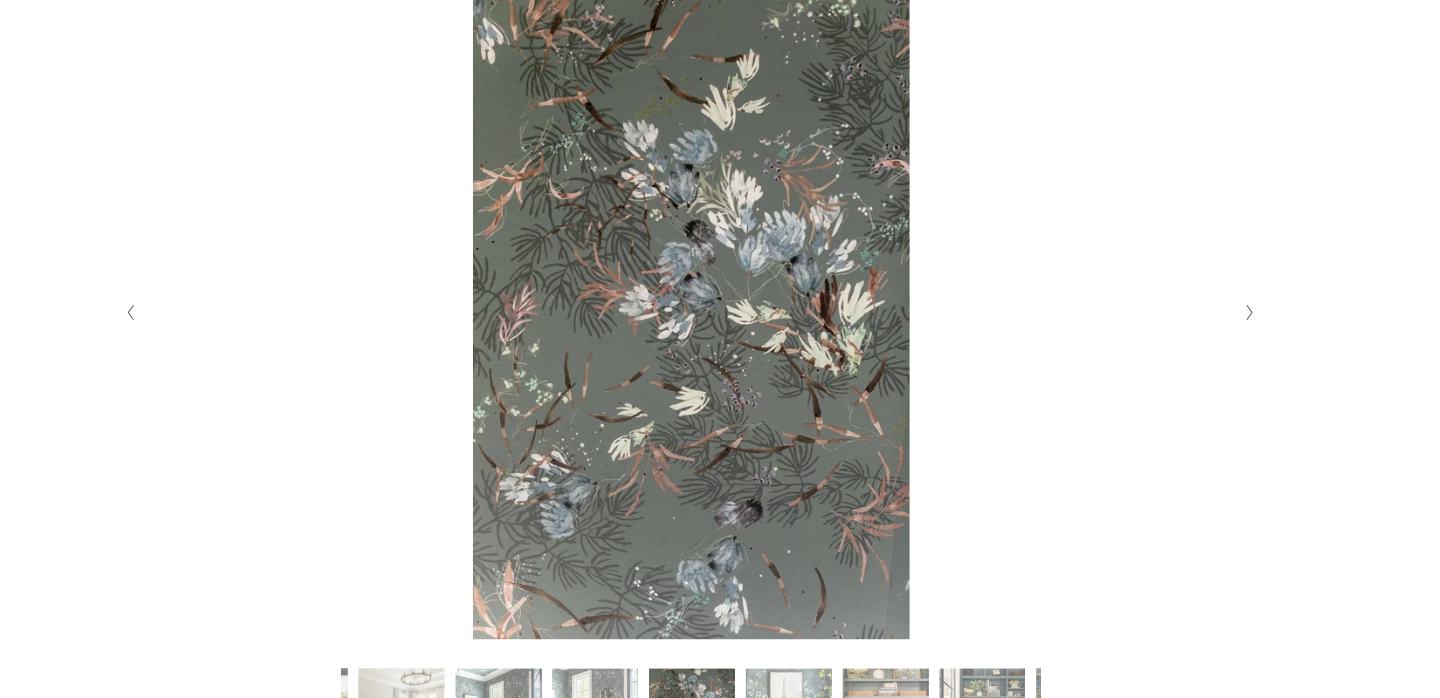 click at bounding box center [1240, 291] 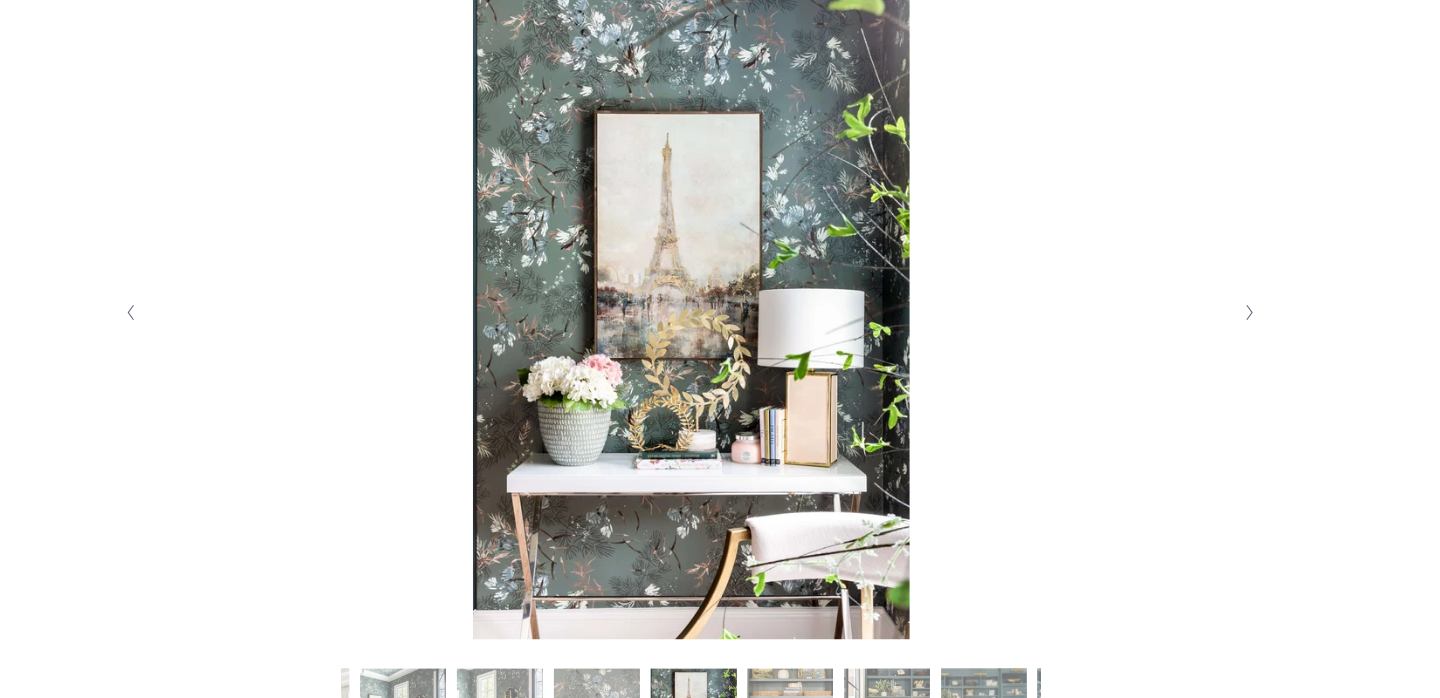 click at bounding box center [1240, 291] 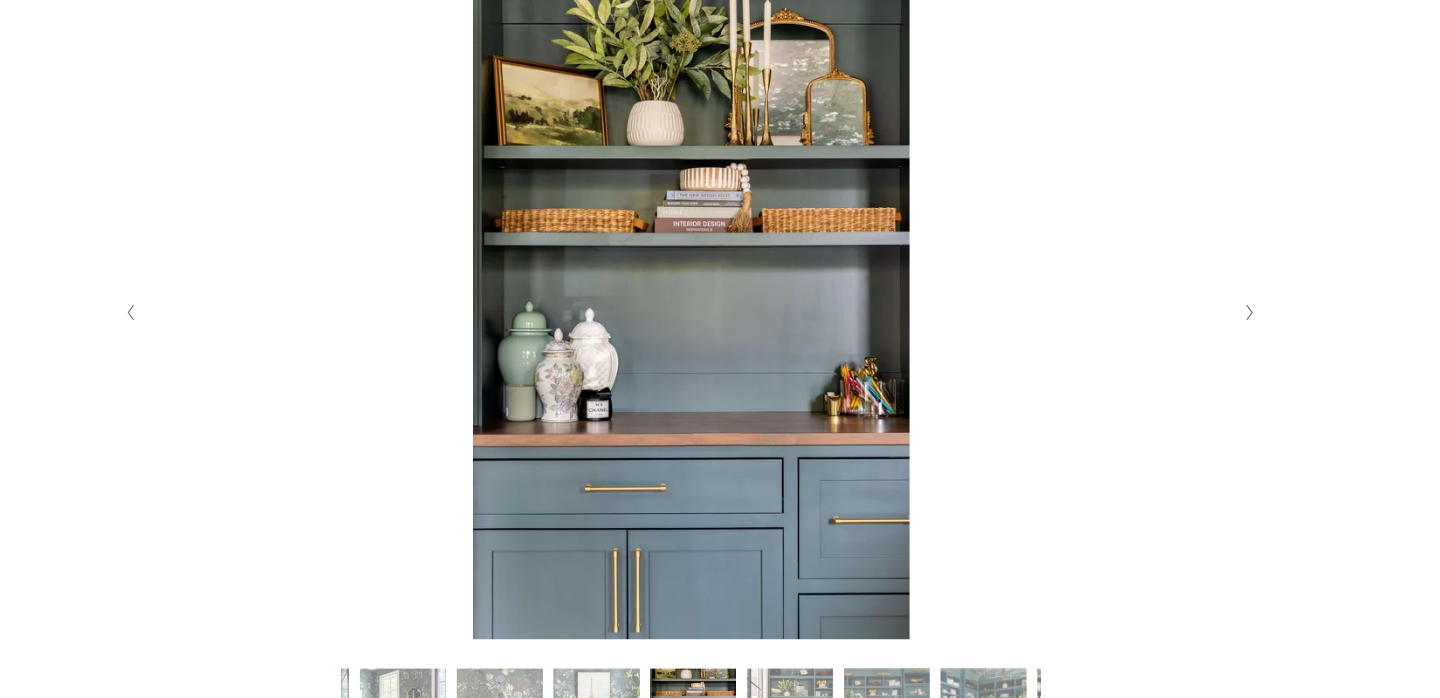 click at bounding box center [1240, 291] 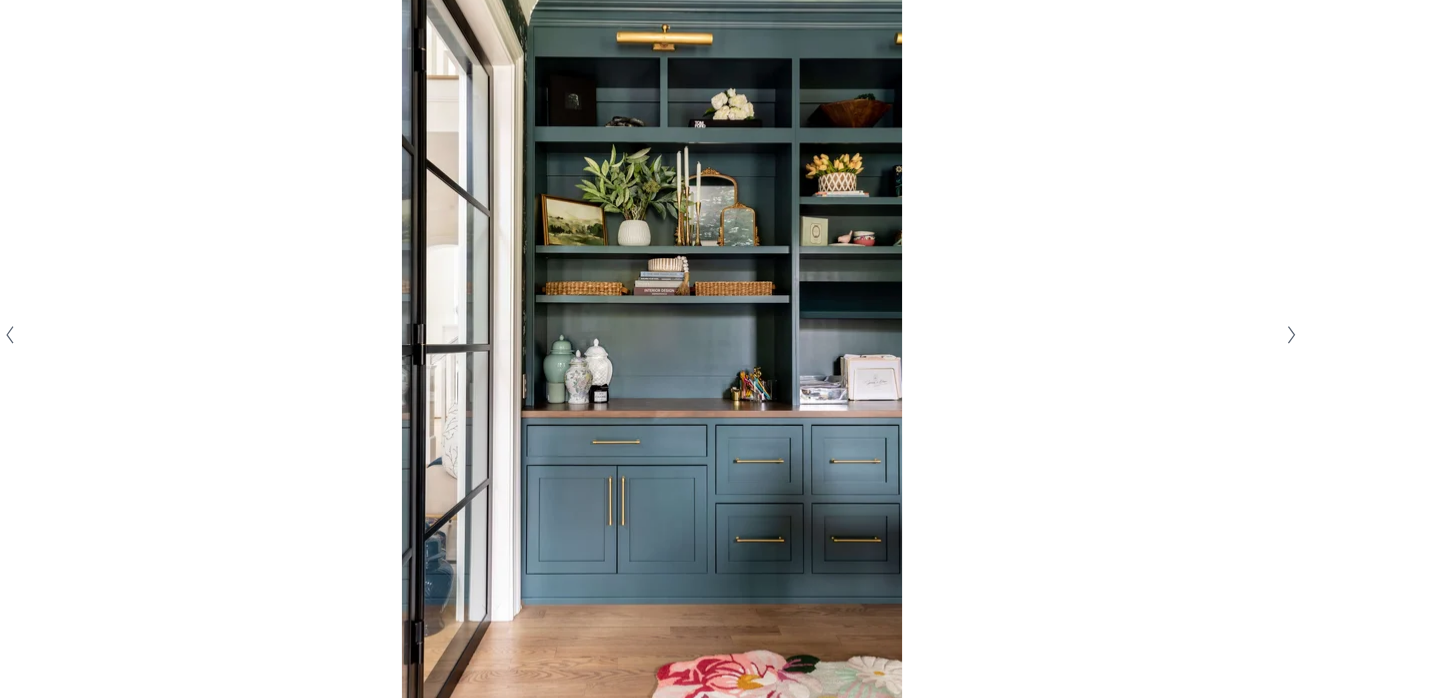 scroll, scrollTop: 408, scrollLeft: 0, axis: vertical 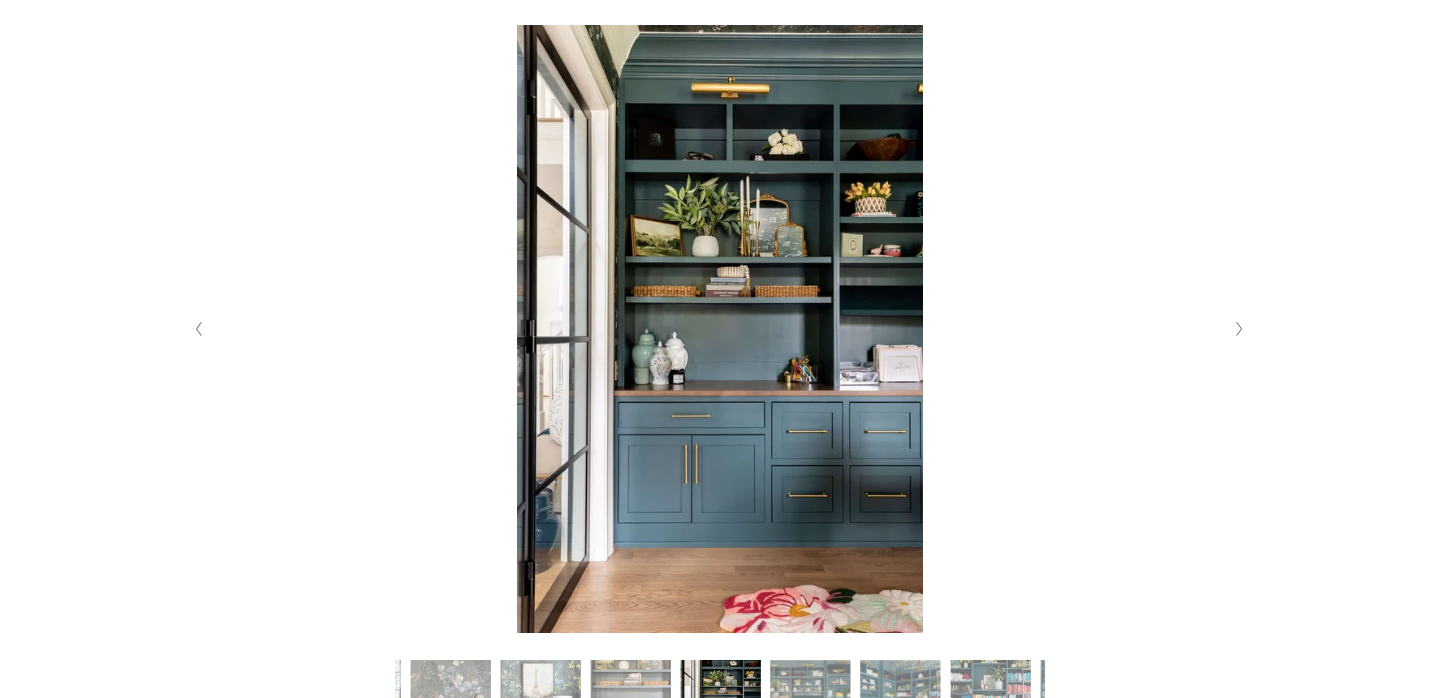 click at bounding box center [720, 329] 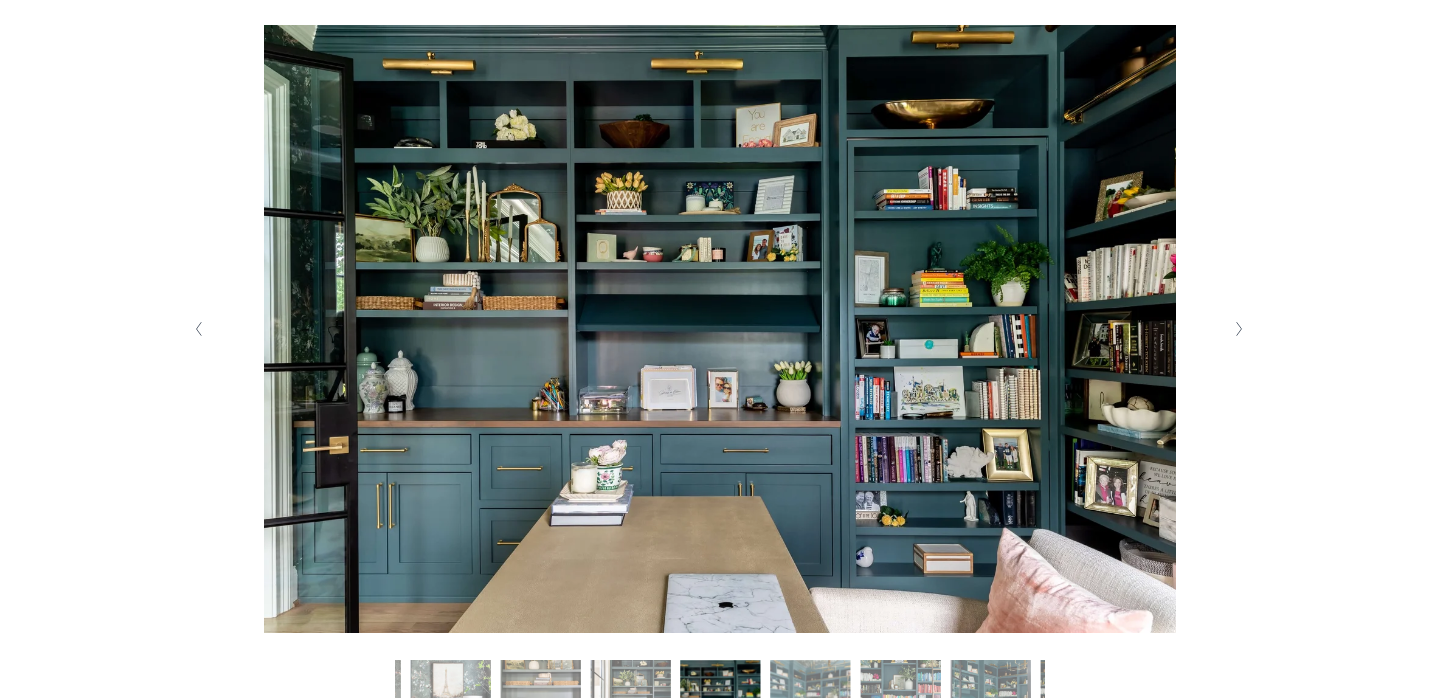 click at bounding box center [1239, 329] 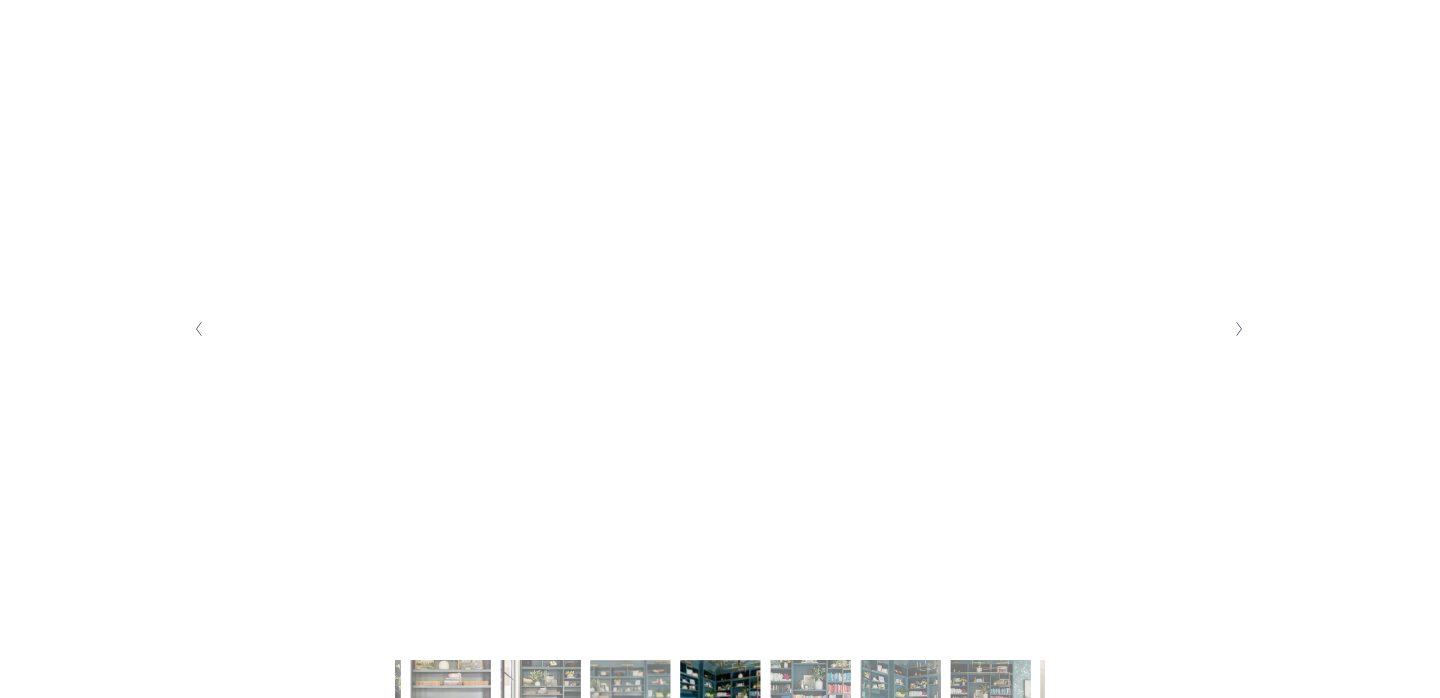 click at bounding box center (1239, 329) 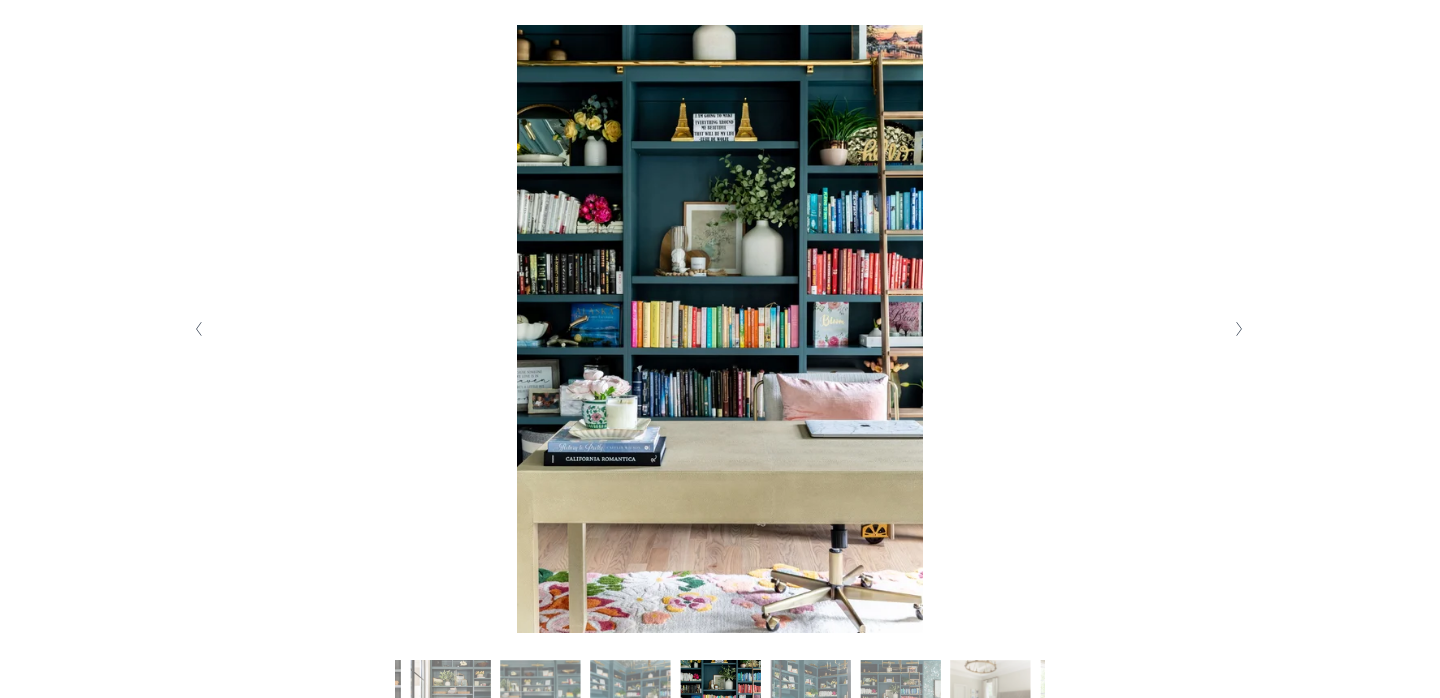 click at bounding box center (1239, 329) 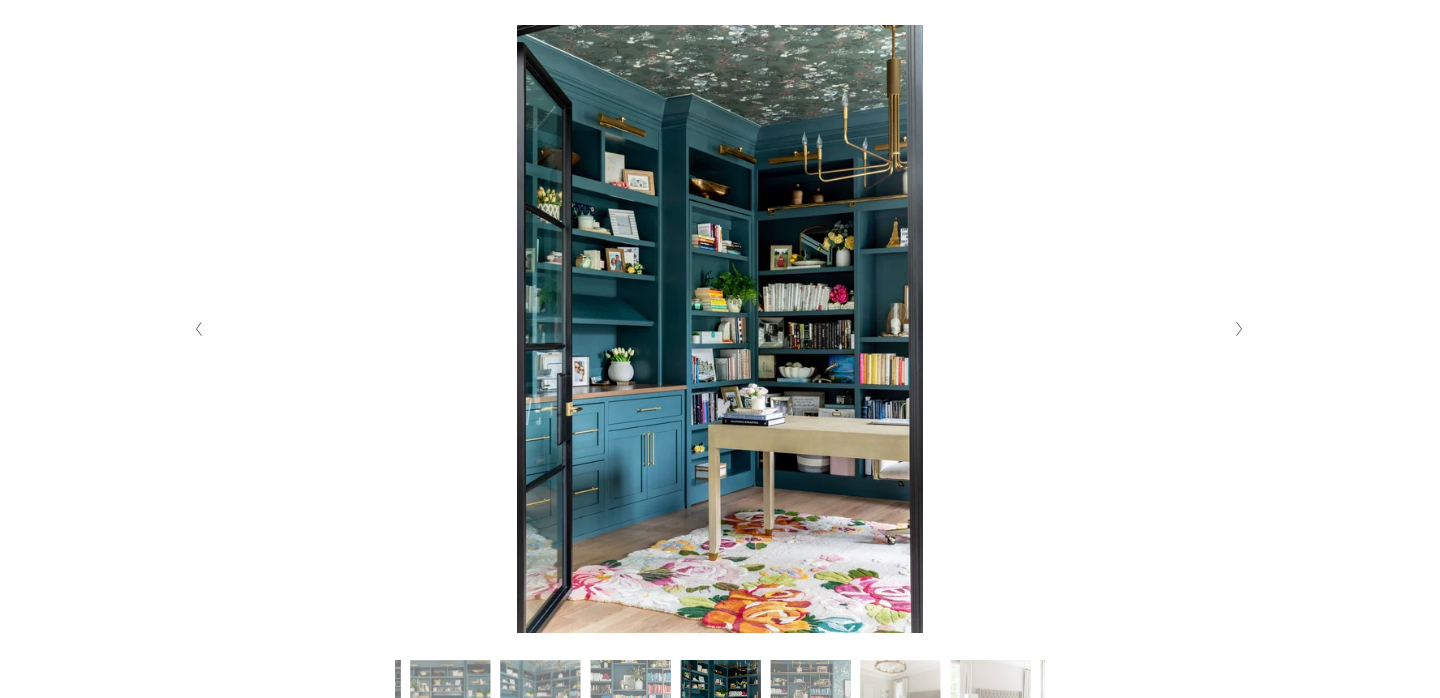 click at bounding box center (1239, 329) 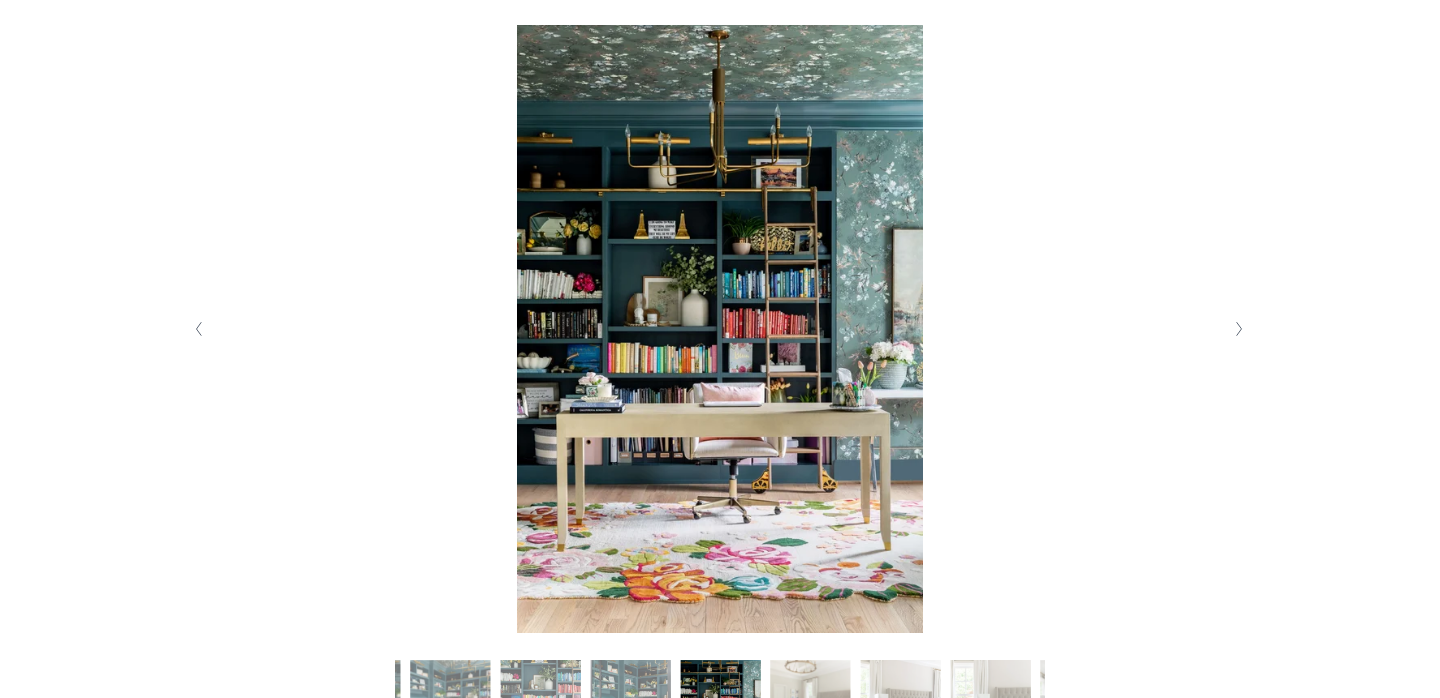 click at bounding box center [1239, 329] 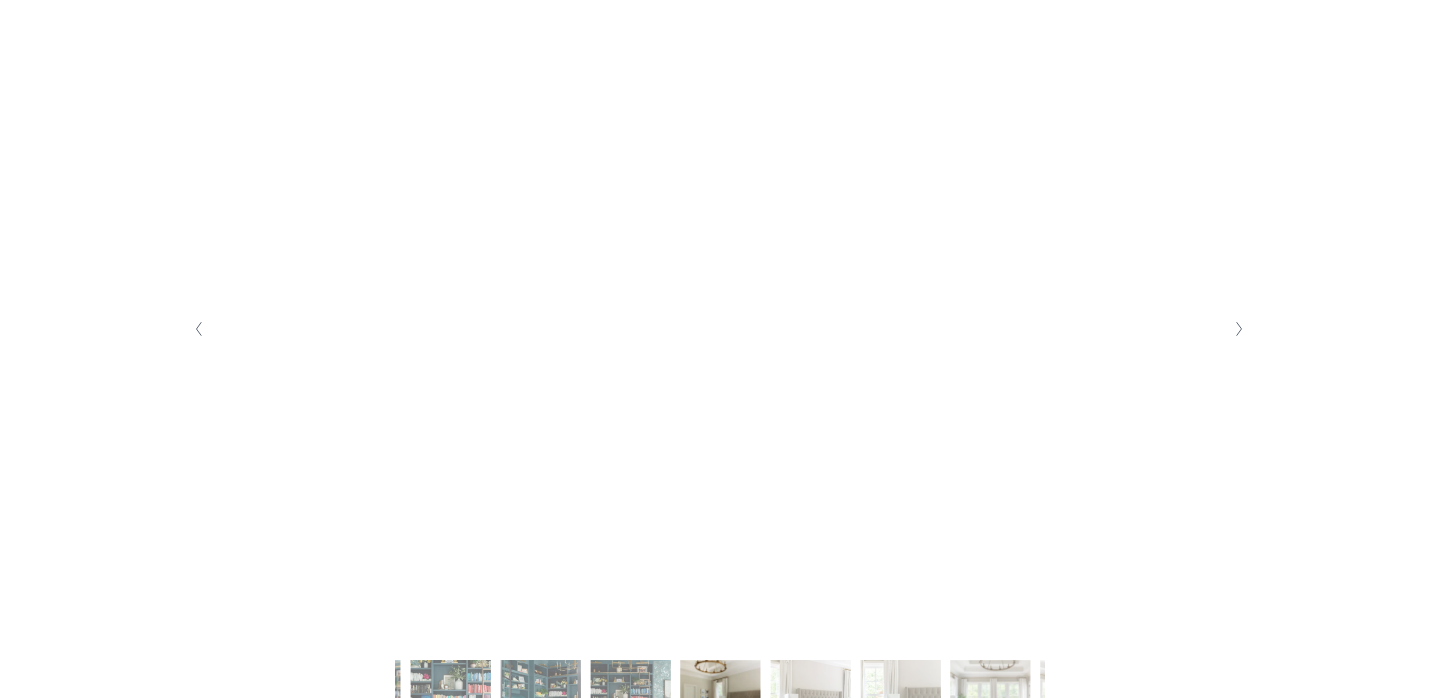 click at bounding box center [1239, 329] 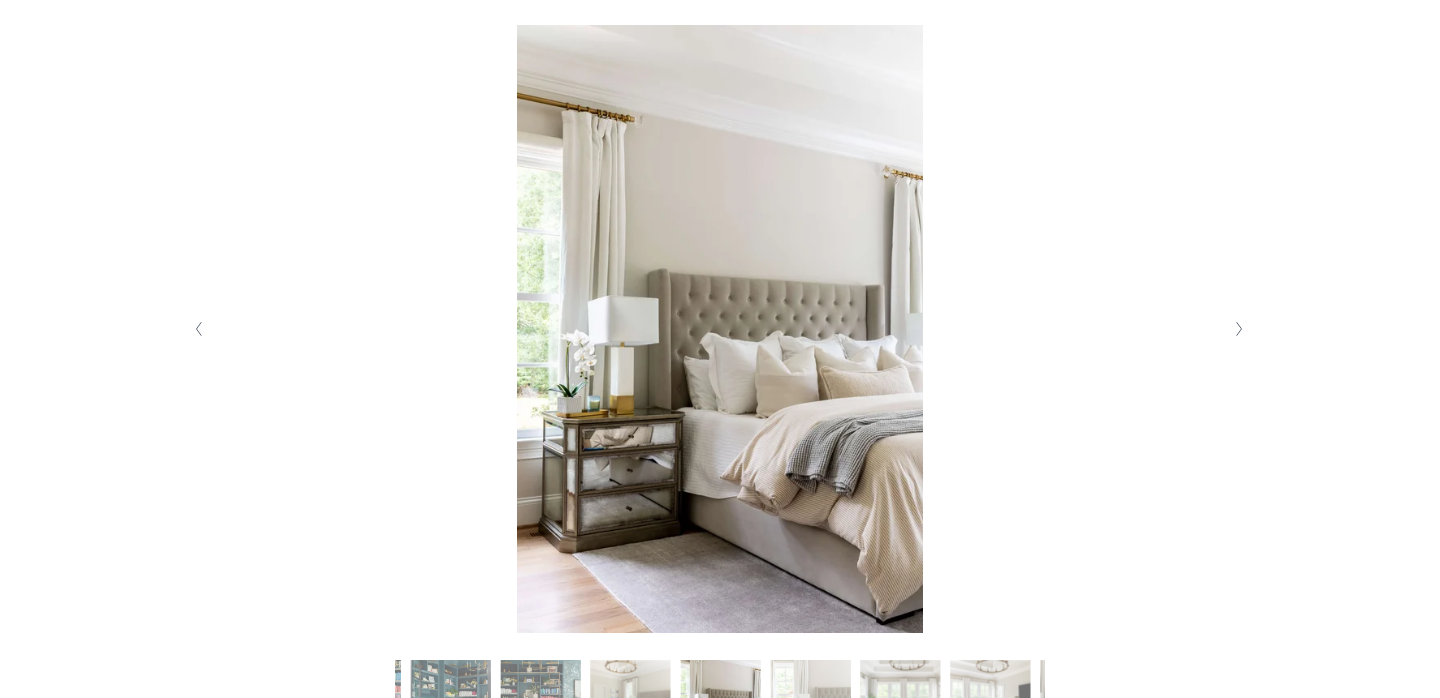 click at bounding box center (1239, 329) 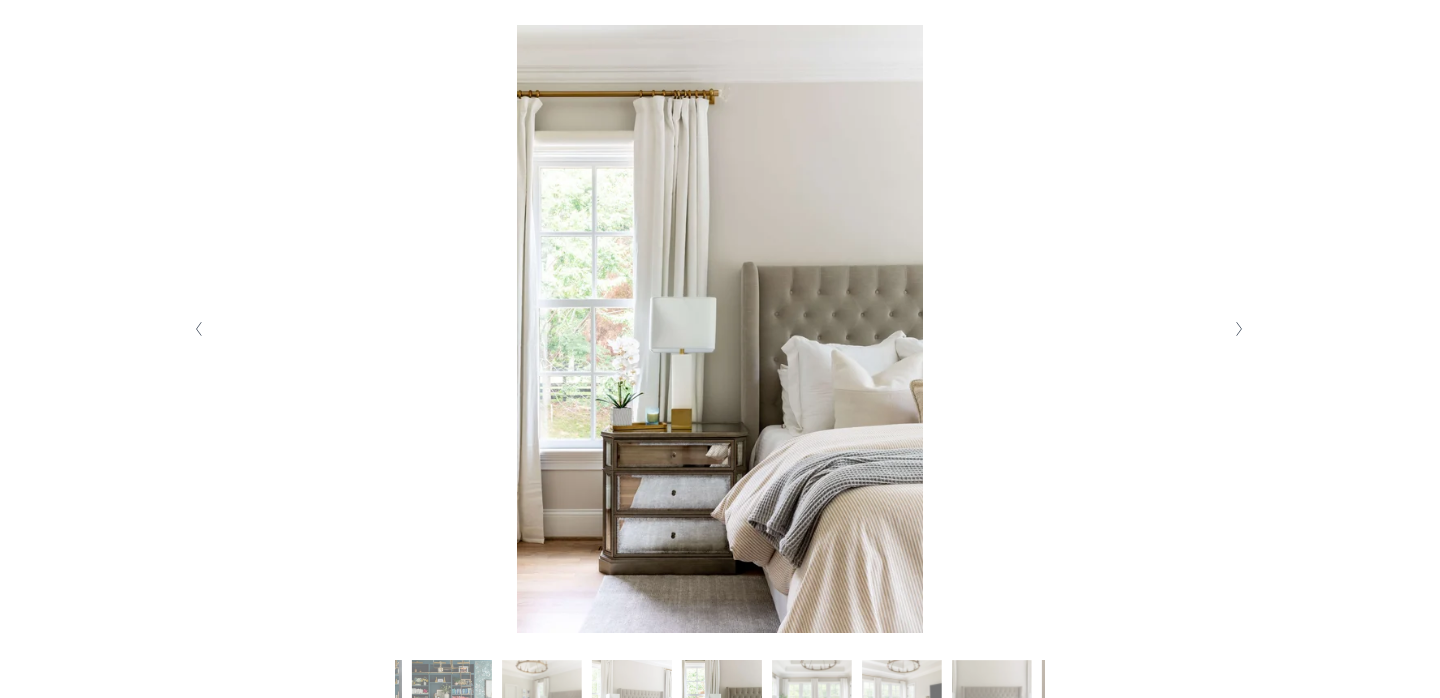 click at bounding box center (1239, 329) 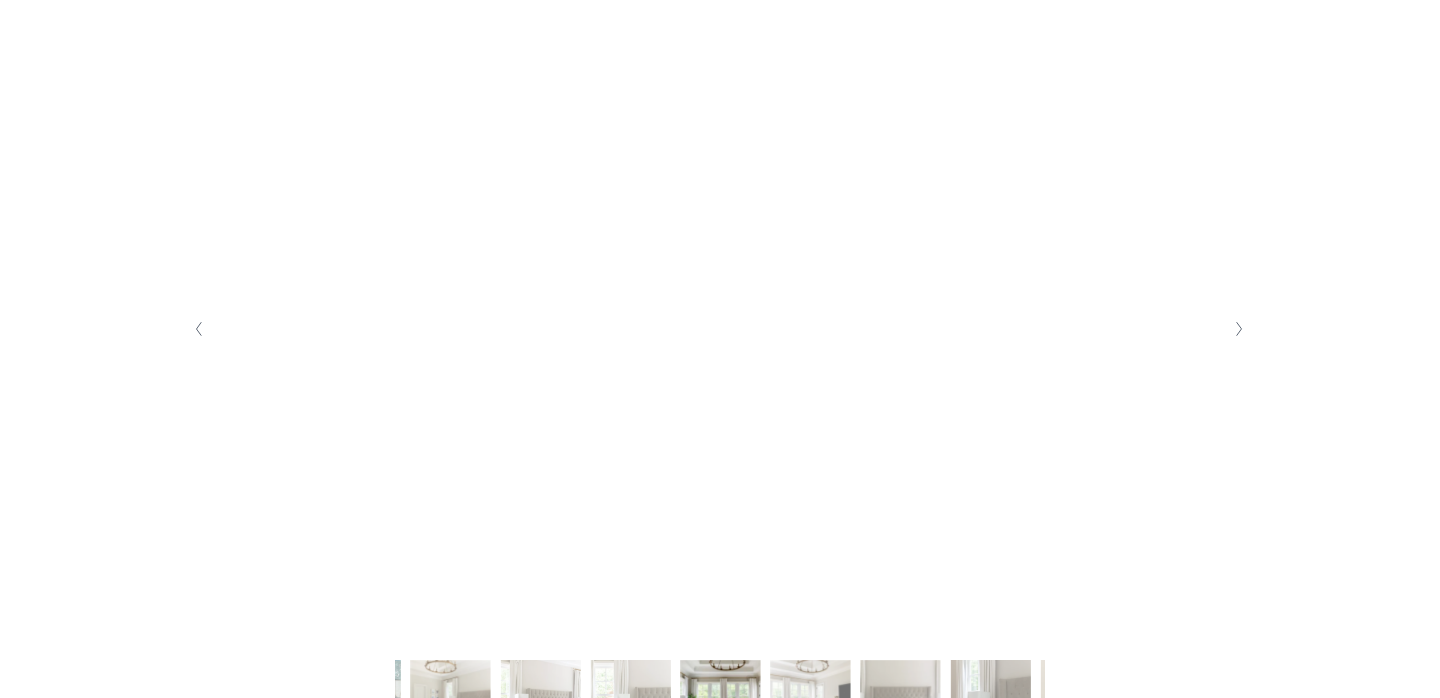 click at bounding box center (1239, 329) 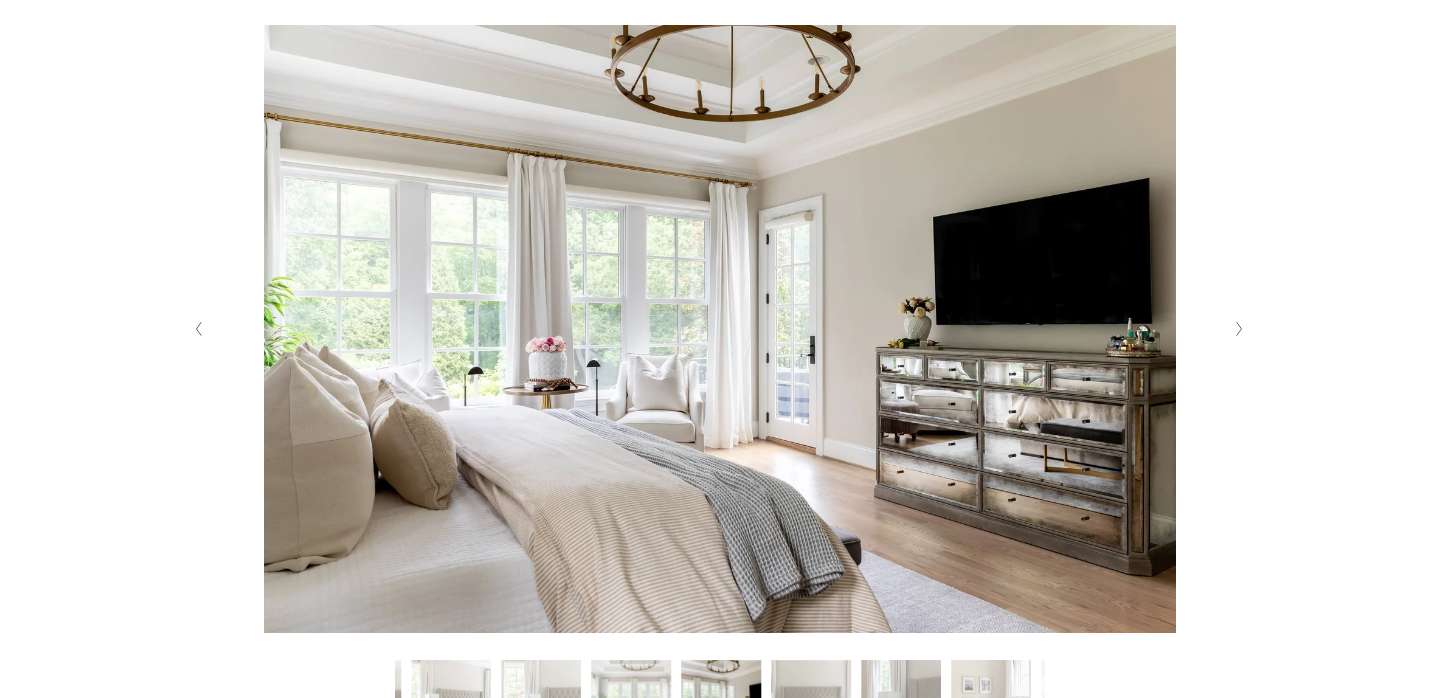 click at bounding box center (1239, 329) 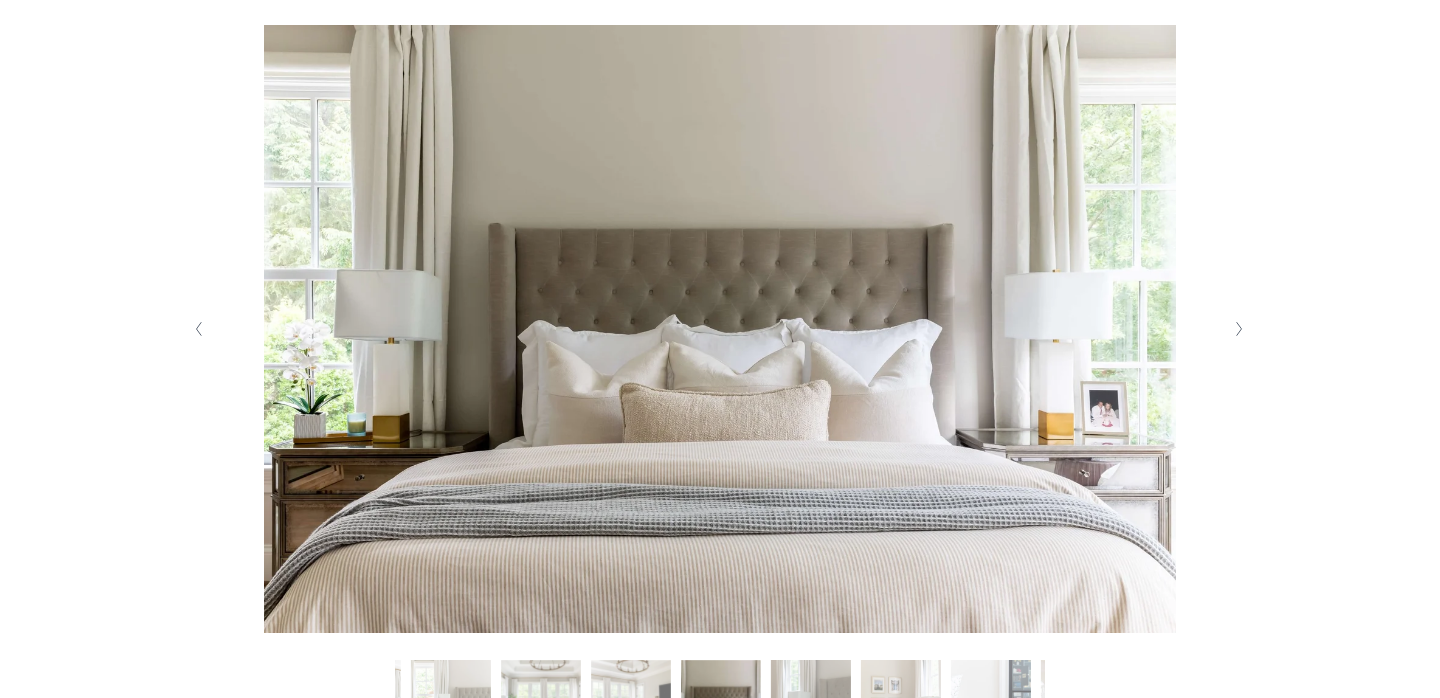 click at bounding box center (1239, 329) 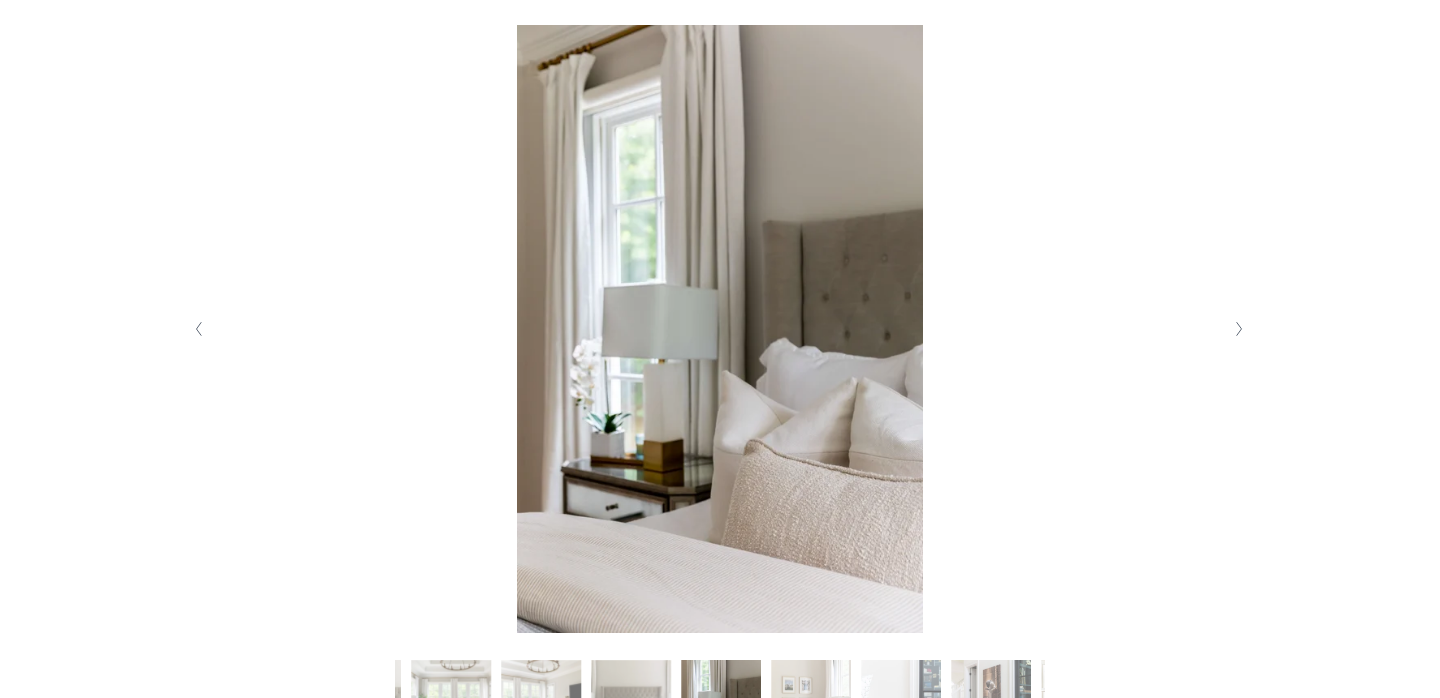 click at bounding box center (1239, 329) 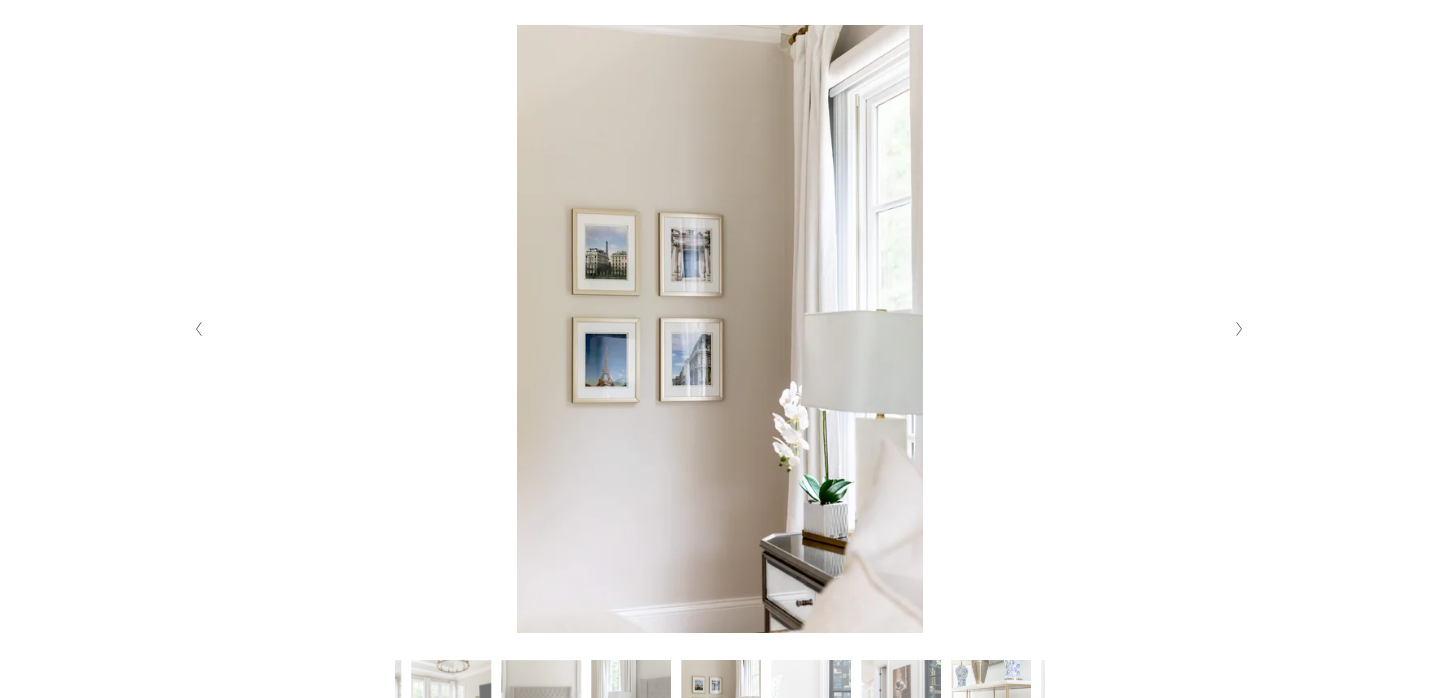click at bounding box center [1239, 329] 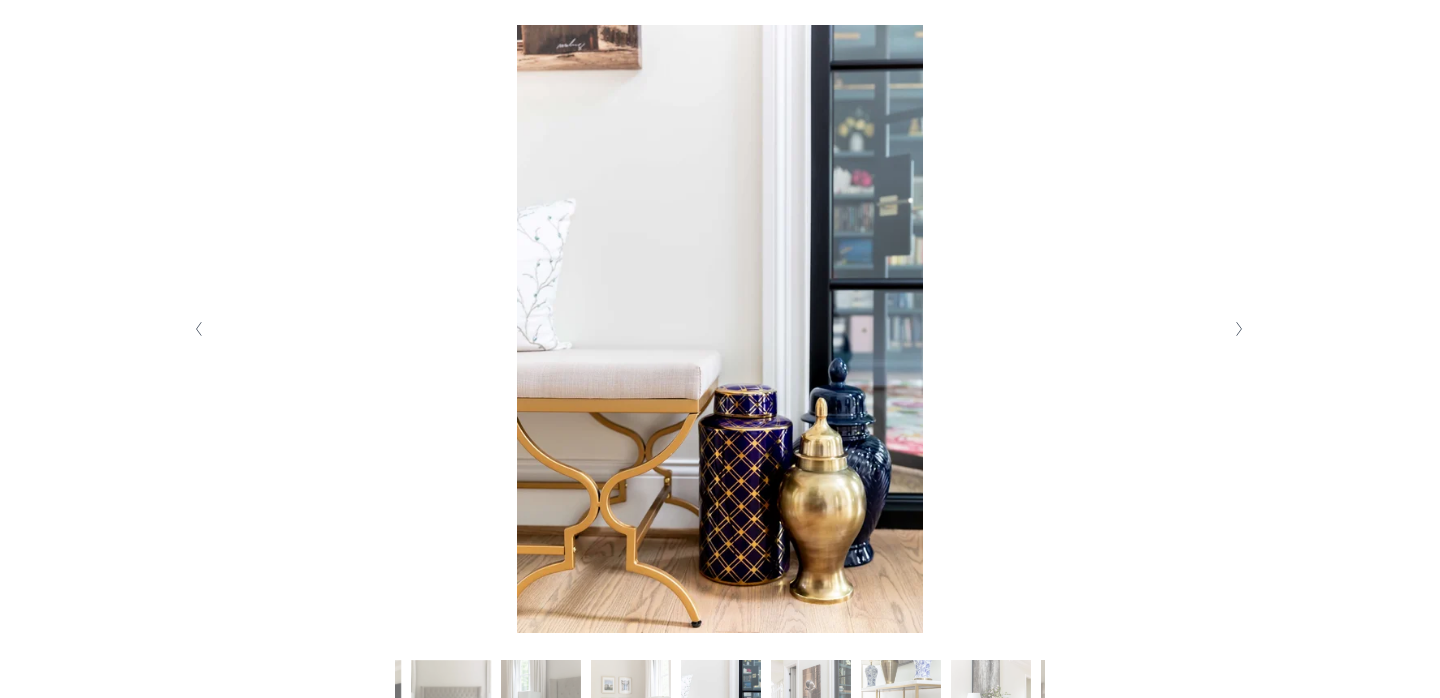 click at bounding box center (1239, 329) 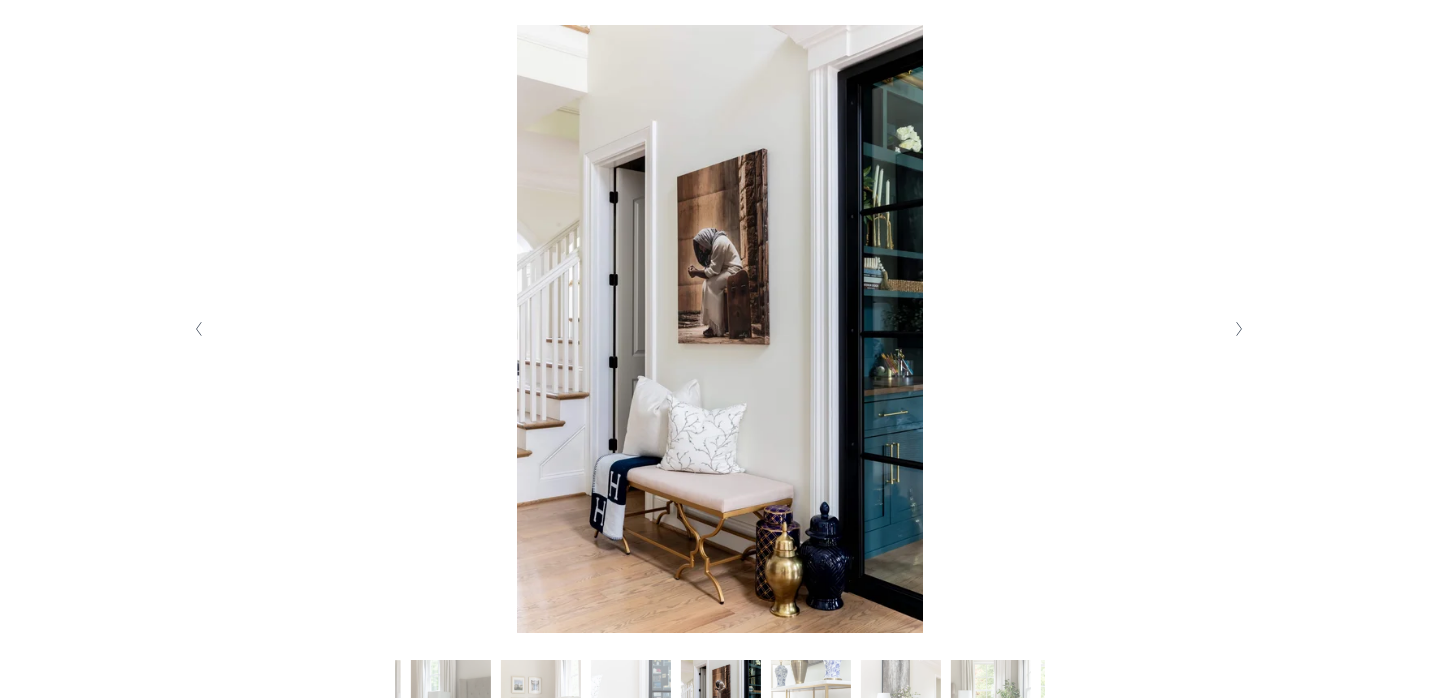 click at bounding box center (1239, 329) 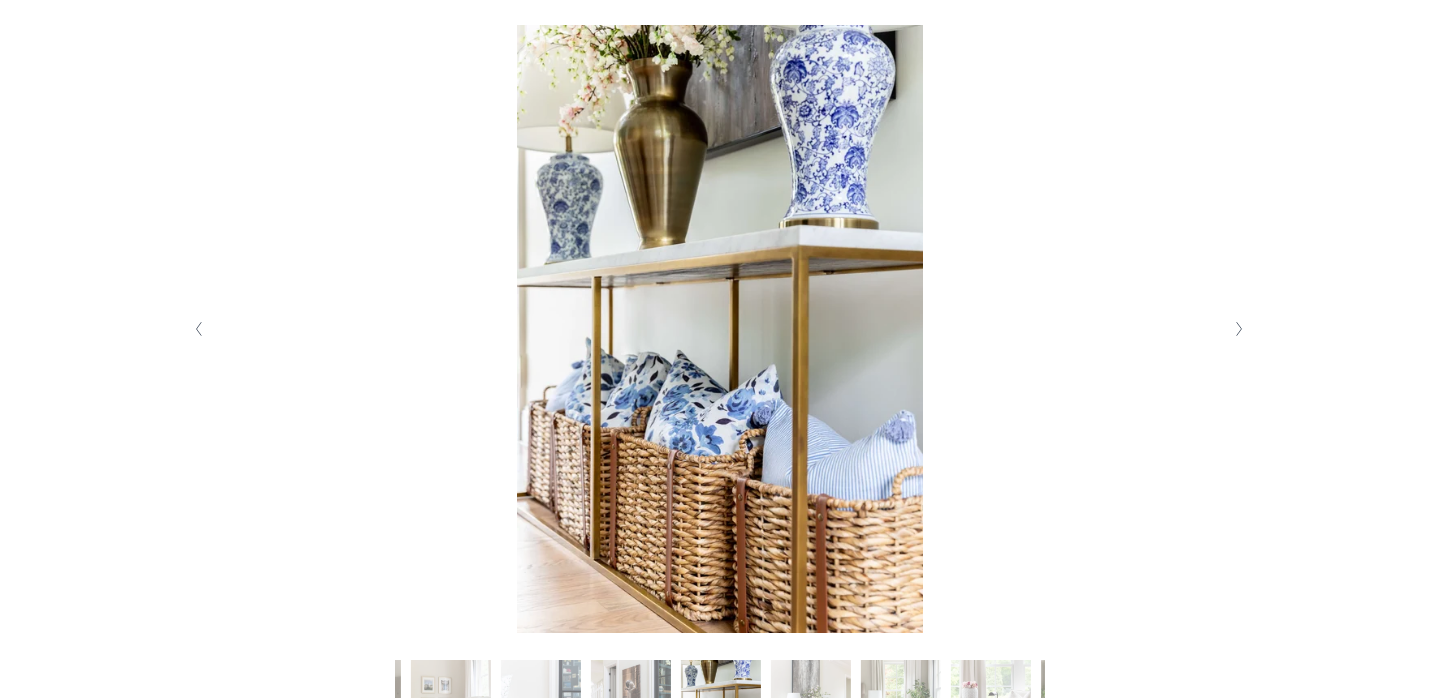 click at bounding box center [1239, 329] 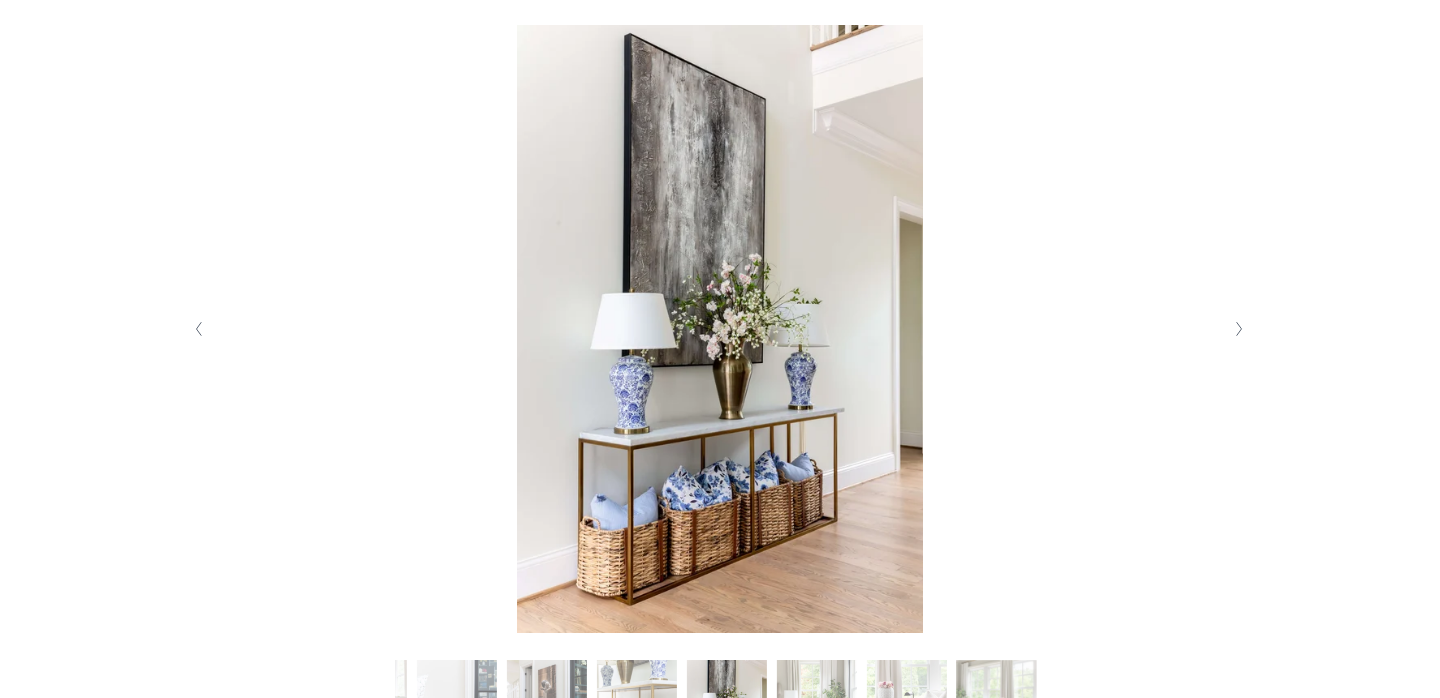 click at bounding box center [1239, 329] 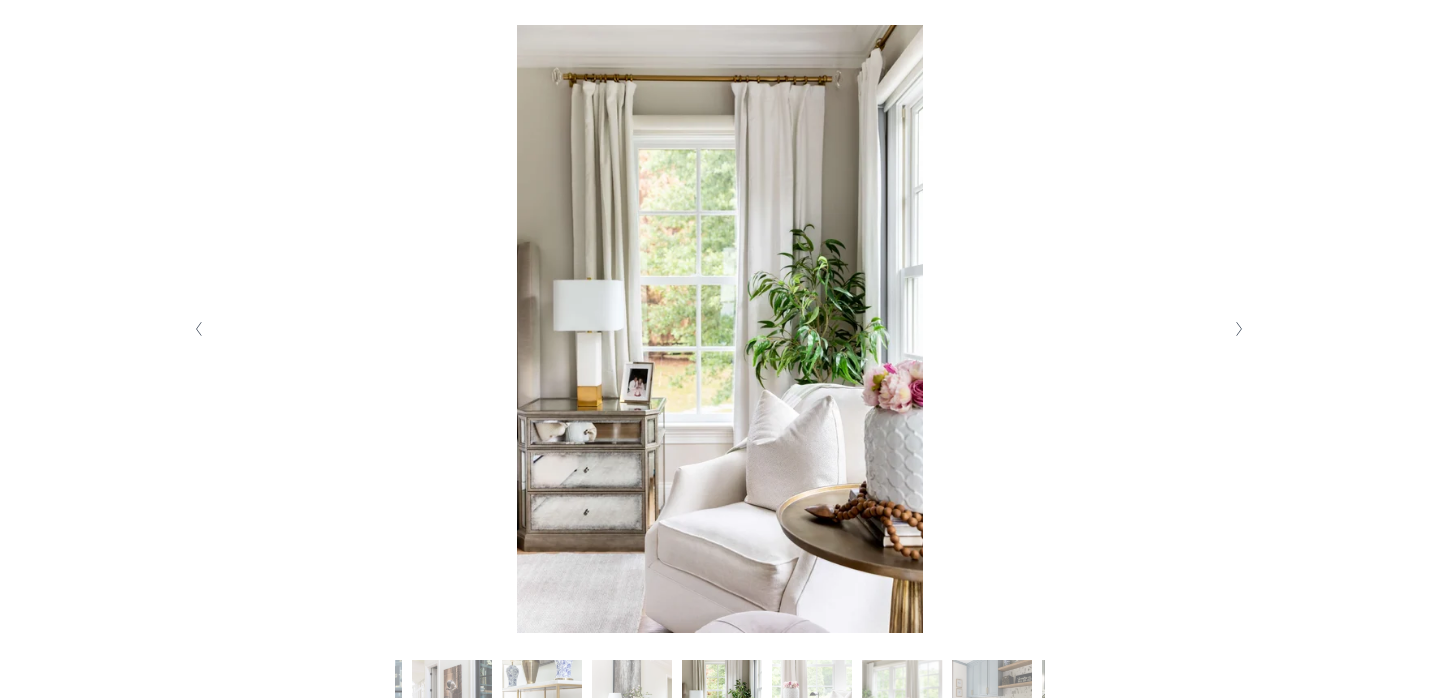 click at bounding box center [1239, 329] 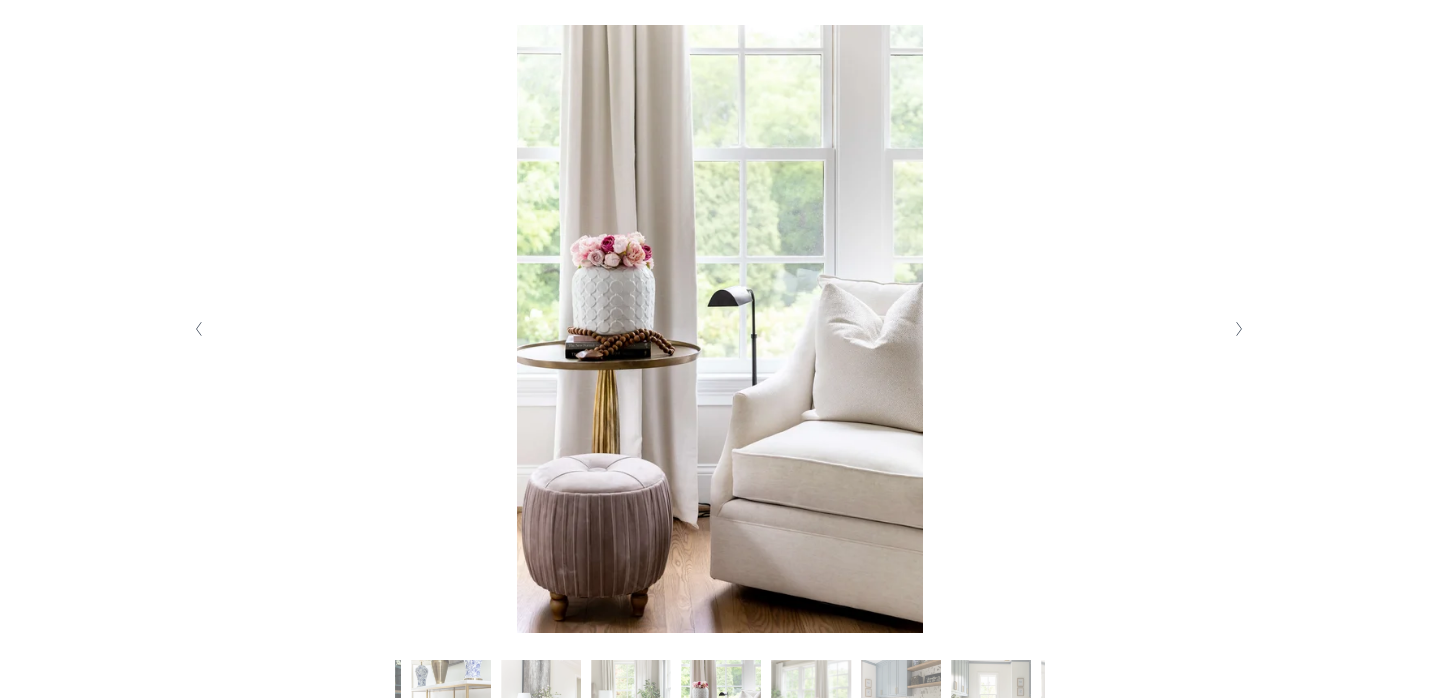 click at bounding box center (1239, 329) 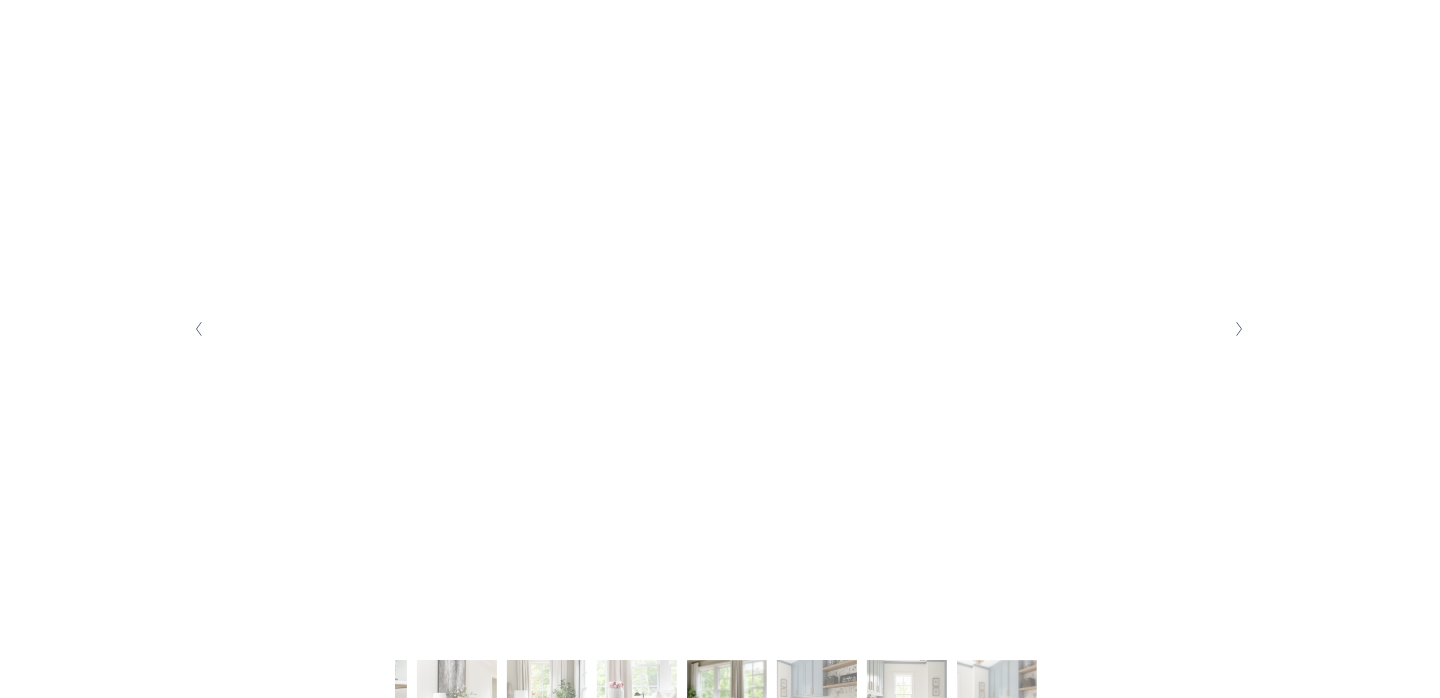 click at bounding box center [1239, 329] 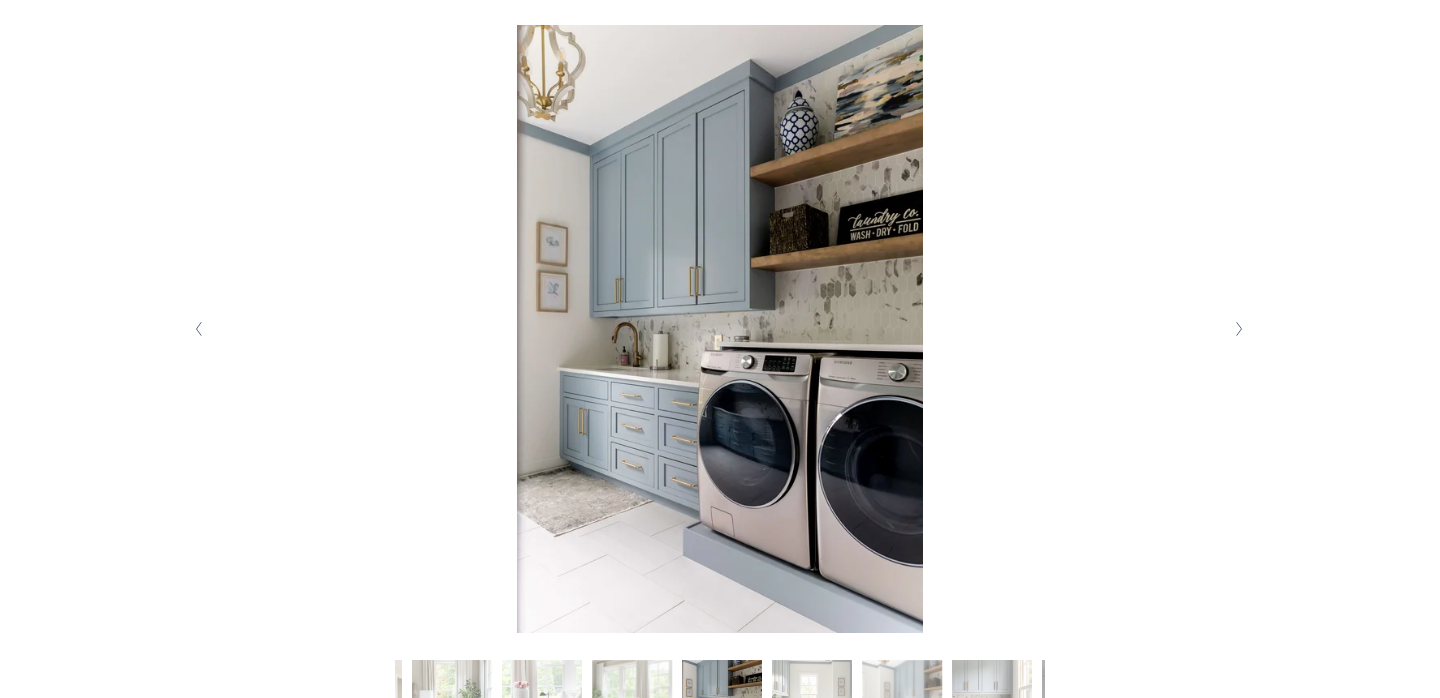 click at bounding box center [1239, 329] 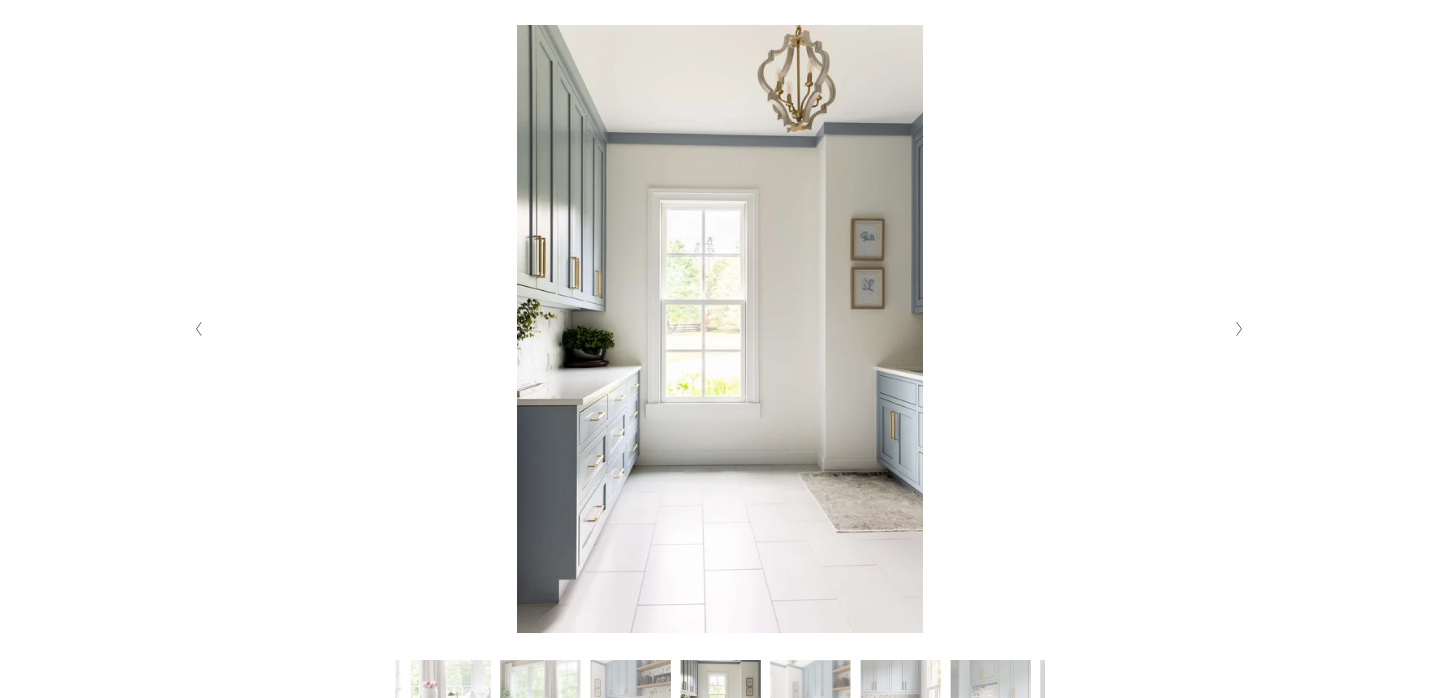 click at bounding box center [1239, 329] 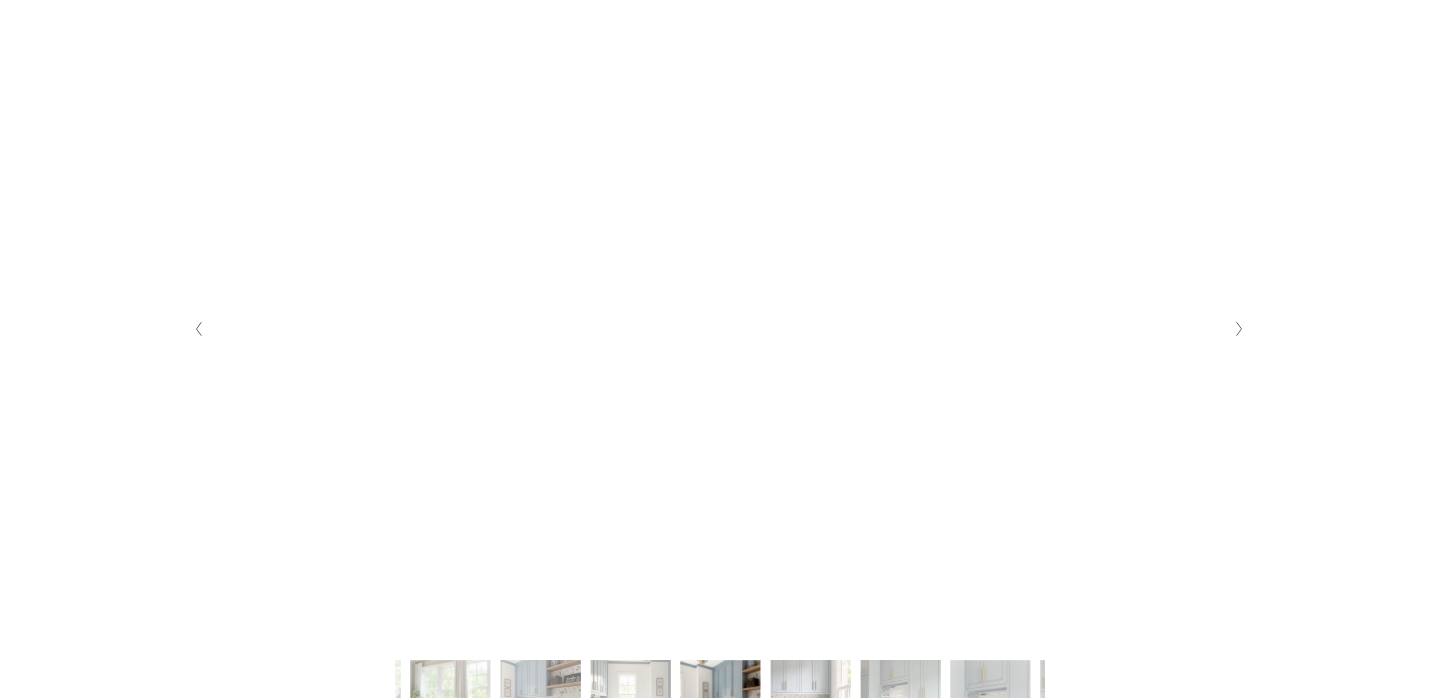 click at bounding box center (1239, 329) 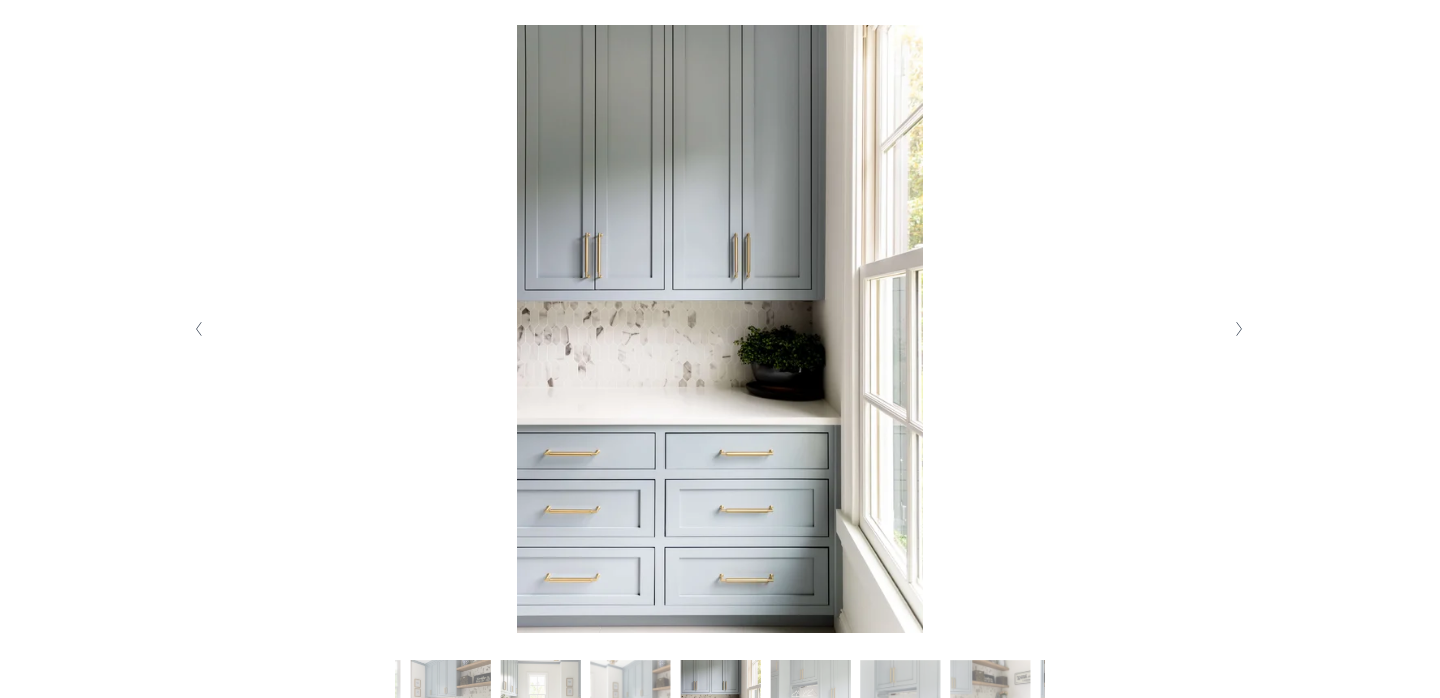 click at bounding box center (1239, 329) 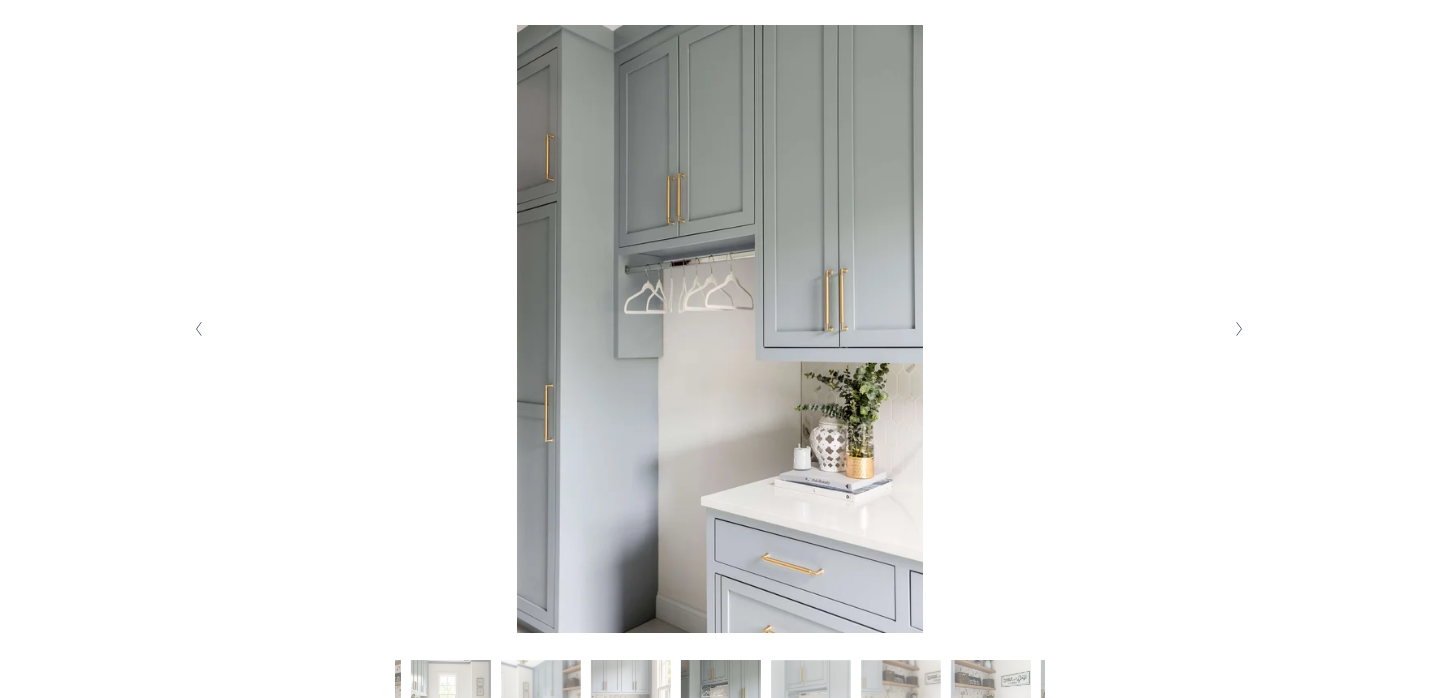 click at bounding box center [1239, 329] 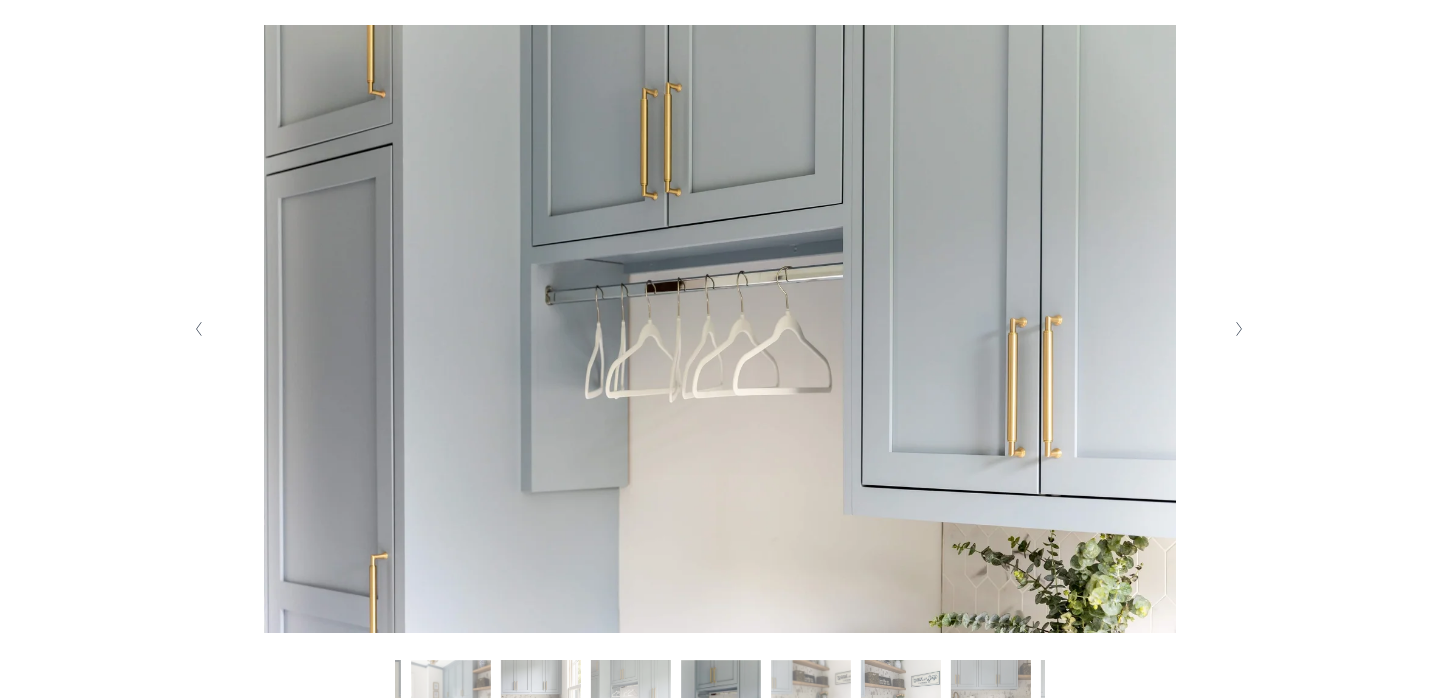 click at bounding box center [1239, 329] 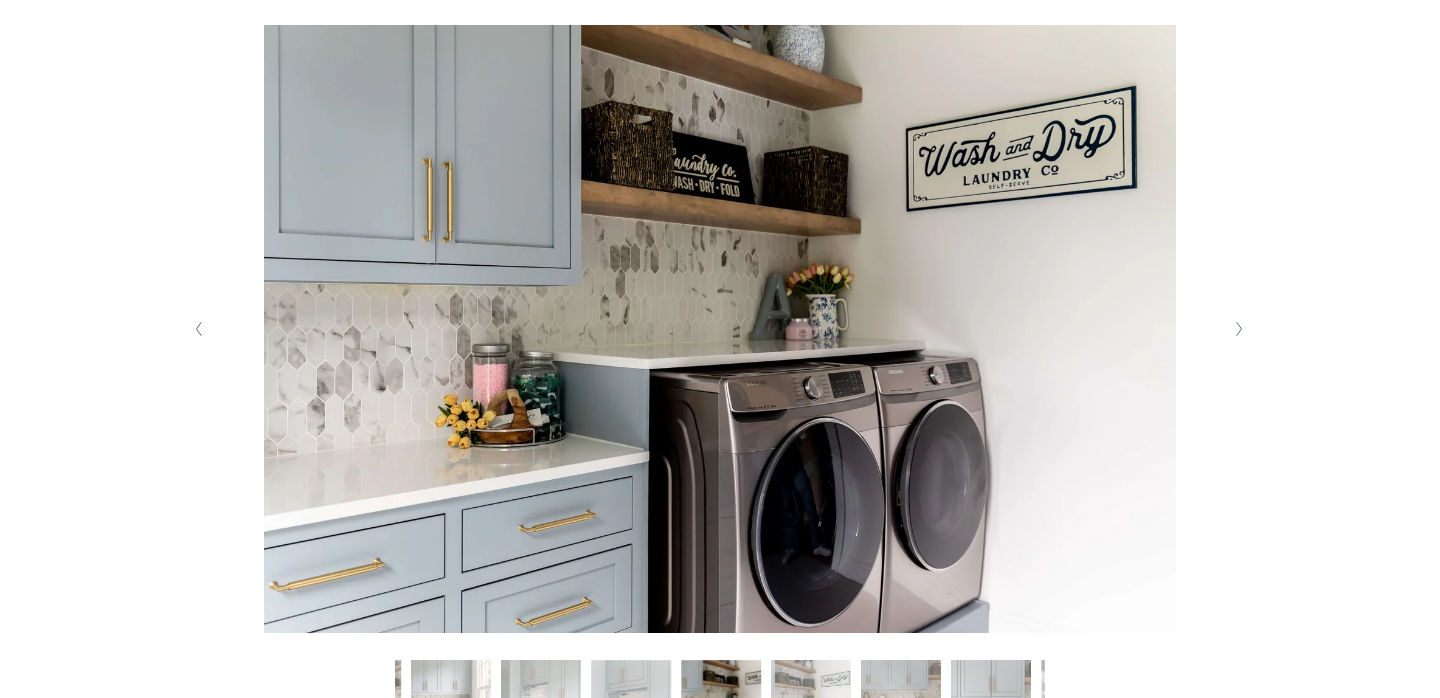 click at bounding box center [1239, 329] 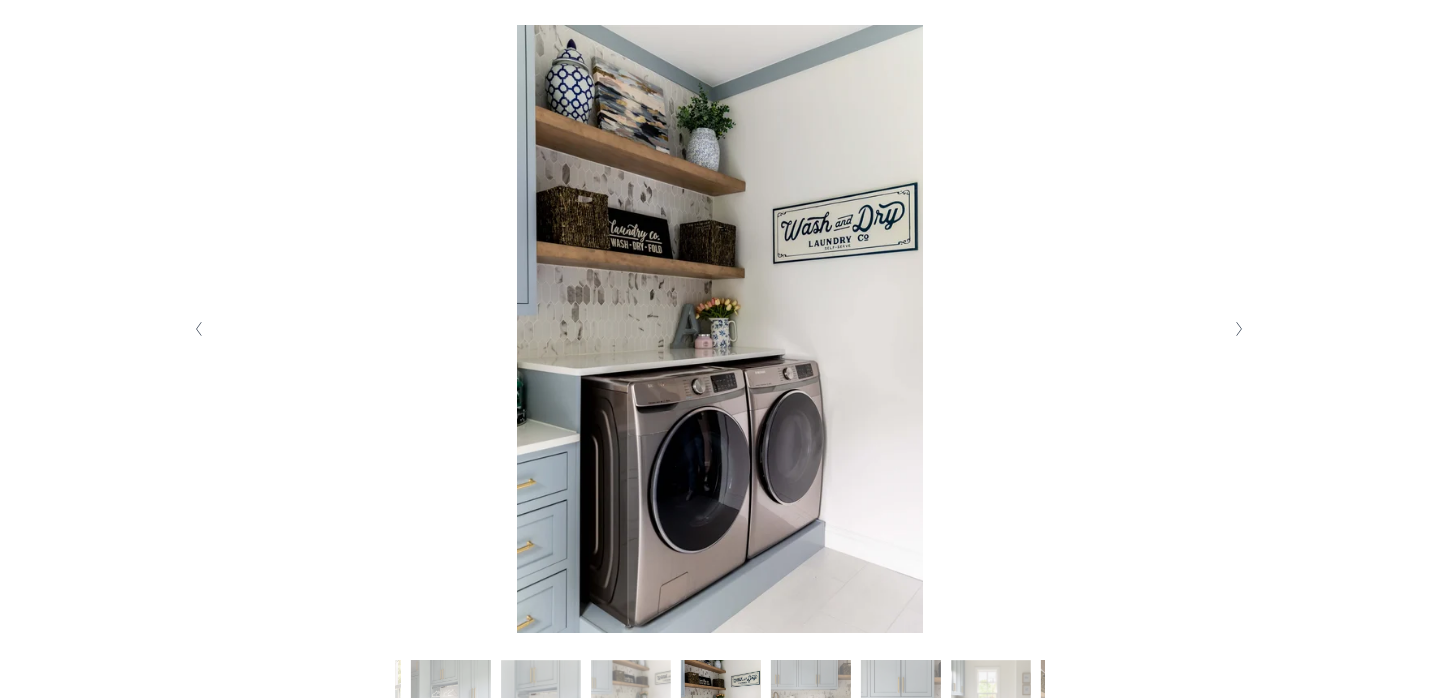 click at bounding box center (1239, 329) 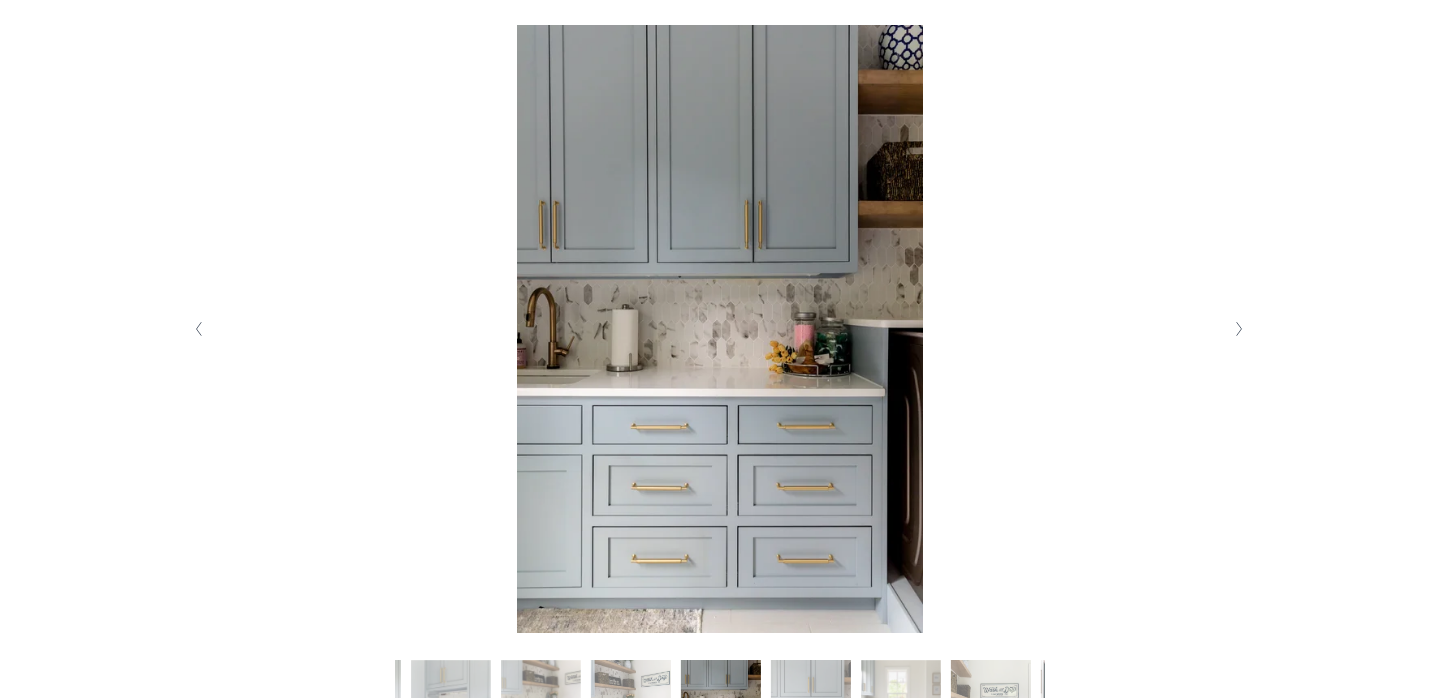 click at bounding box center (1239, 329) 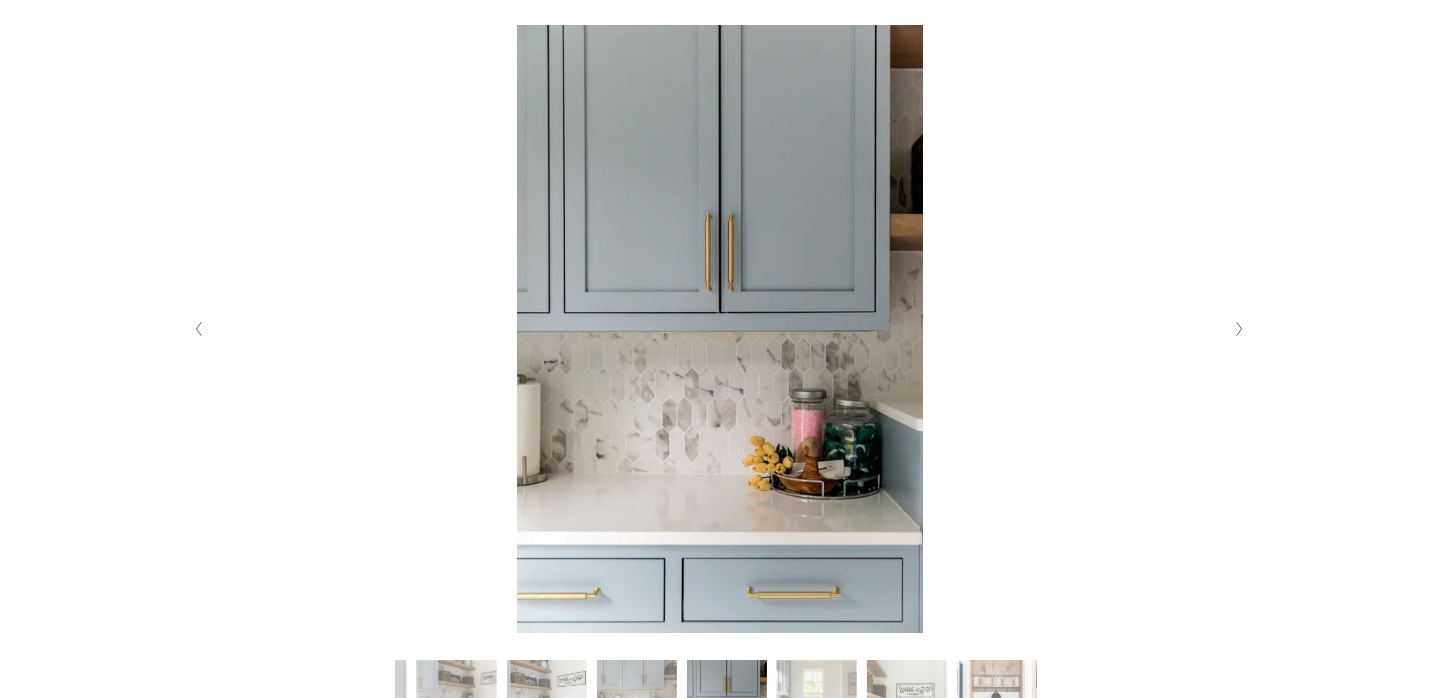 click at bounding box center [1239, 329] 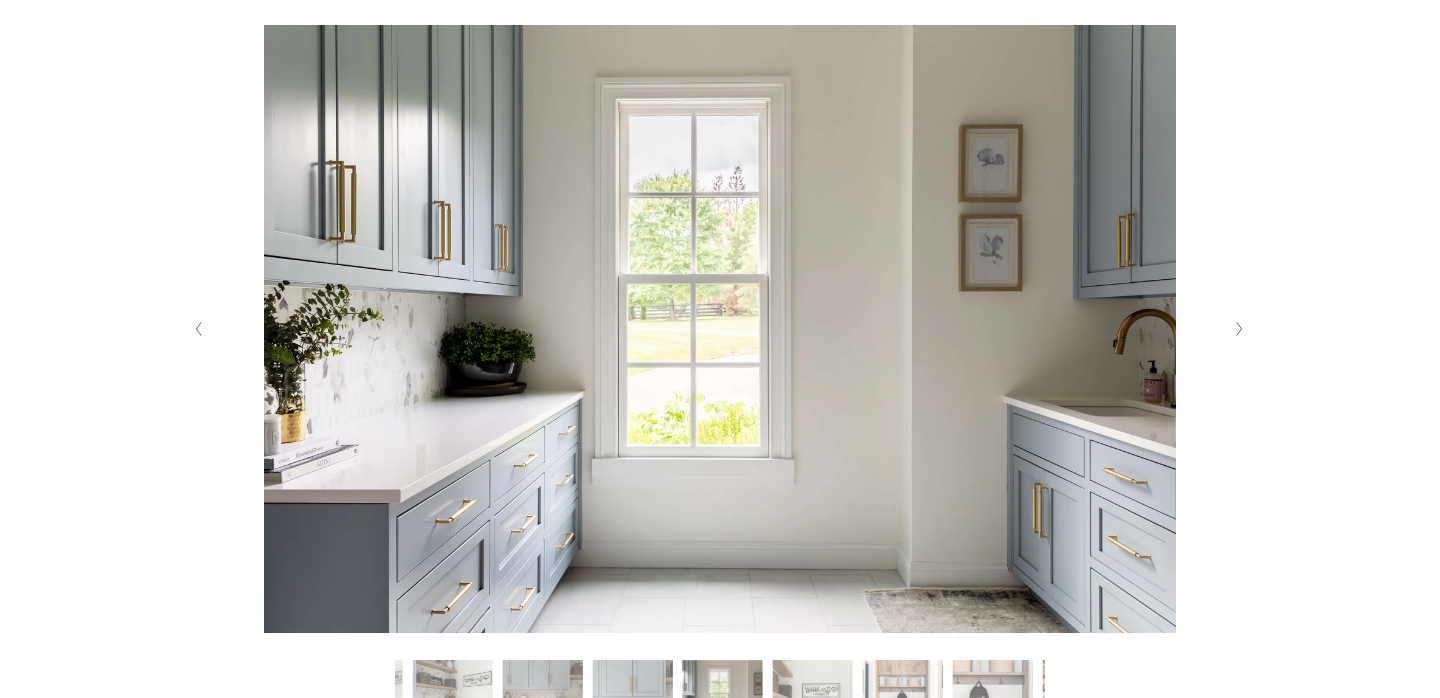 click at bounding box center (1239, 329) 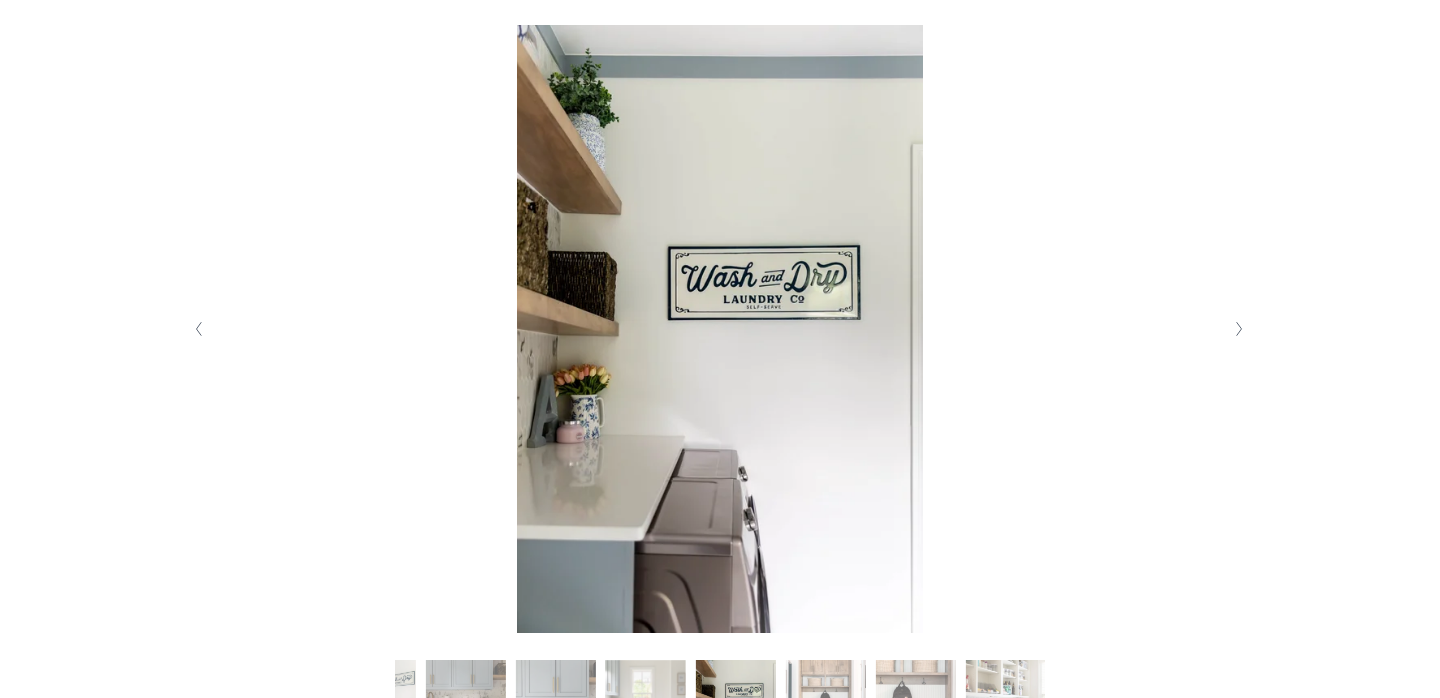 click at bounding box center [1239, 329] 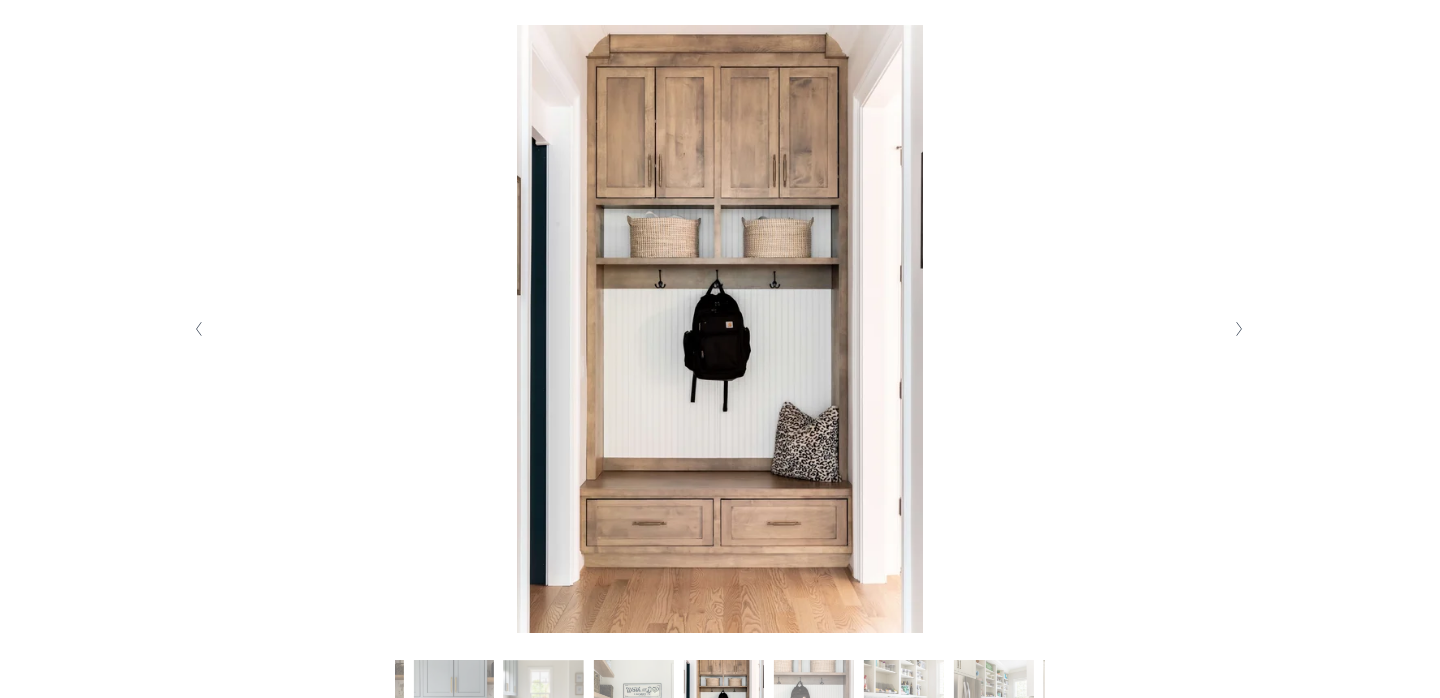 click at bounding box center [1239, 329] 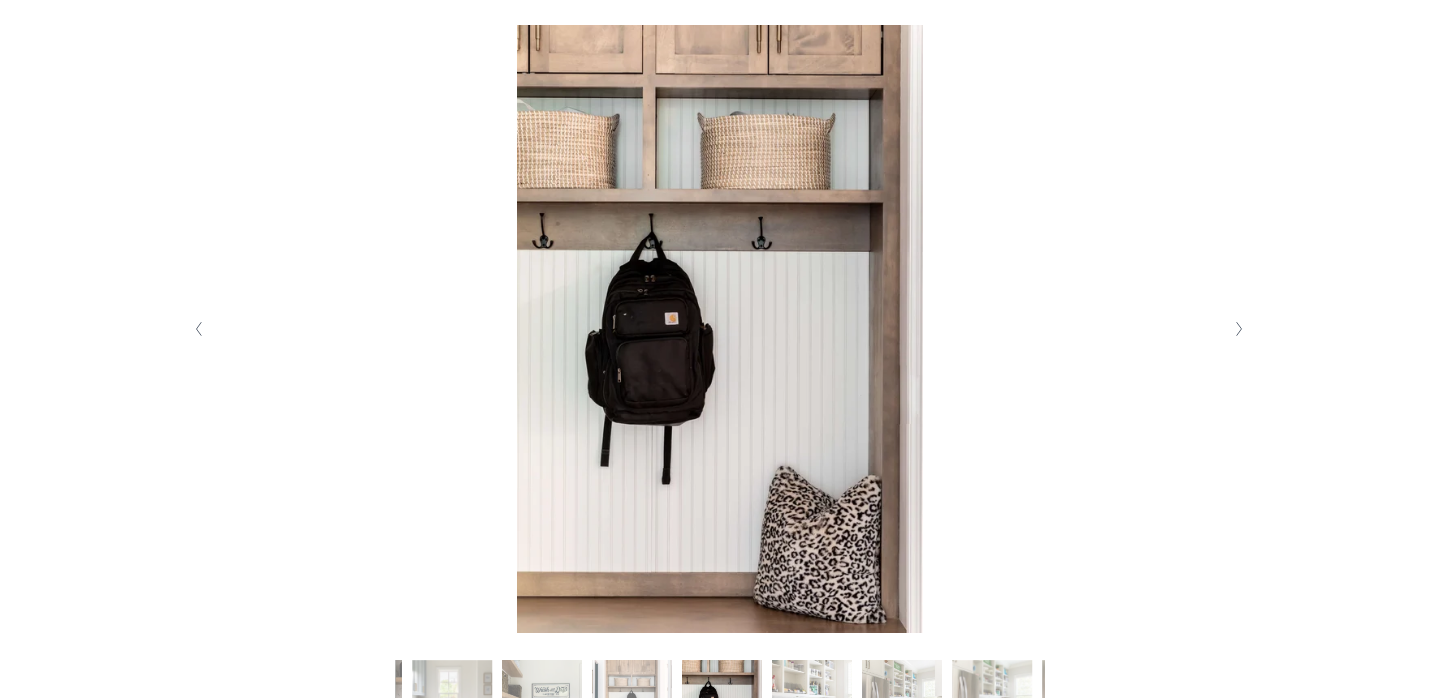 click at bounding box center (1239, 329) 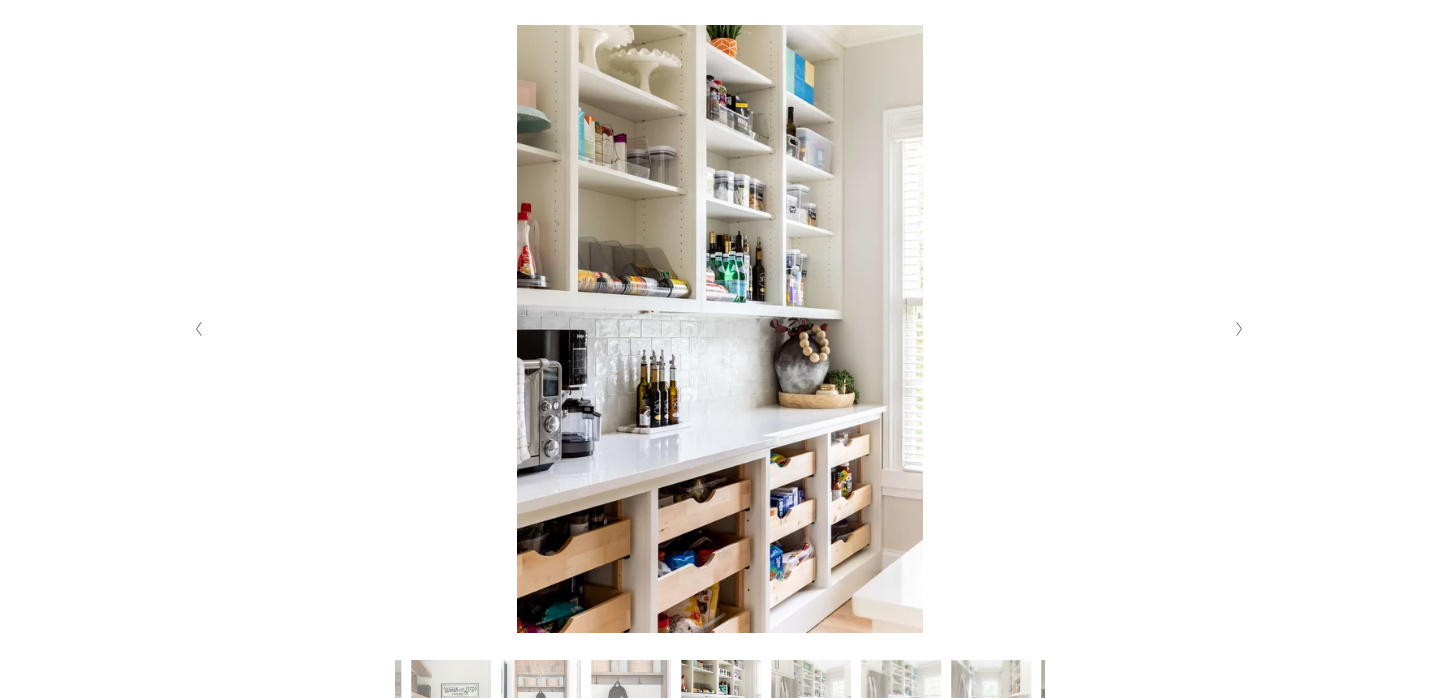 click at bounding box center [1239, 329] 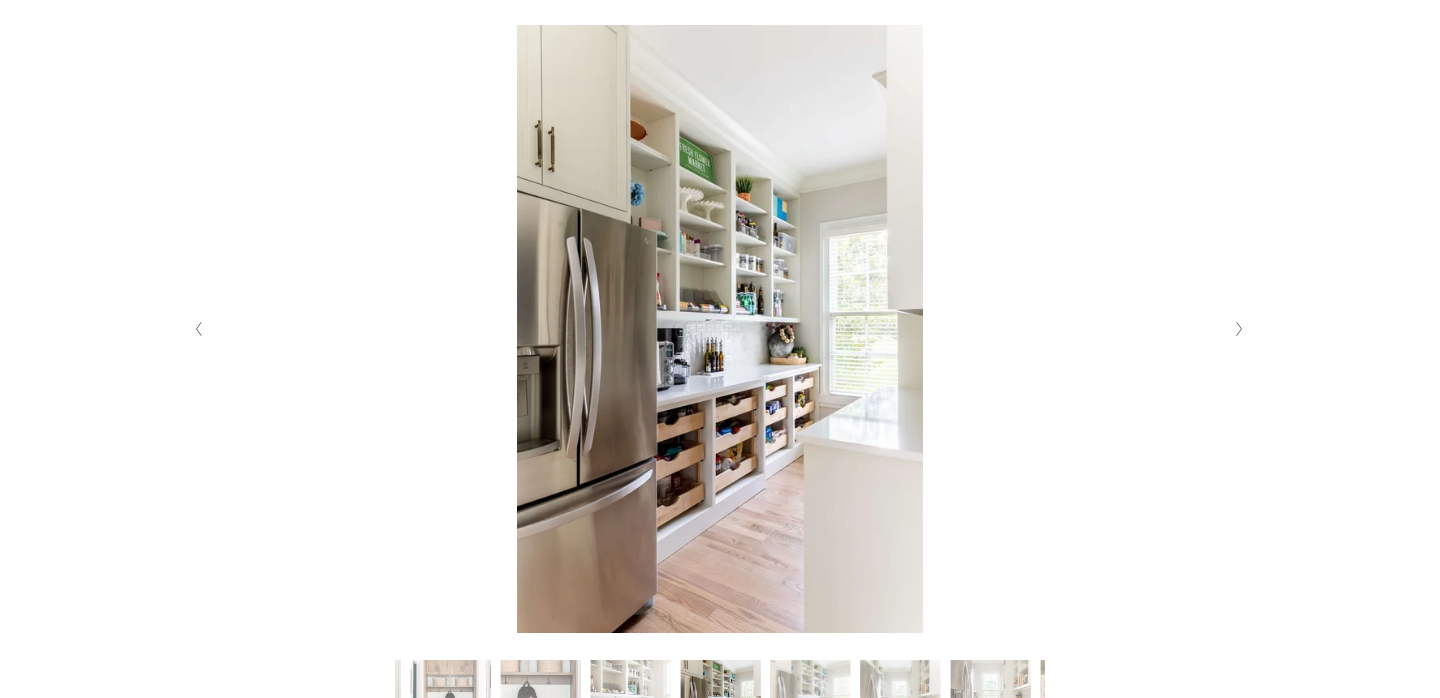 click at bounding box center (1239, 329) 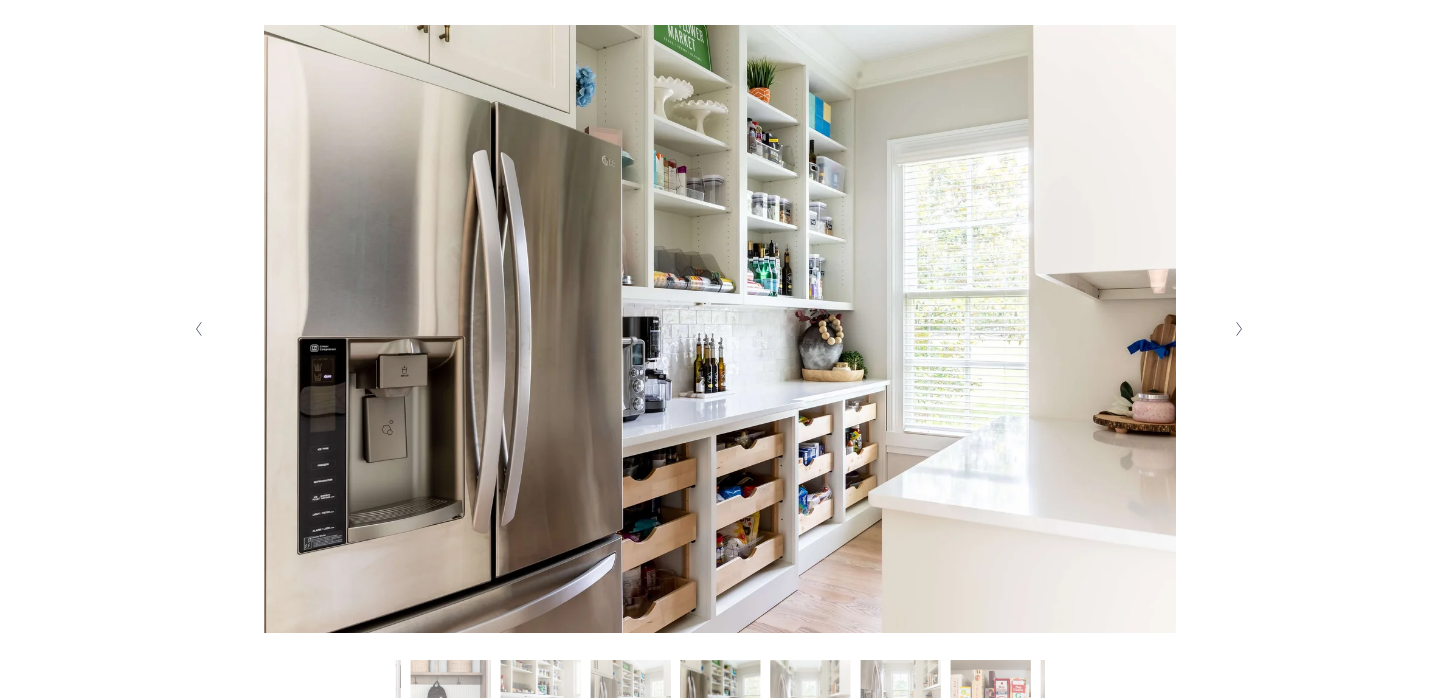 click at bounding box center [1239, 329] 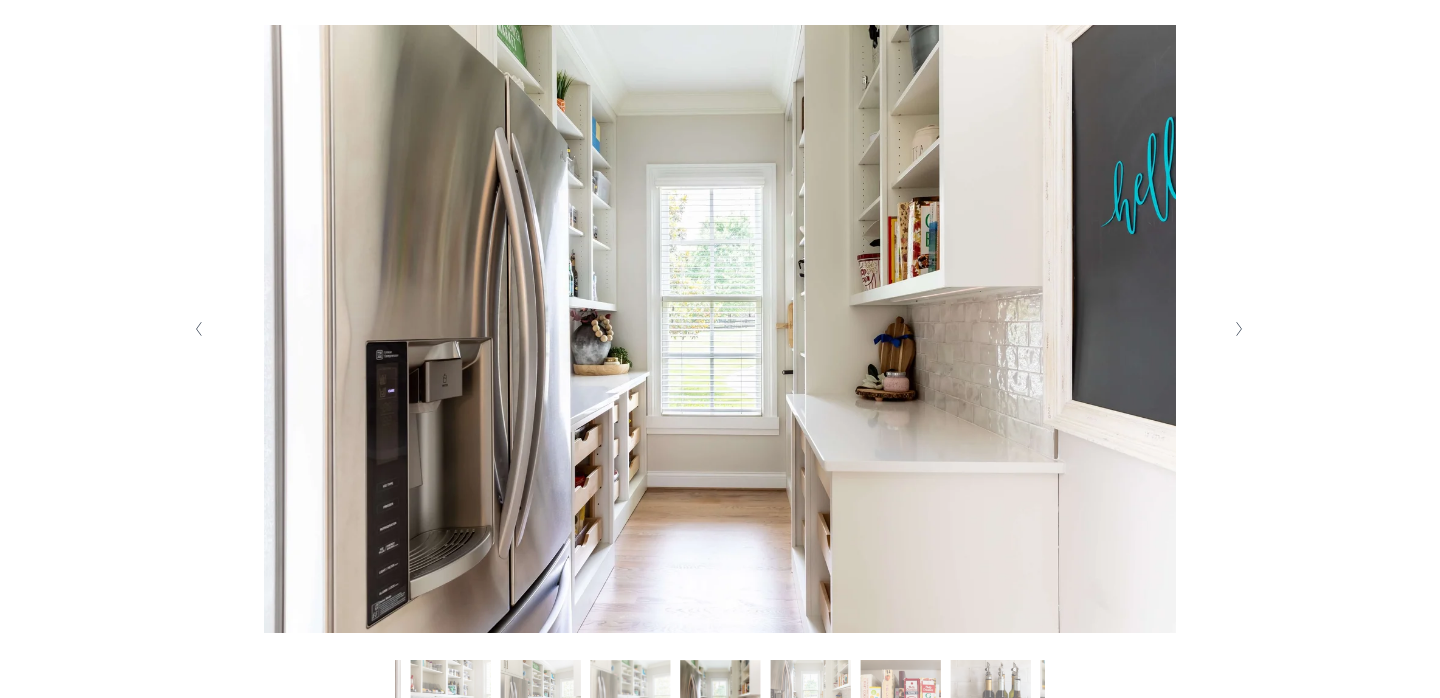 click at bounding box center (1239, 329) 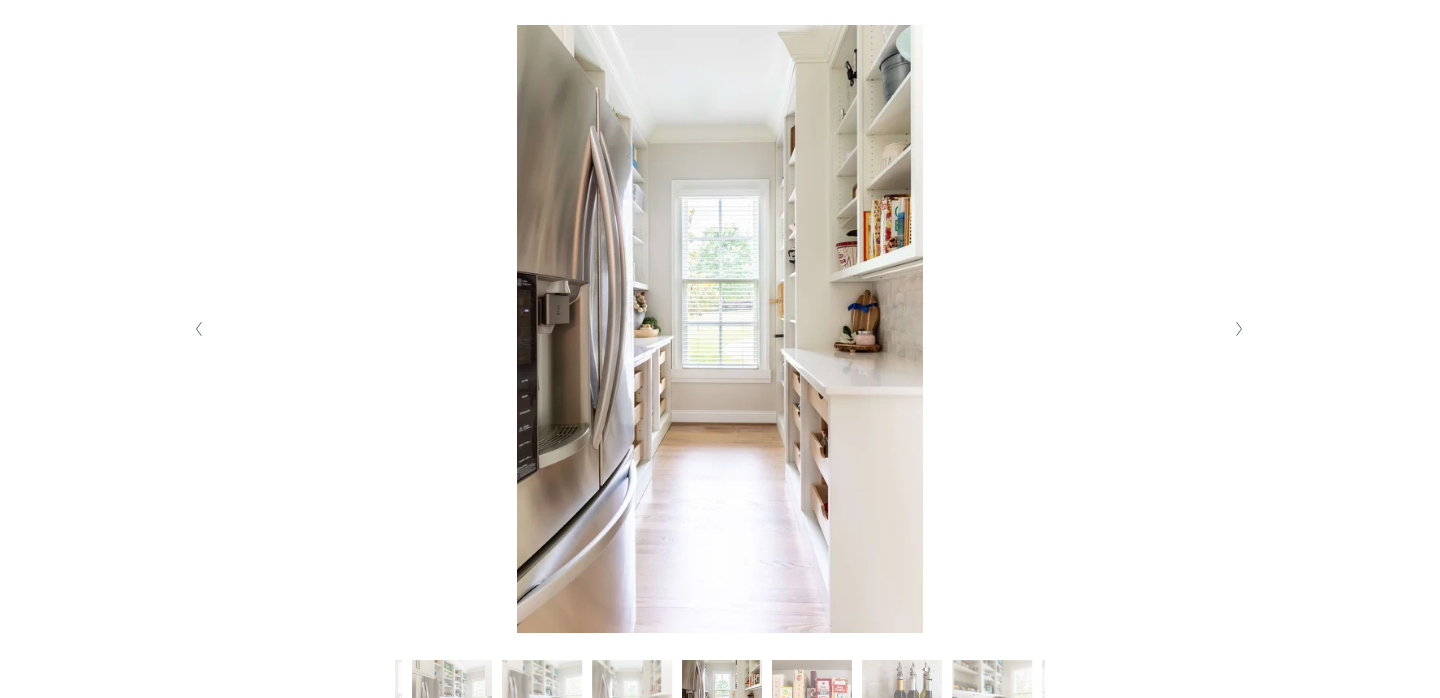 click at bounding box center (1239, 329) 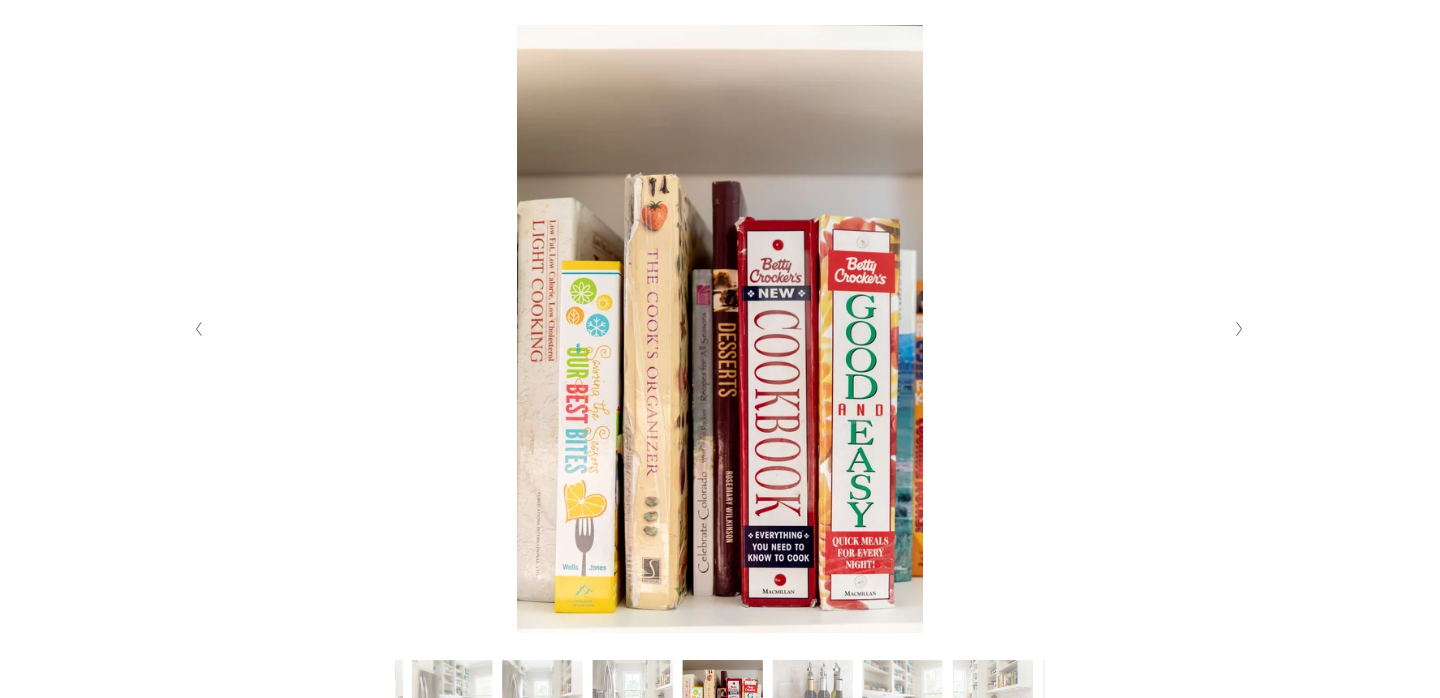 click at bounding box center [1239, 329] 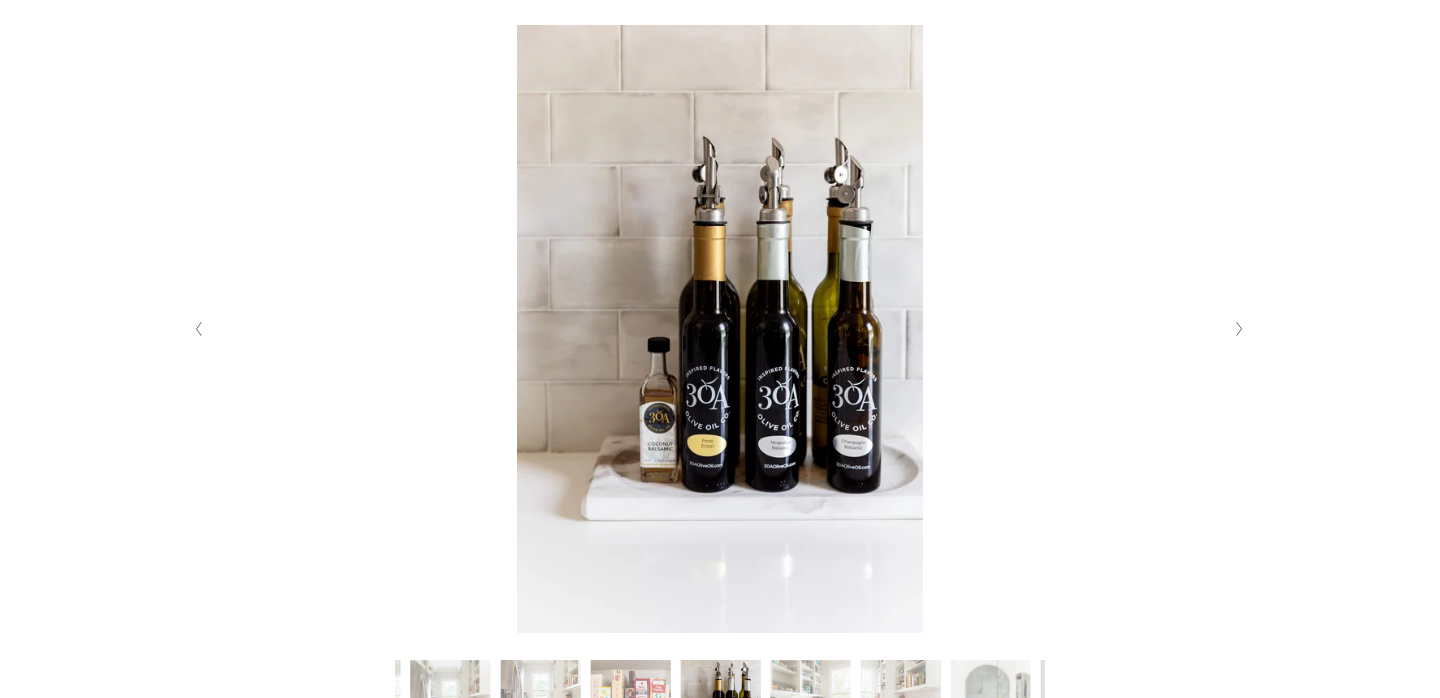 click at bounding box center (1239, 329) 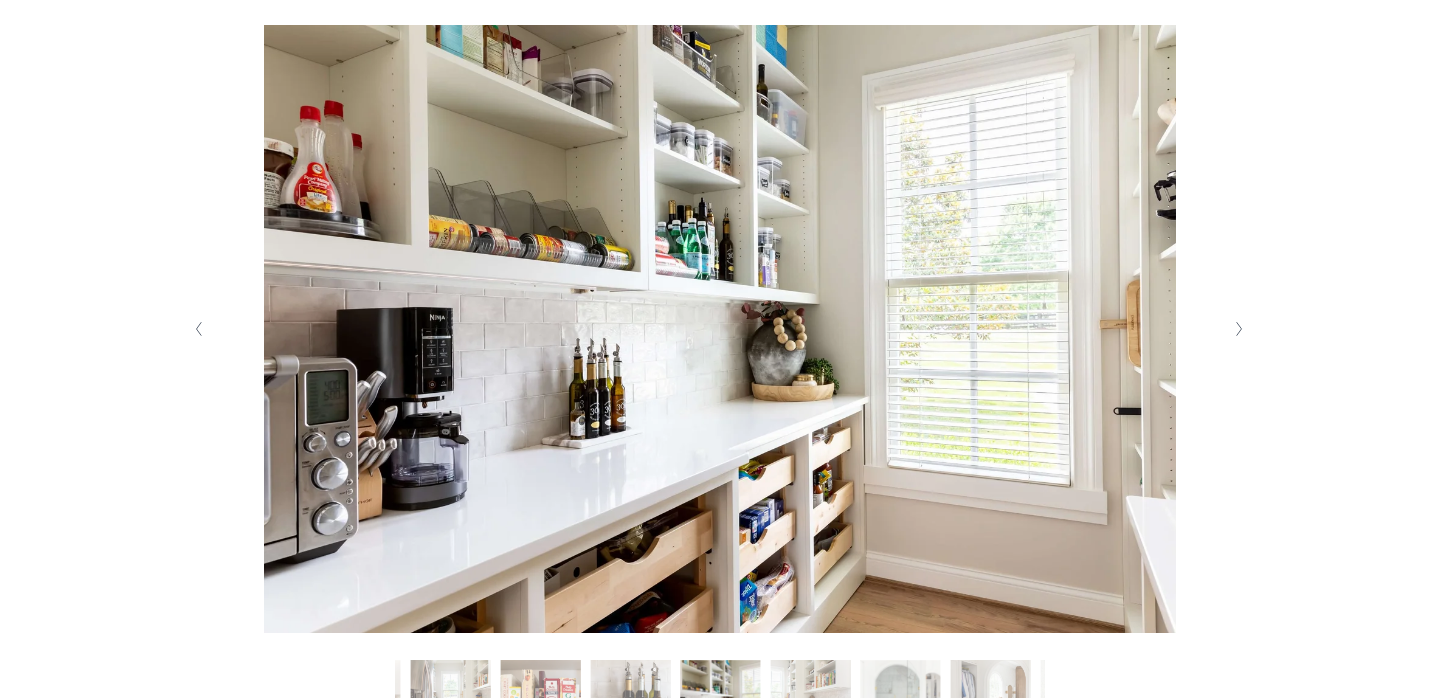 click at bounding box center (1239, 329) 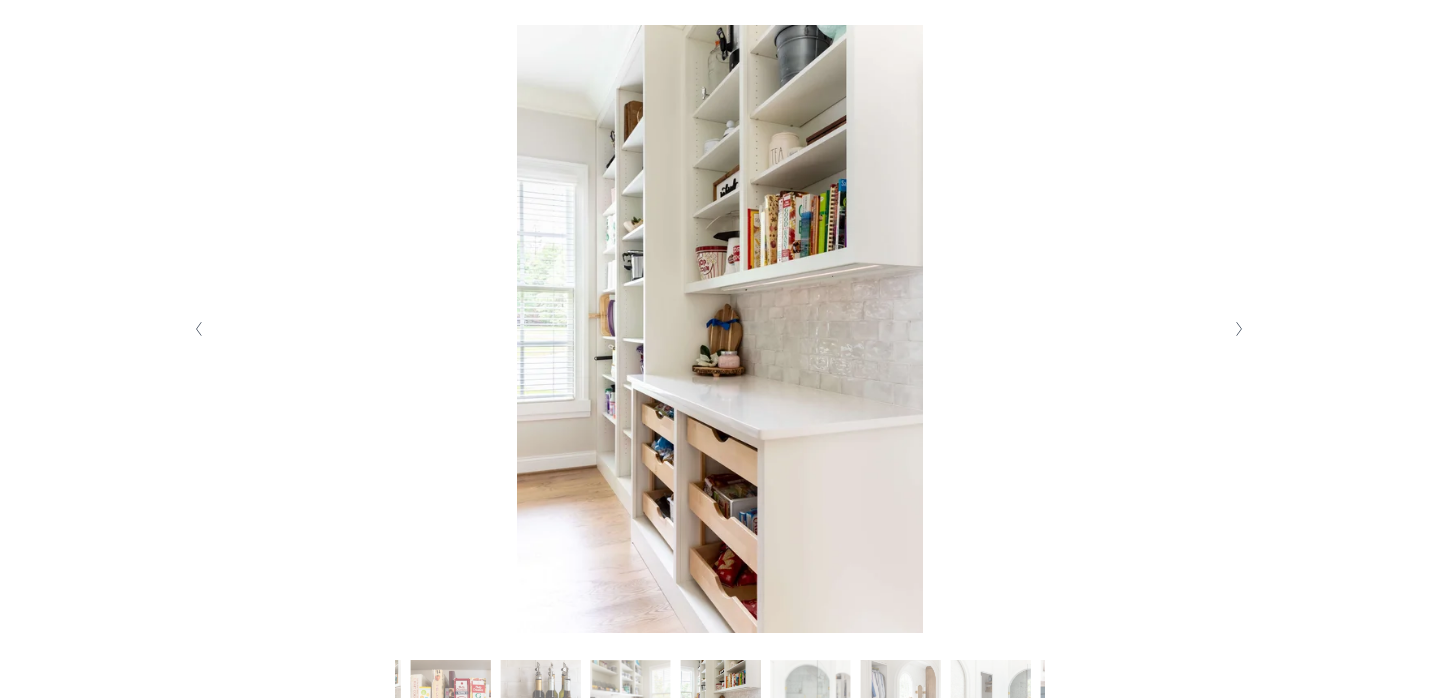 click at bounding box center (1239, 329) 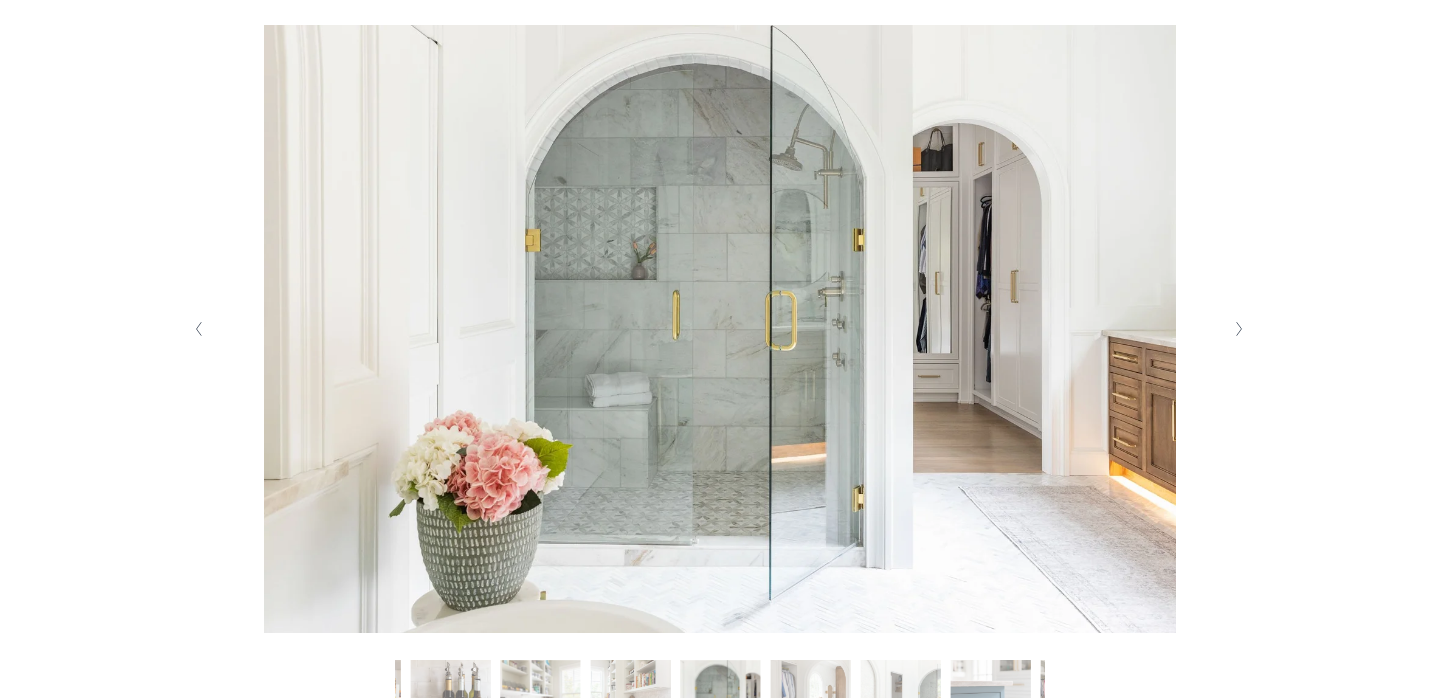 click at bounding box center [1239, 329] 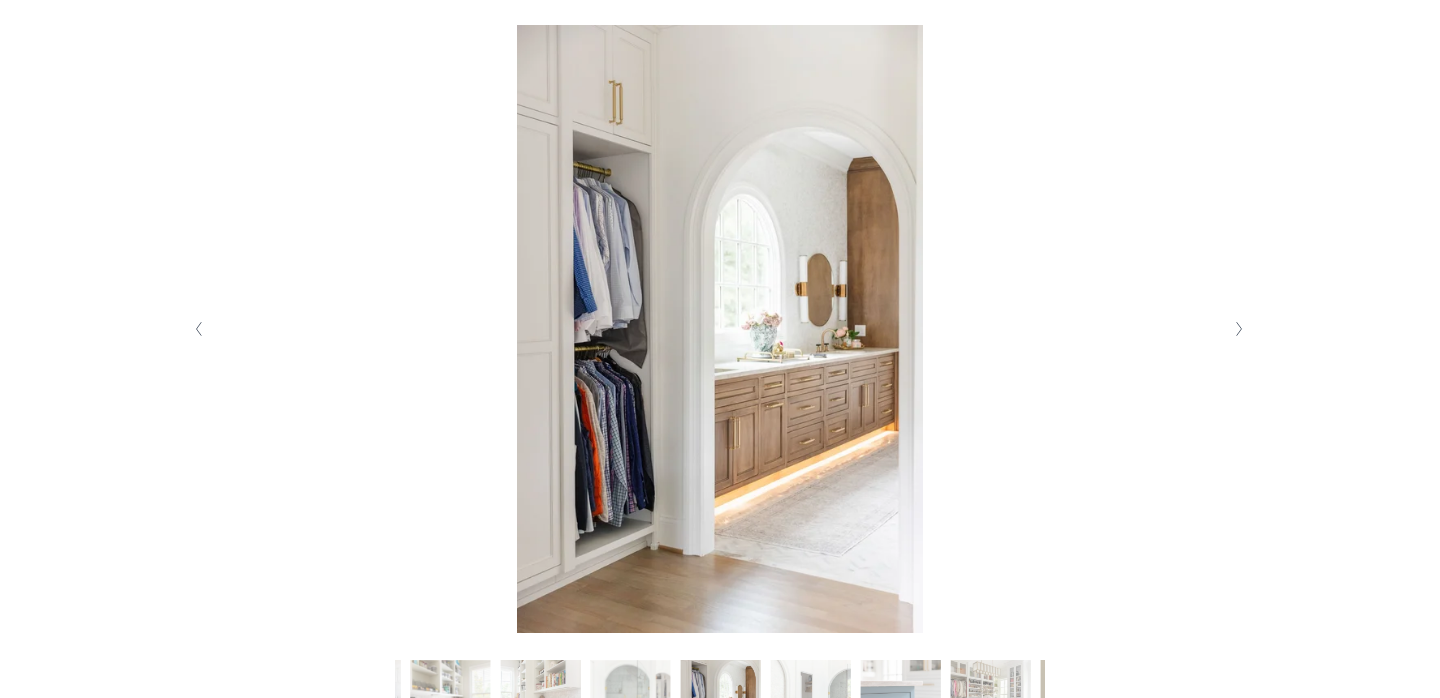 click at bounding box center [1239, 329] 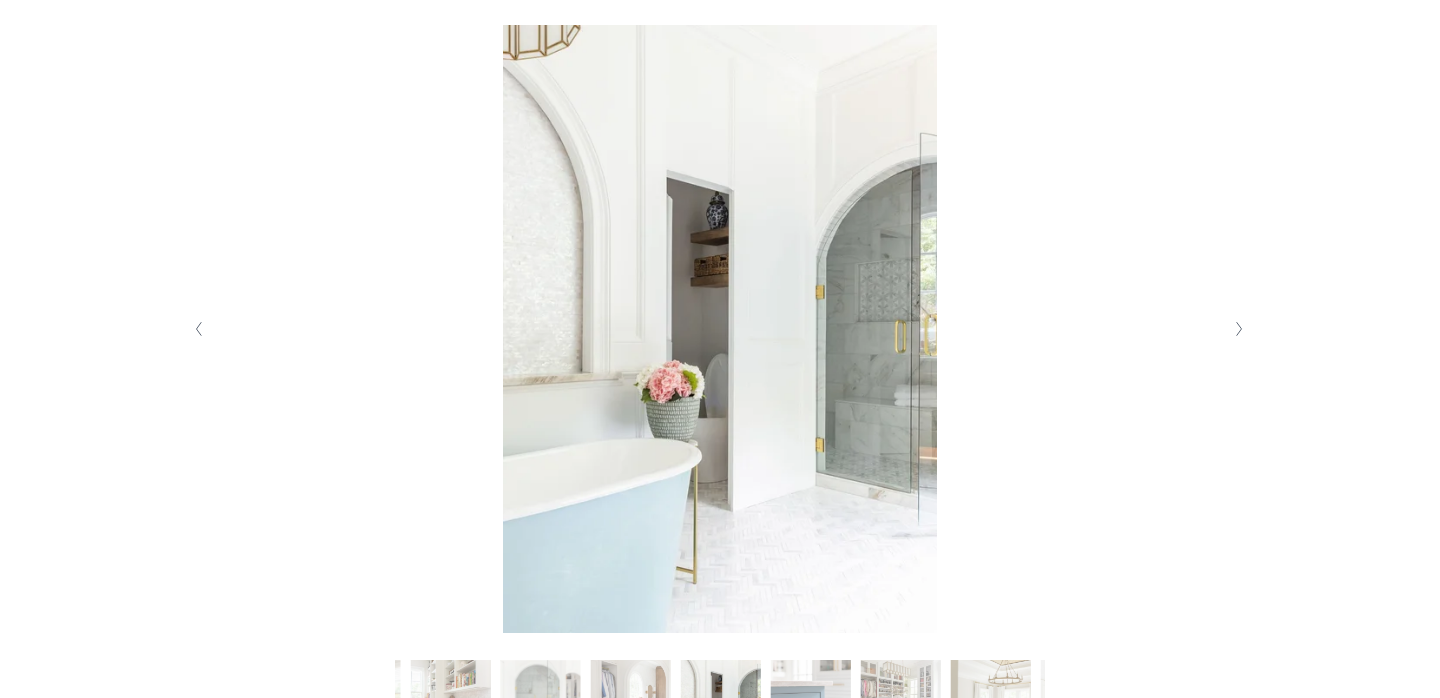 click at bounding box center [1239, 329] 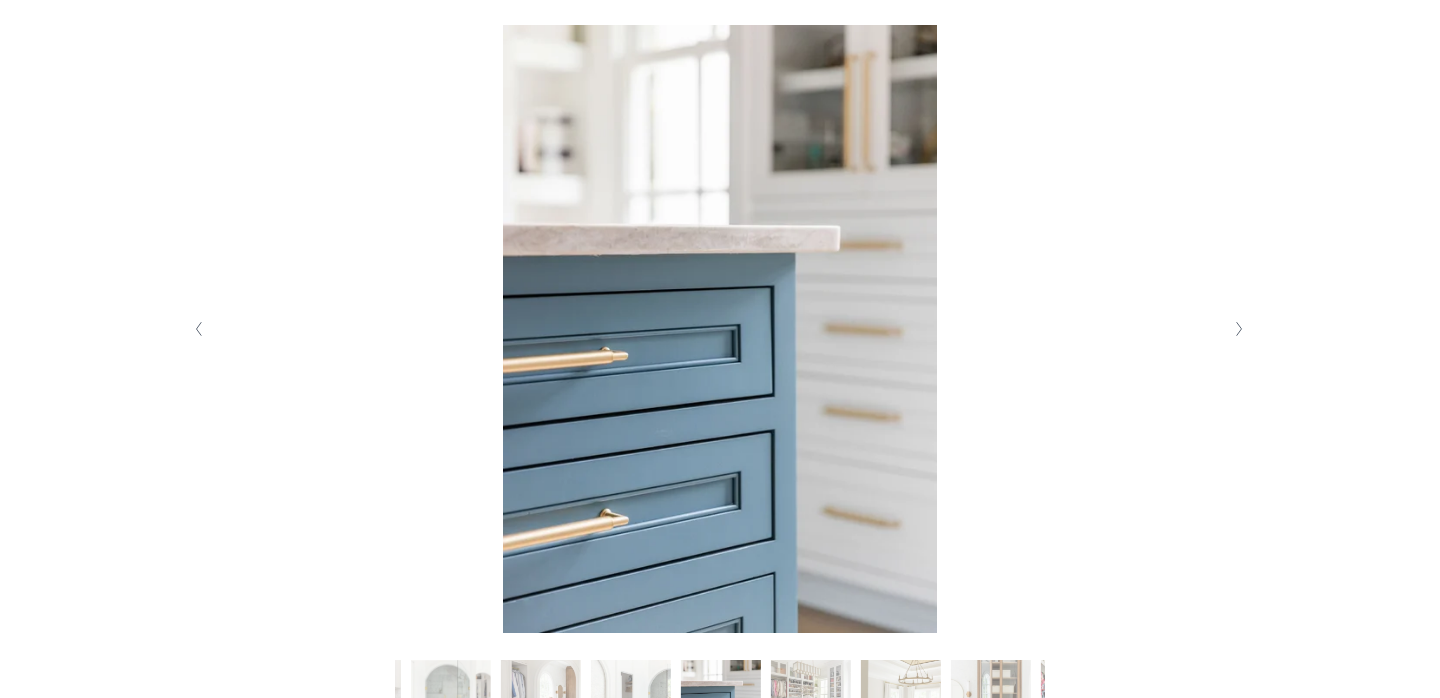 click at bounding box center (1239, 329) 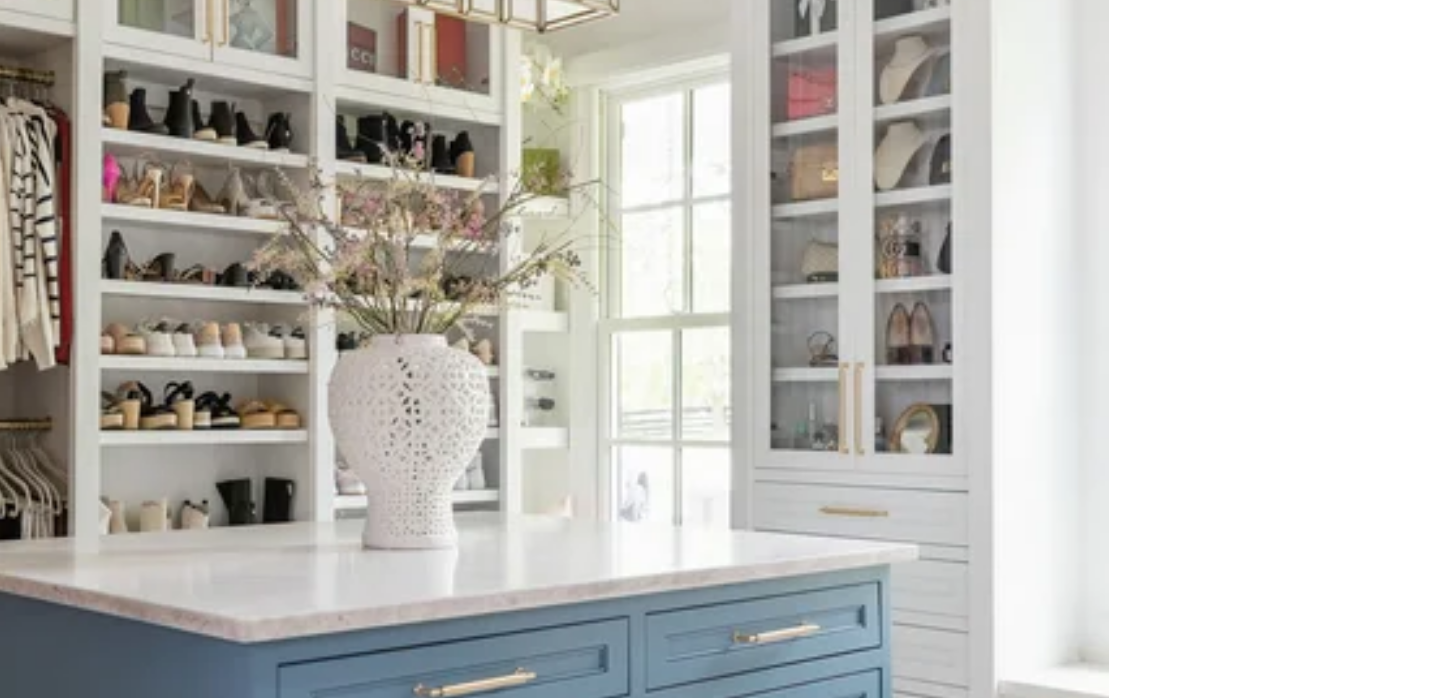 scroll, scrollTop: 462, scrollLeft: 0, axis: vertical 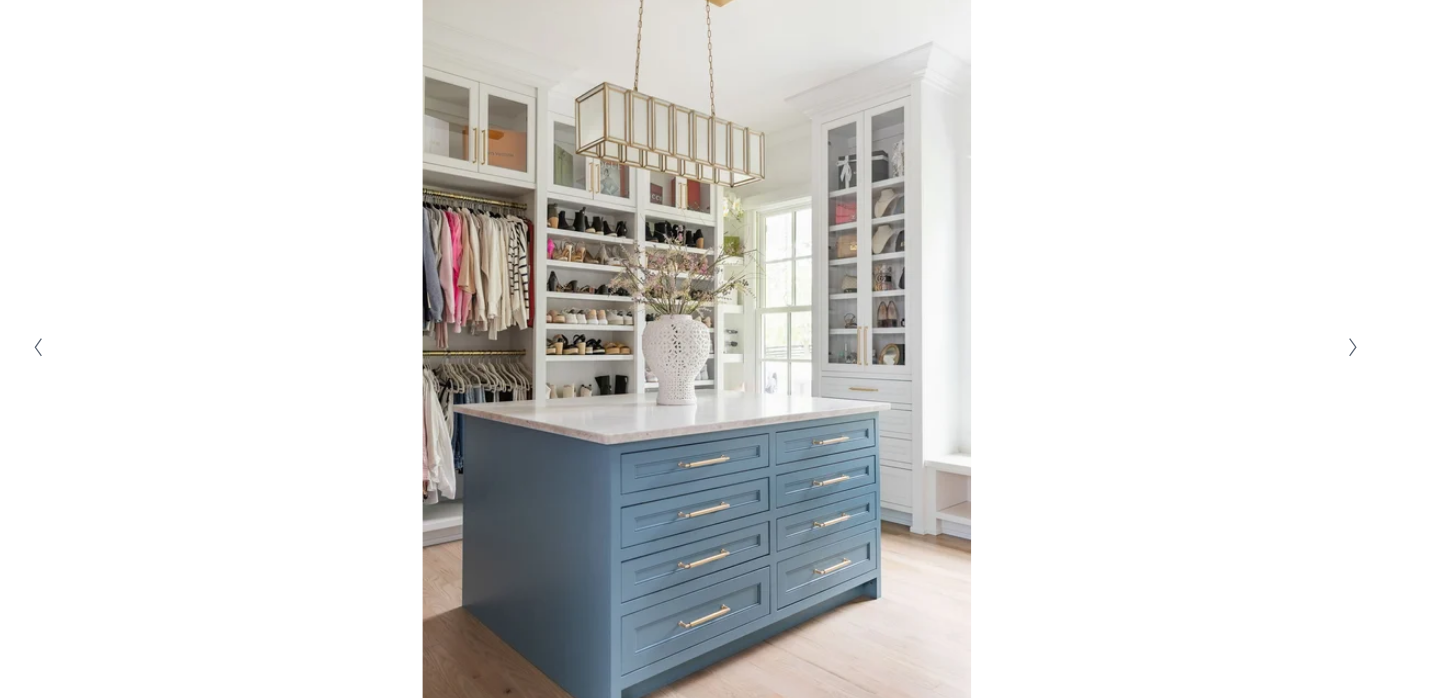 click at bounding box center (1240, 275) 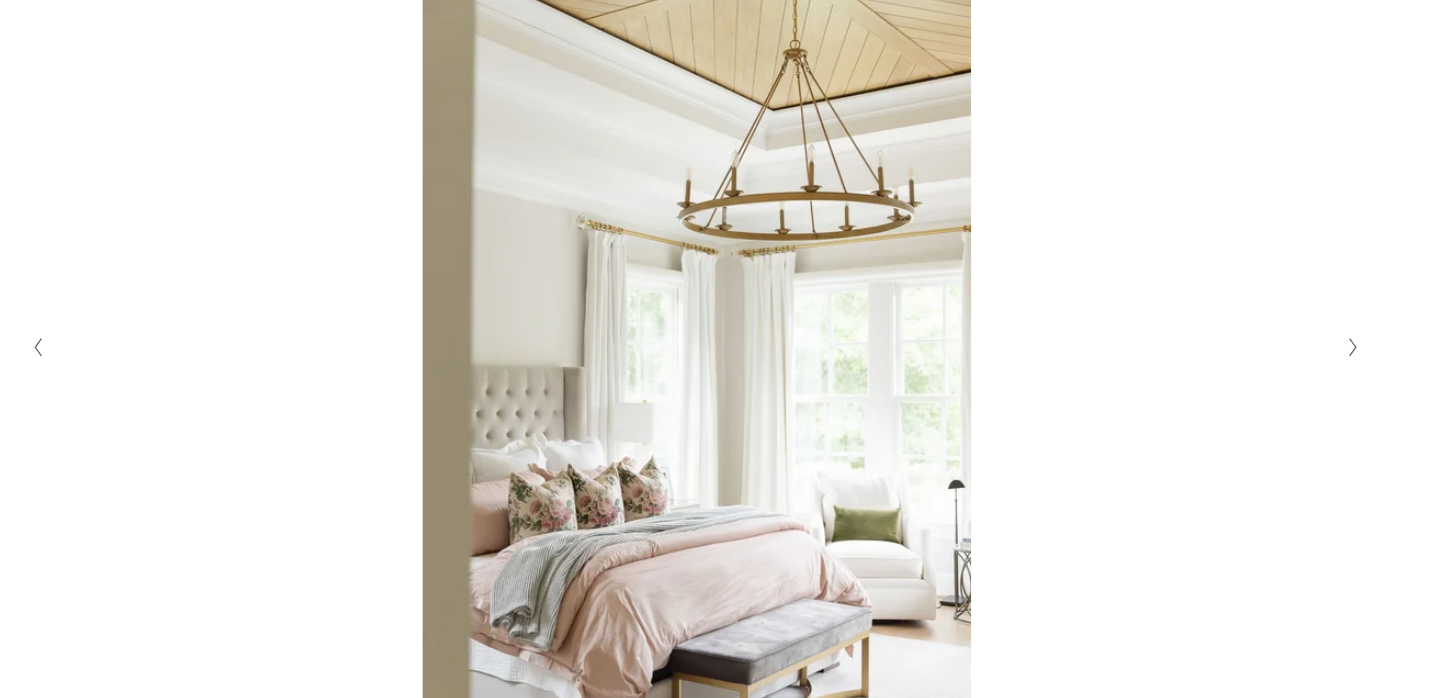 scroll, scrollTop: 387, scrollLeft: 0, axis: vertical 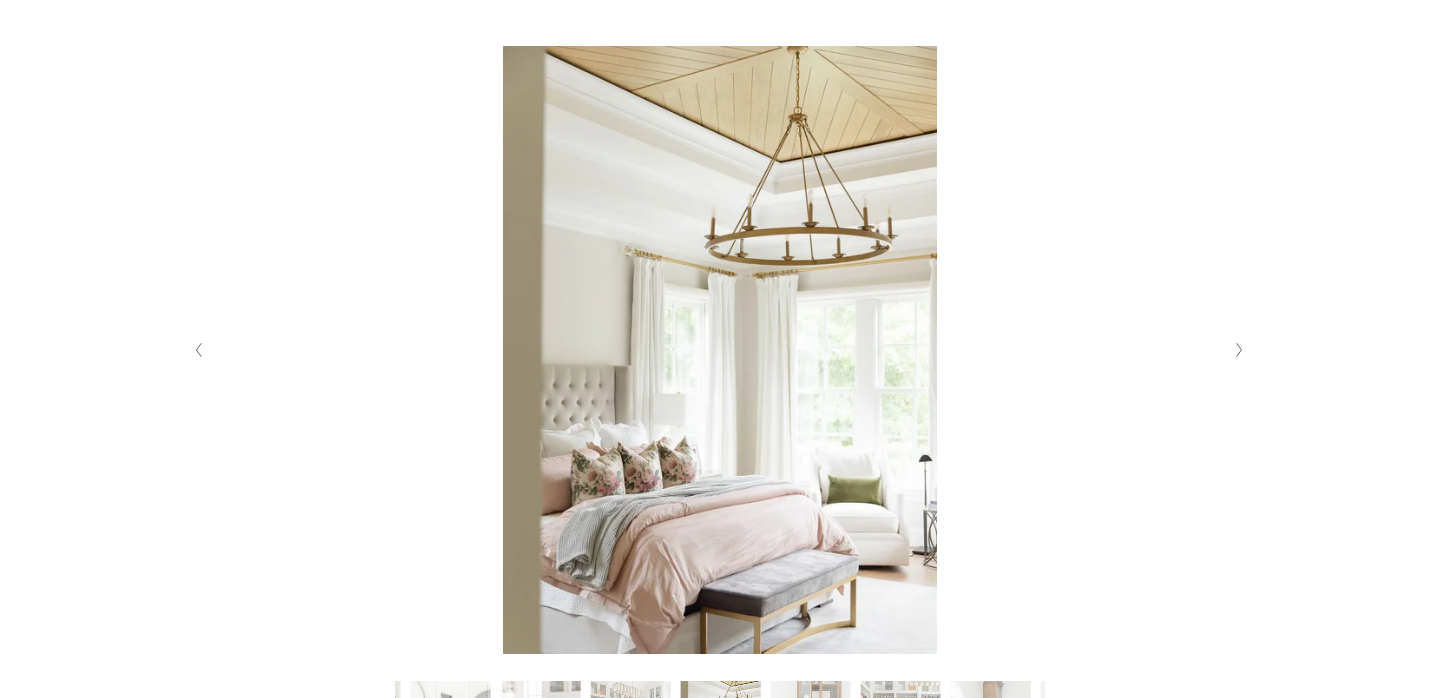 click at bounding box center [1240, 350] 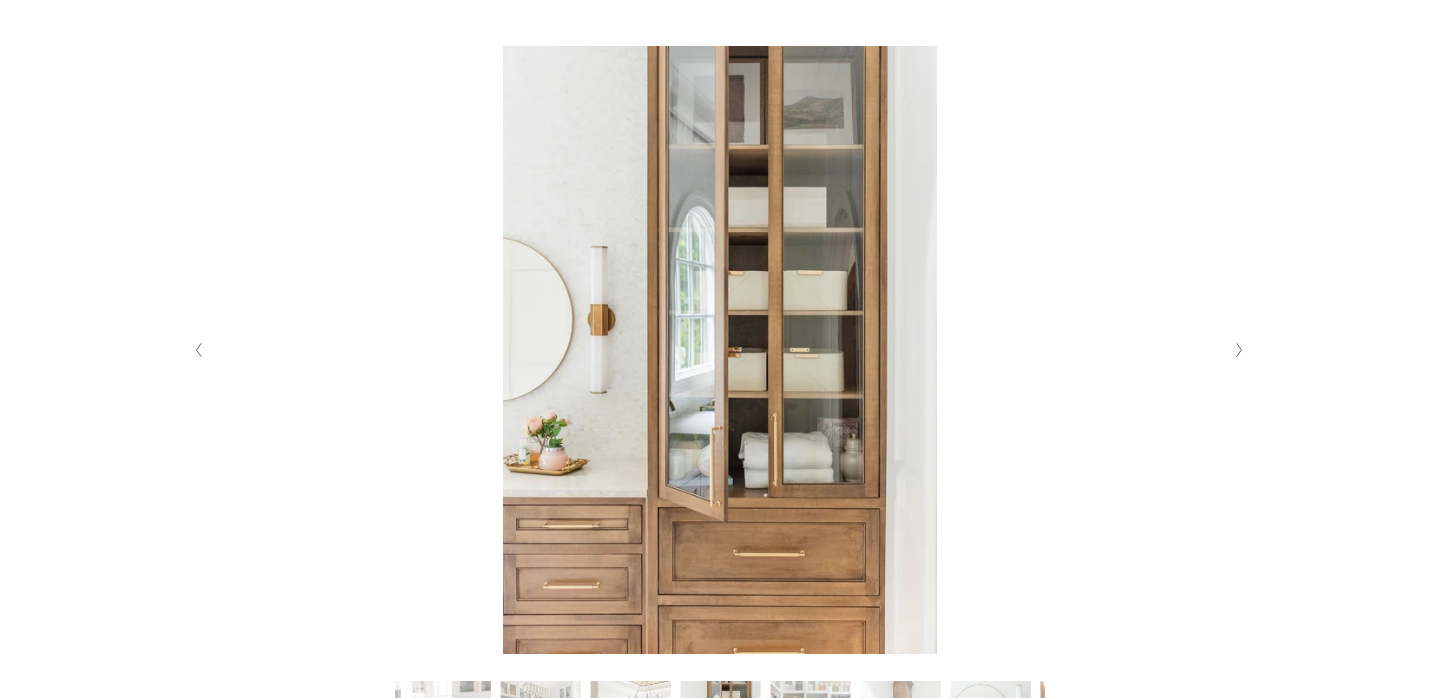 click at bounding box center (1240, 350) 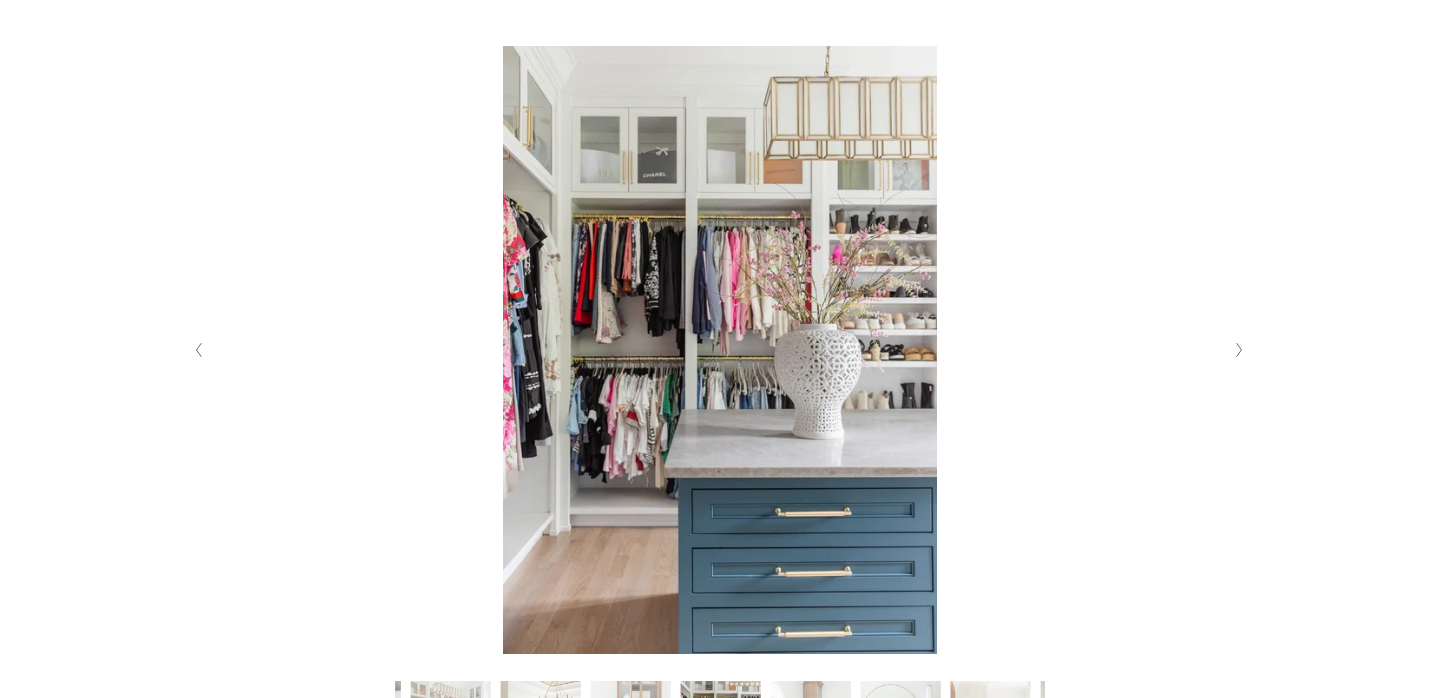 click at bounding box center (1240, 350) 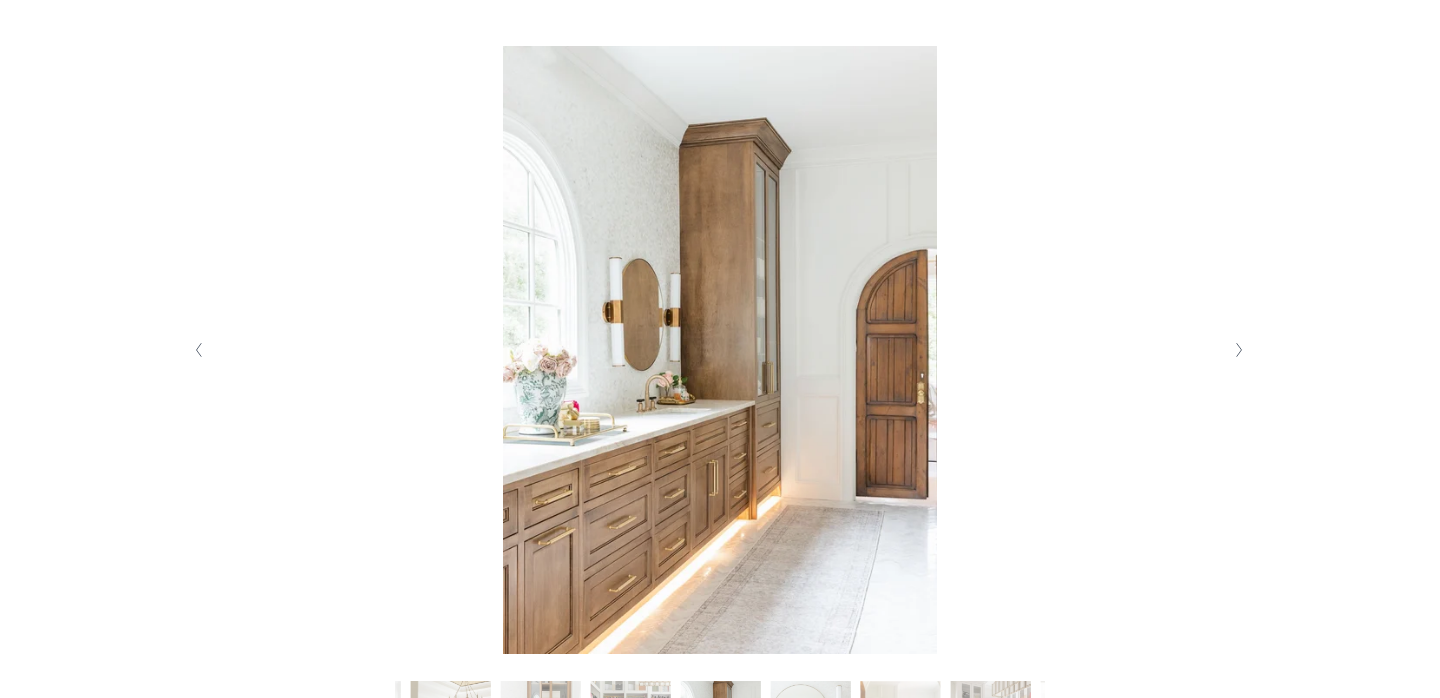 click at bounding box center [1240, 350] 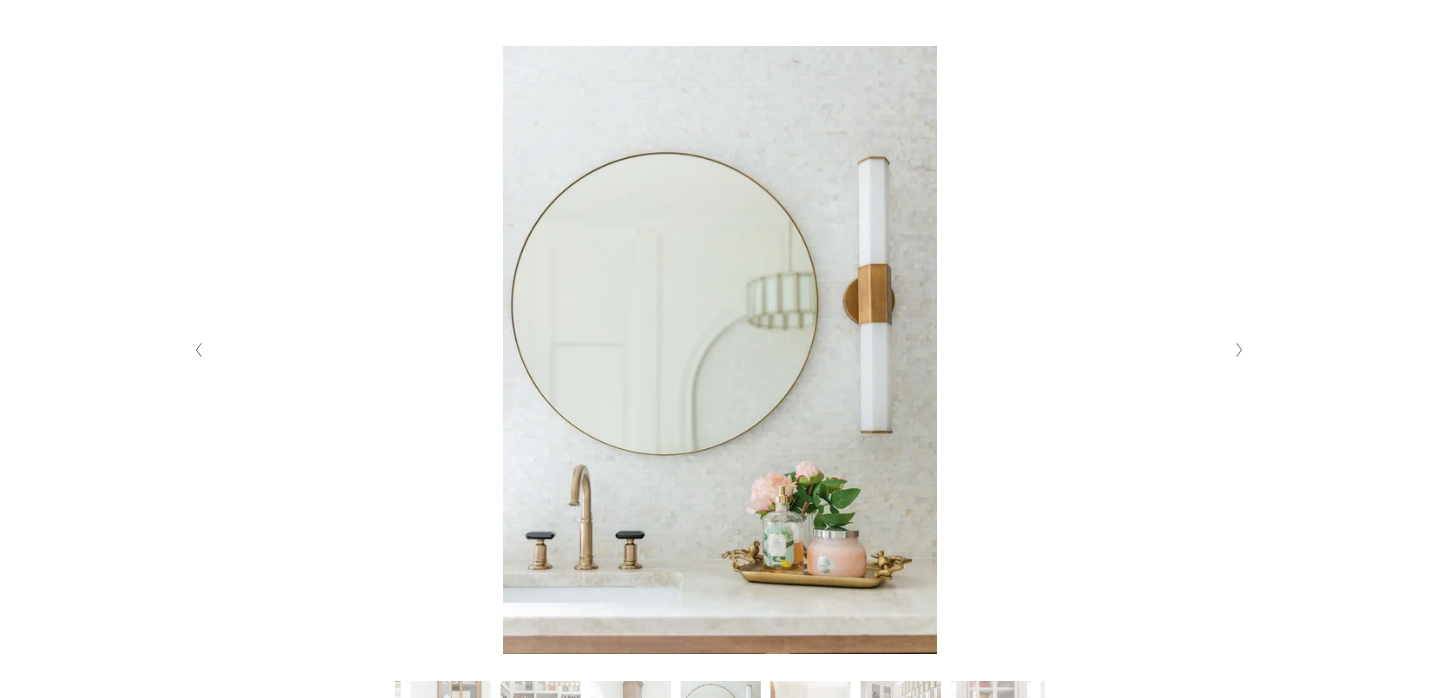 click at bounding box center [1240, 350] 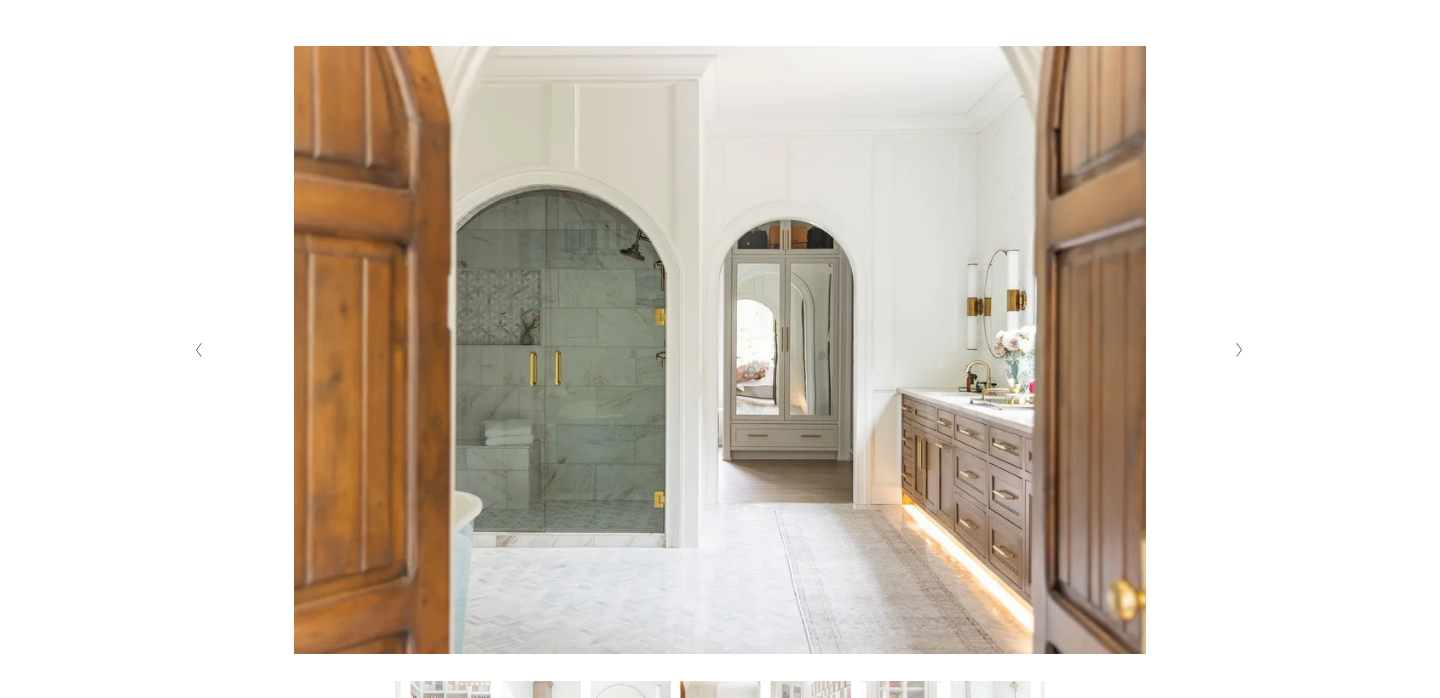 click at bounding box center (1240, 350) 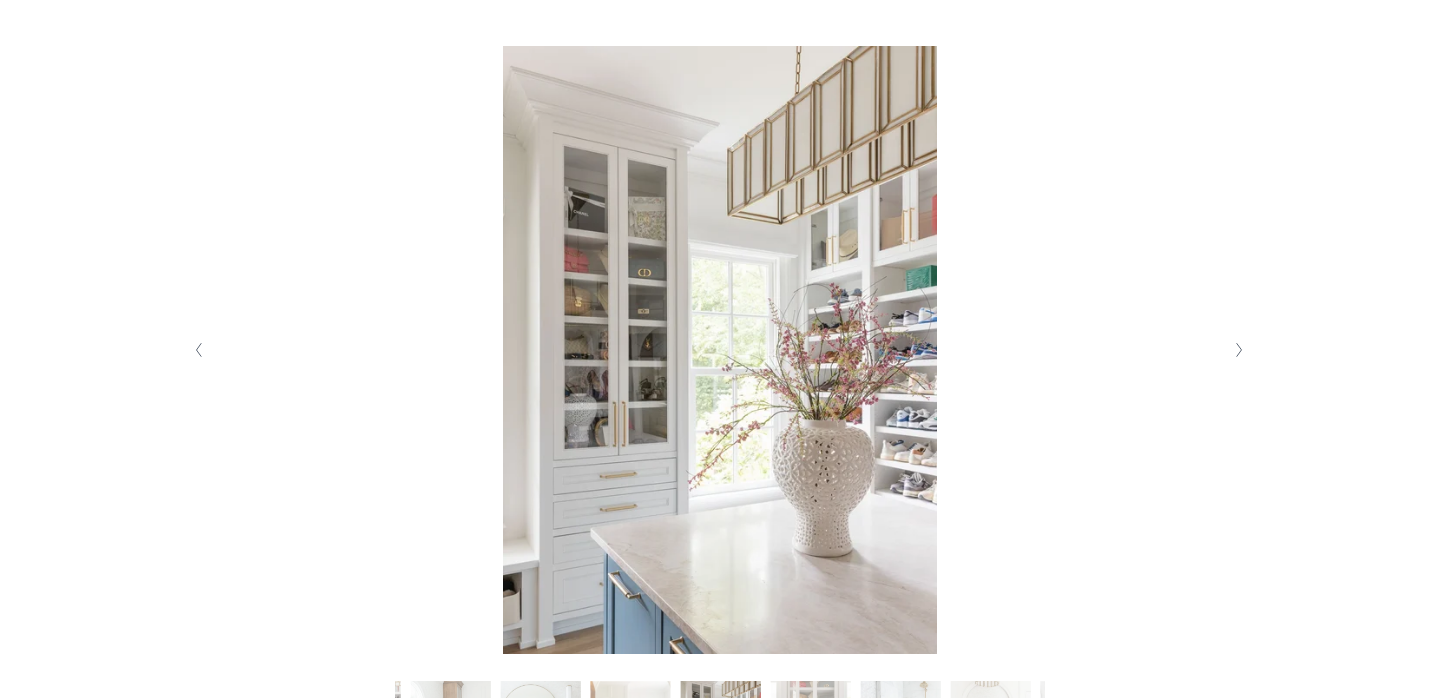 click at bounding box center [1240, 350] 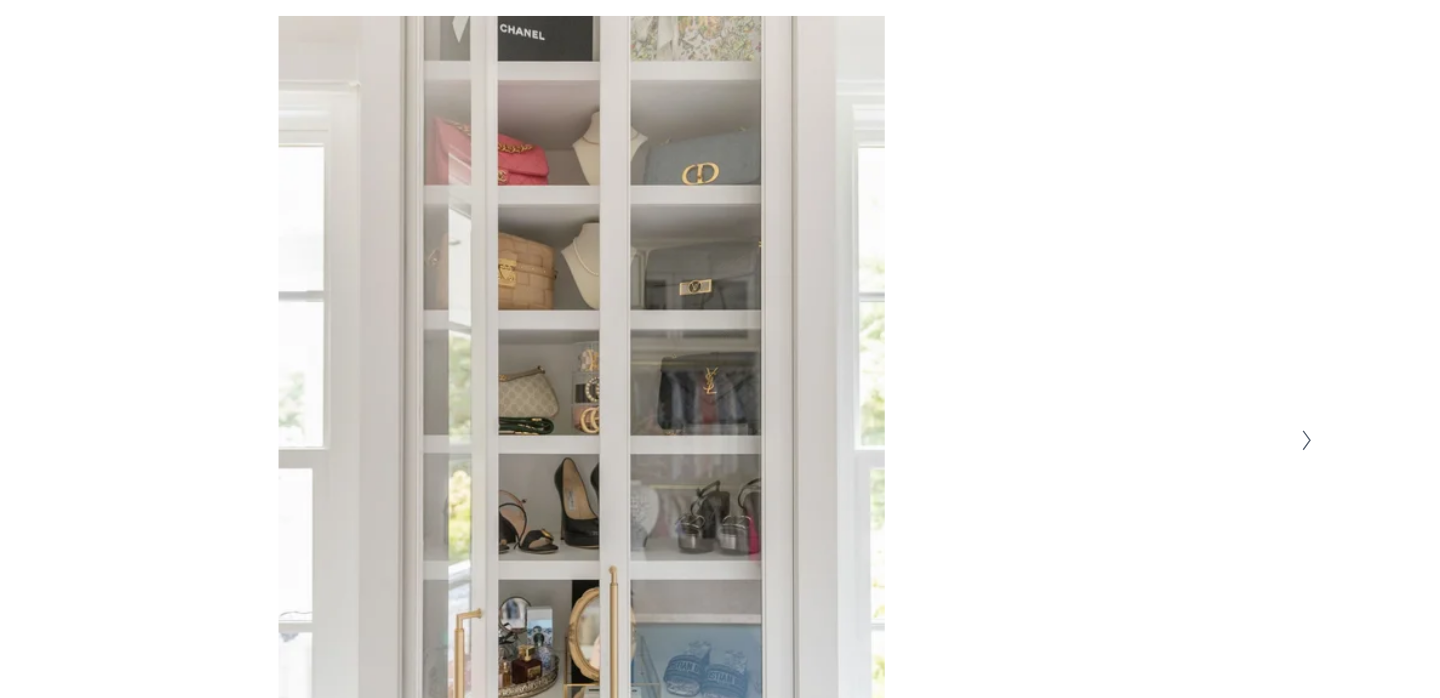 scroll, scrollTop: 334, scrollLeft: 0, axis: vertical 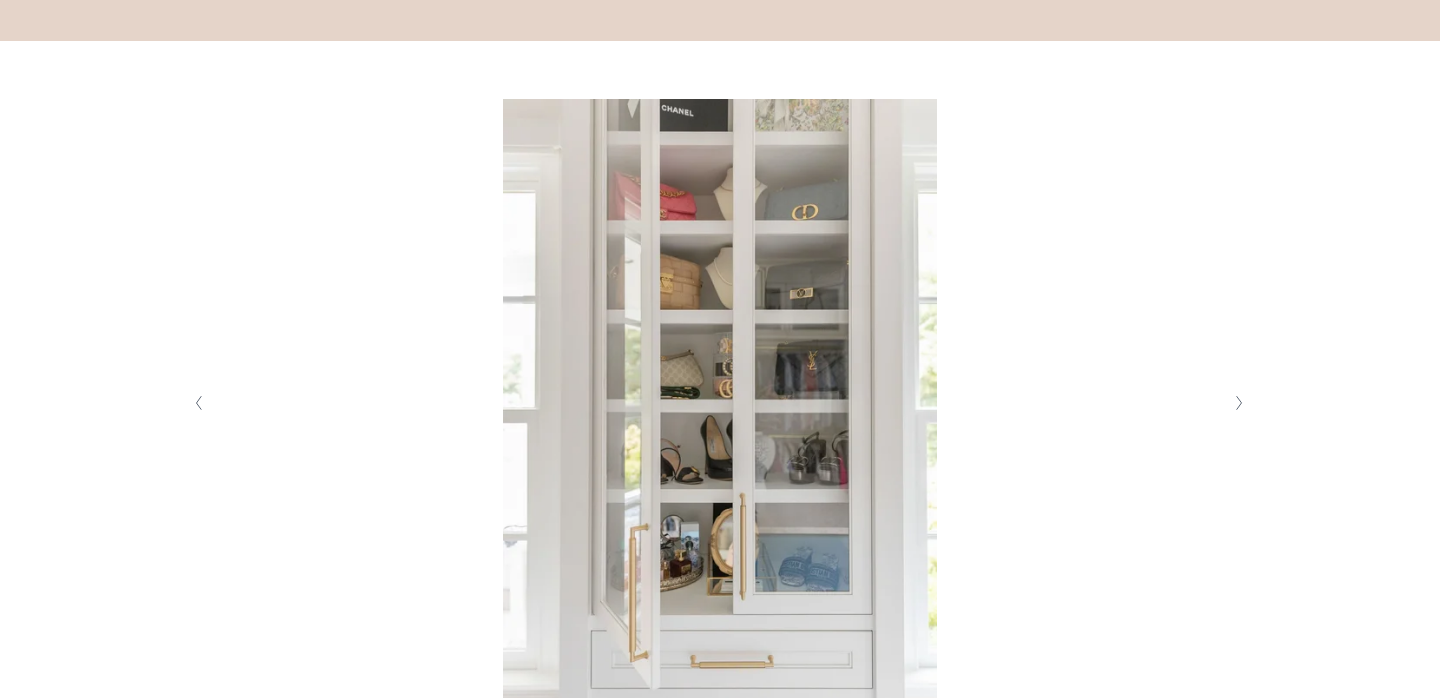 click at bounding box center [1239, 403] 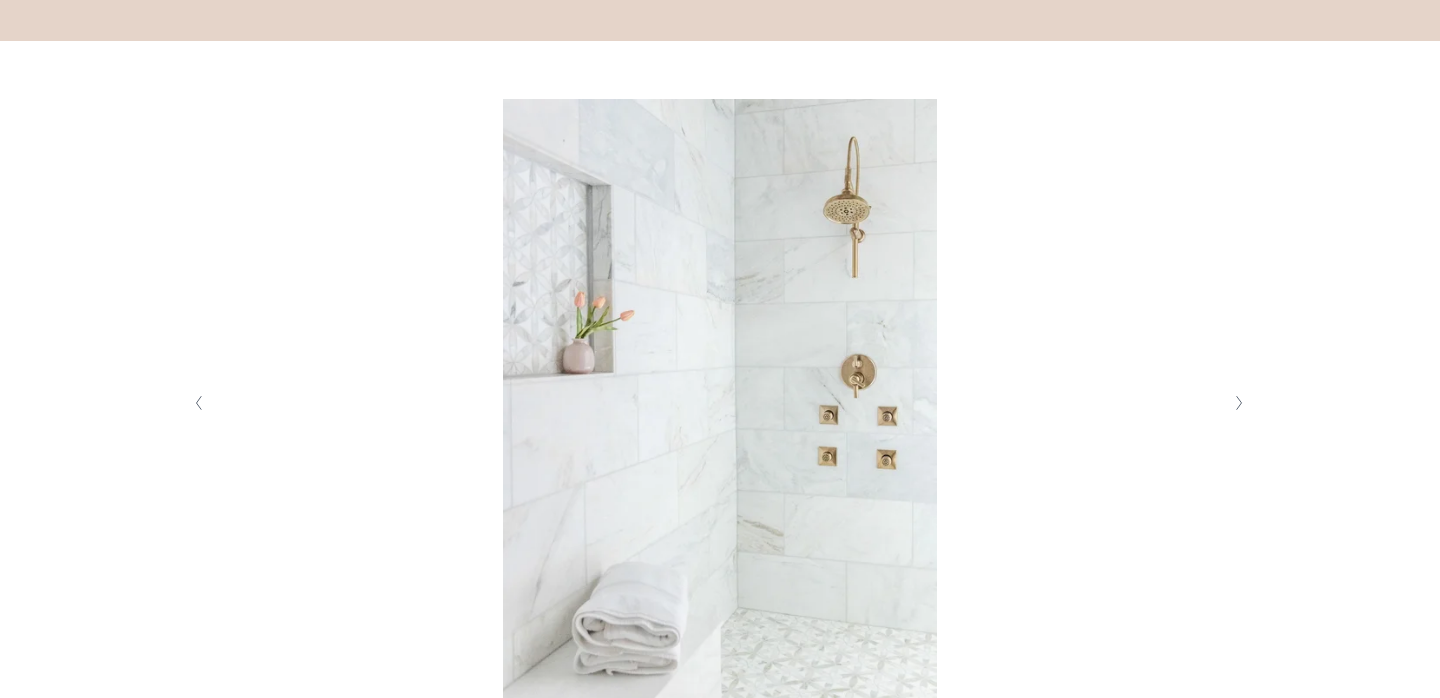 click at bounding box center [1239, 403] 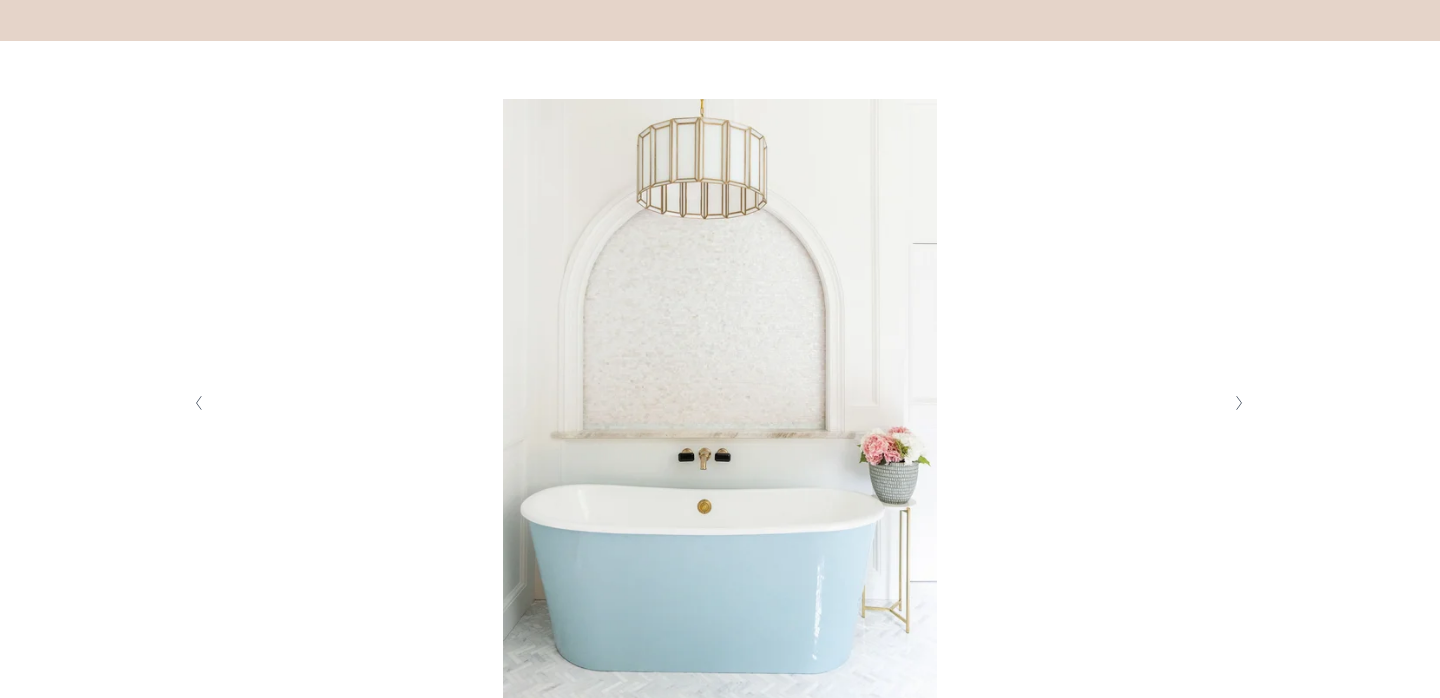 click at bounding box center (1239, 403) 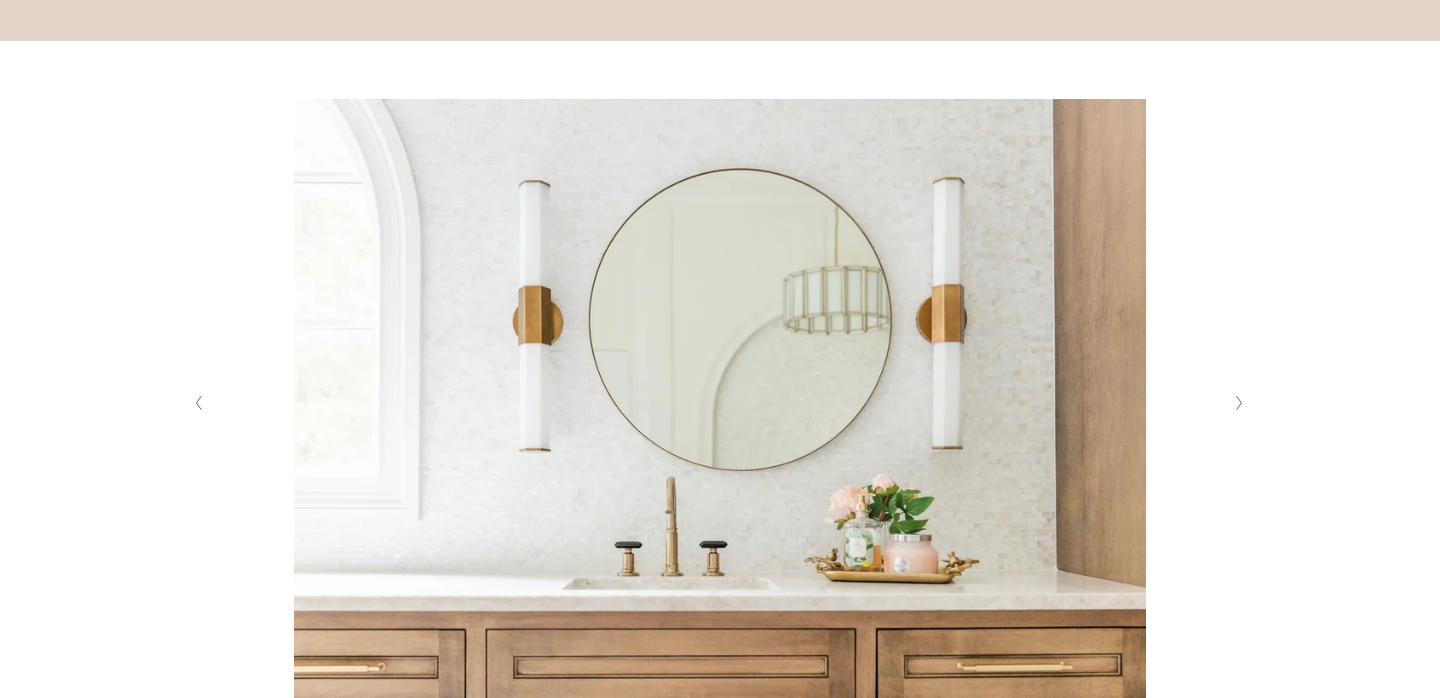 click at bounding box center (1239, 403) 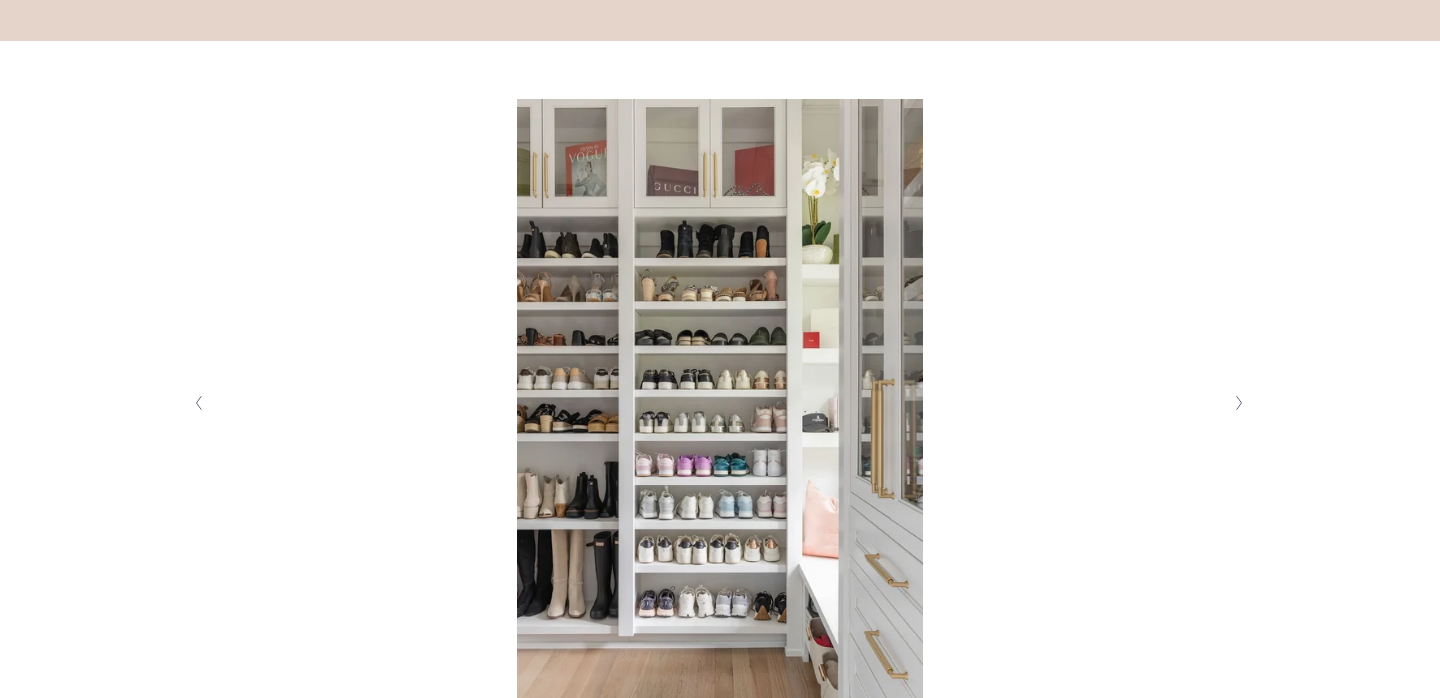 click at bounding box center [1239, 403] 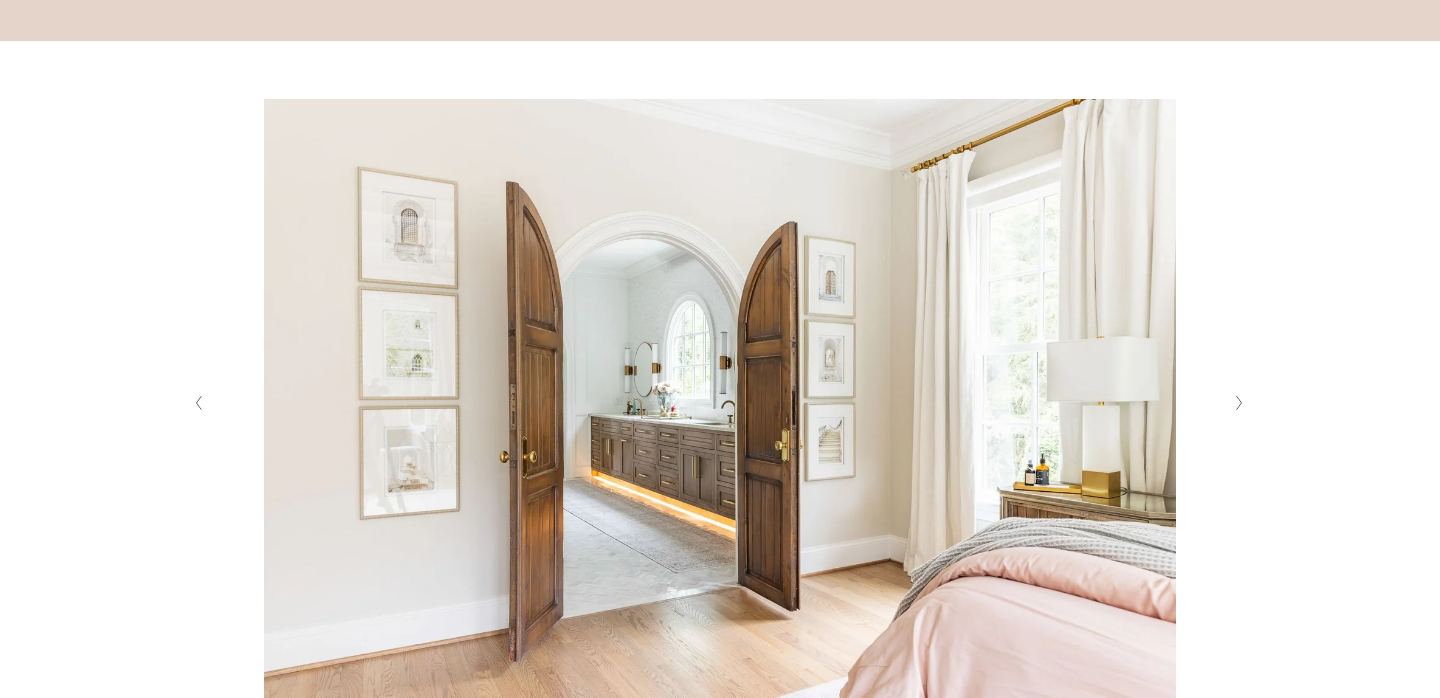click at bounding box center [1239, 403] 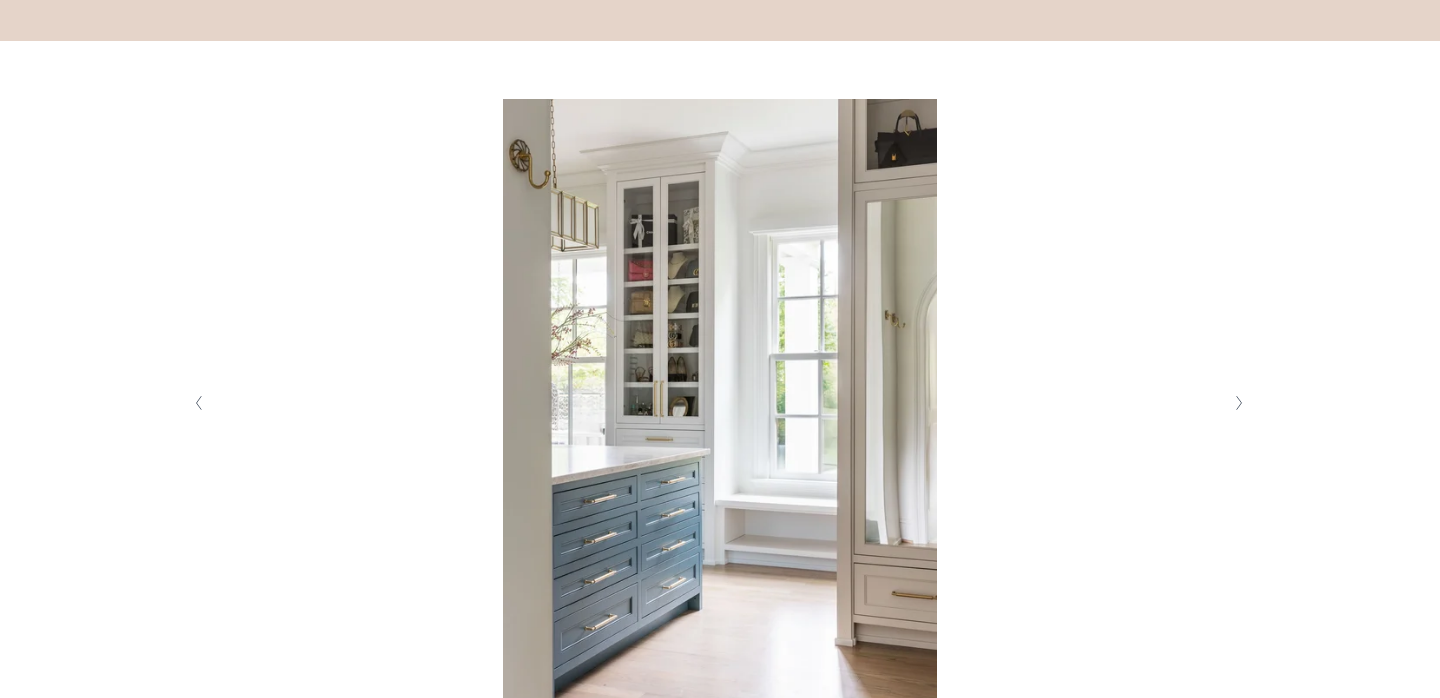 click at bounding box center (1239, 403) 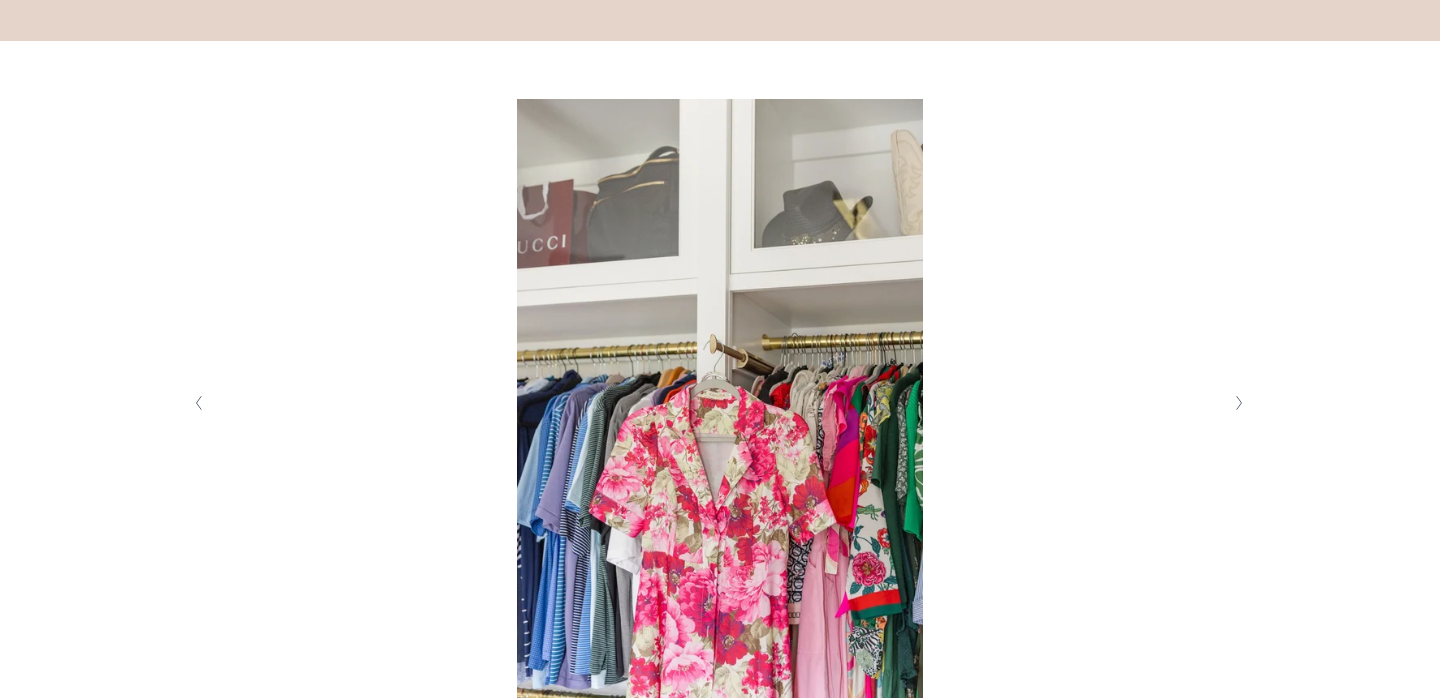 click at bounding box center [1239, 403] 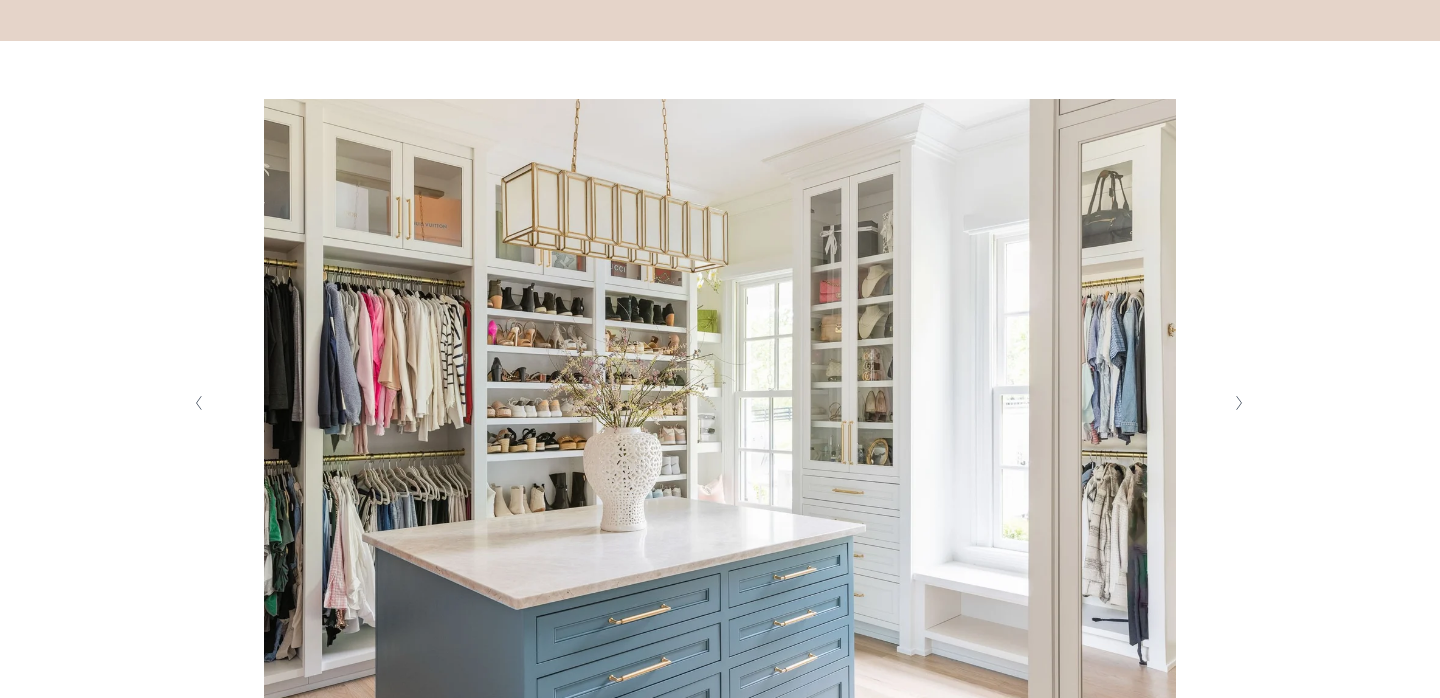 click at bounding box center (1239, 403) 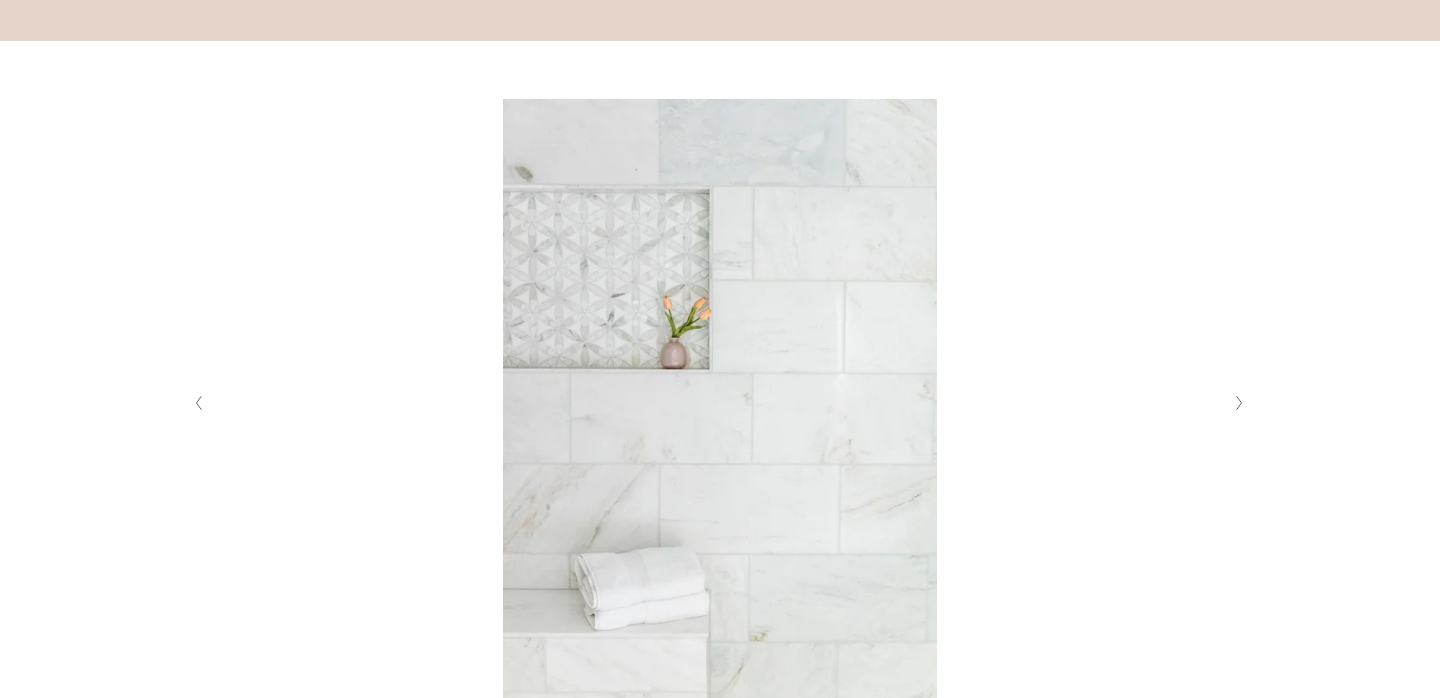 click at bounding box center [199, 403] 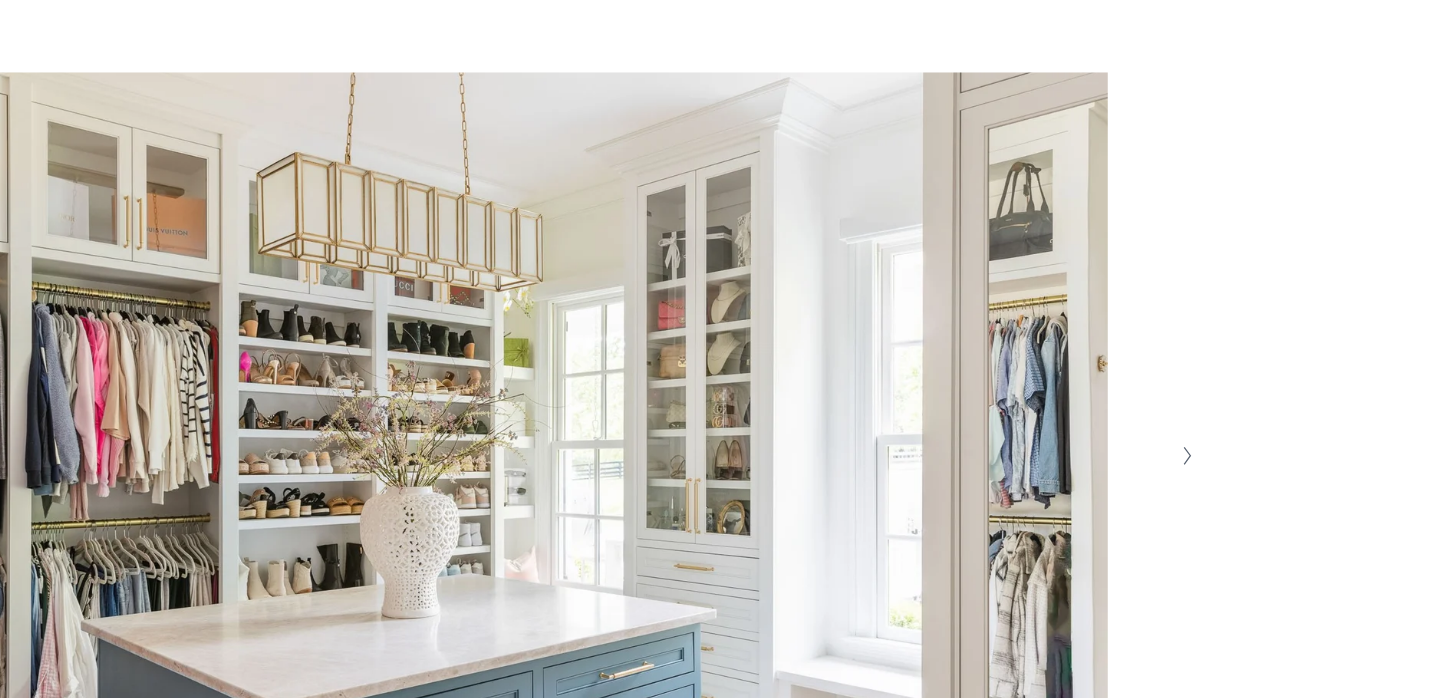 scroll, scrollTop: 309, scrollLeft: 0, axis: vertical 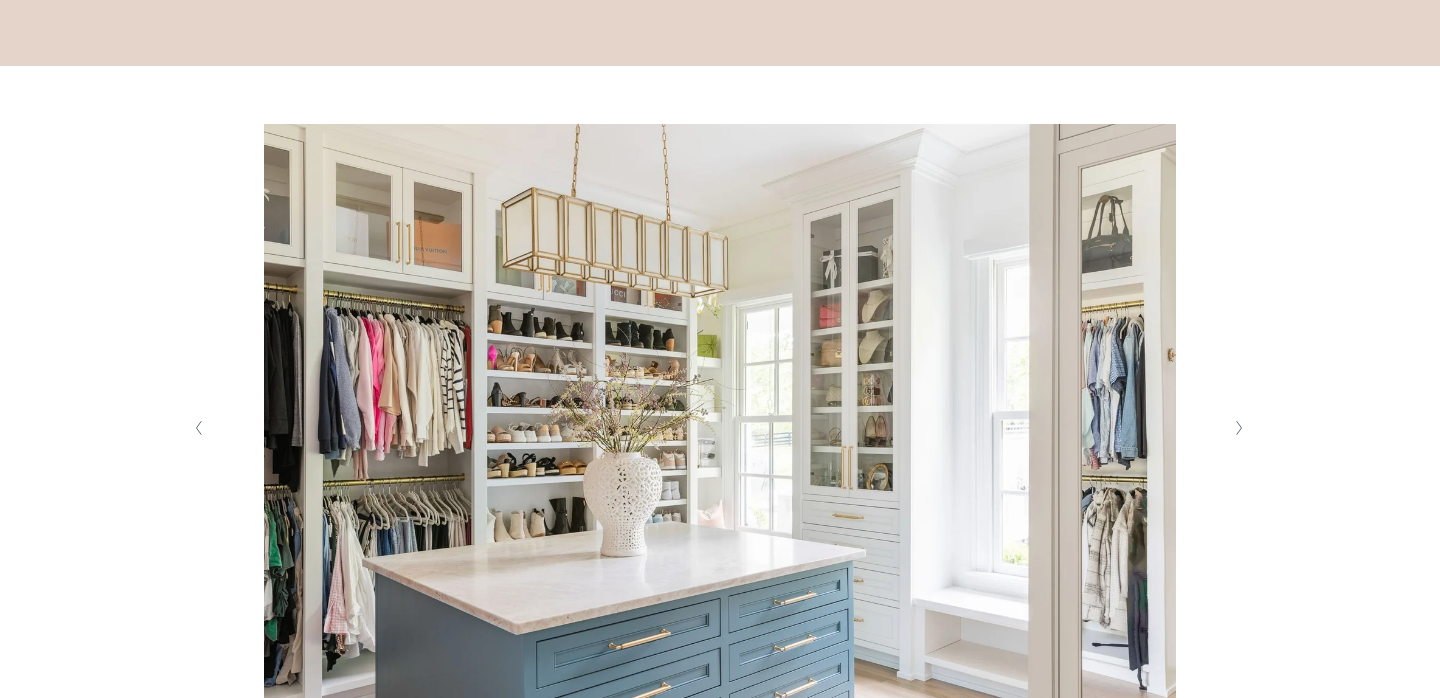 click at bounding box center [1240, 428] 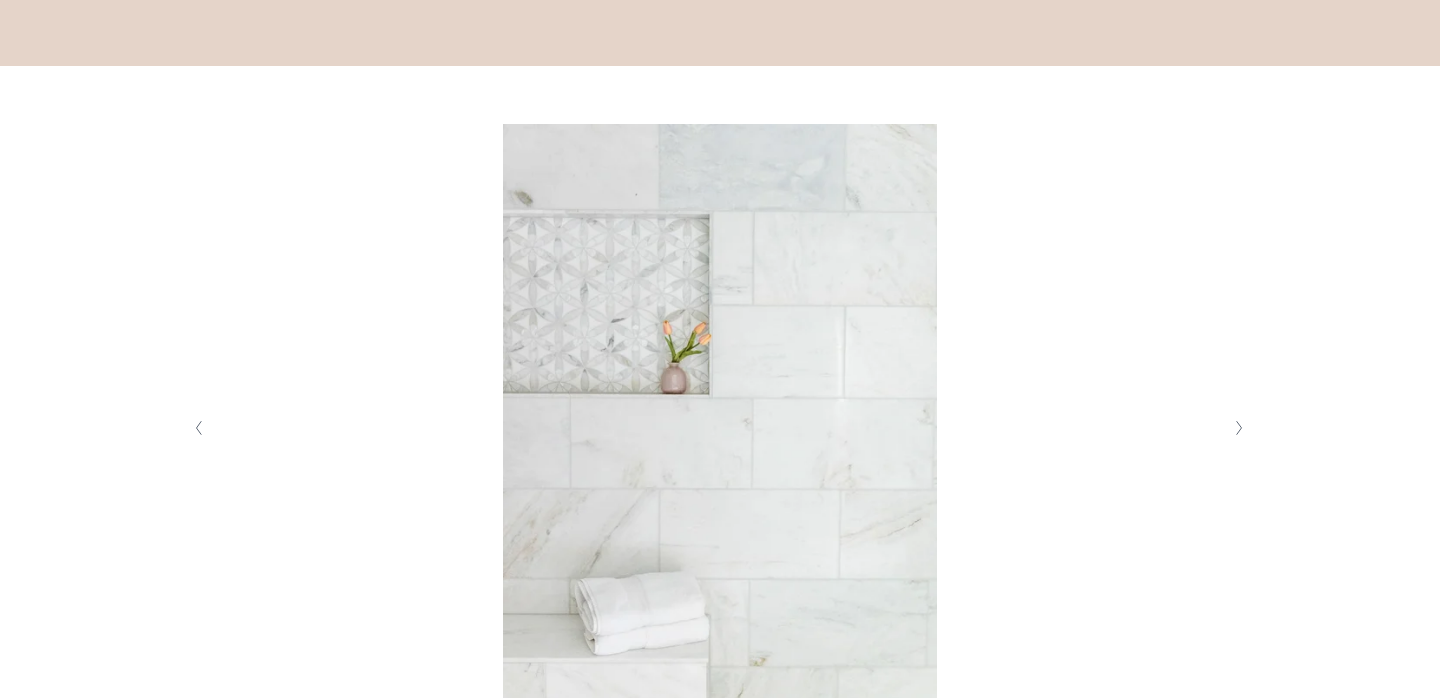 click at bounding box center (1240, 428) 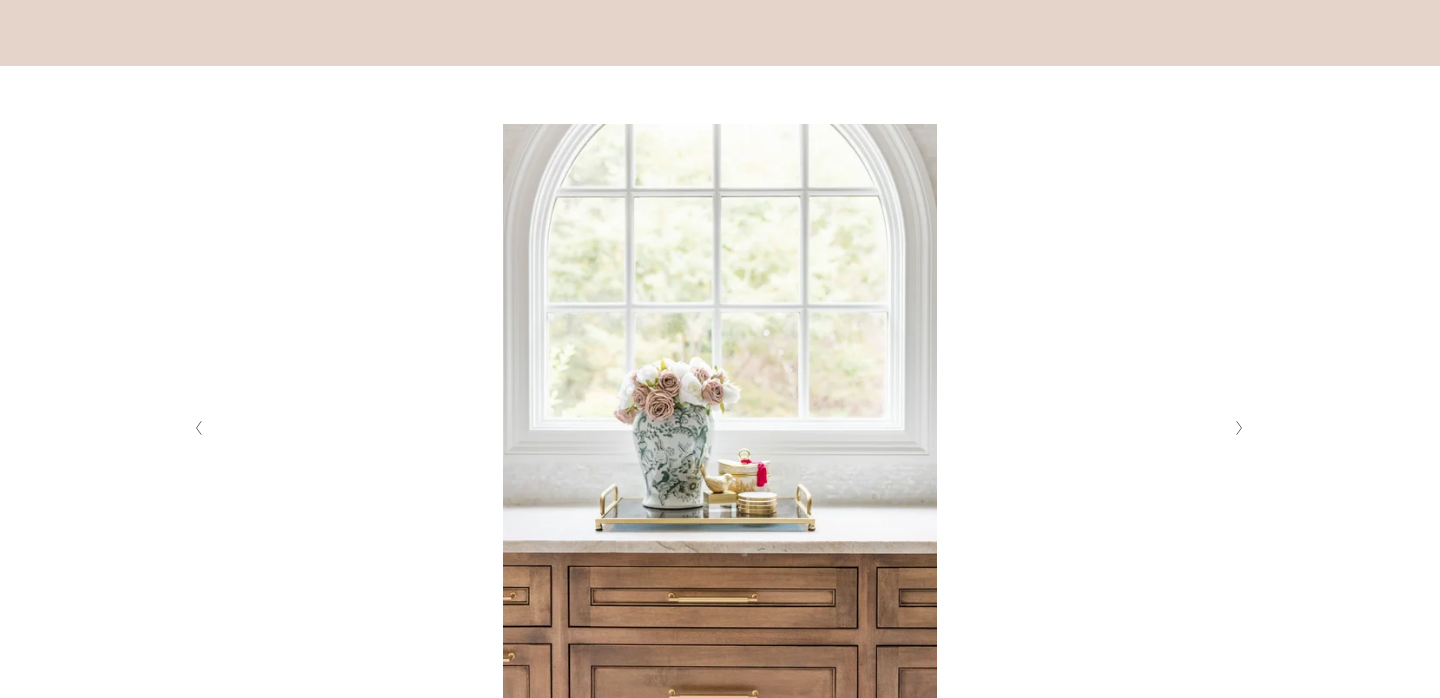 click at bounding box center [1240, 428] 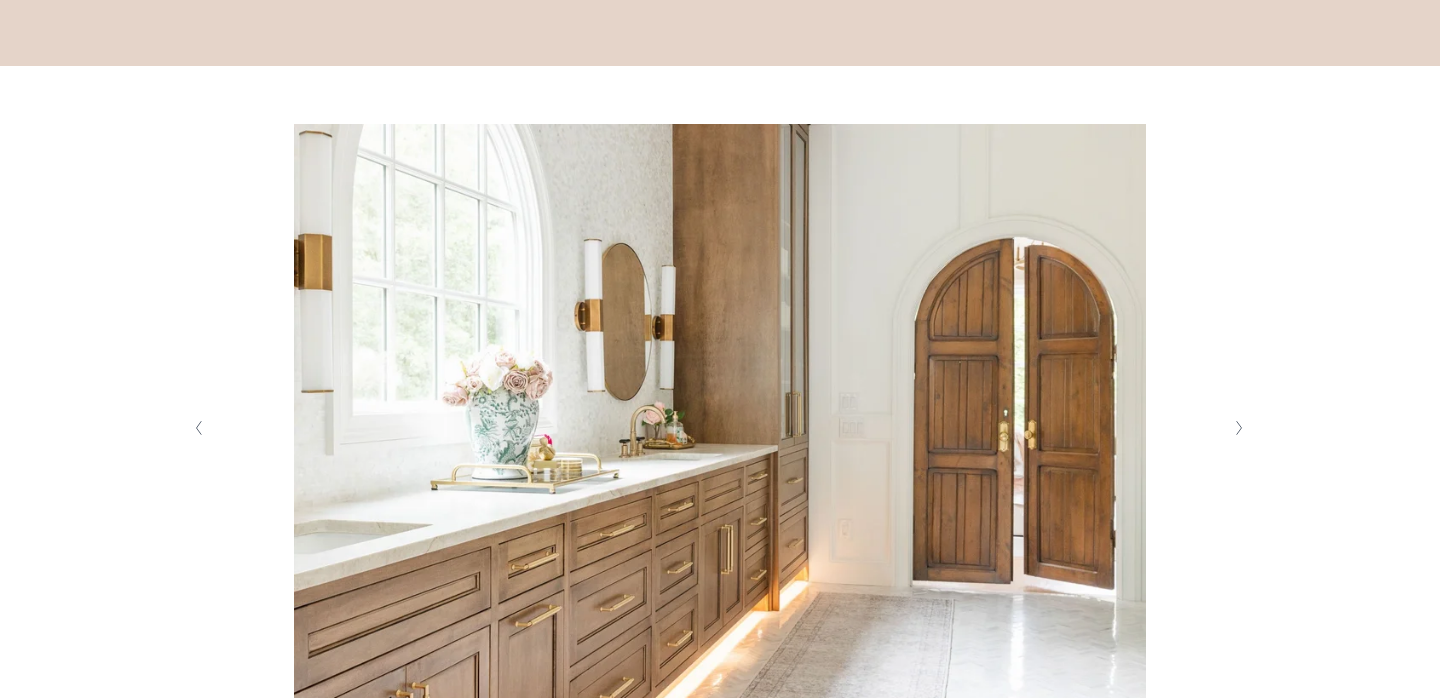 click at bounding box center (1240, 428) 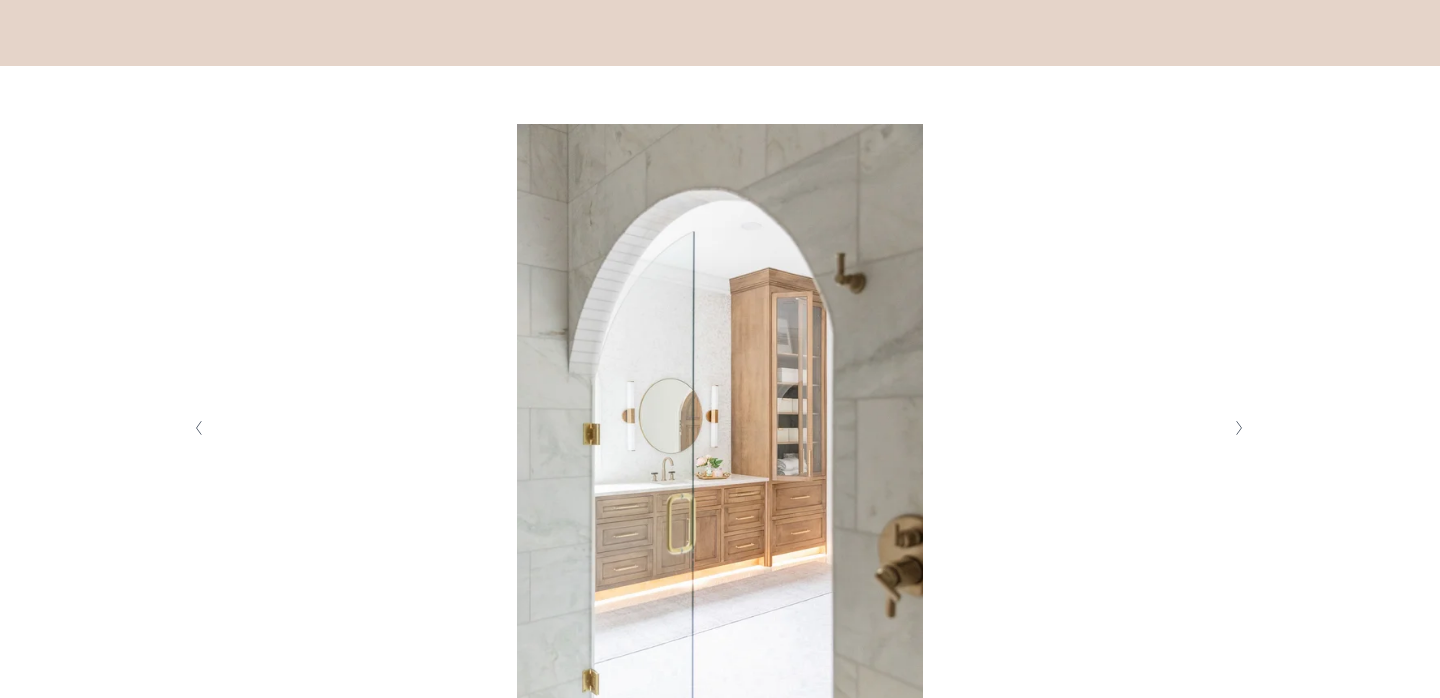 click at bounding box center (1240, 428) 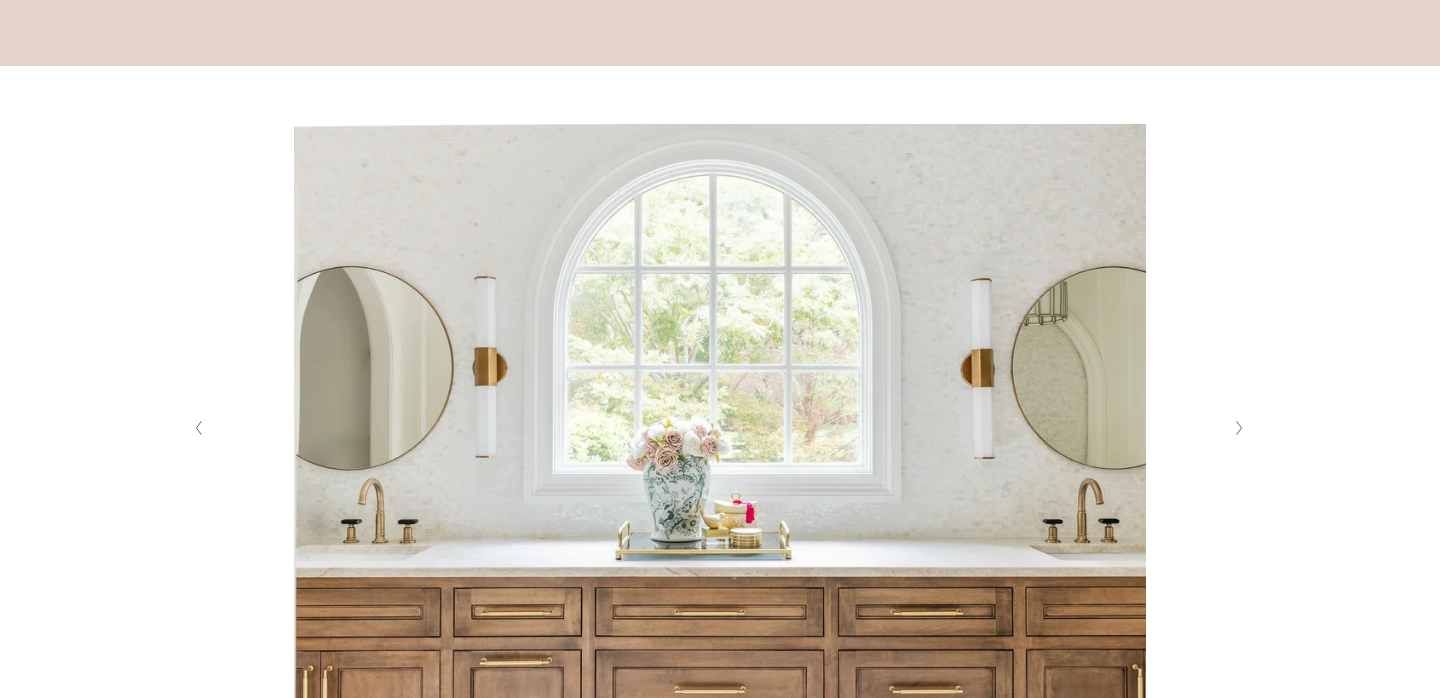 click at bounding box center (1240, 428) 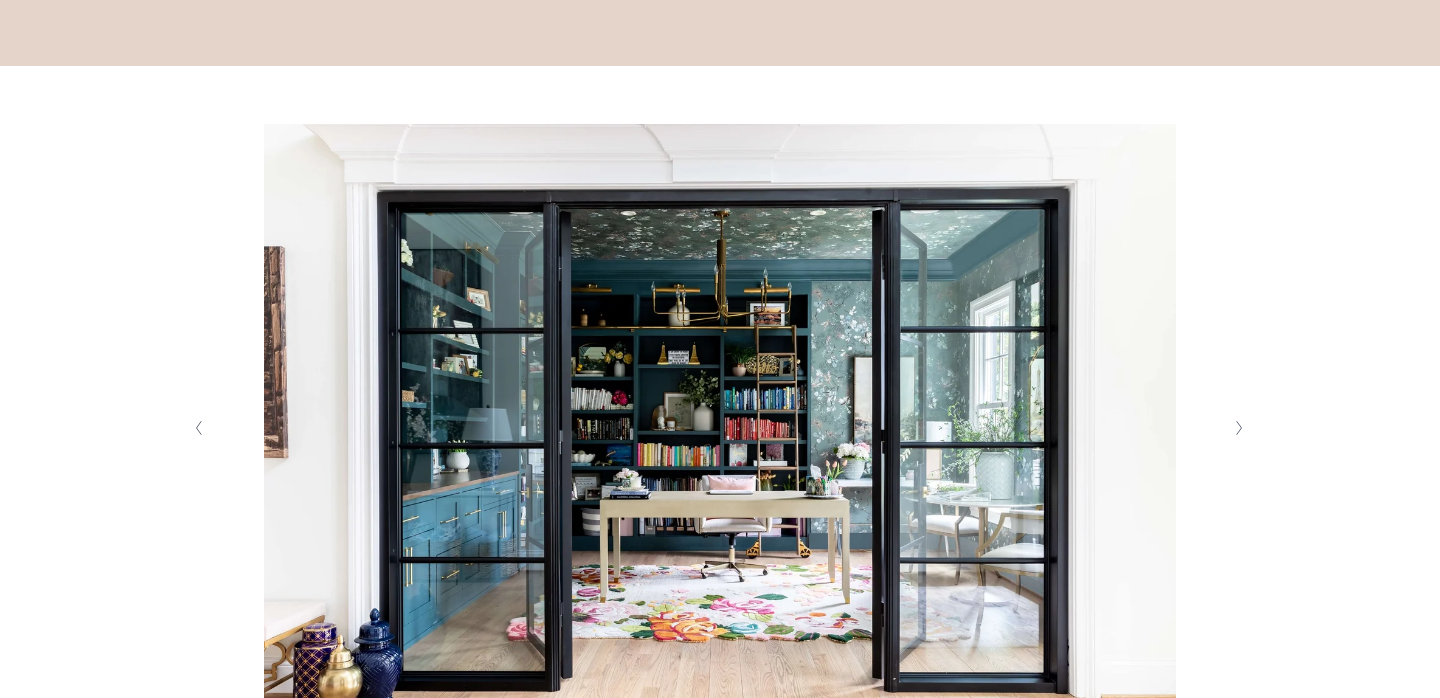 click at bounding box center [1240, 428] 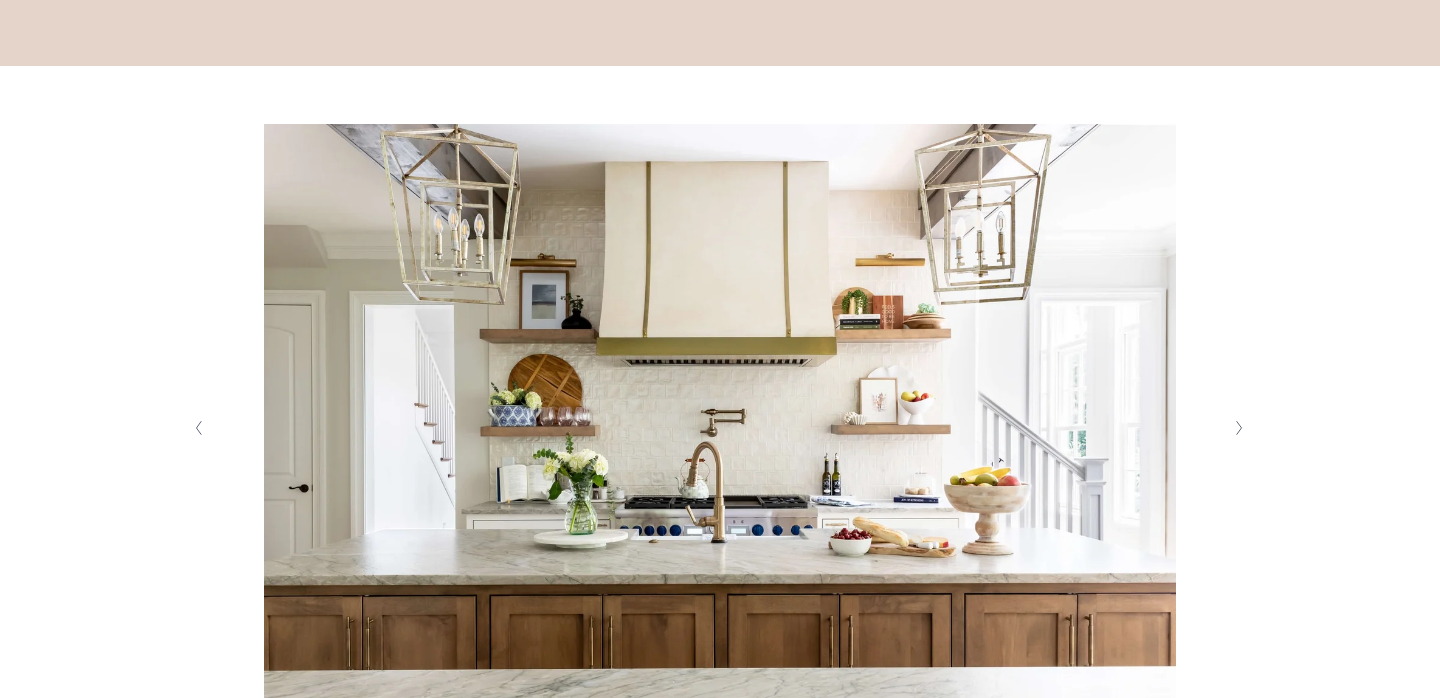 click at bounding box center (1240, 428) 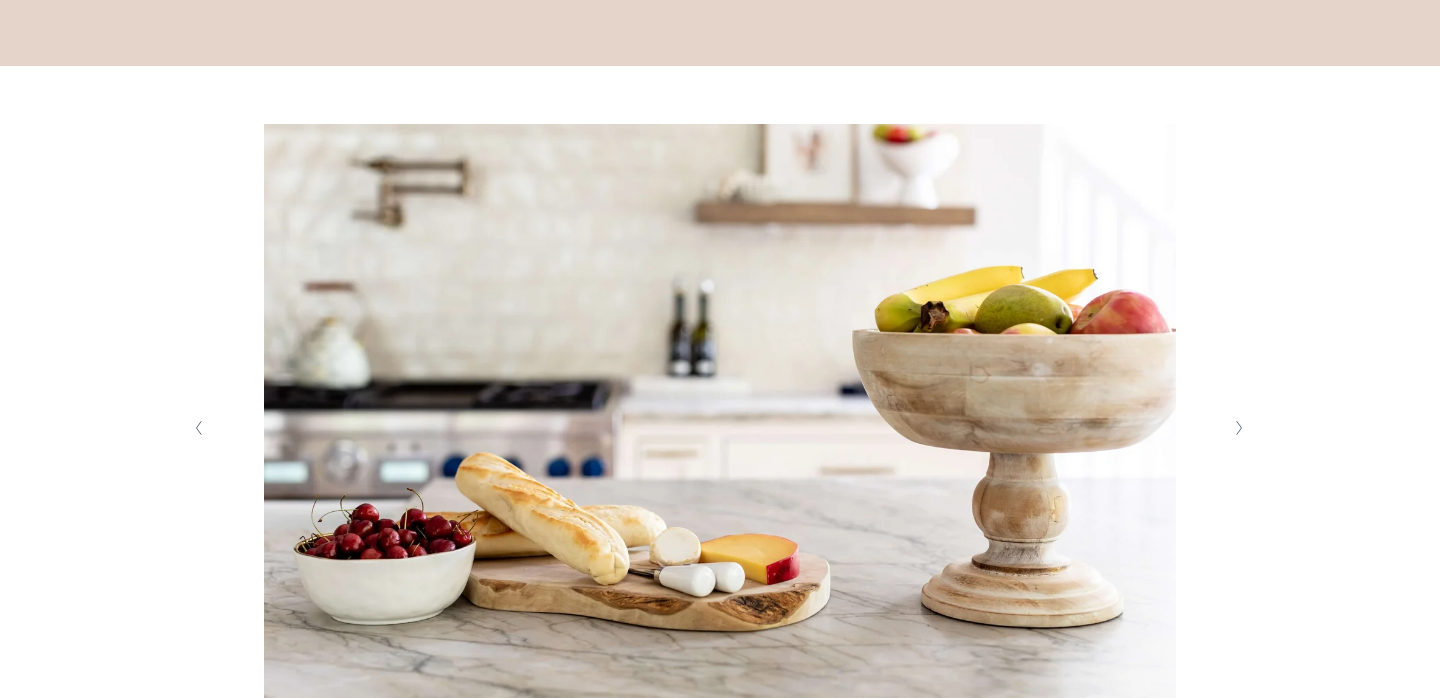 click at bounding box center [199, 428] 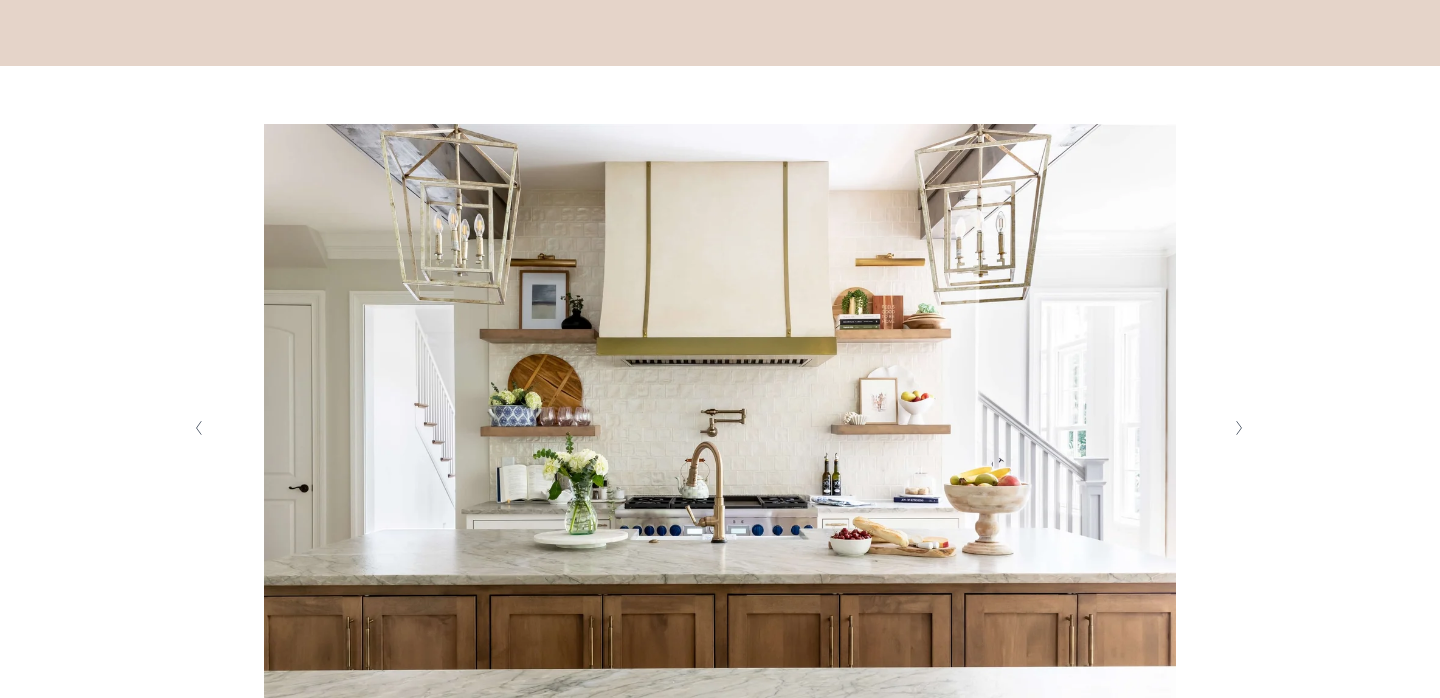 click at bounding box center [1240, 428] 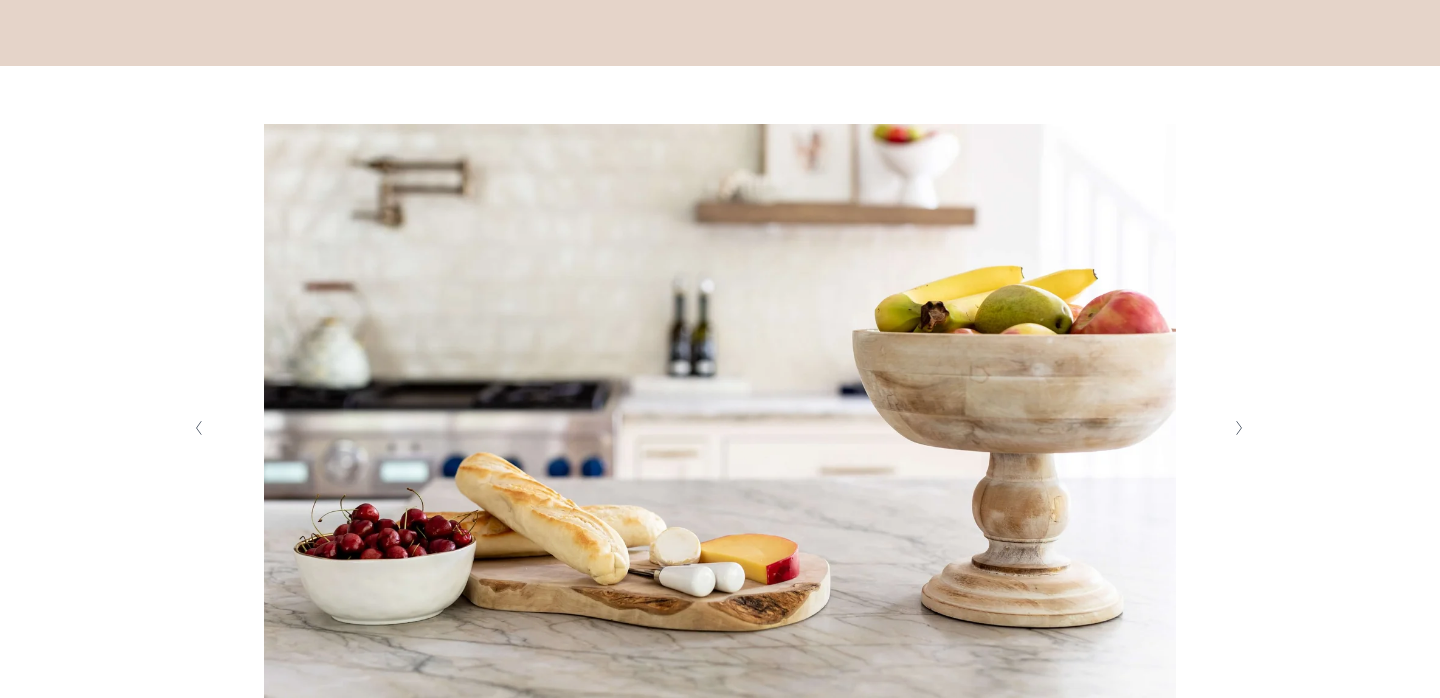 click at bounding box center (1240, 428) 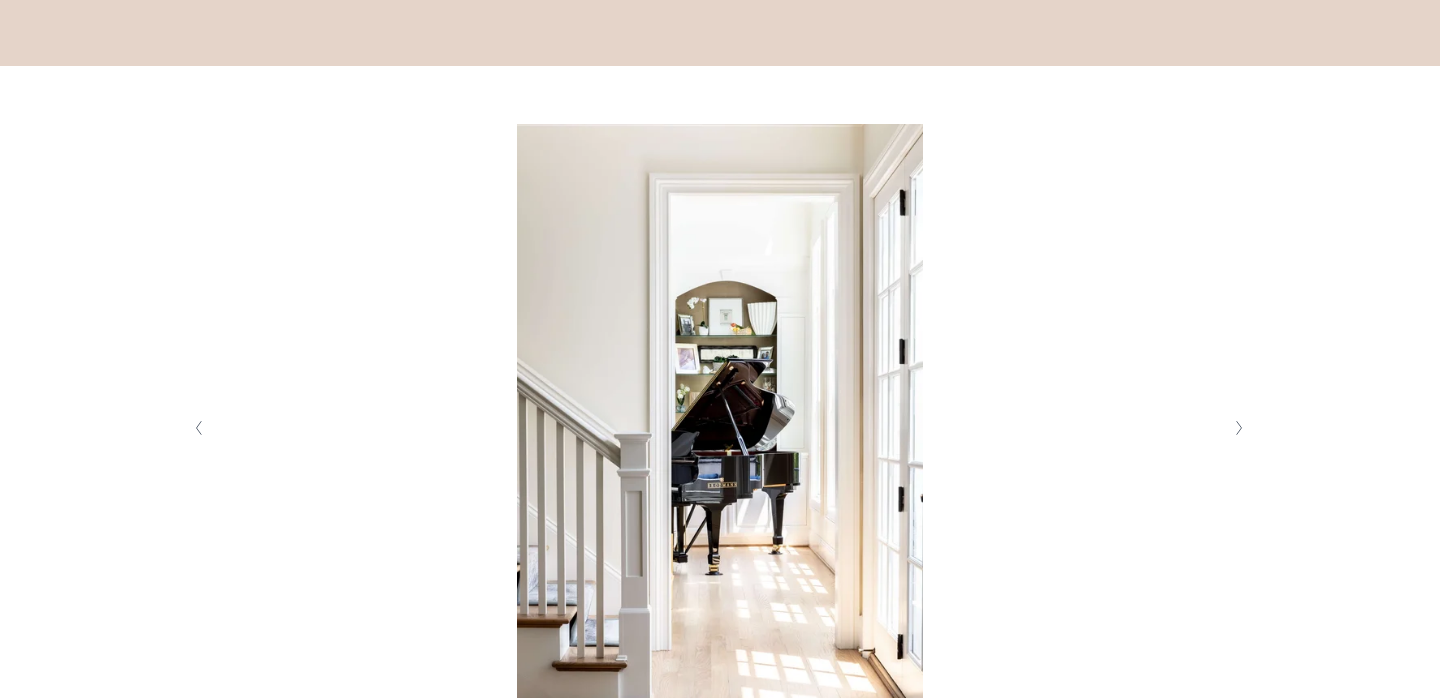 click at bounding box center [1240, 428] 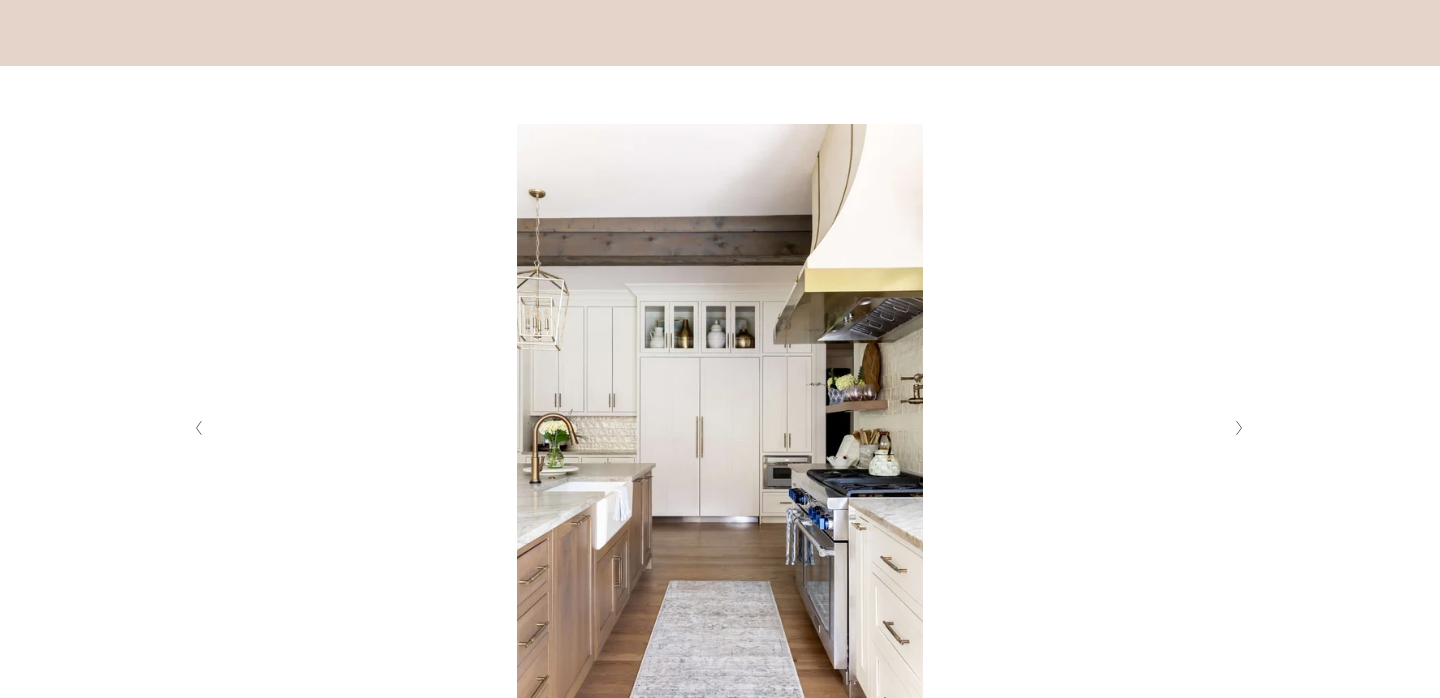 click at bounding box center [1240, 428] 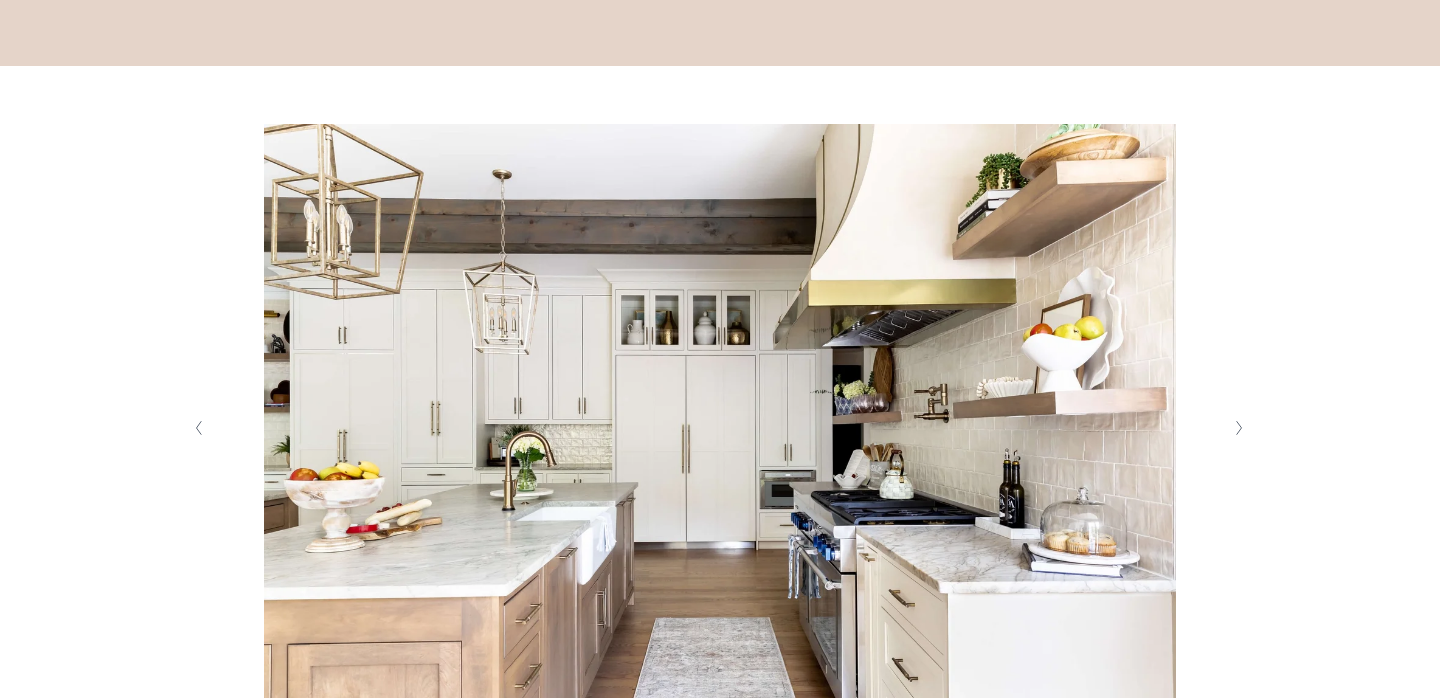click at bounding box center [1240, 428] 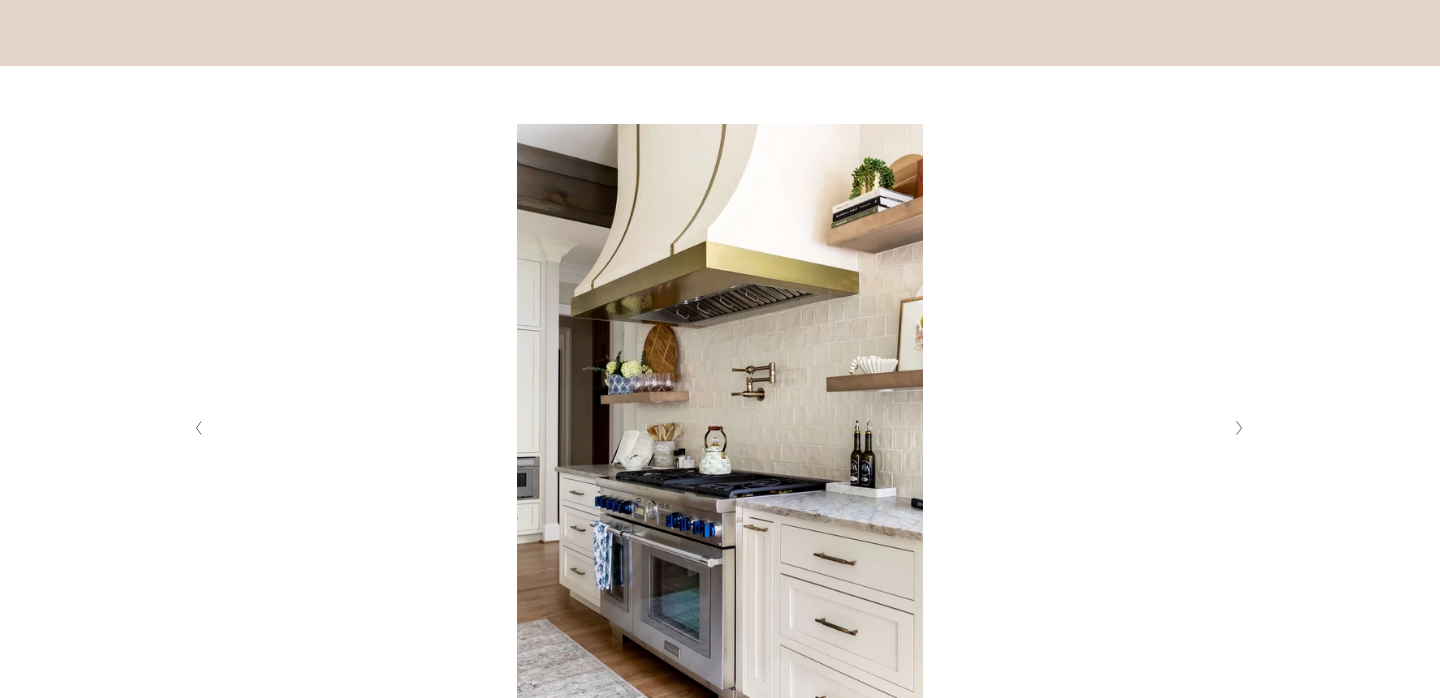 click at bounding box center [1240, 428] 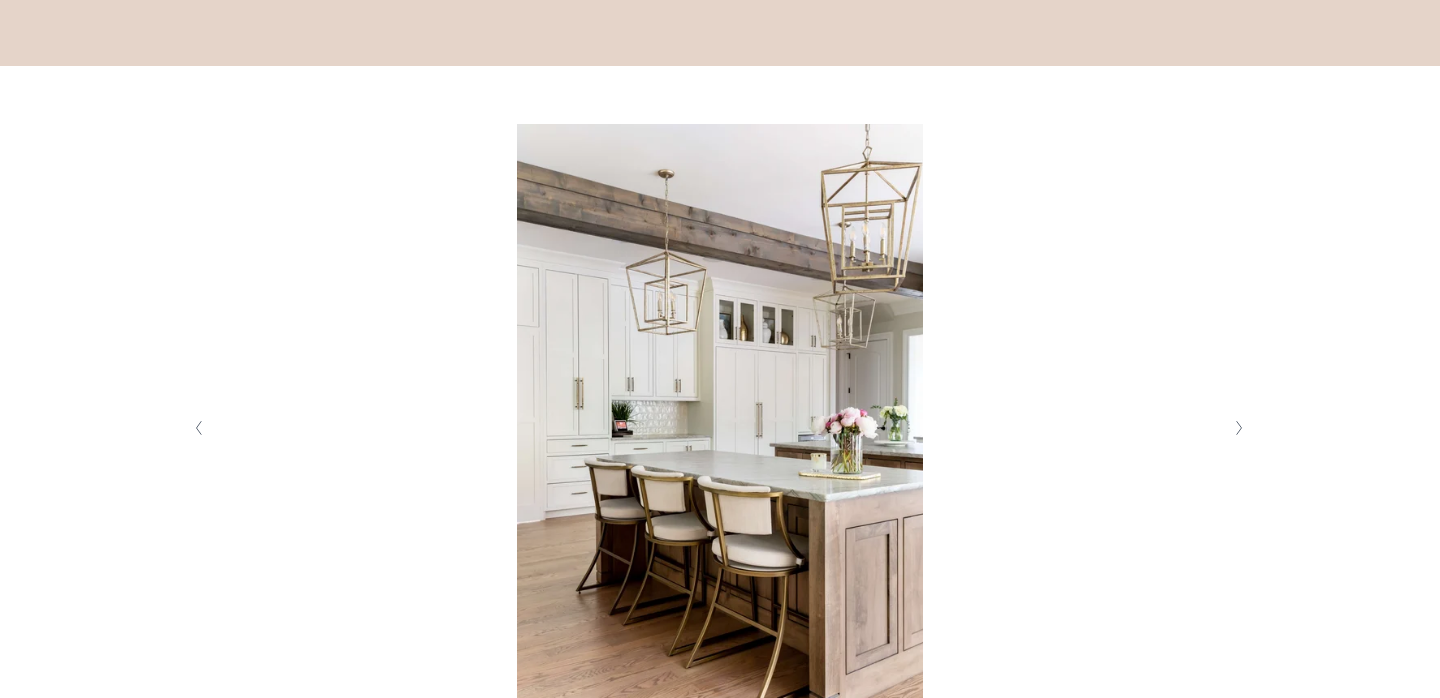 click at bounding box center (1240, 428) 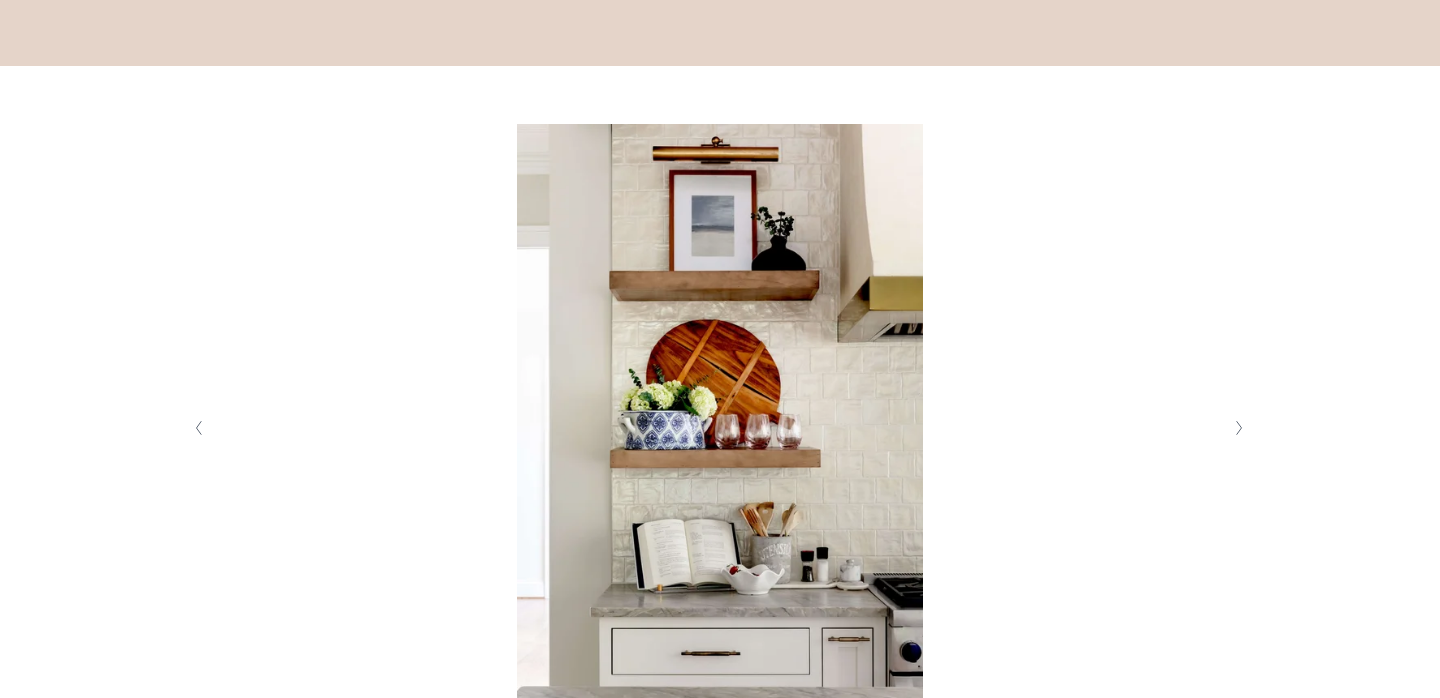 click at bounding box center [1240, 428] 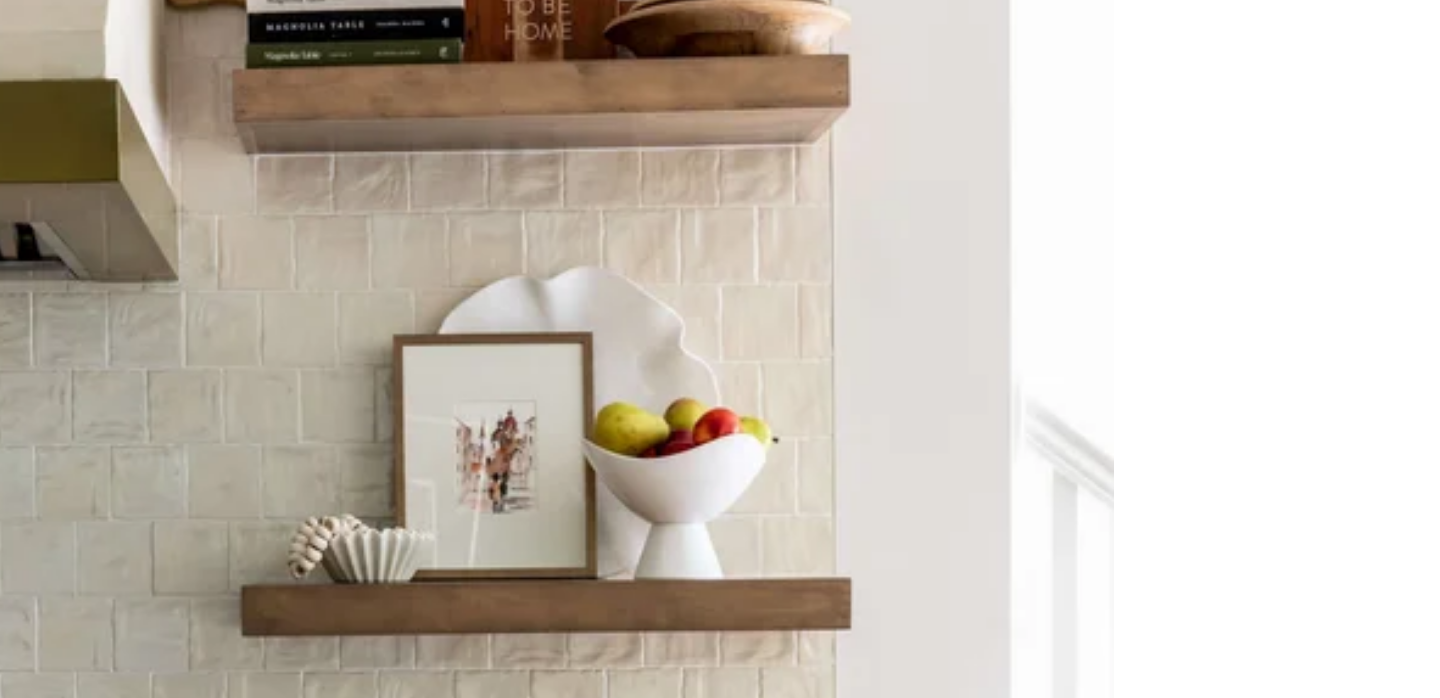scroll, scrollTop: 269, scrollLeft: 0, axis: vertical 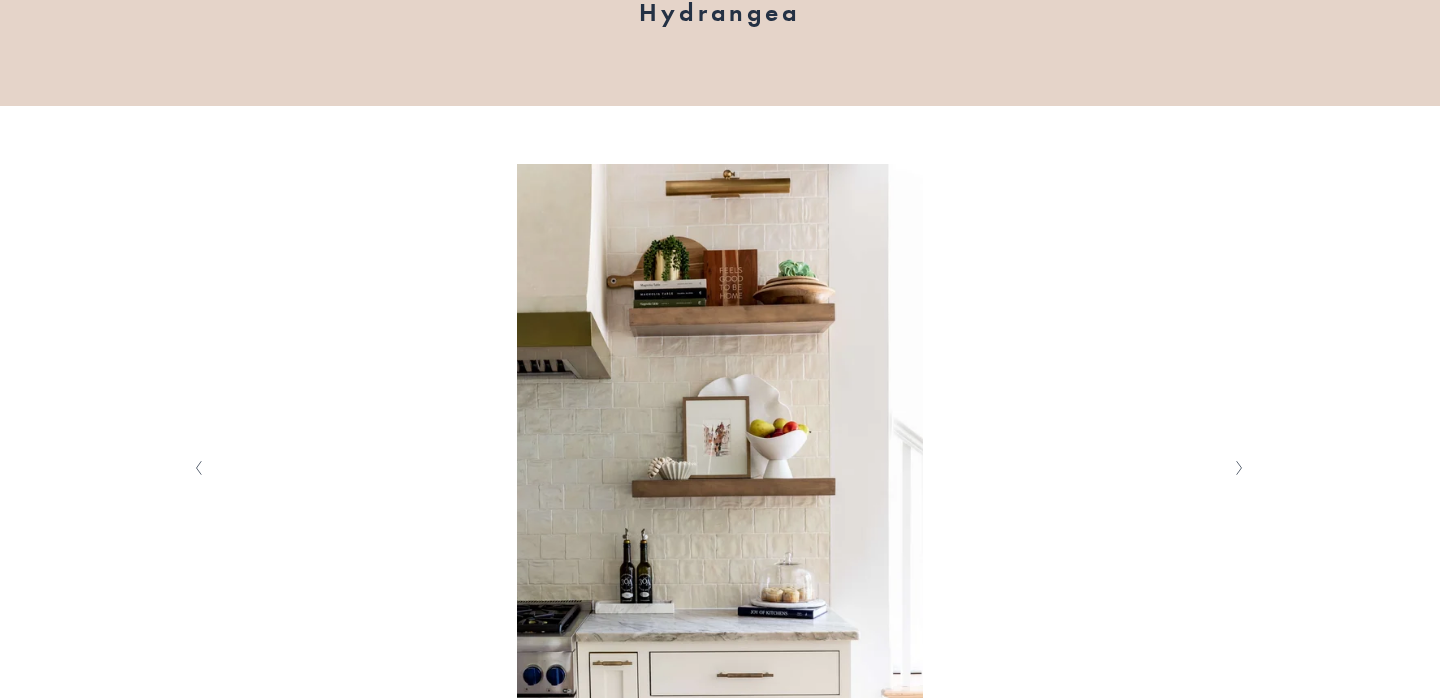 click at bounding box center (1239, 468) 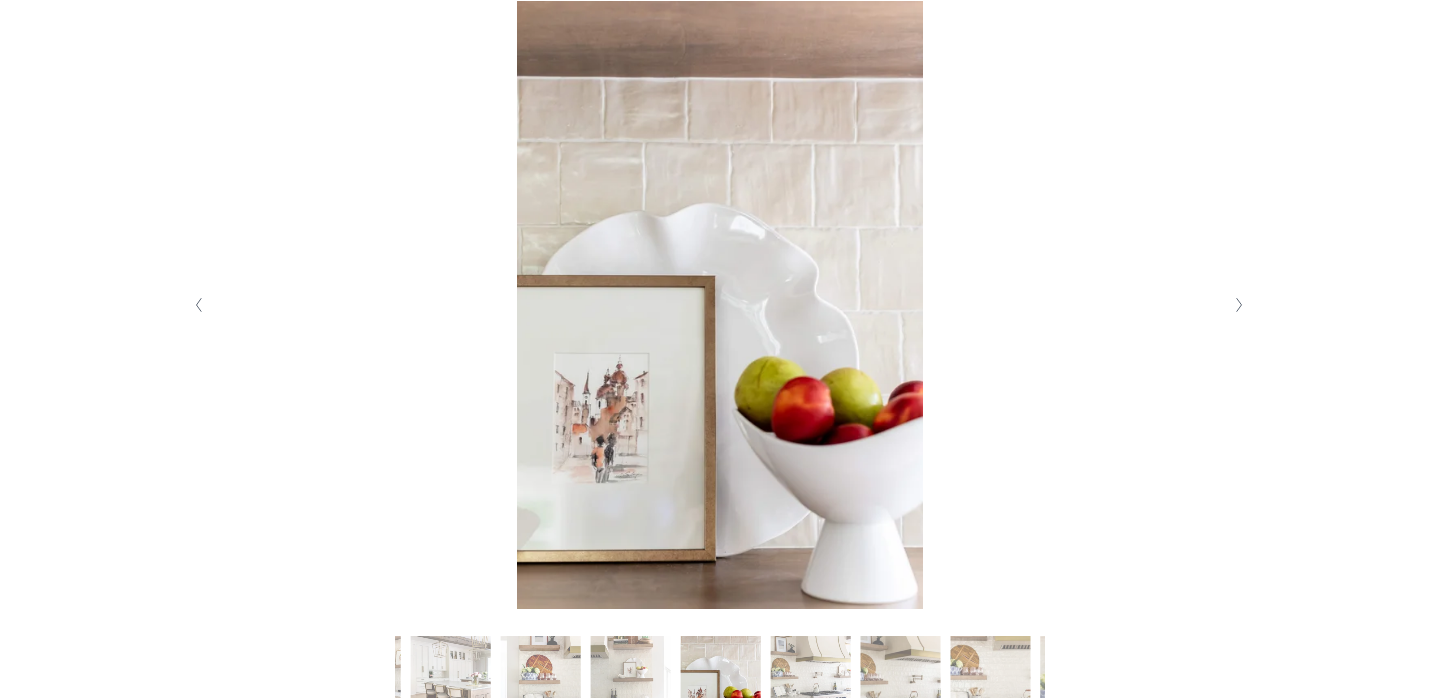 scroll, scrollTop: 295, scrollLeft: 0, axis: vertical 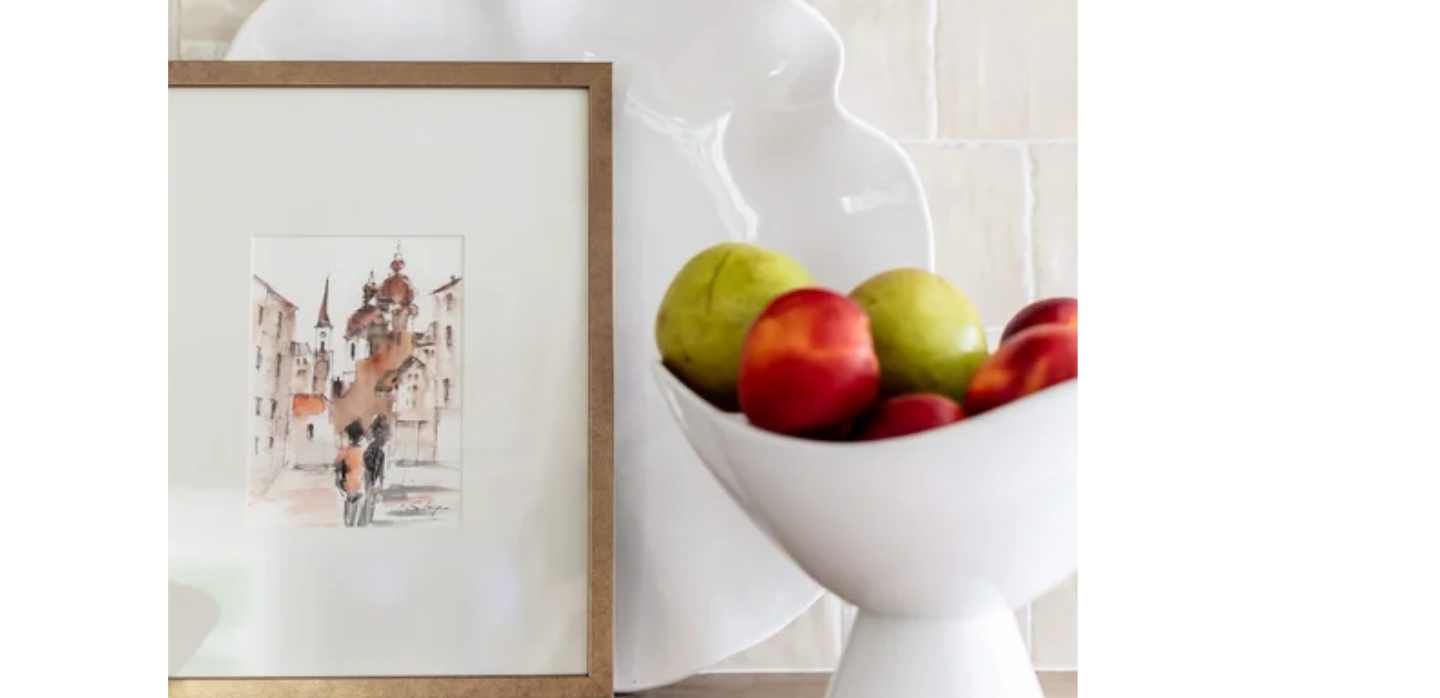 click at bounding box center [720, 442] 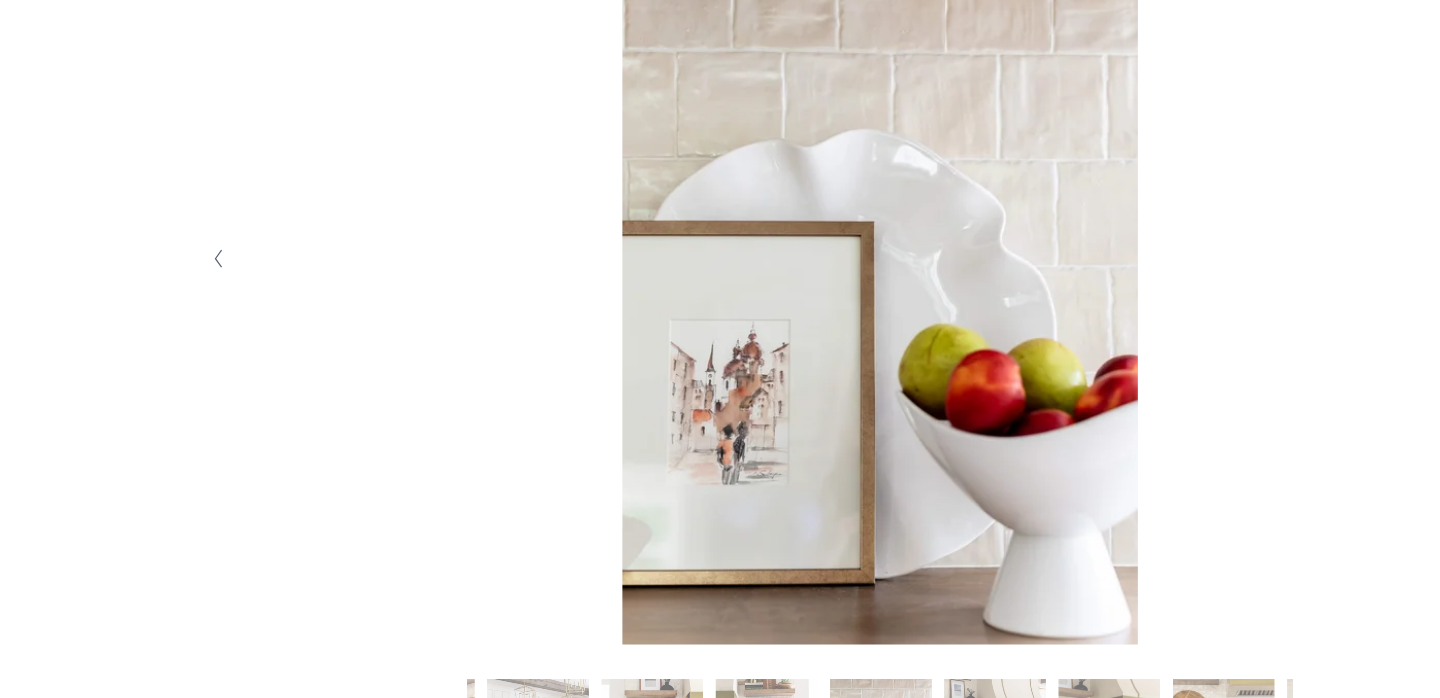 scroll, scrollTop: 463, scrollLeft: 0, axis: vertical 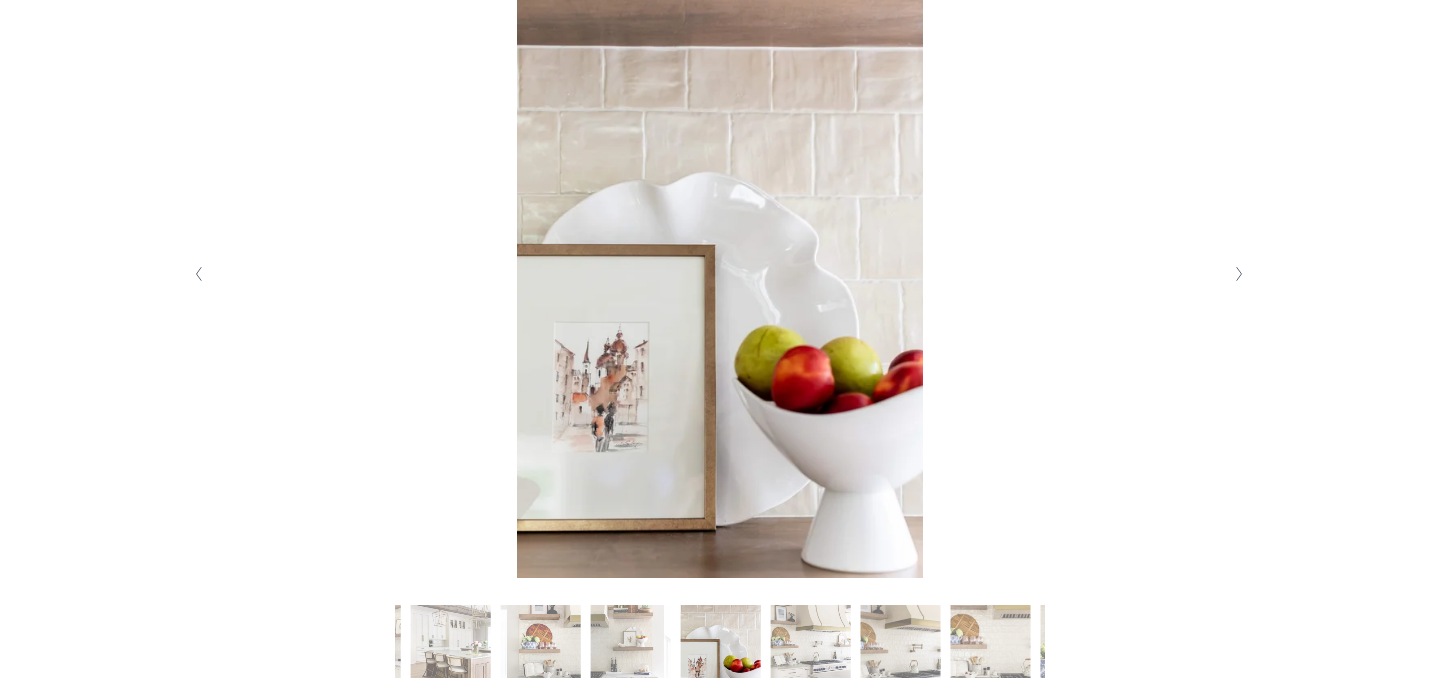 click at bounding box center [1239, 274] 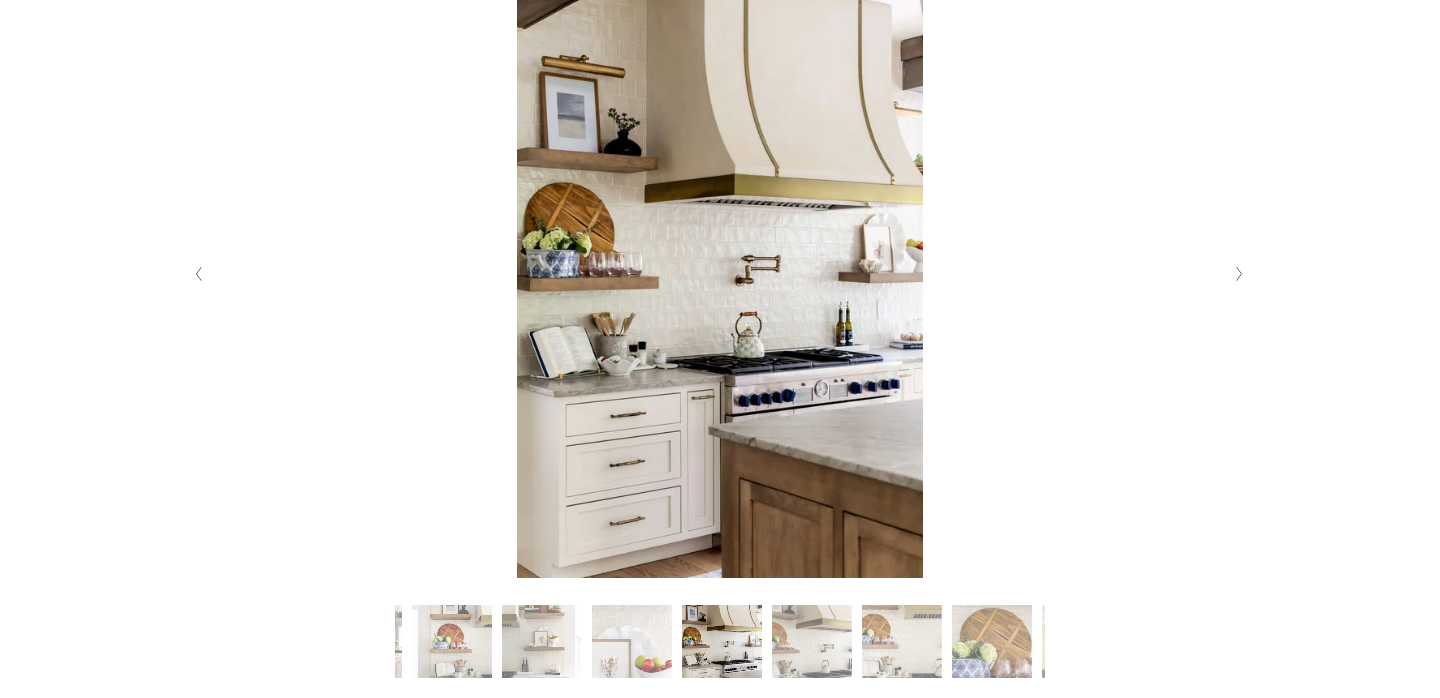 click at bounding box center (1239, 274) 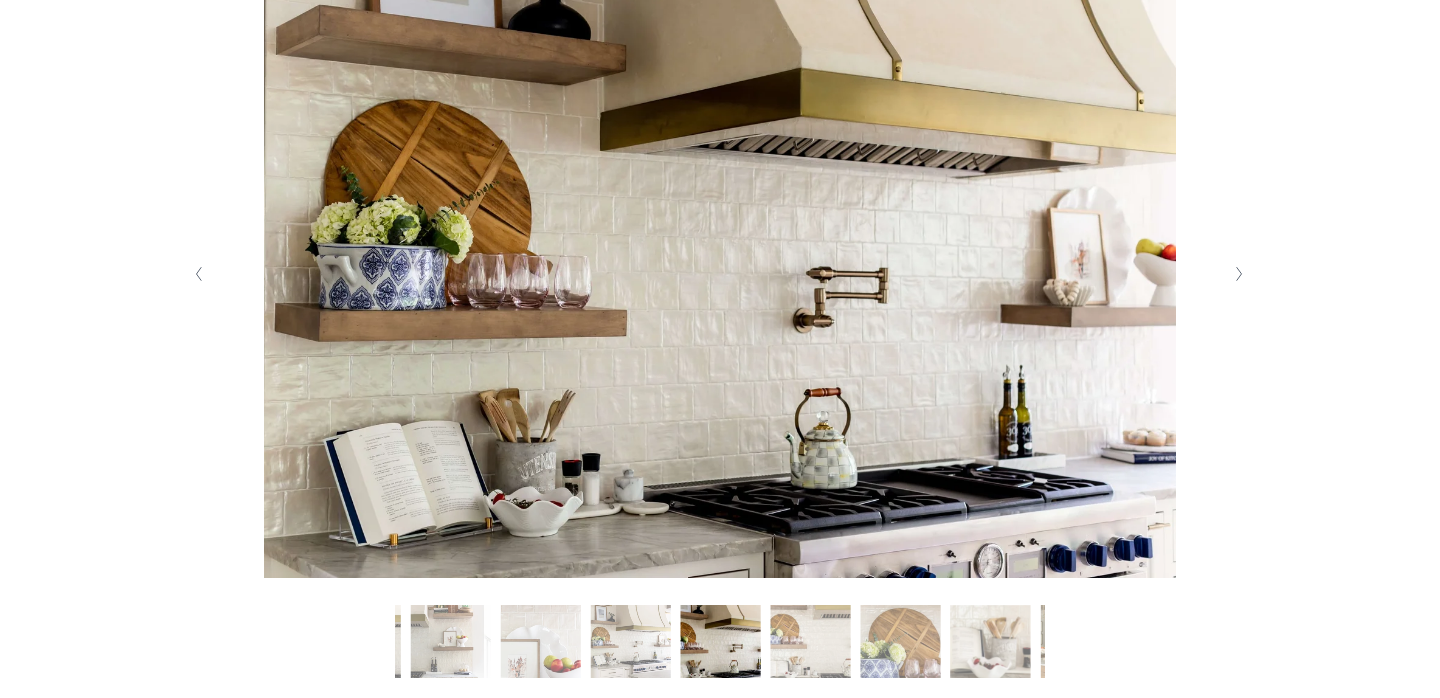 click at bounding box center (1239, 274) 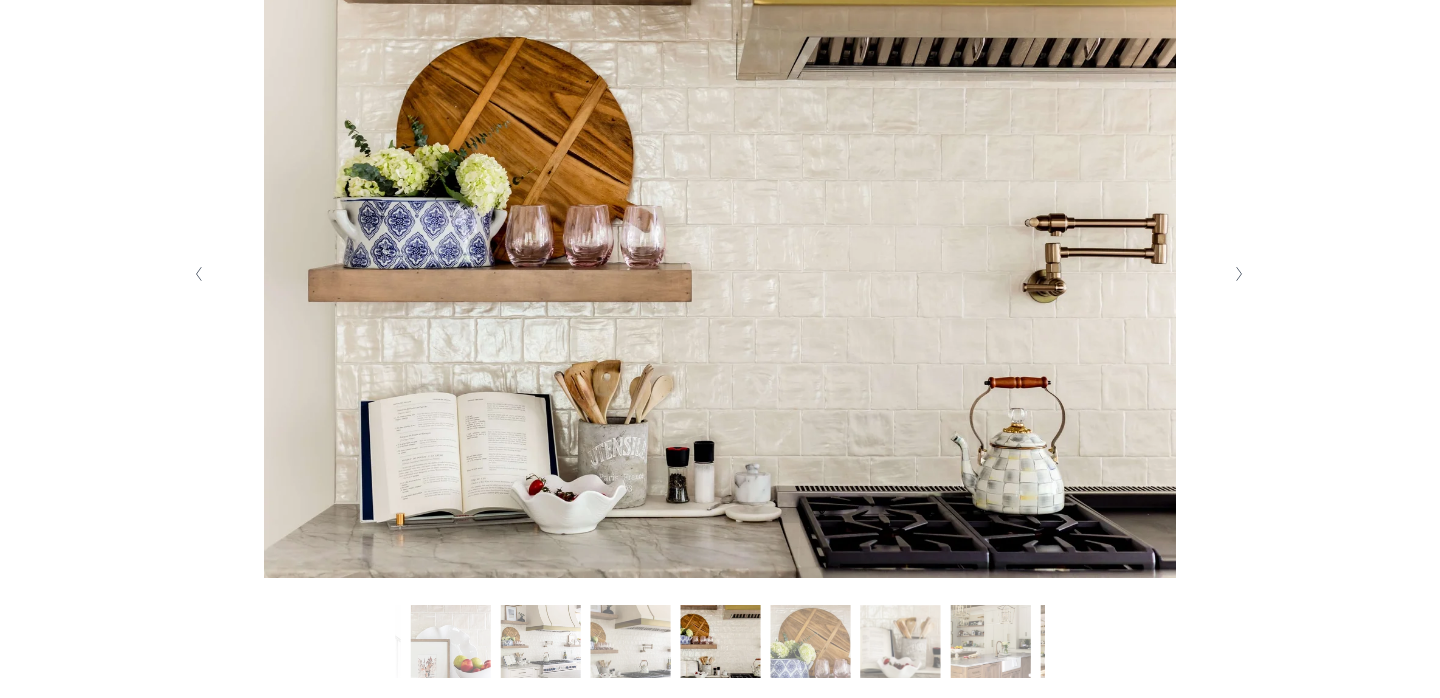 click at bounding box center (1239, 274) 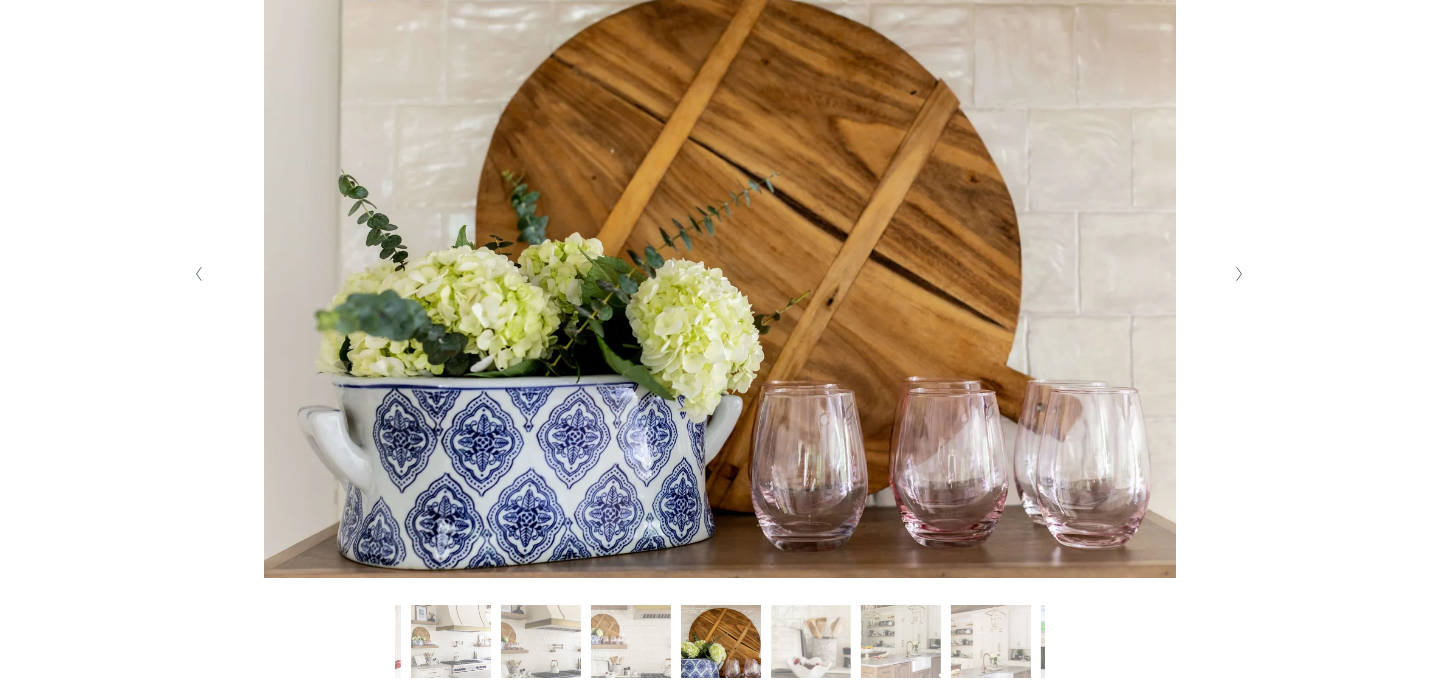 click at bounding box center (1239, 274) 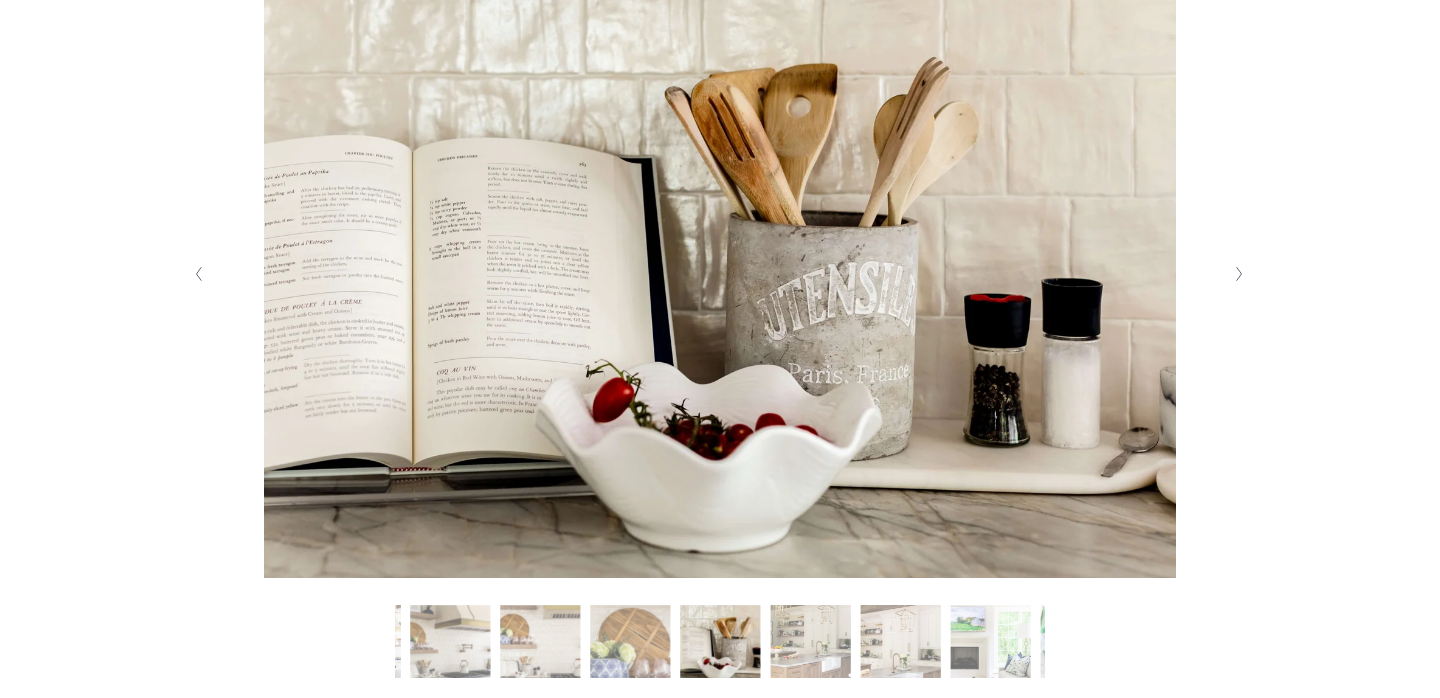 click at bounding box center [1239, 274] 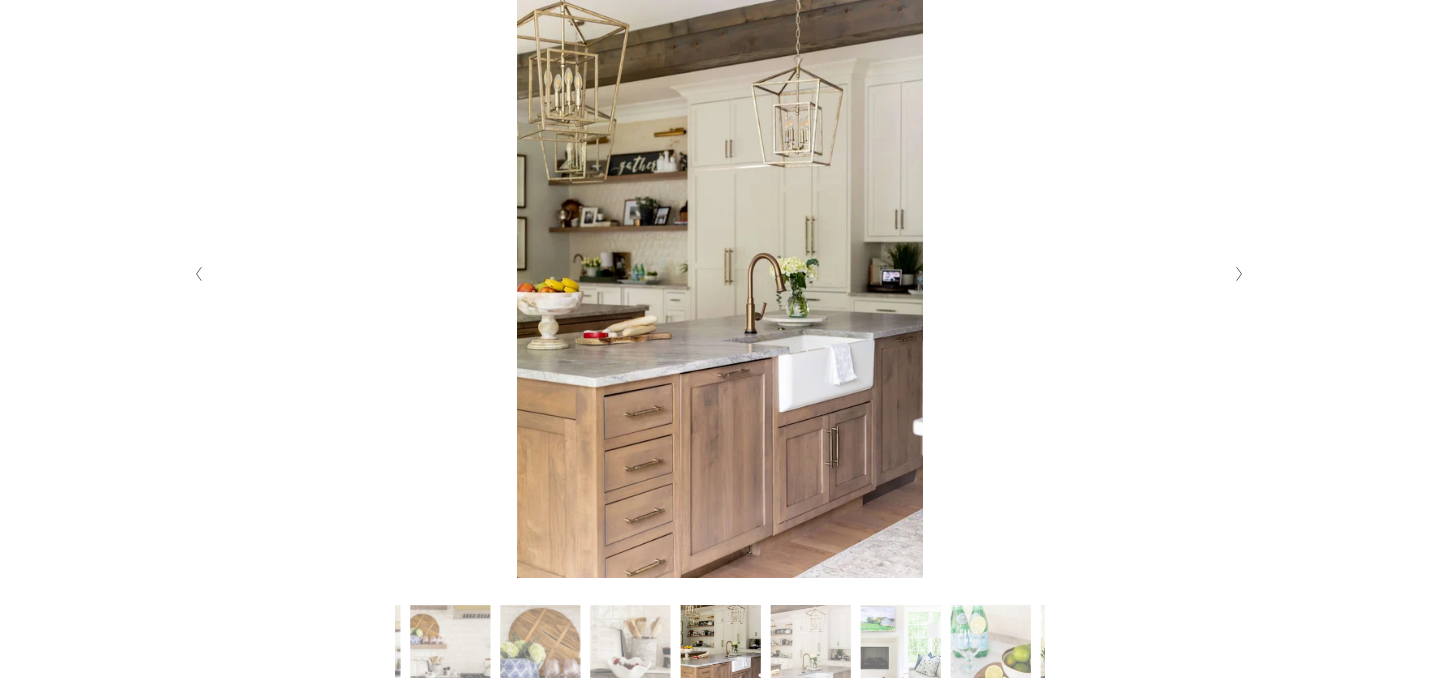 click at bounding box center (1239, 274) 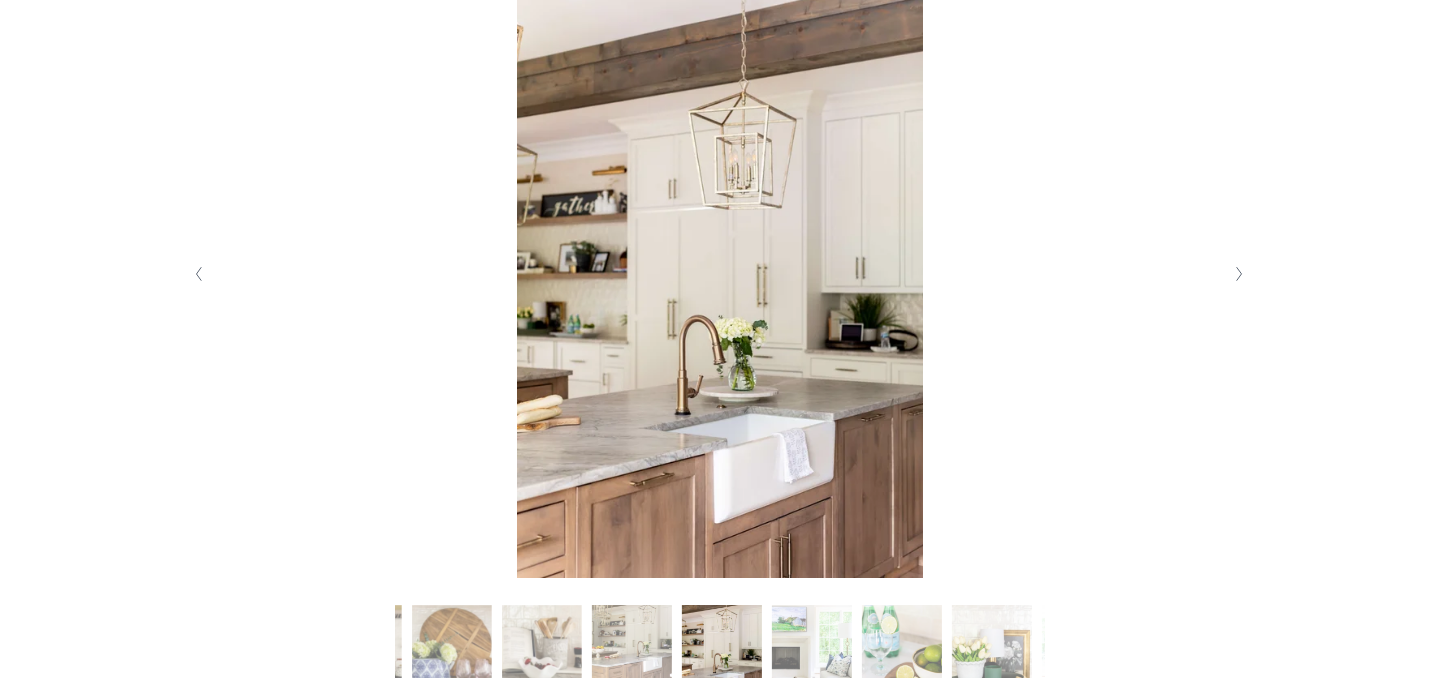 click at bounding box center (1239, 274) 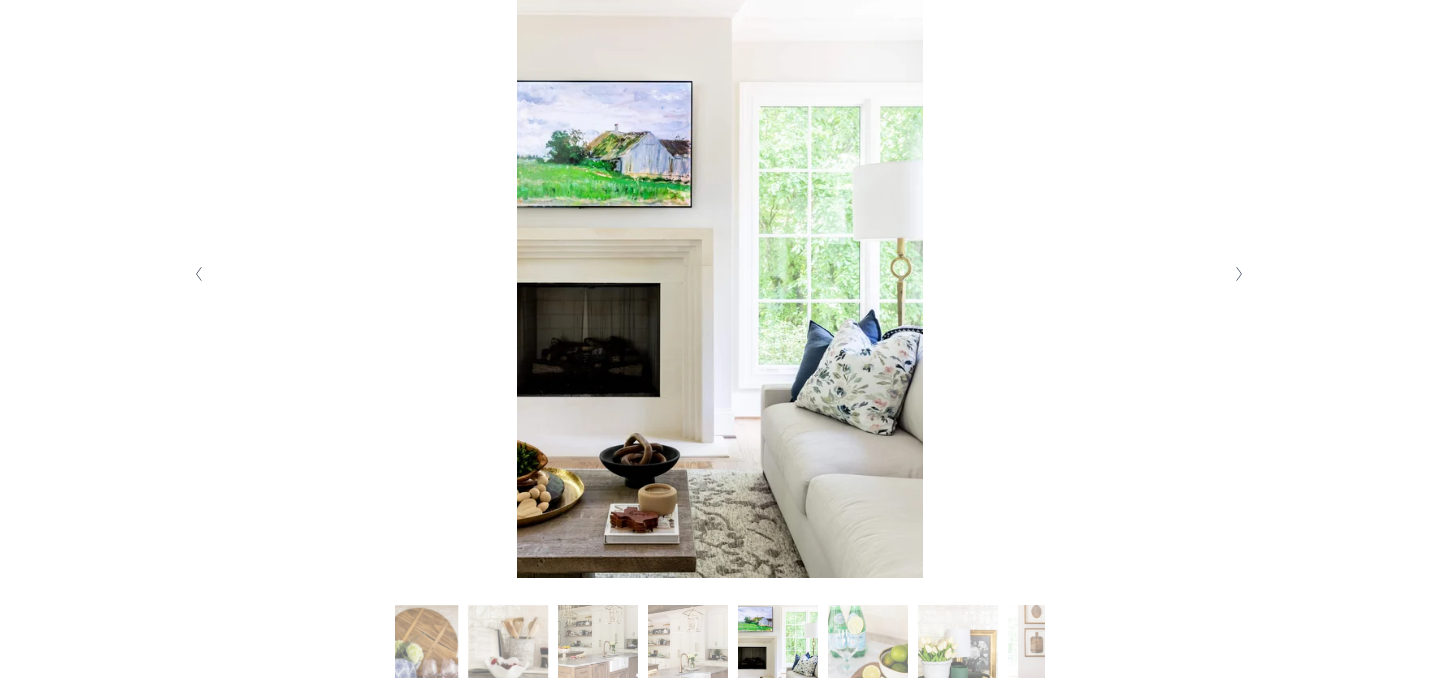 click at bounding box center (1239, 274) 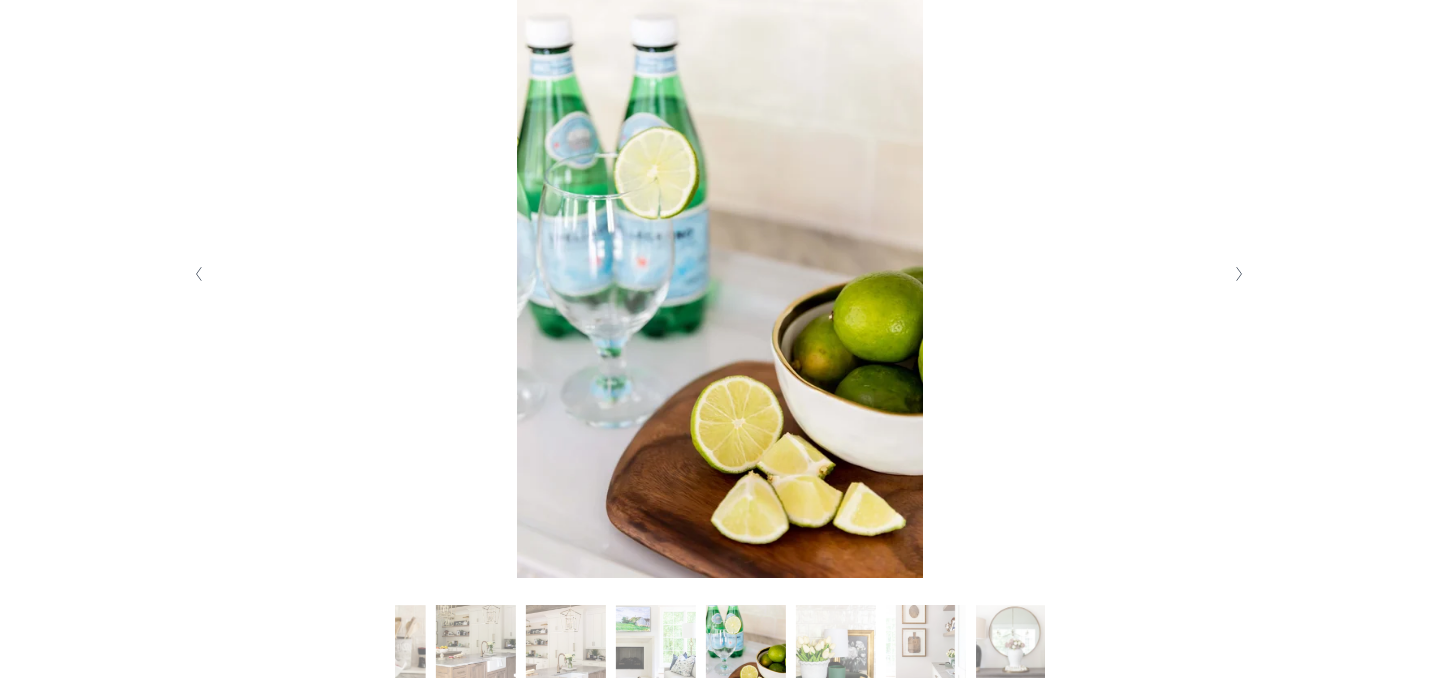 click at bounding box center (1239, 274) 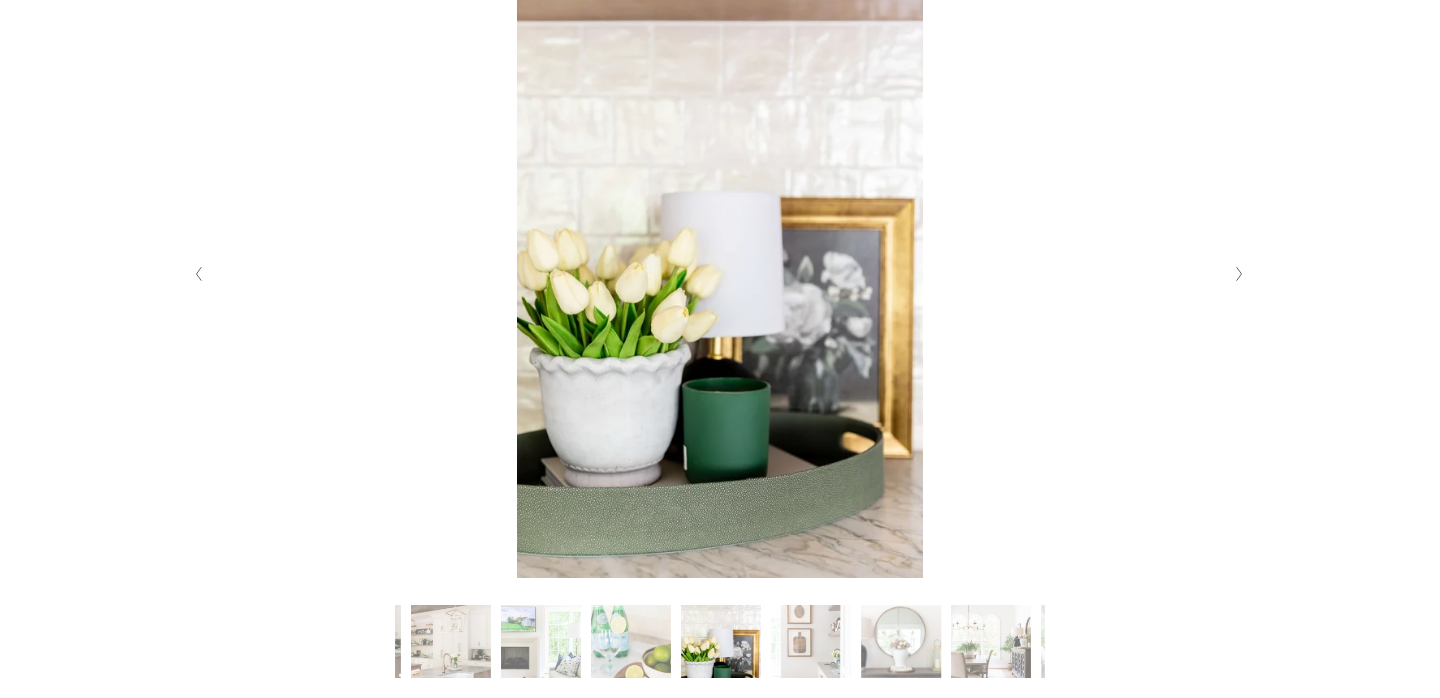 click at bounding box center (1239, 274) 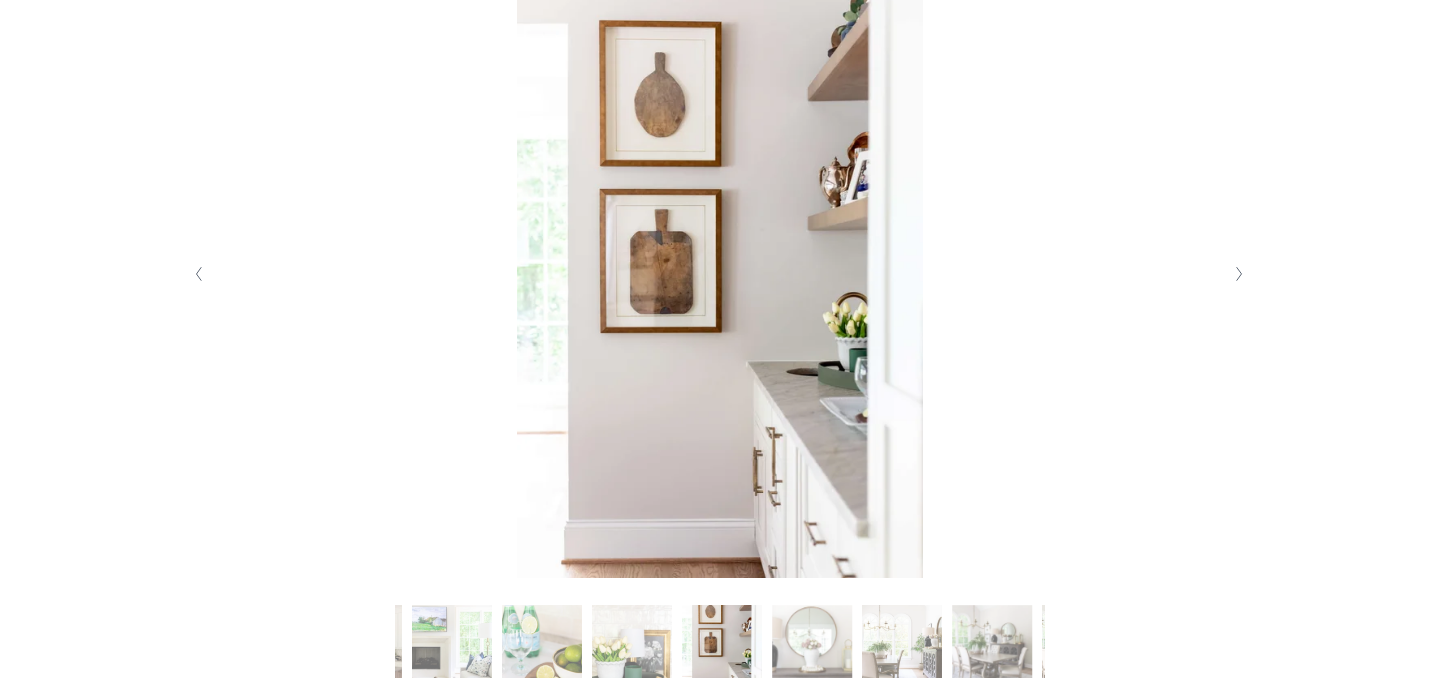 click at bounding box center (1239, 274) 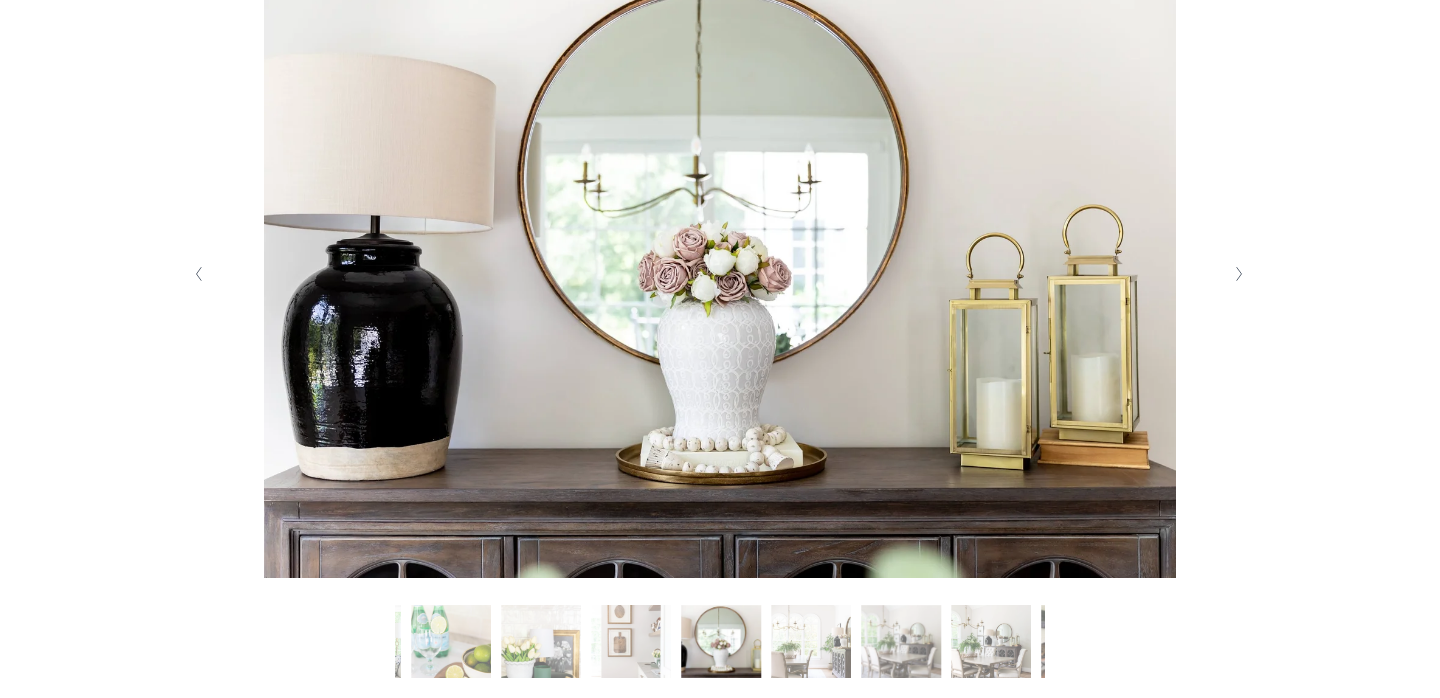 click at bounding box center [1239, 274] 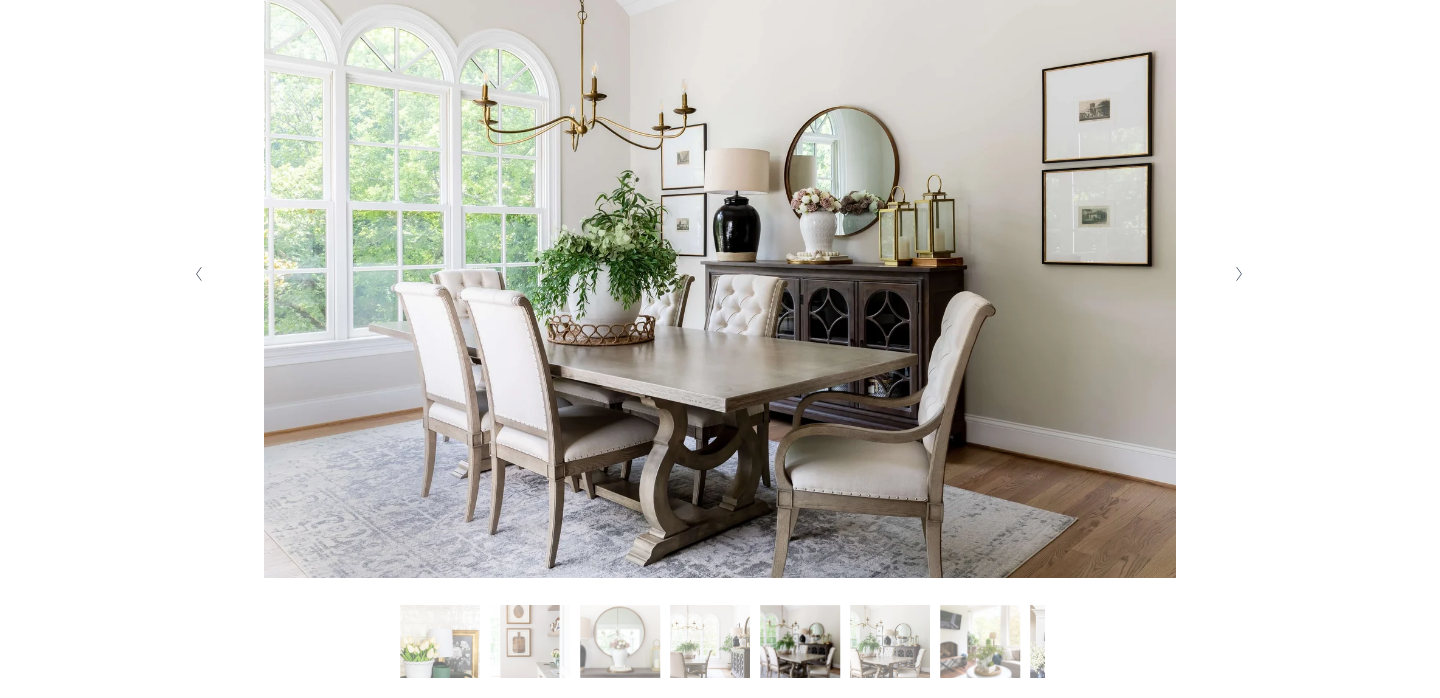 click at bounding box center [1239, 274] 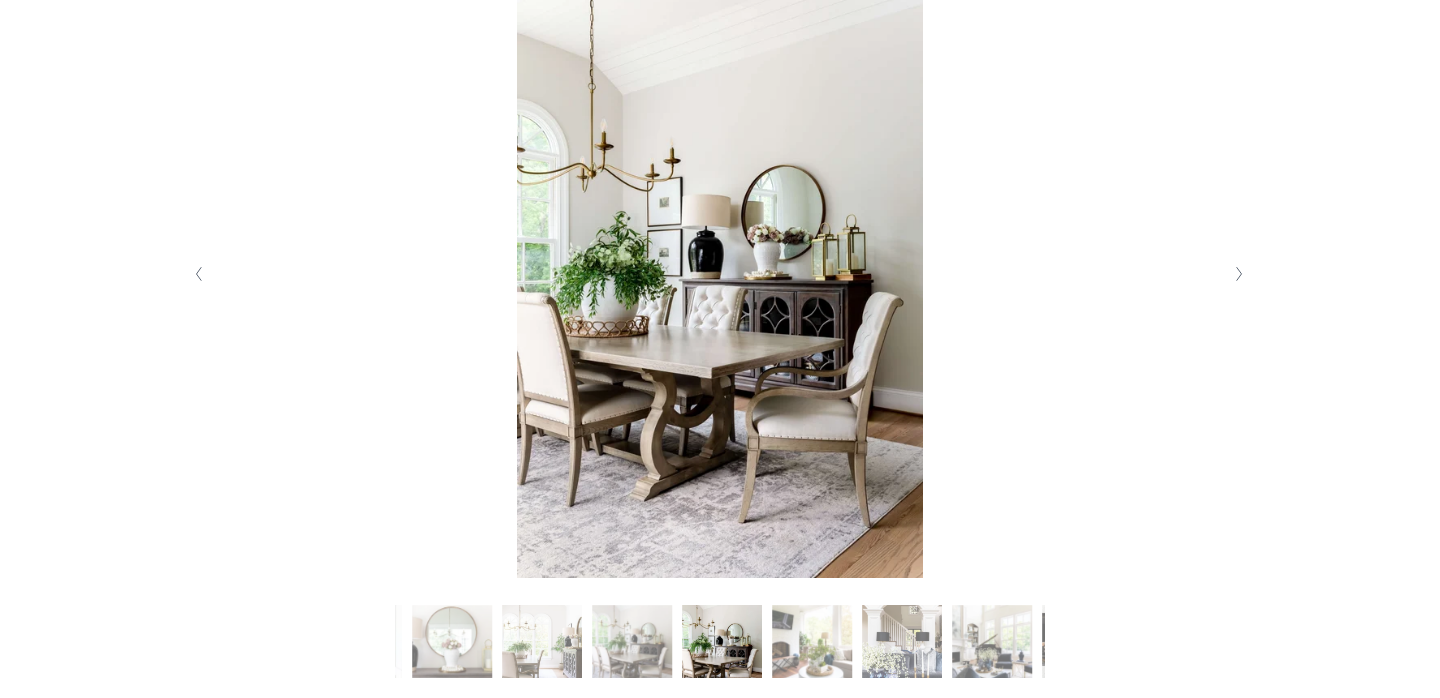 click at bounding box center [1239, 274] 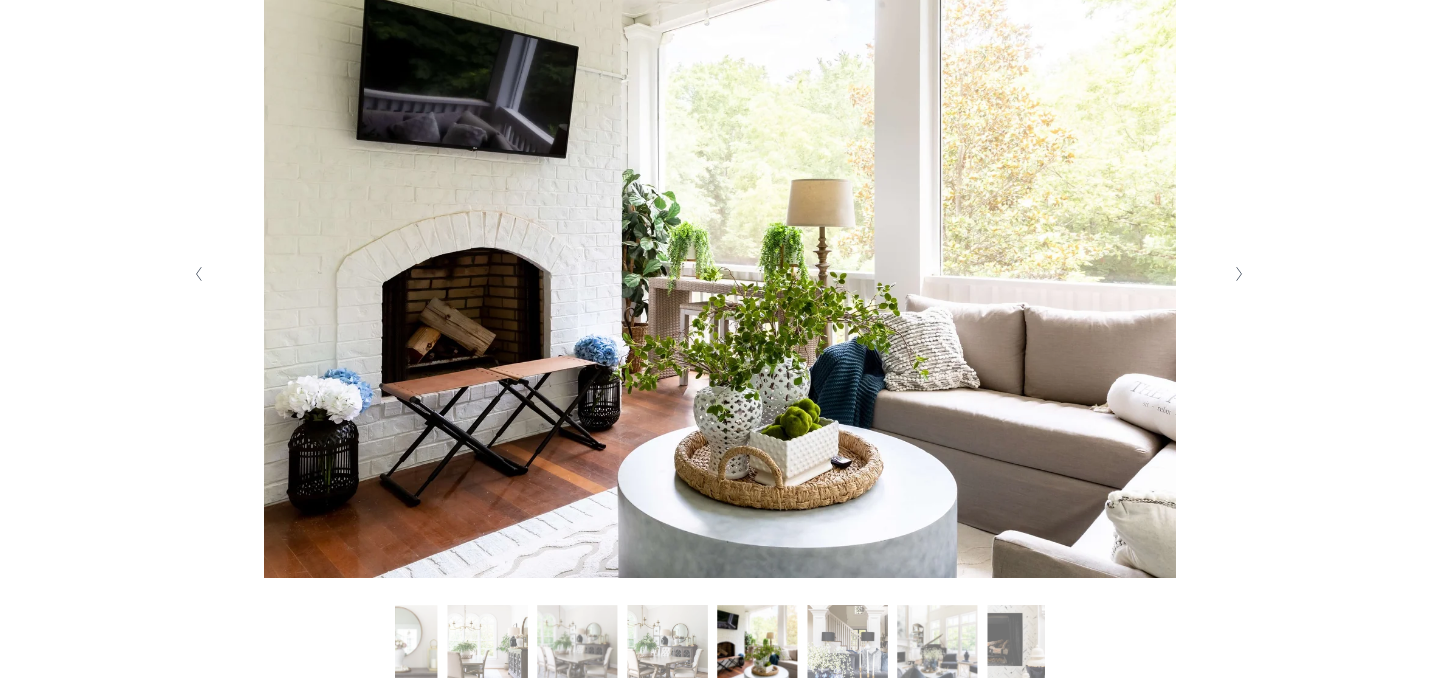 click at bounding box center (1239, 274) 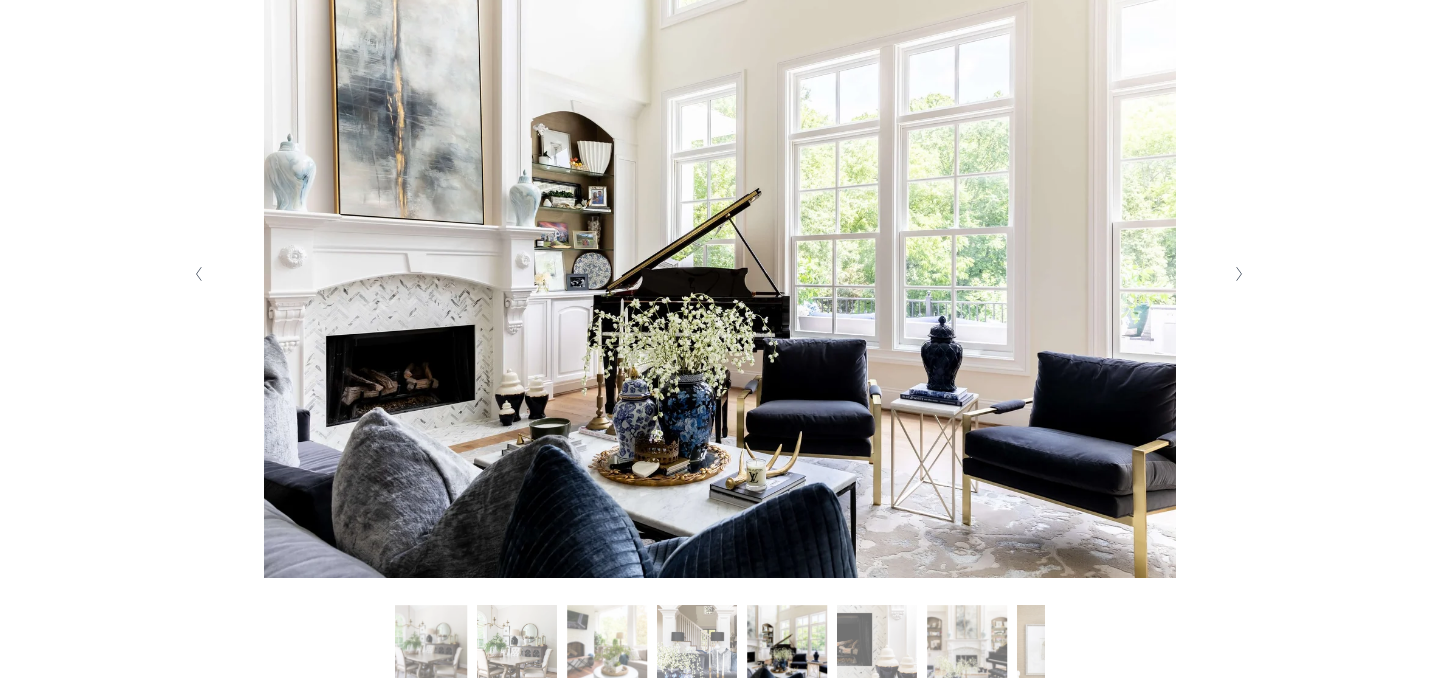click at bounding box center [1239, 274] 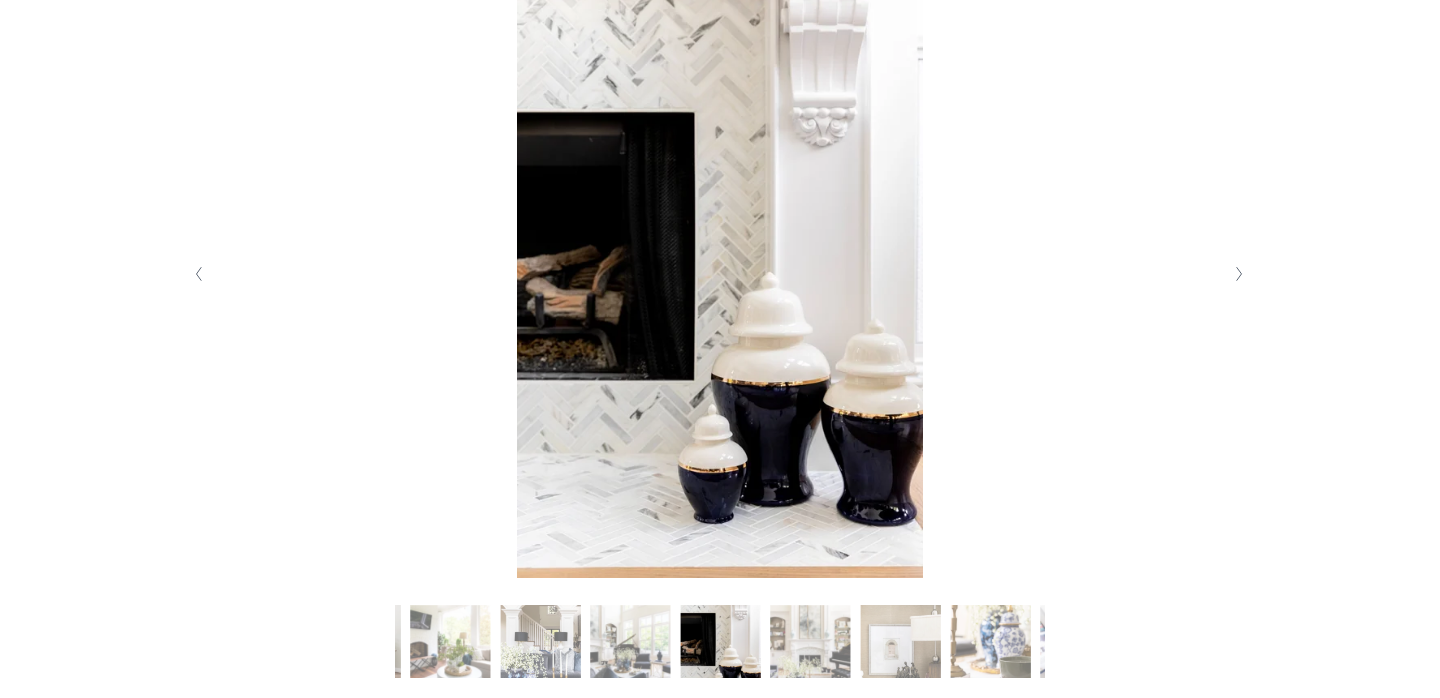 click at bounding box center (1239, 274) 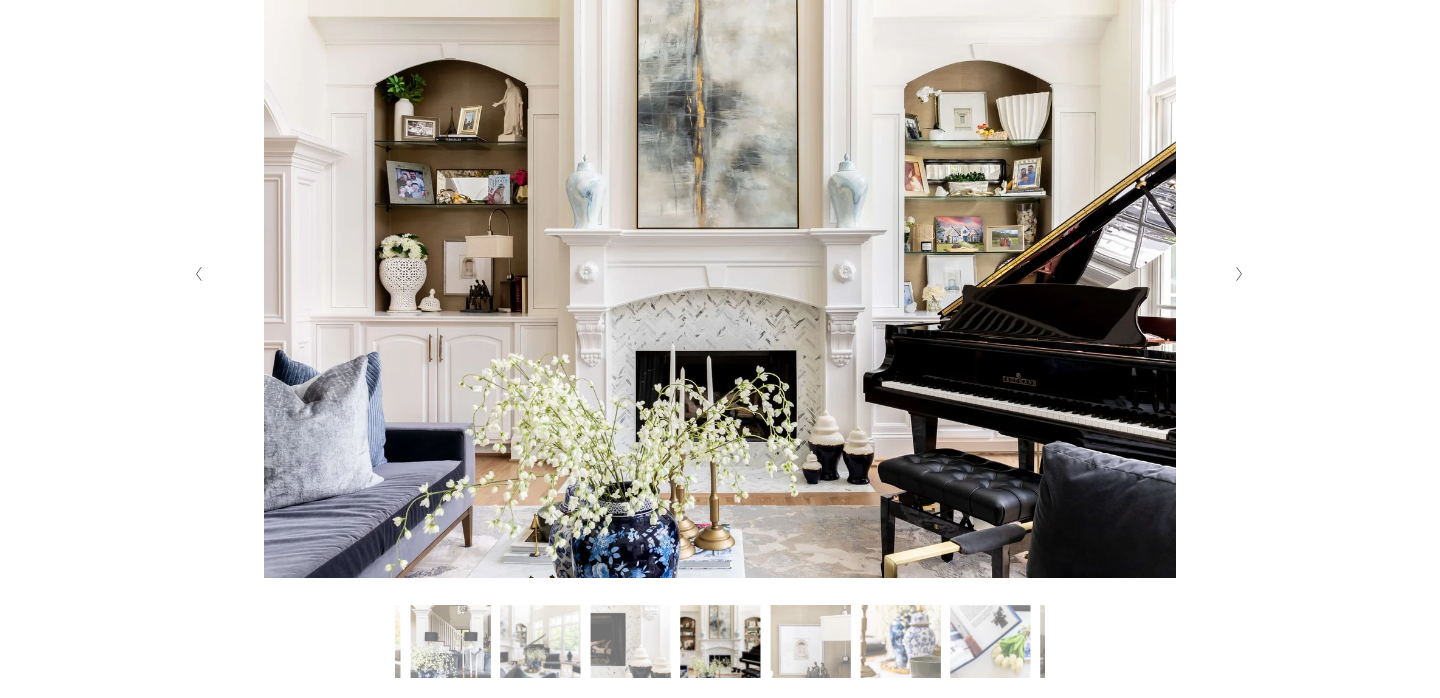 click at bounding box center [1239, 274] 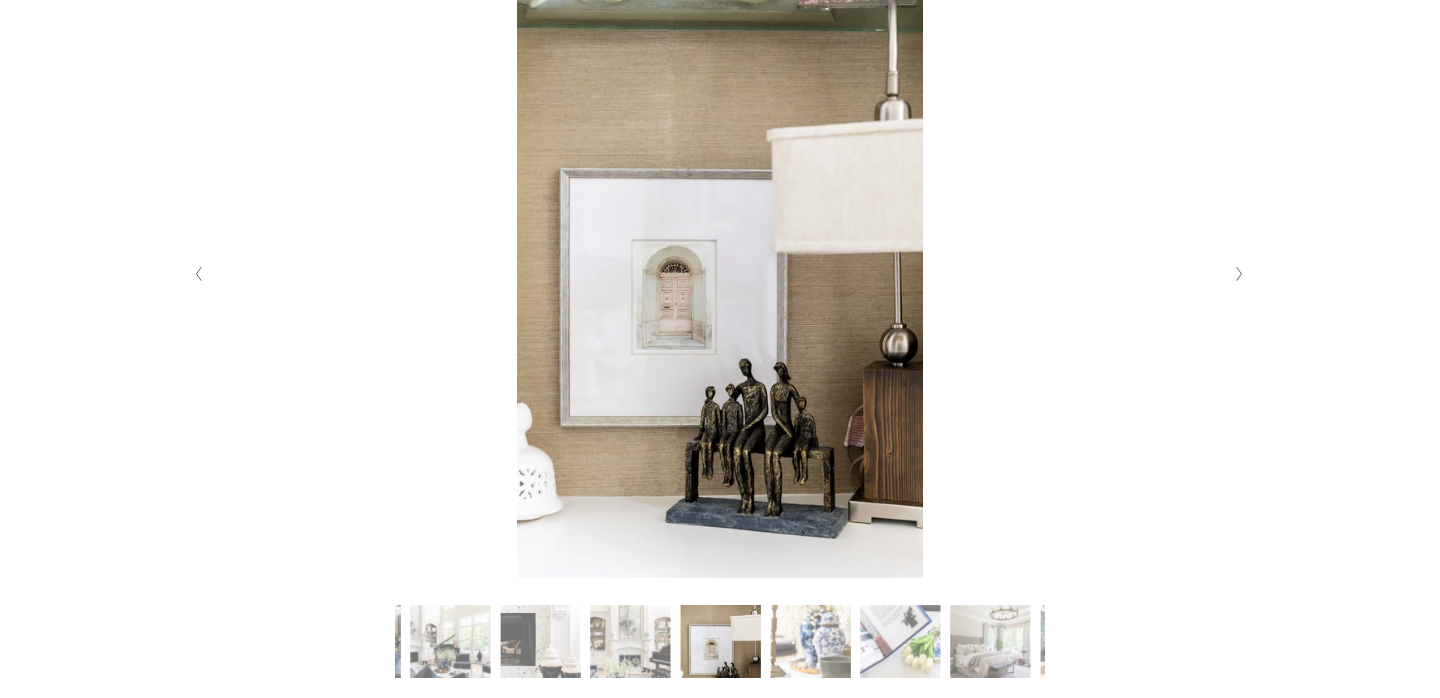 click at bounding box center (1239, 274) 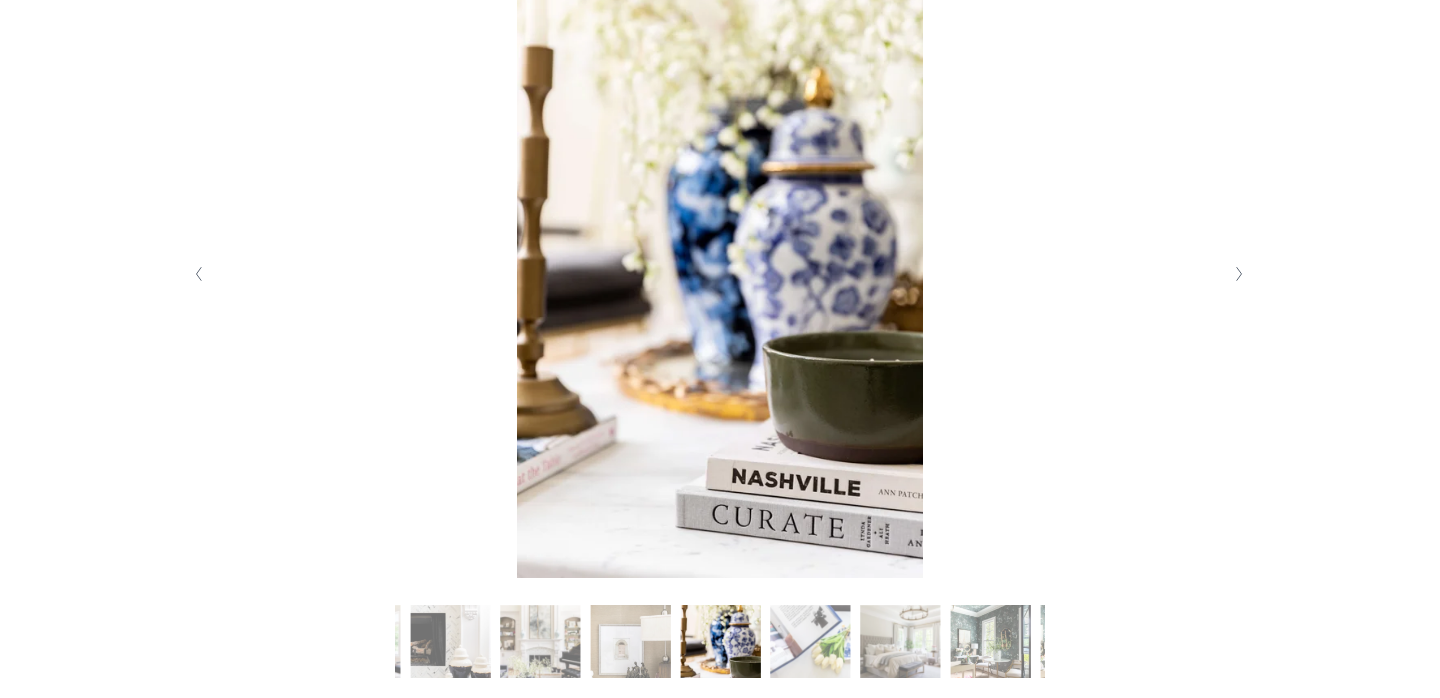 click at bounding box center (1239, 274) 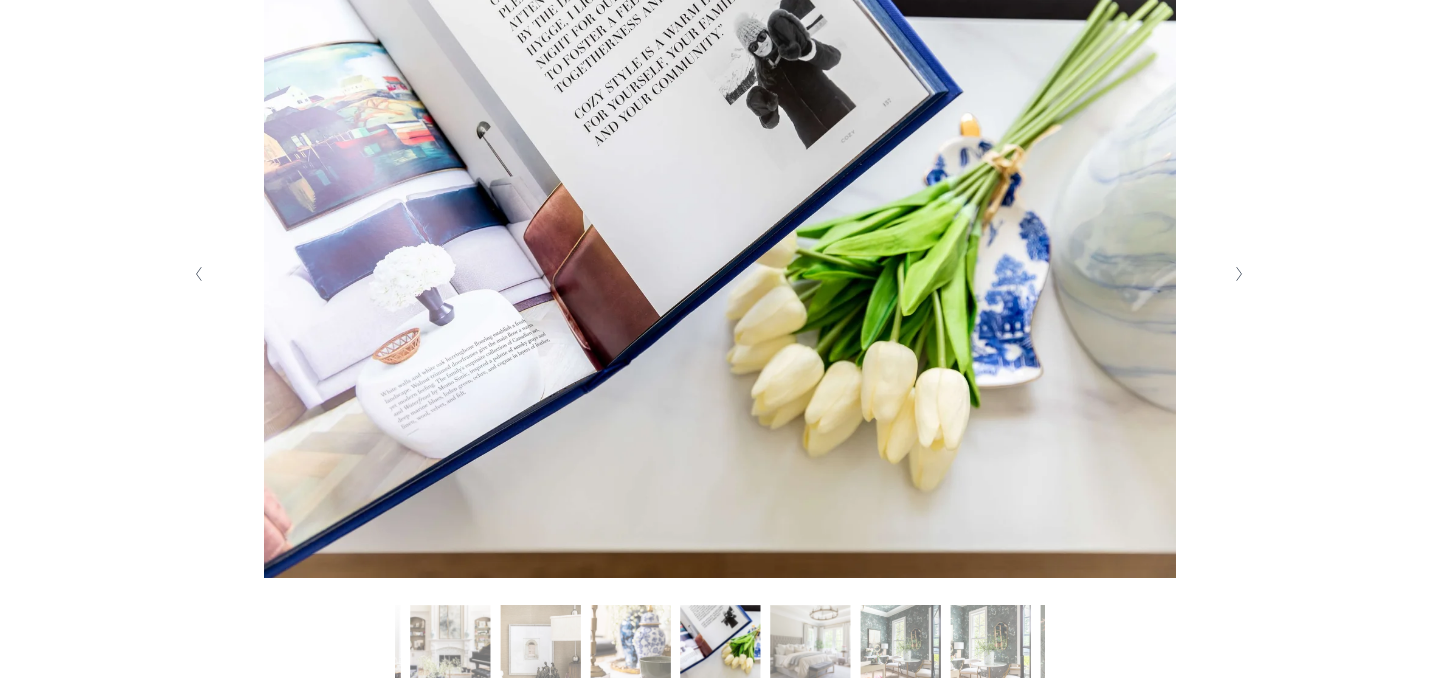 click at bounding box center [1239, 274] 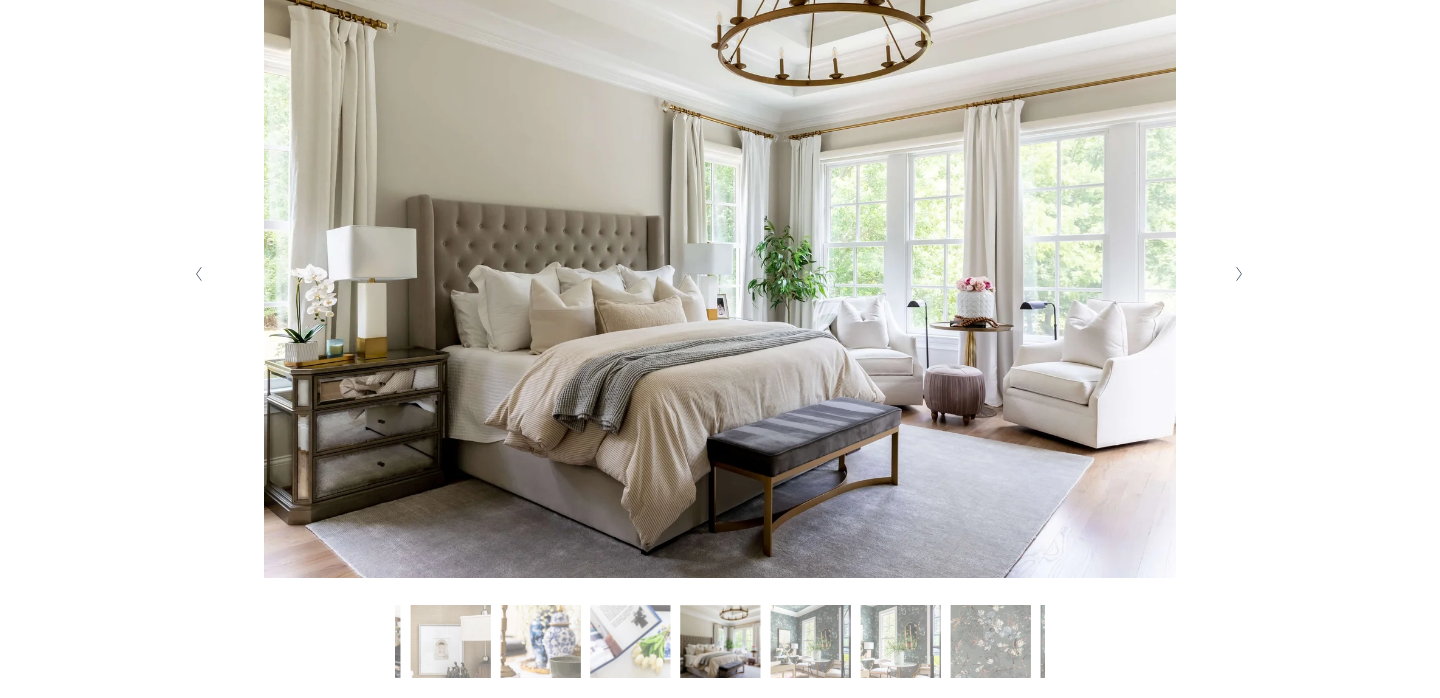 click at bounding box center [1239, 274] 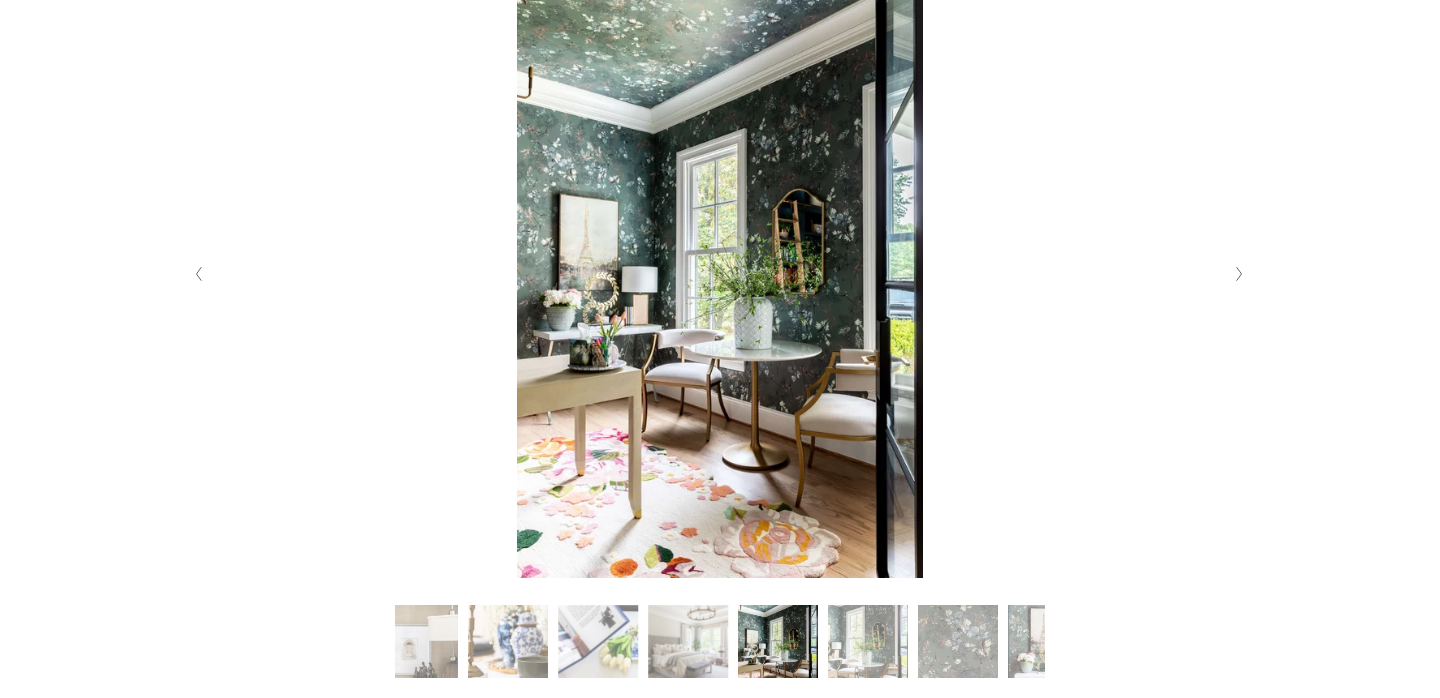 click at bounding box center [1239, 274] 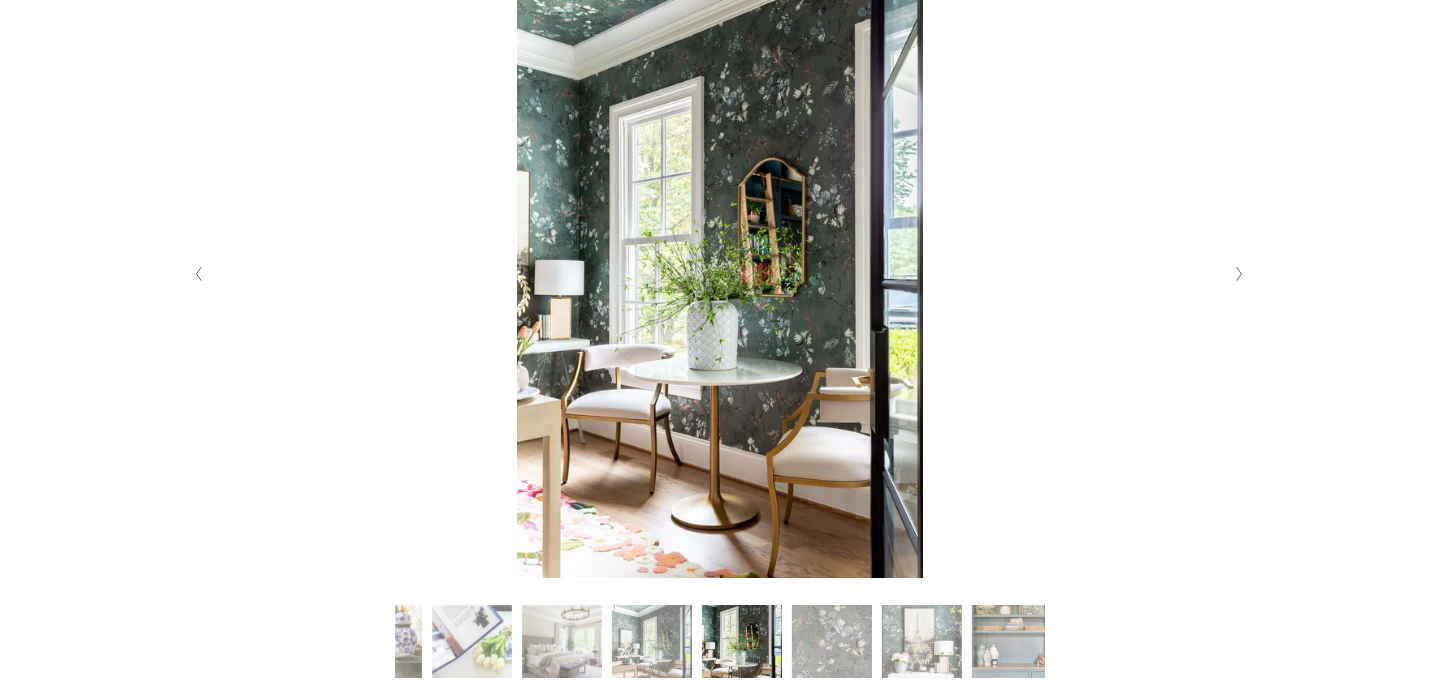 click at bounding box center (1239, 274) 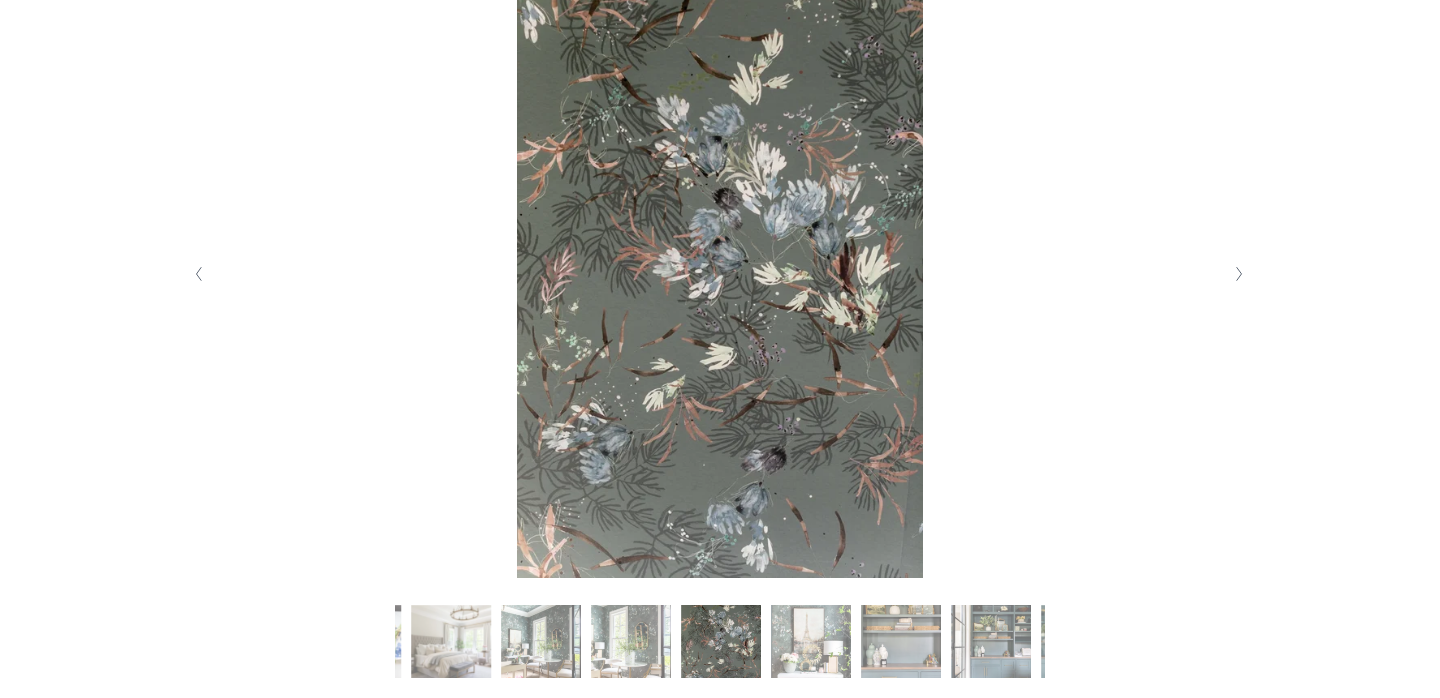 click at bounding box center [1239, 274] 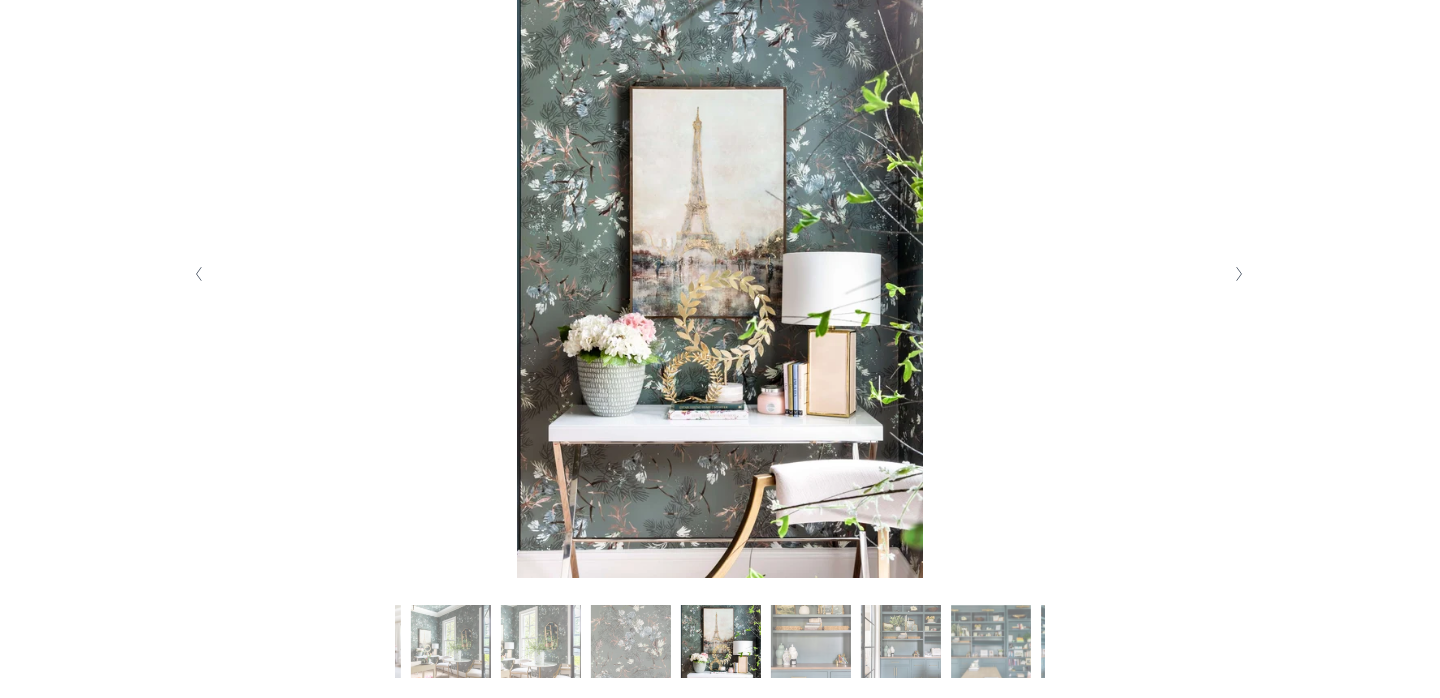 click at bounding box center [1239, 274] 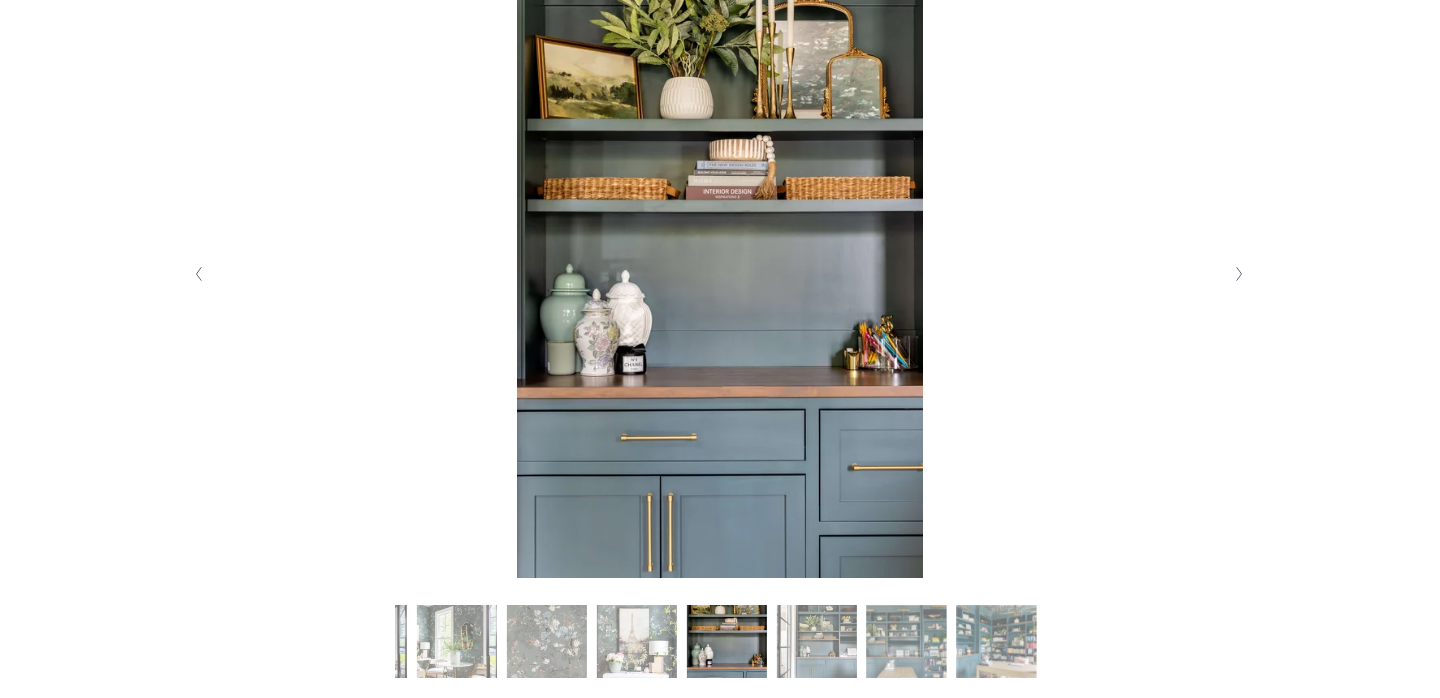 click at bounding box center (1239, 274) 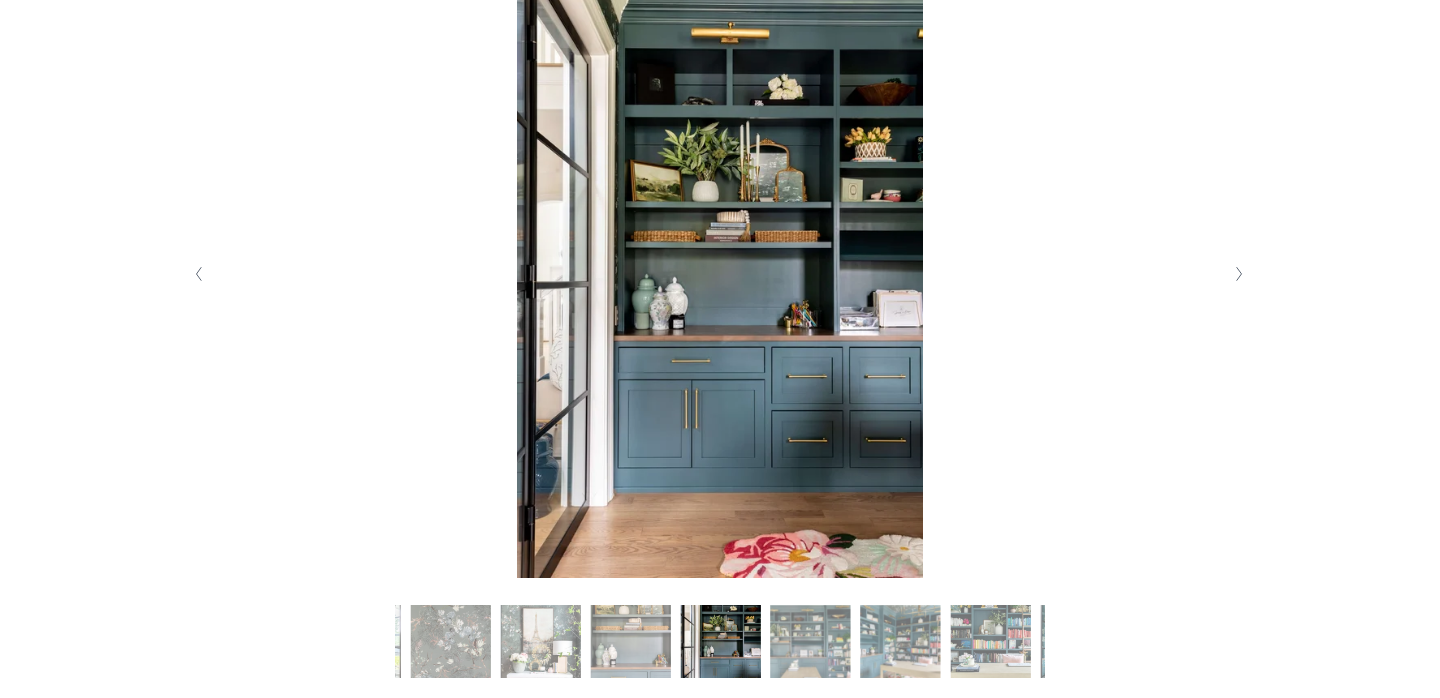 click at bounding box center (1239, 274) 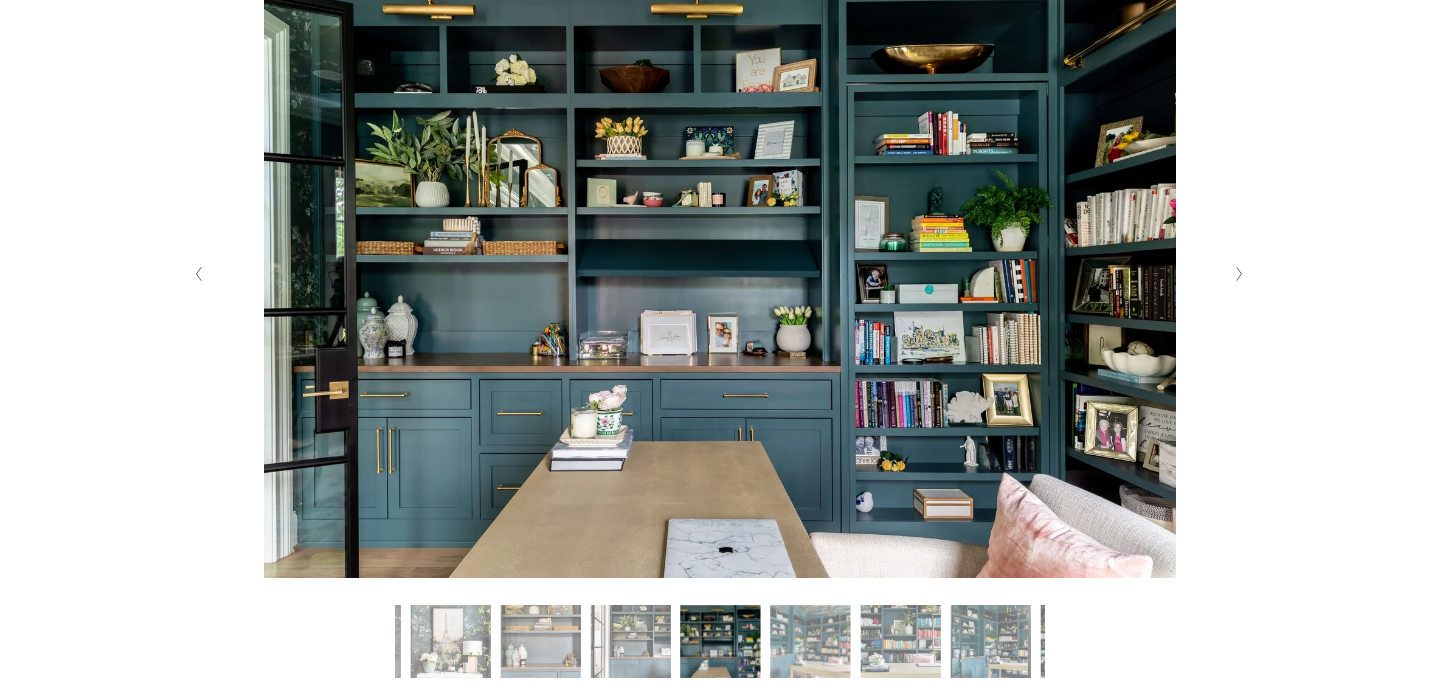 click at bounding box center [1239, 274] 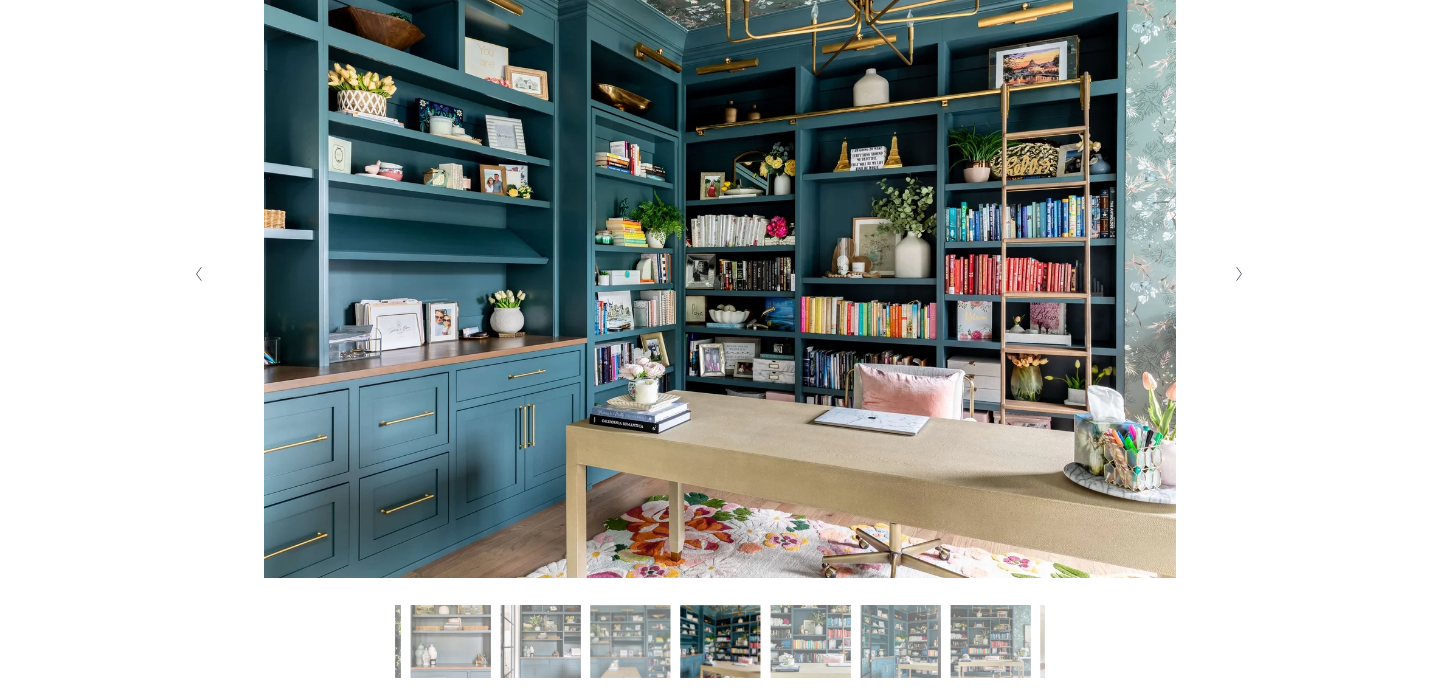 click at bounding box center [1239, 274] 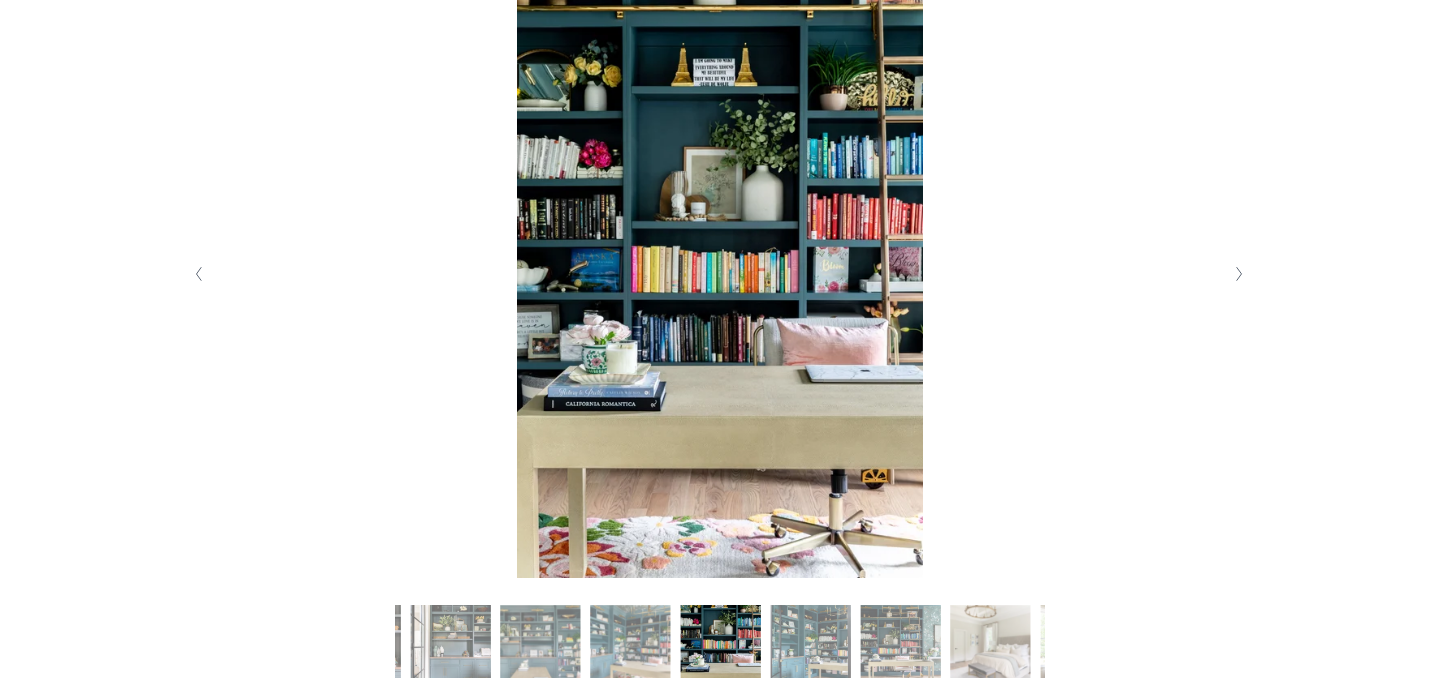 click at bounding box center [1239, 274] 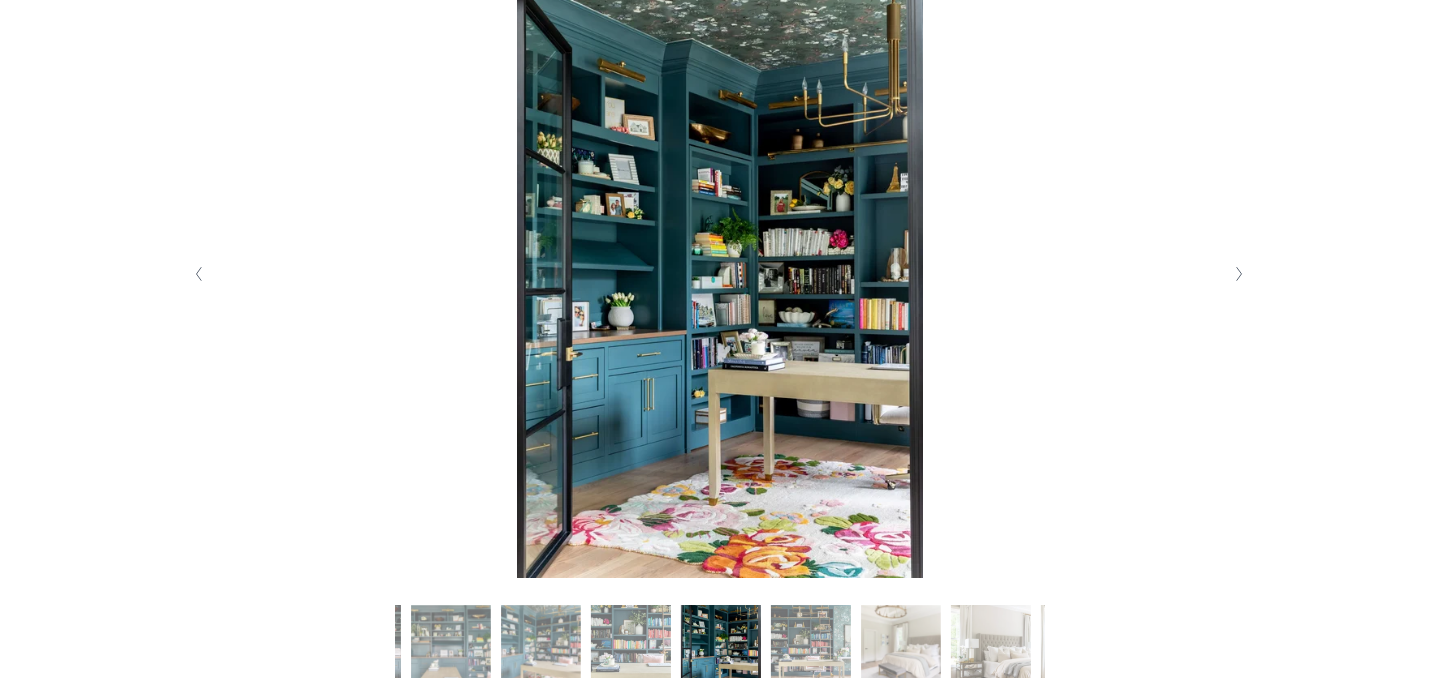 click at bounding box center (1239, 274) 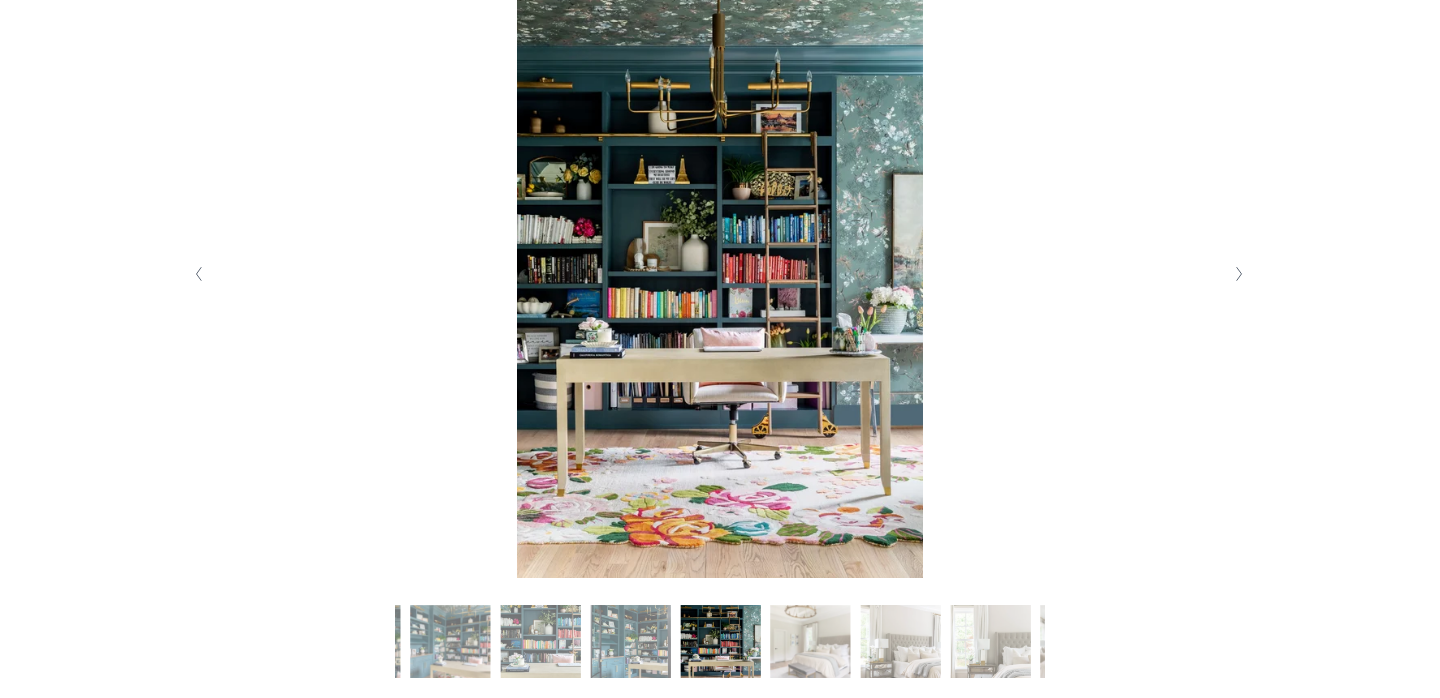 click at bounding box center [1239, 274] 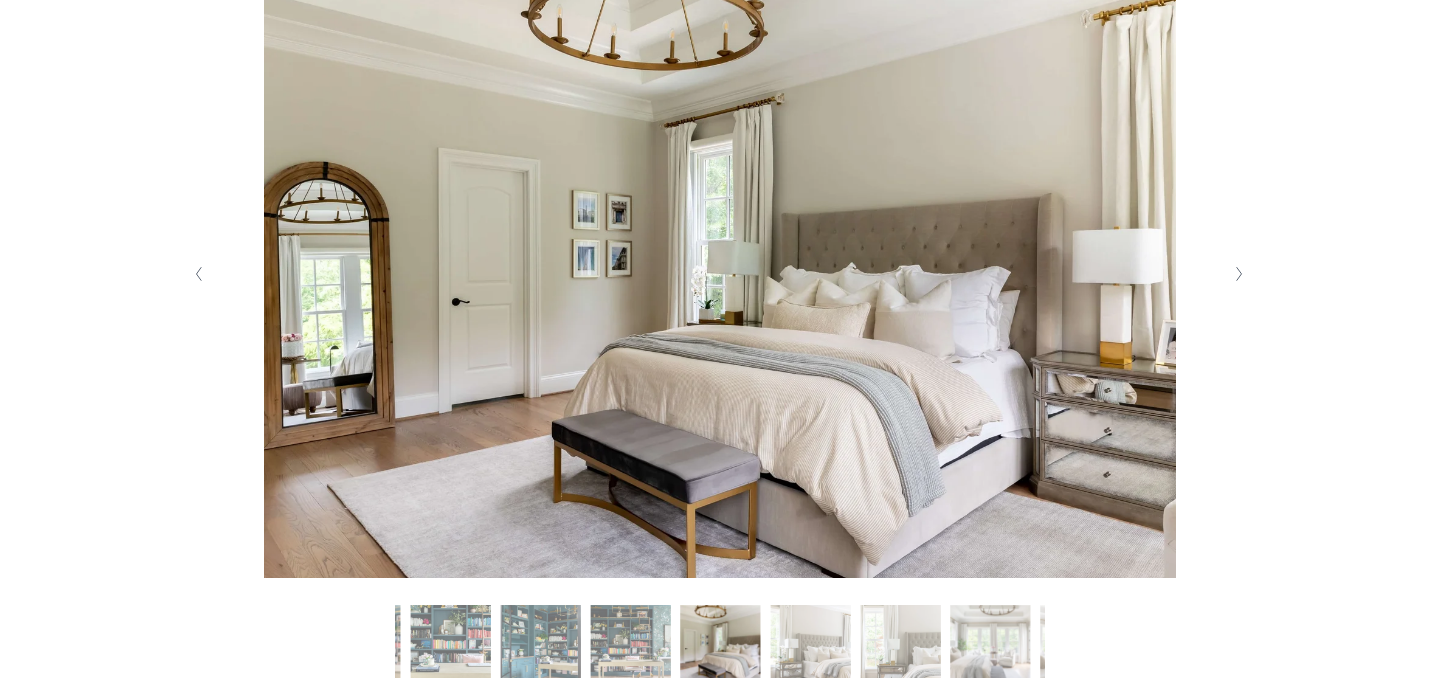 click at bounding box center (1239, 274) 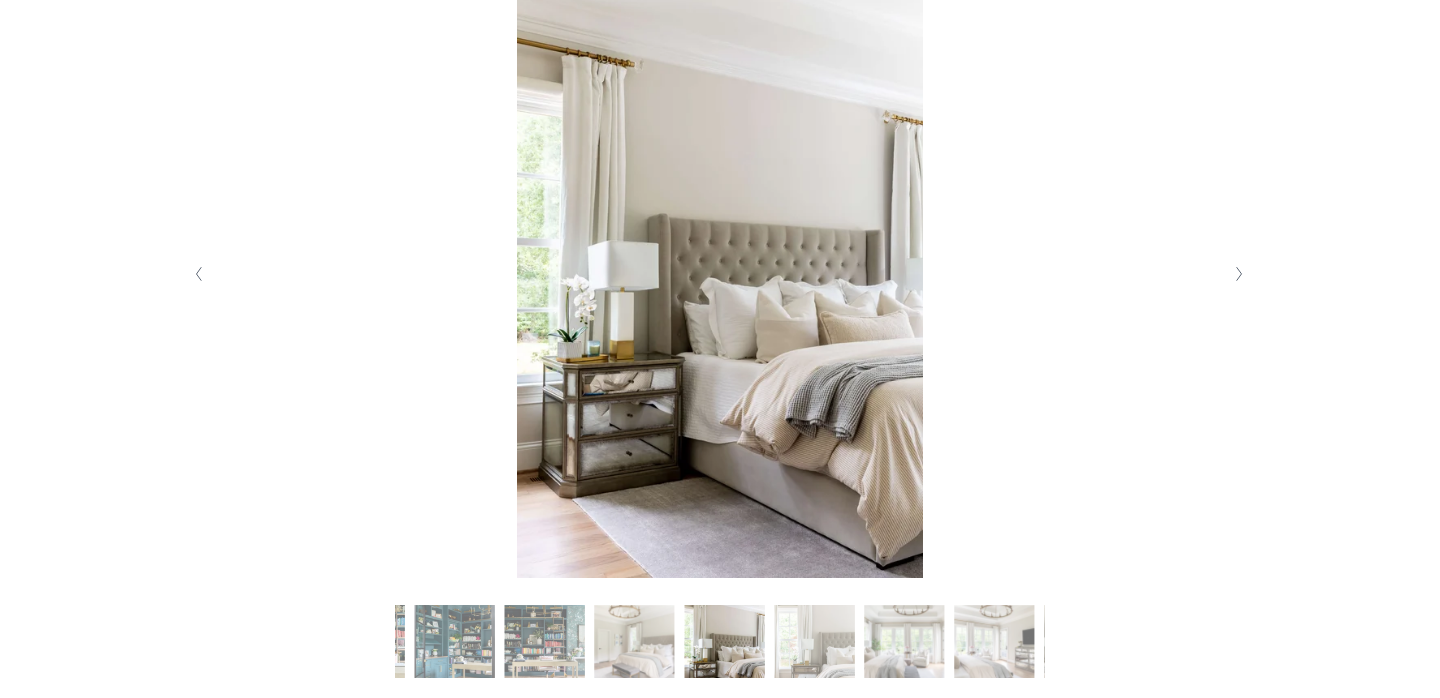 click at bounding box center [1239, 274] 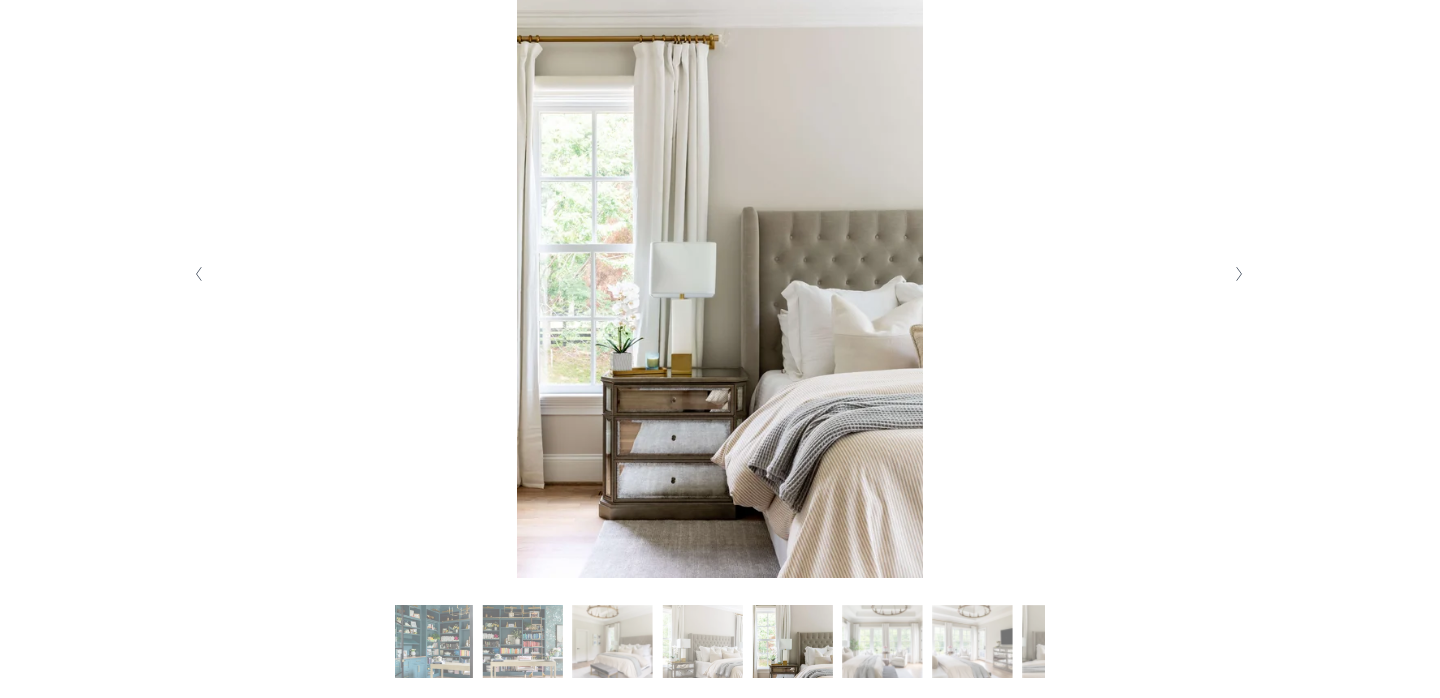 click at bounding box center [1239, 274] 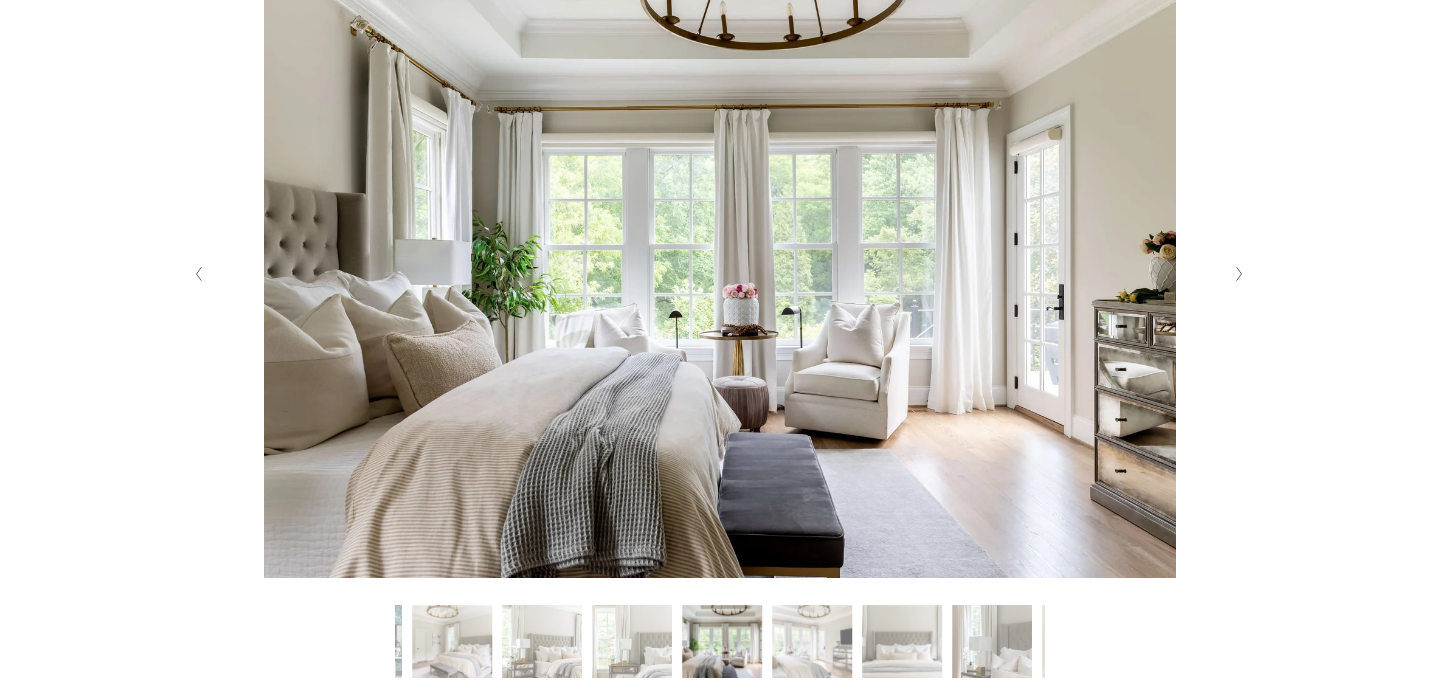 click at bounding box center [1239, 274] 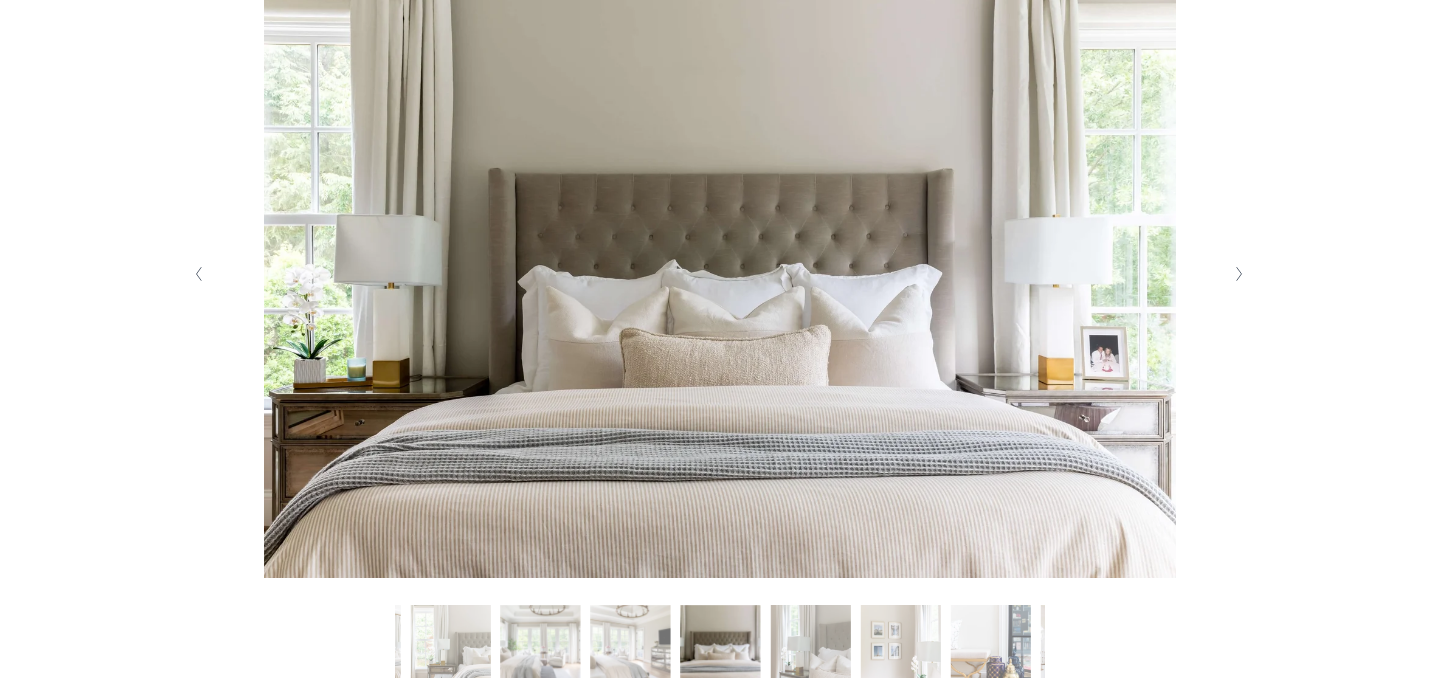 click at bounding box center (1239, 274) 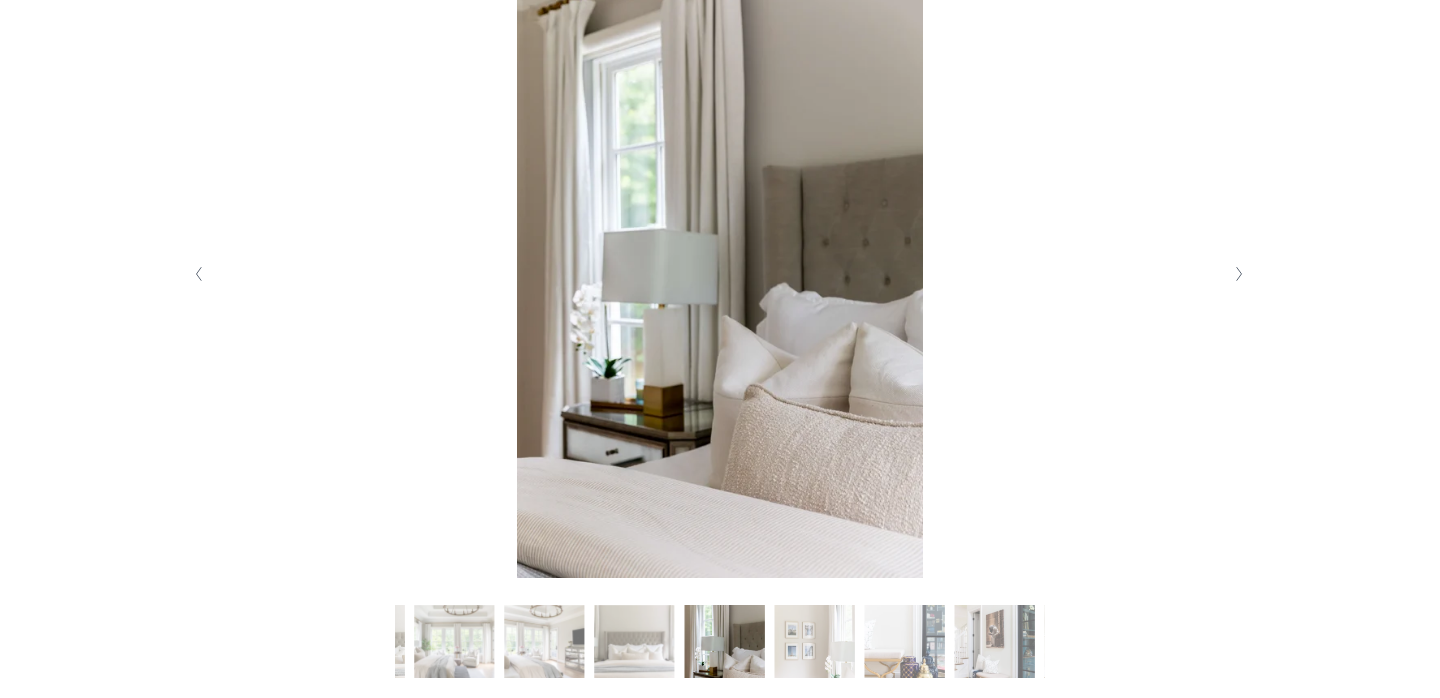 click at bounding box center (1239, 274) 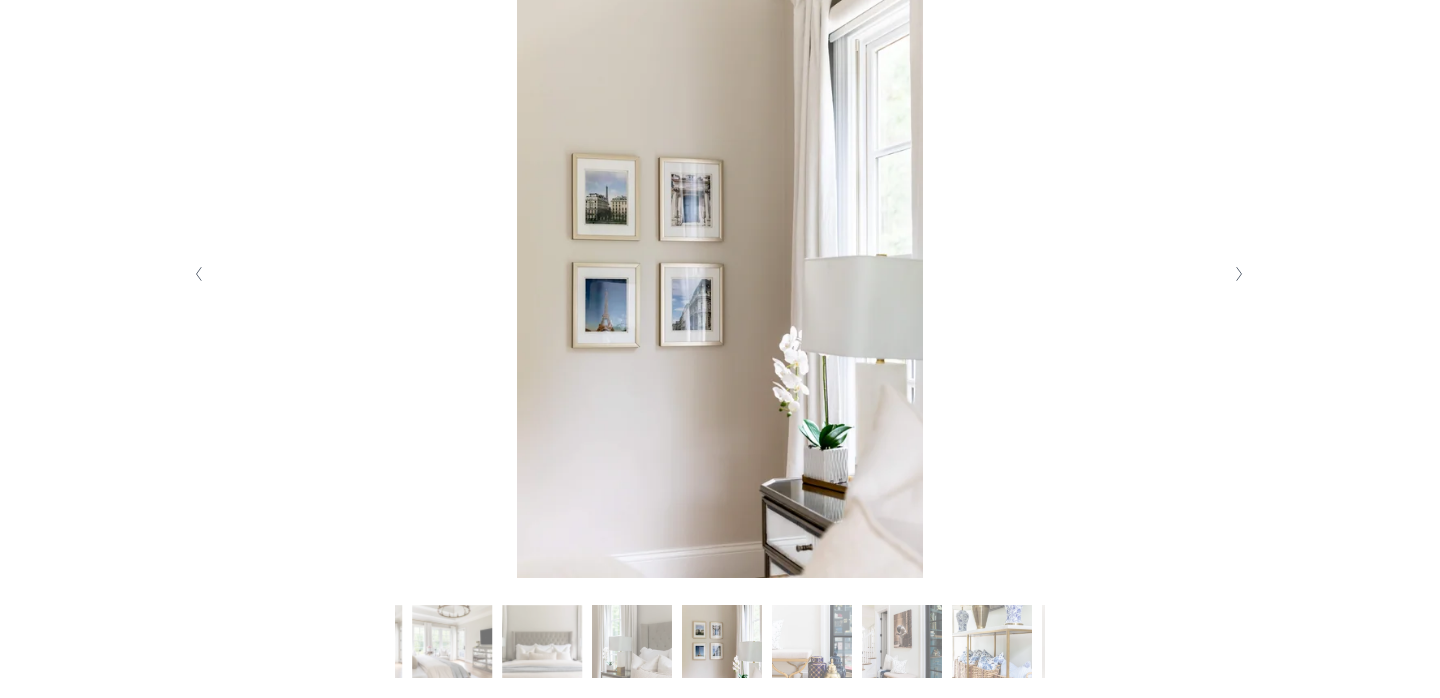 click at bounding box center (1239, 274) 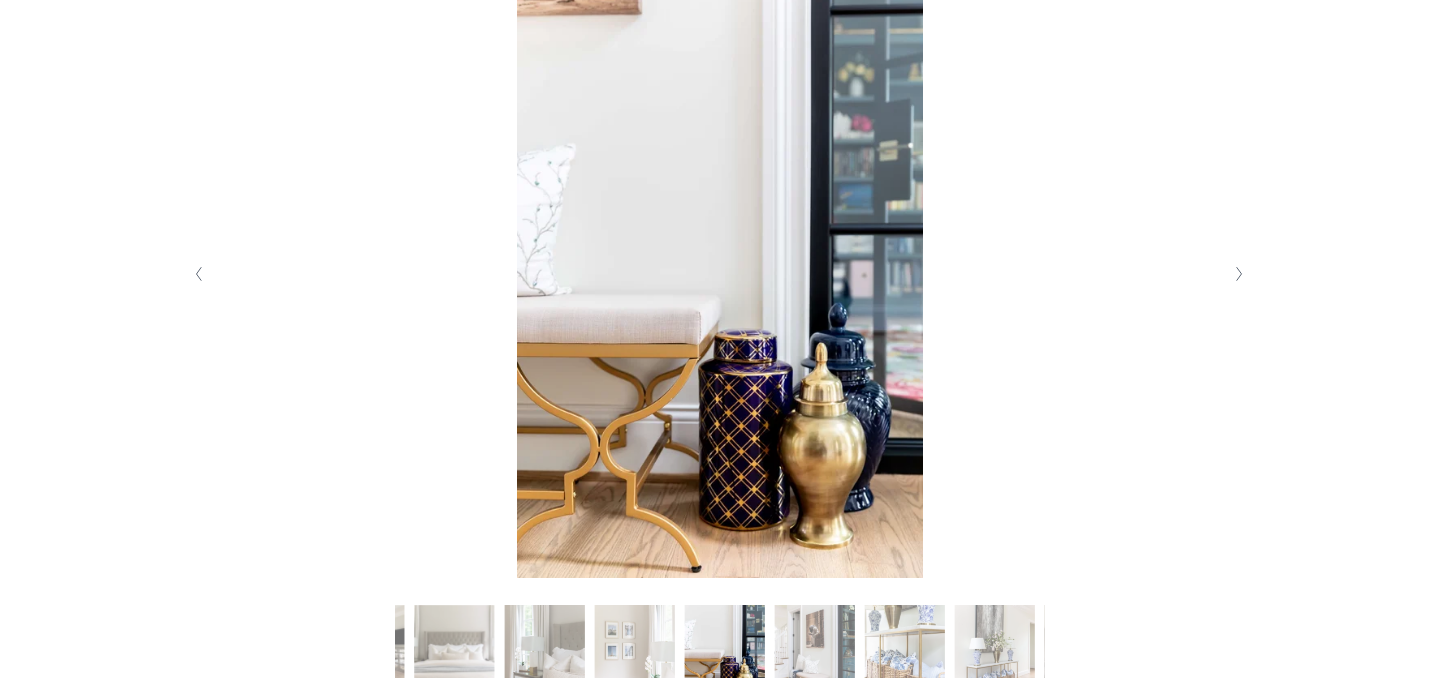 click at bounding box center [1239, 274] 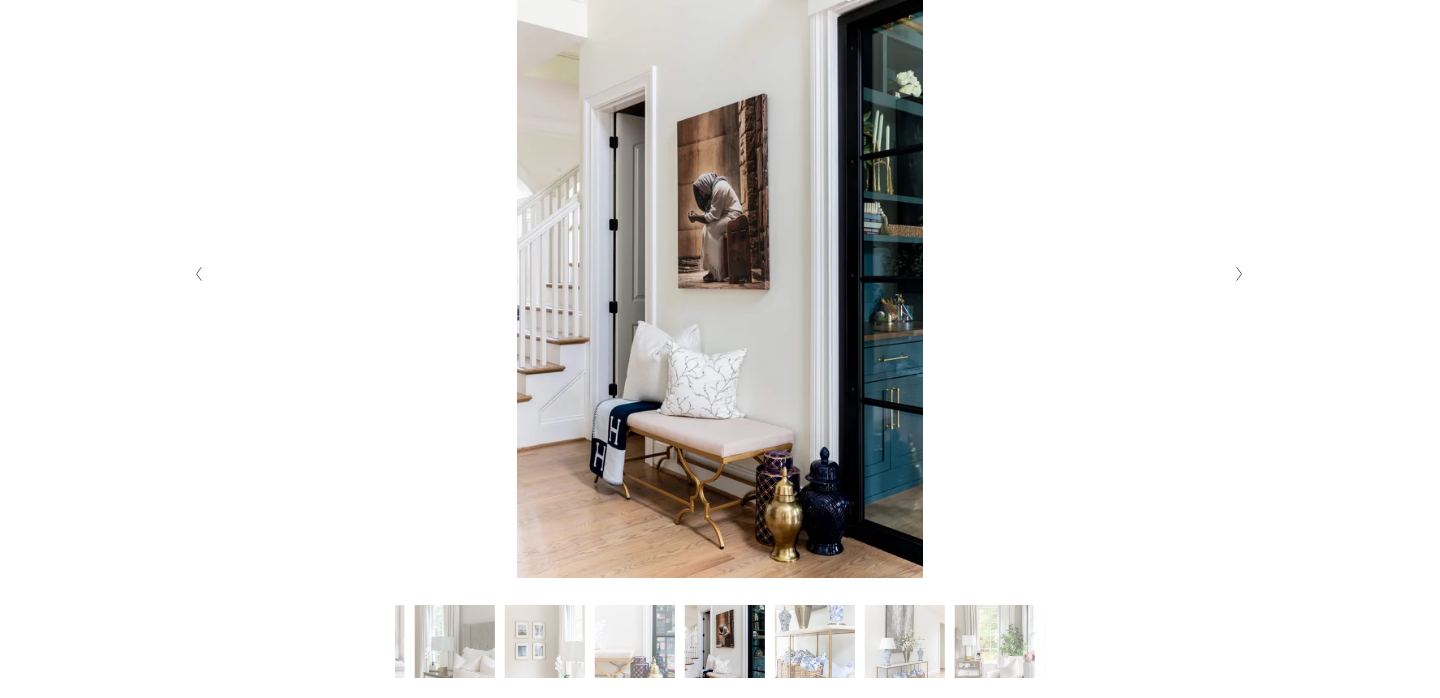 click at bounding box center [1239, 274] 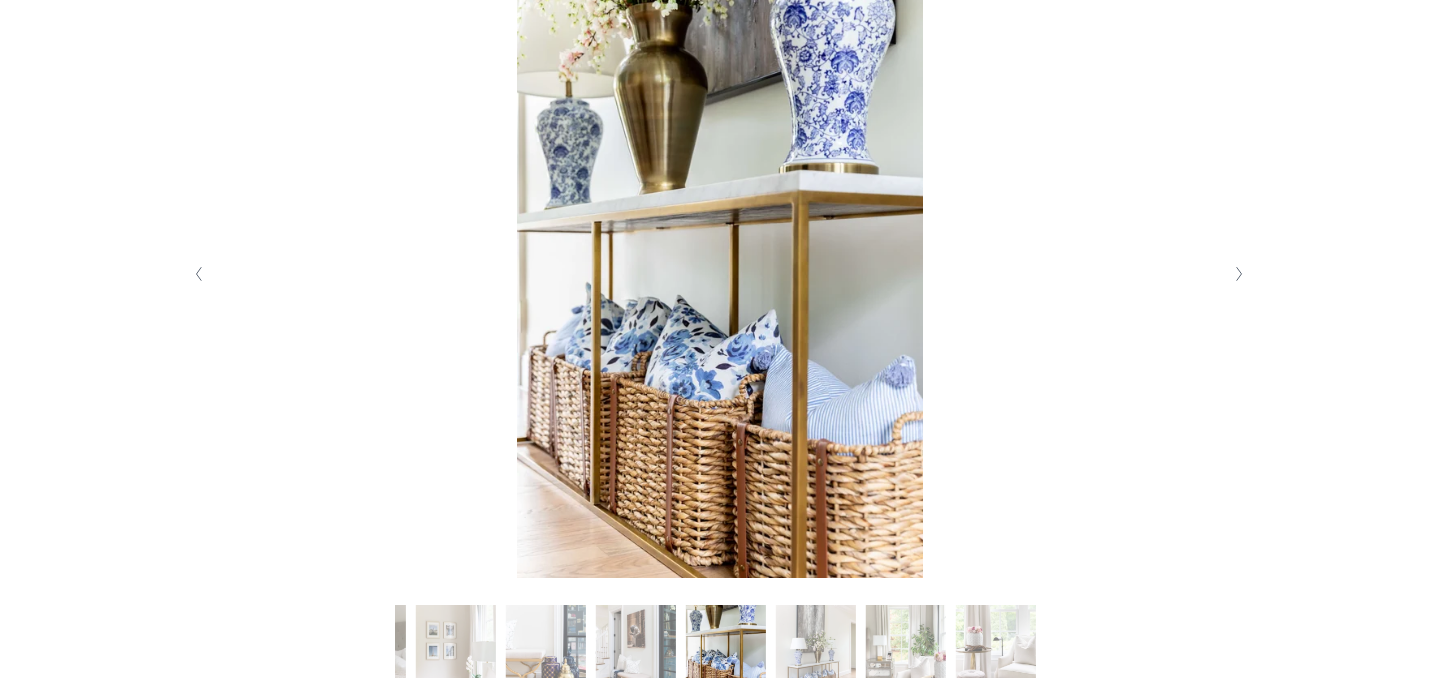 click at bounding box center [1239, 274] 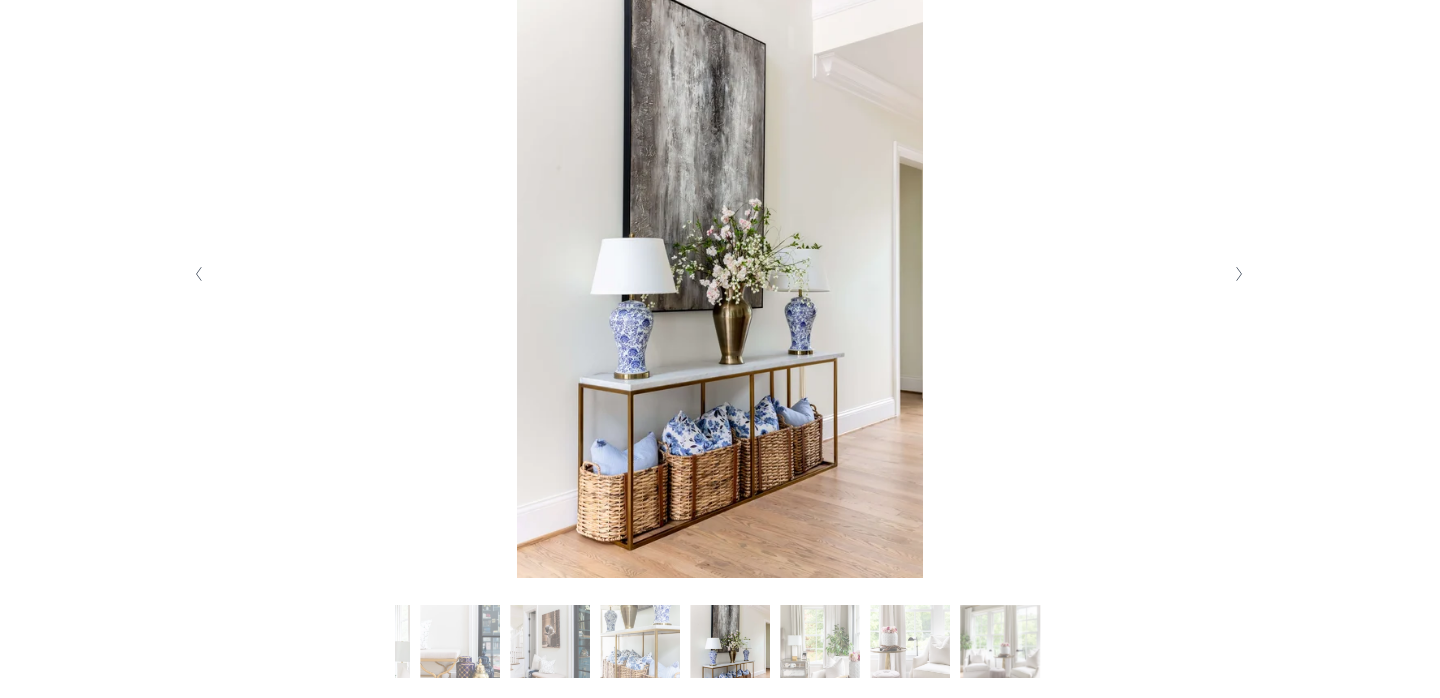 click at bounding box center [1239, 274] 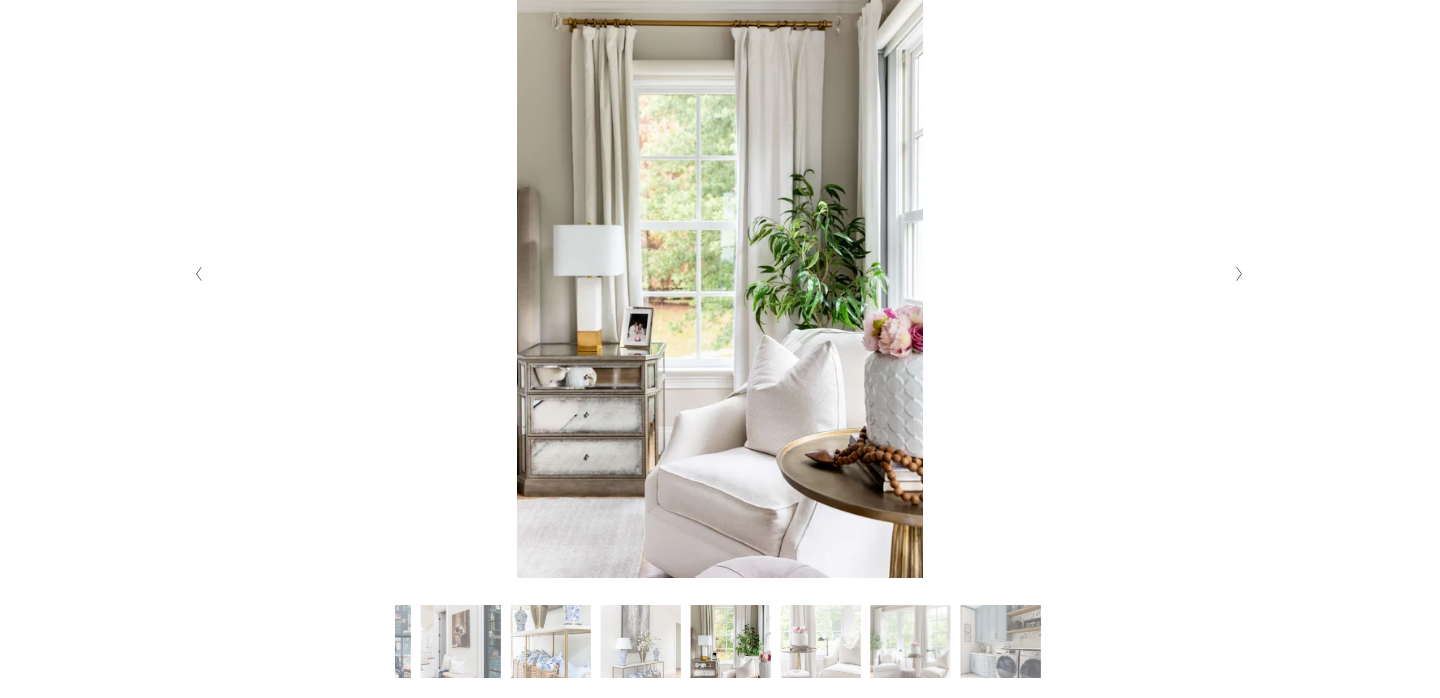 click at bounding box center [1239, 274] 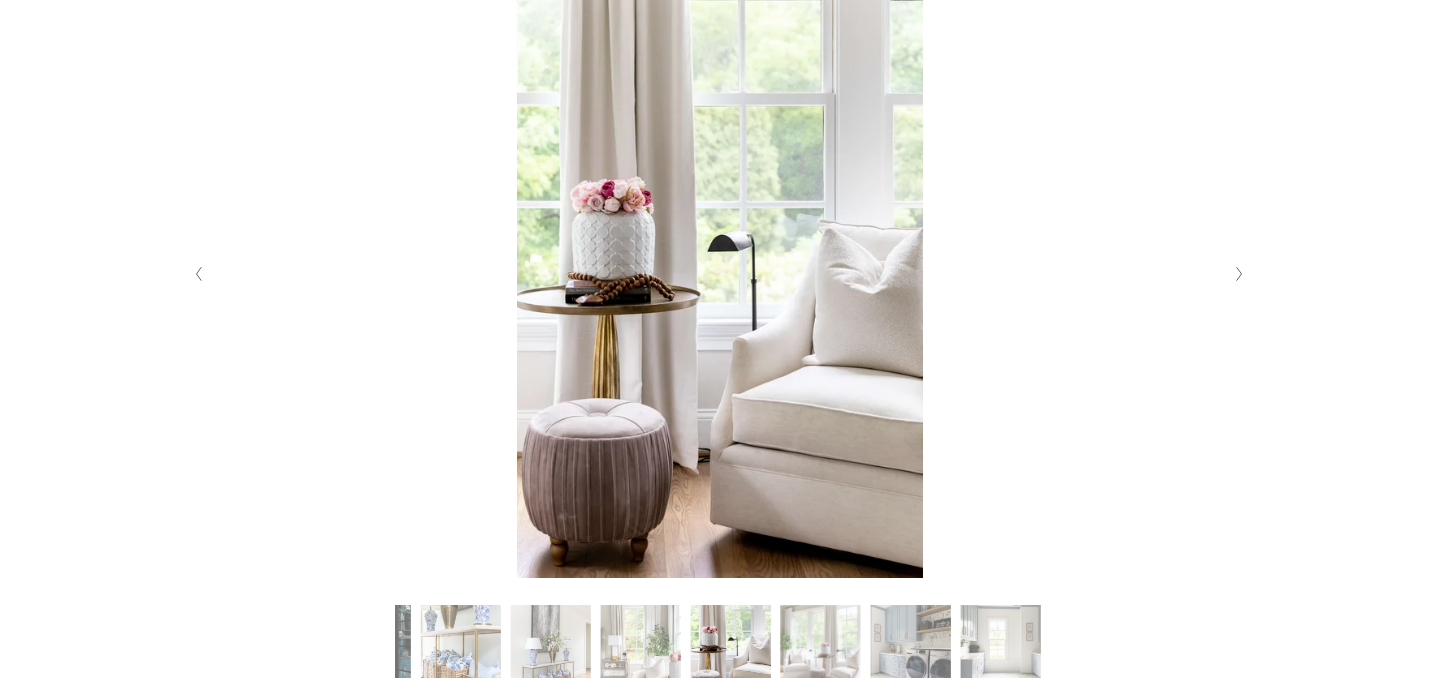 click at bounding box center (1239, 274) 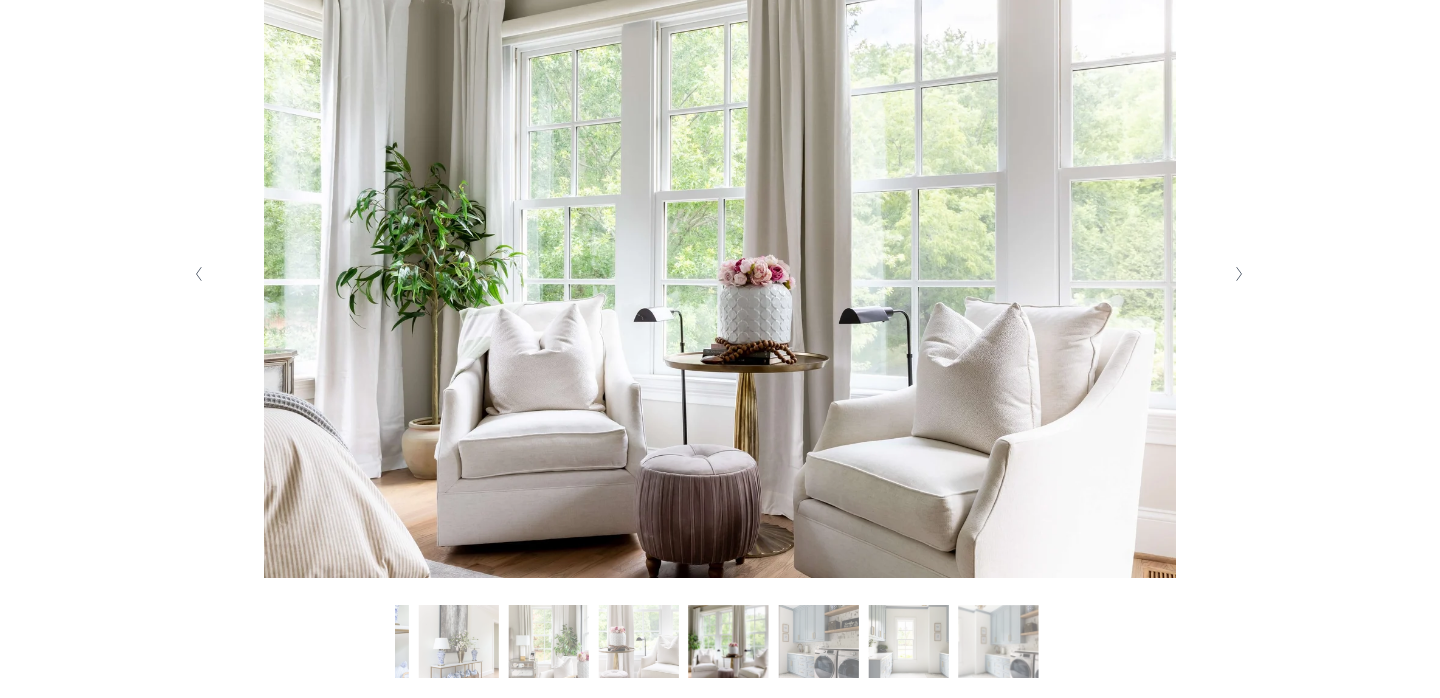 click at bounding box center [1239, 274] 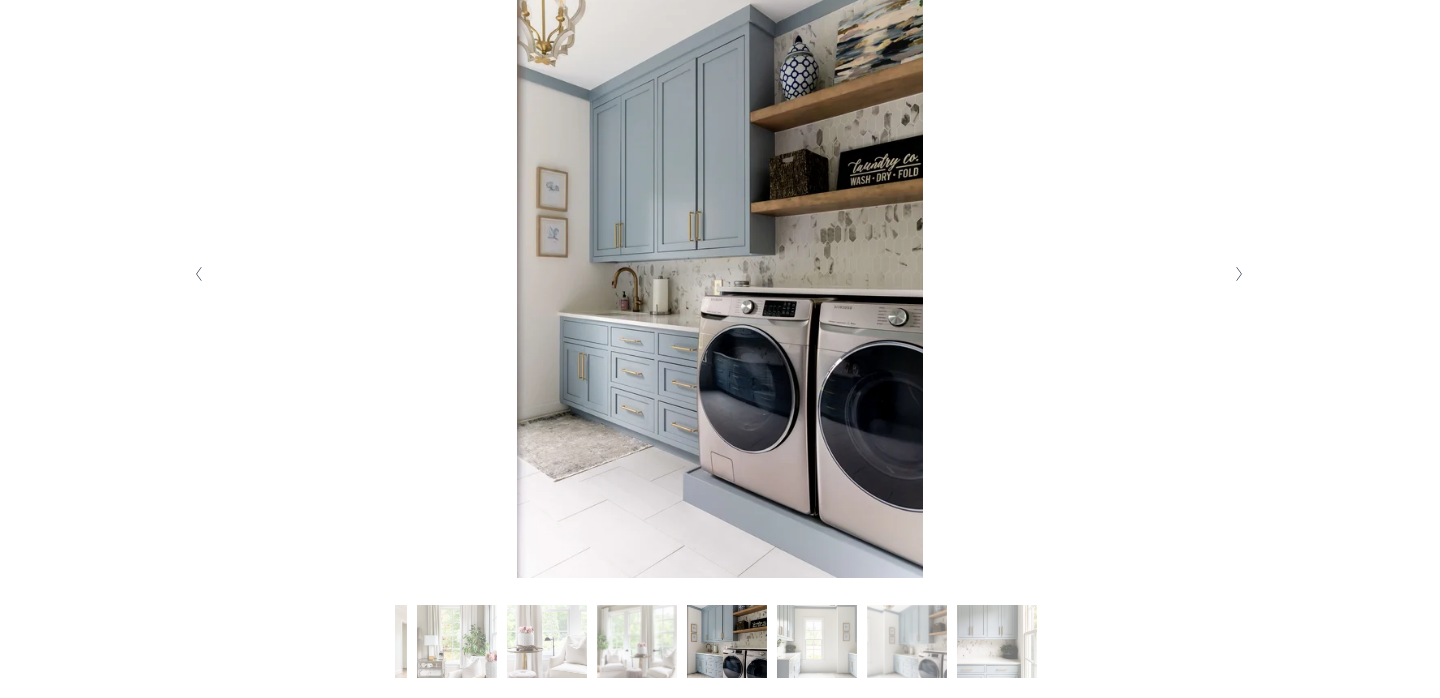 click at bounding box center (1239, 274) 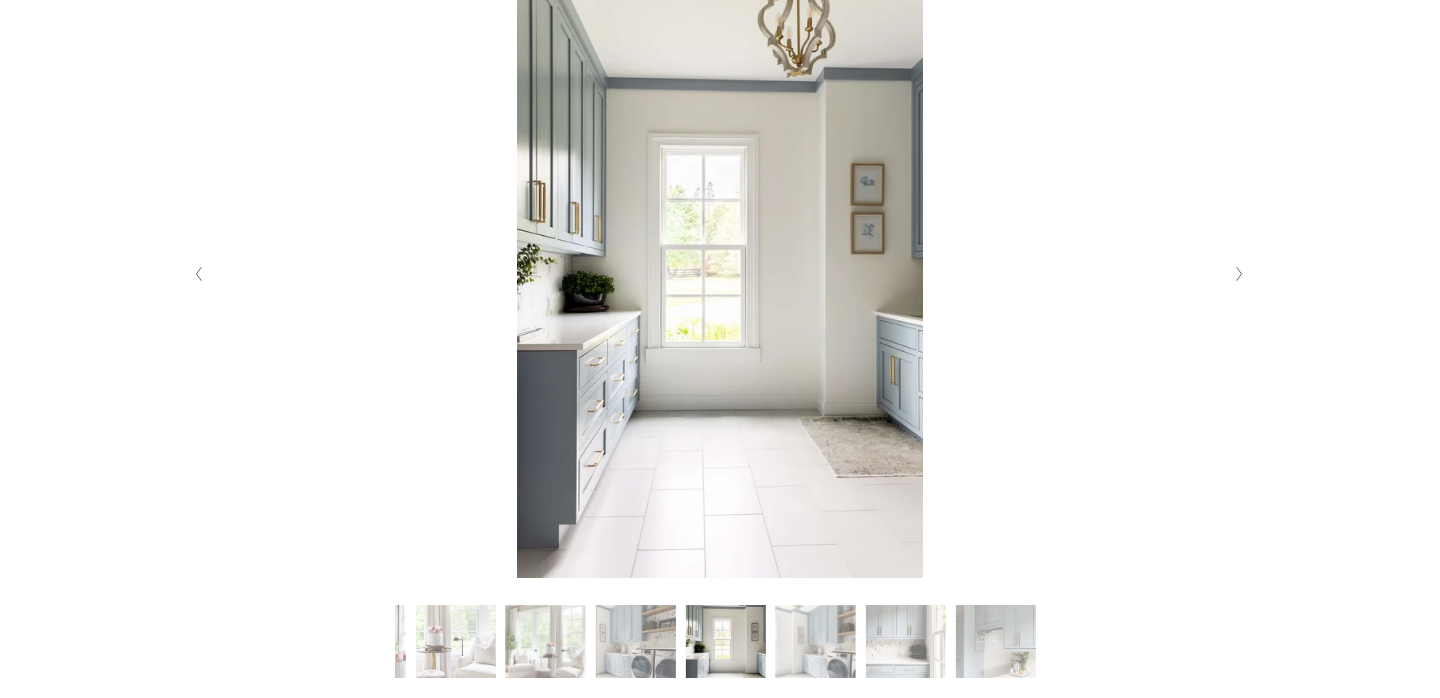 click at bounding box center (1239, 274) 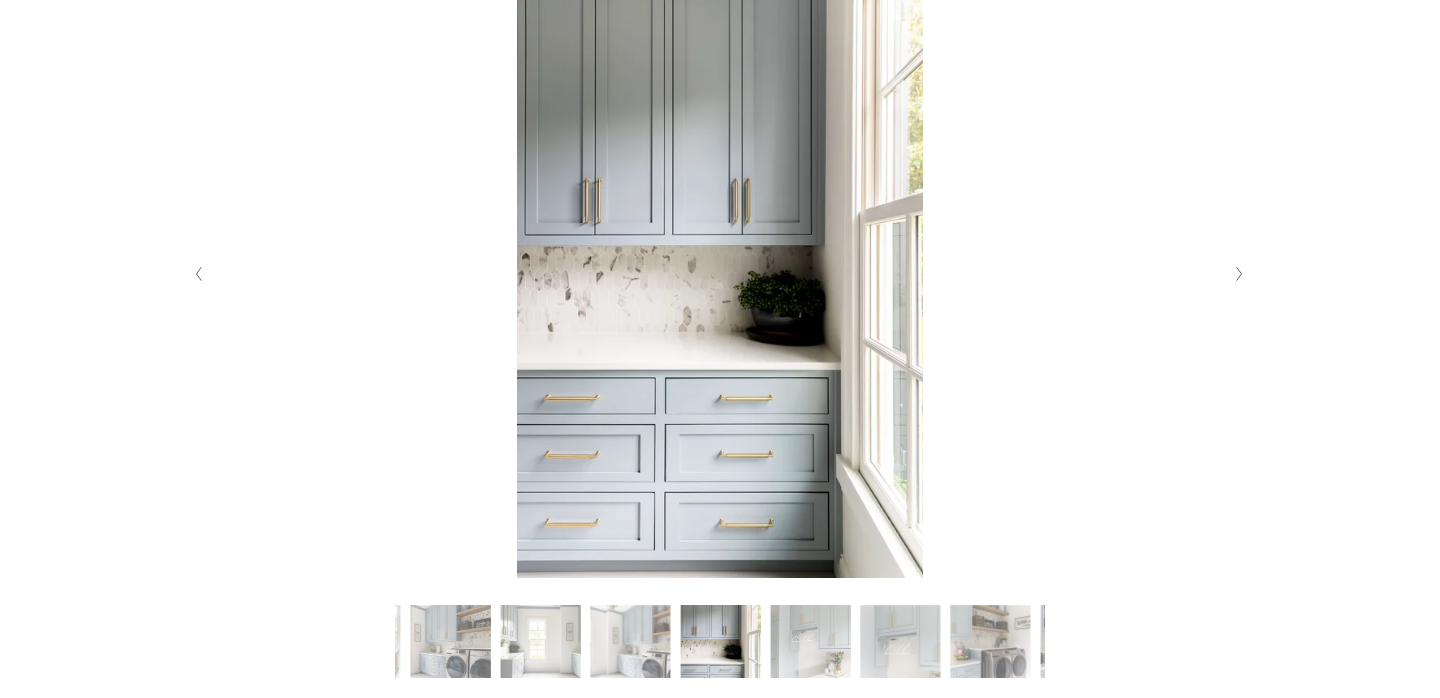 click at bounding box center [199, 274] 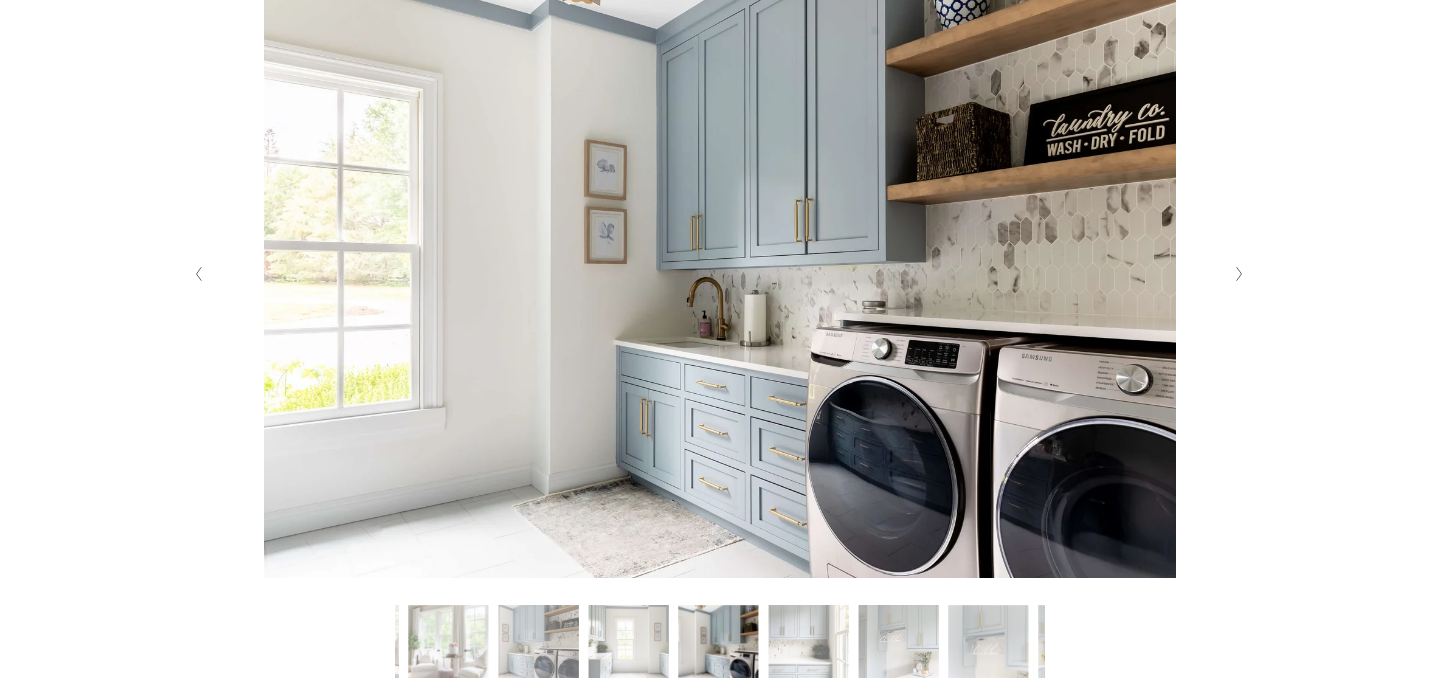 click at bounding box center [199, 274] 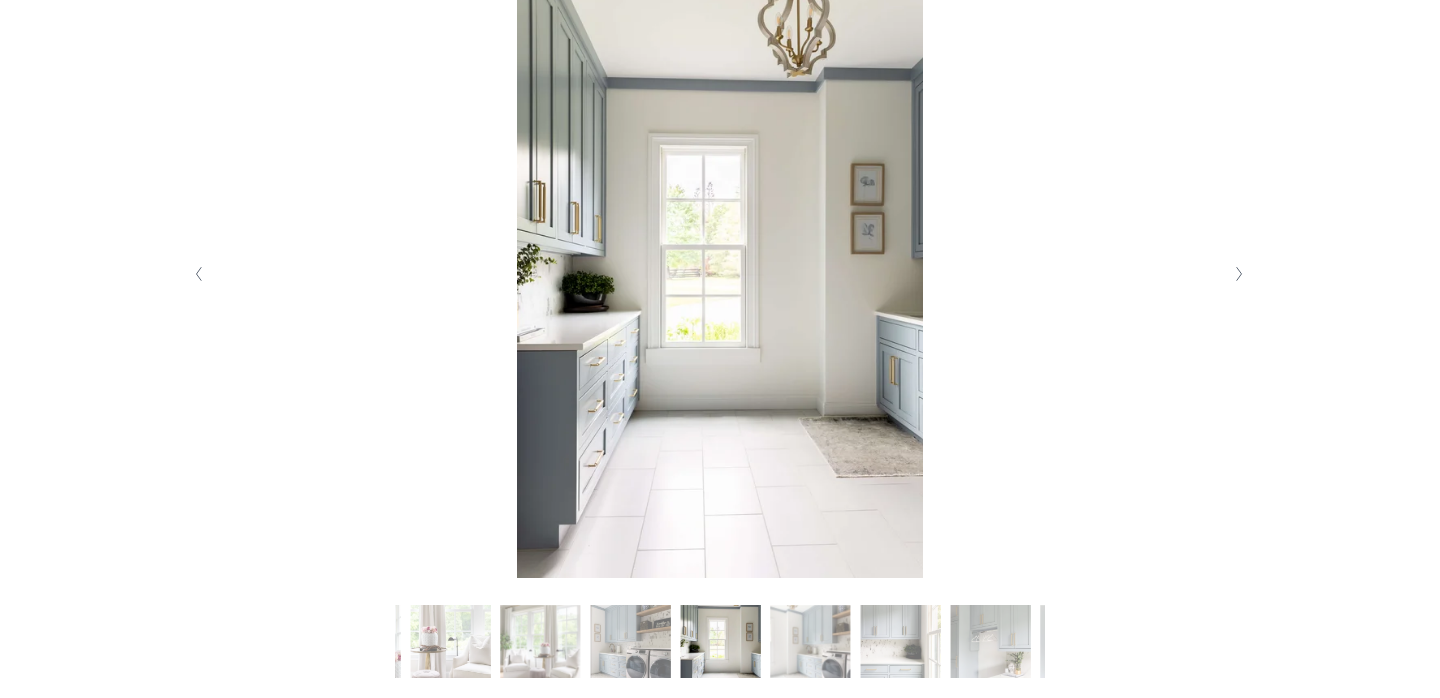 click at bounding box center (1239, 274) 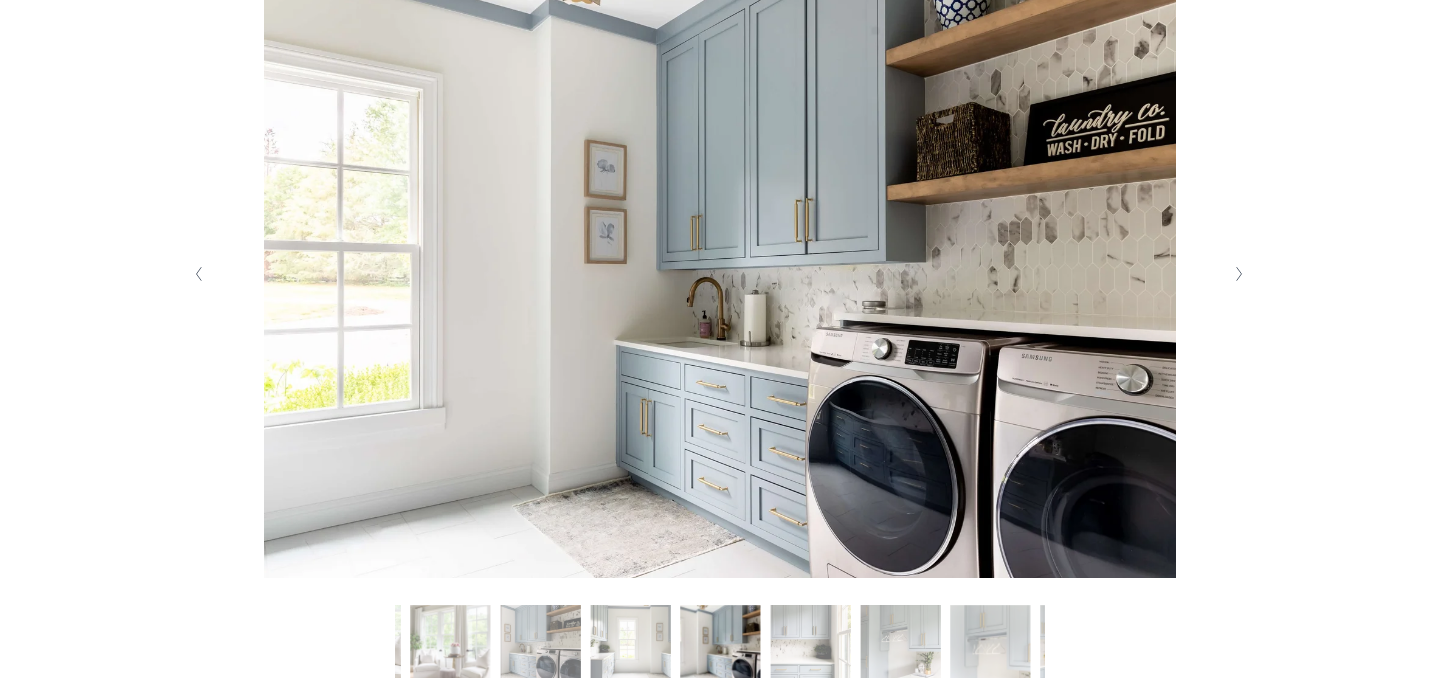 click at bounding box center [1240, 274] 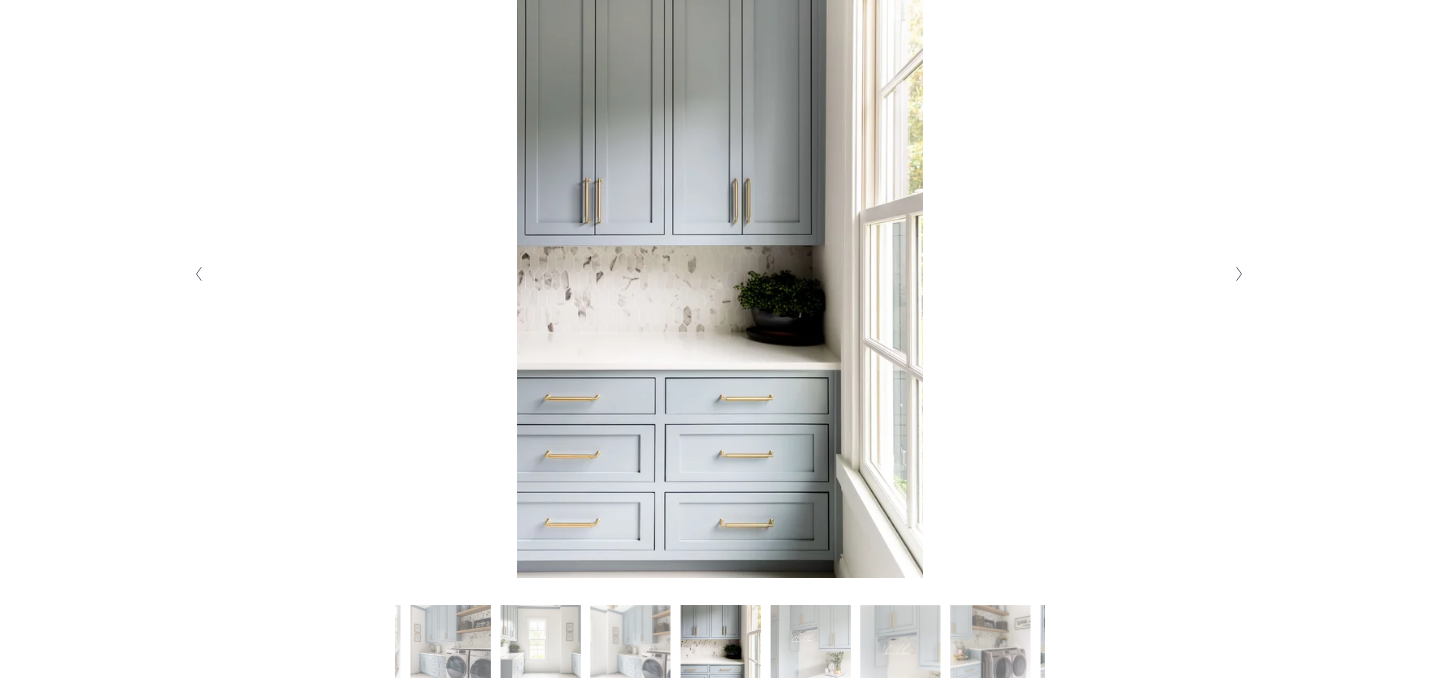 click at bounding box center (1240, 274) 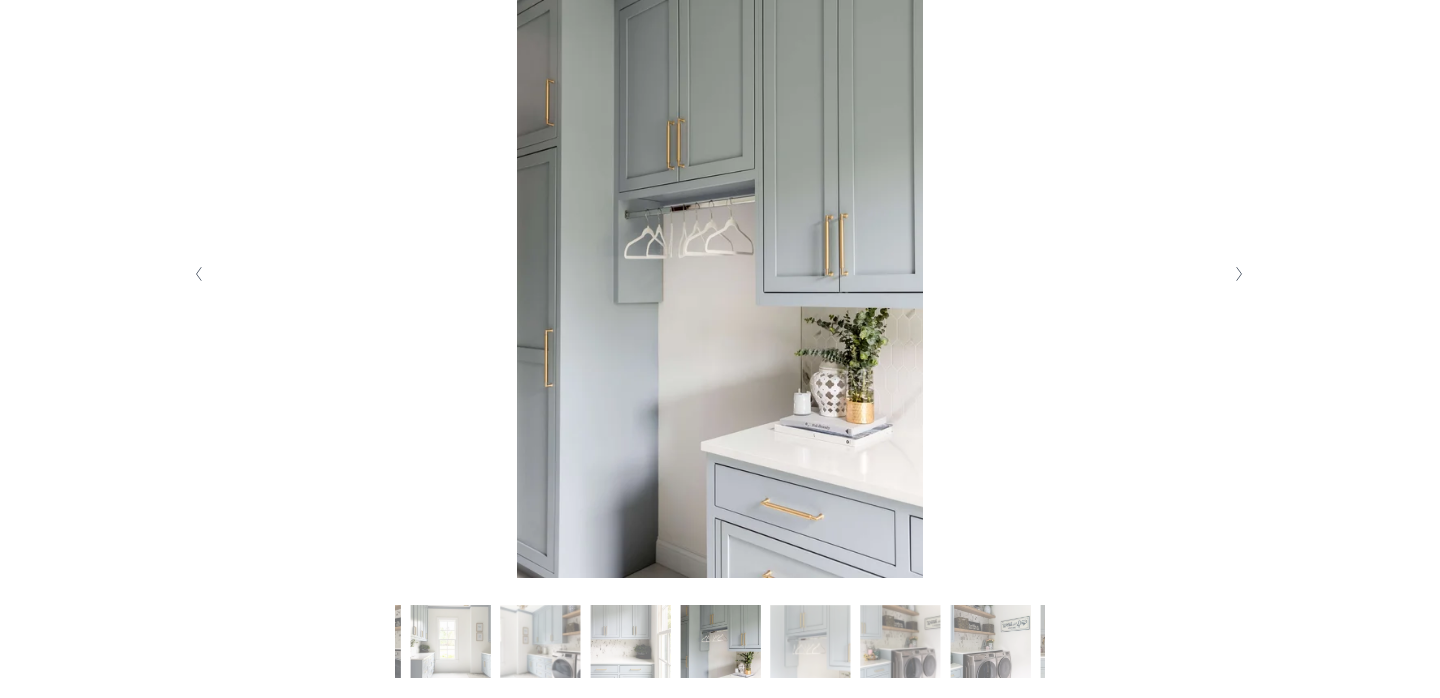 click at bounding box center (1240, 274) 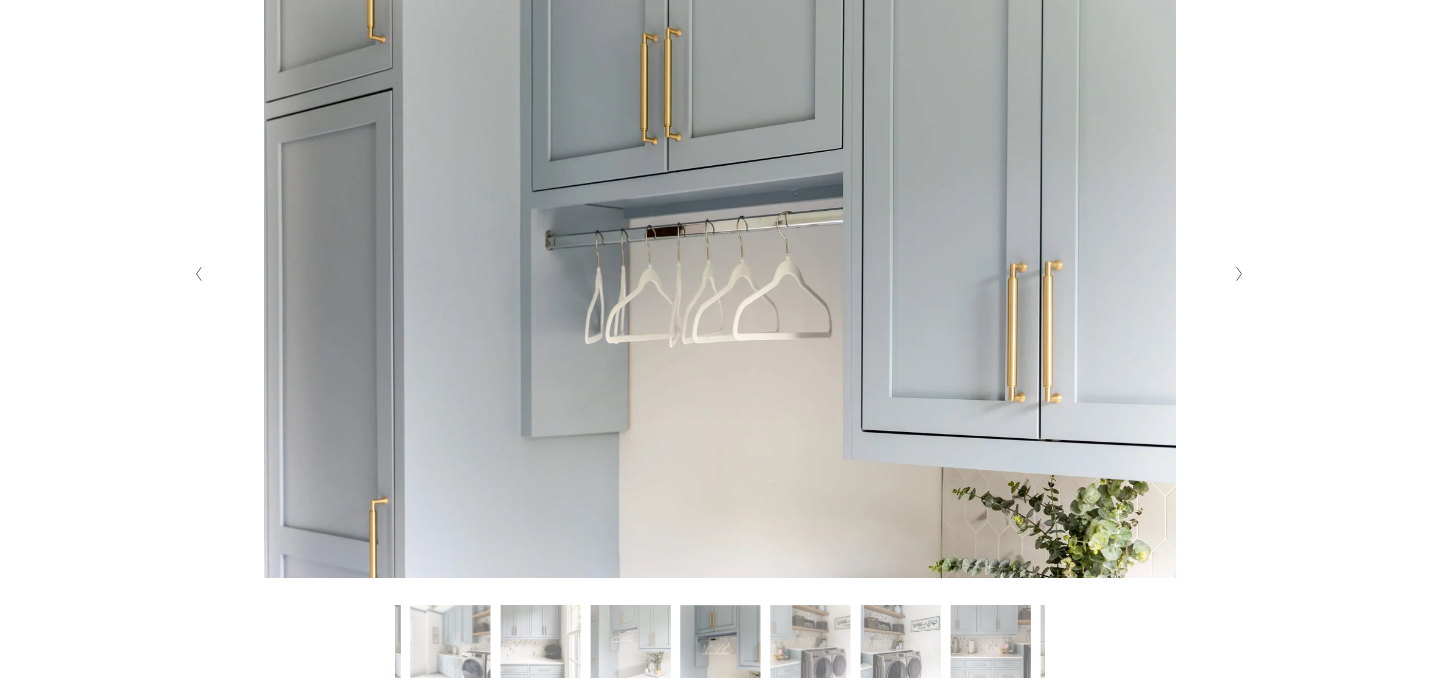 click at bounding box center (1240, 274) 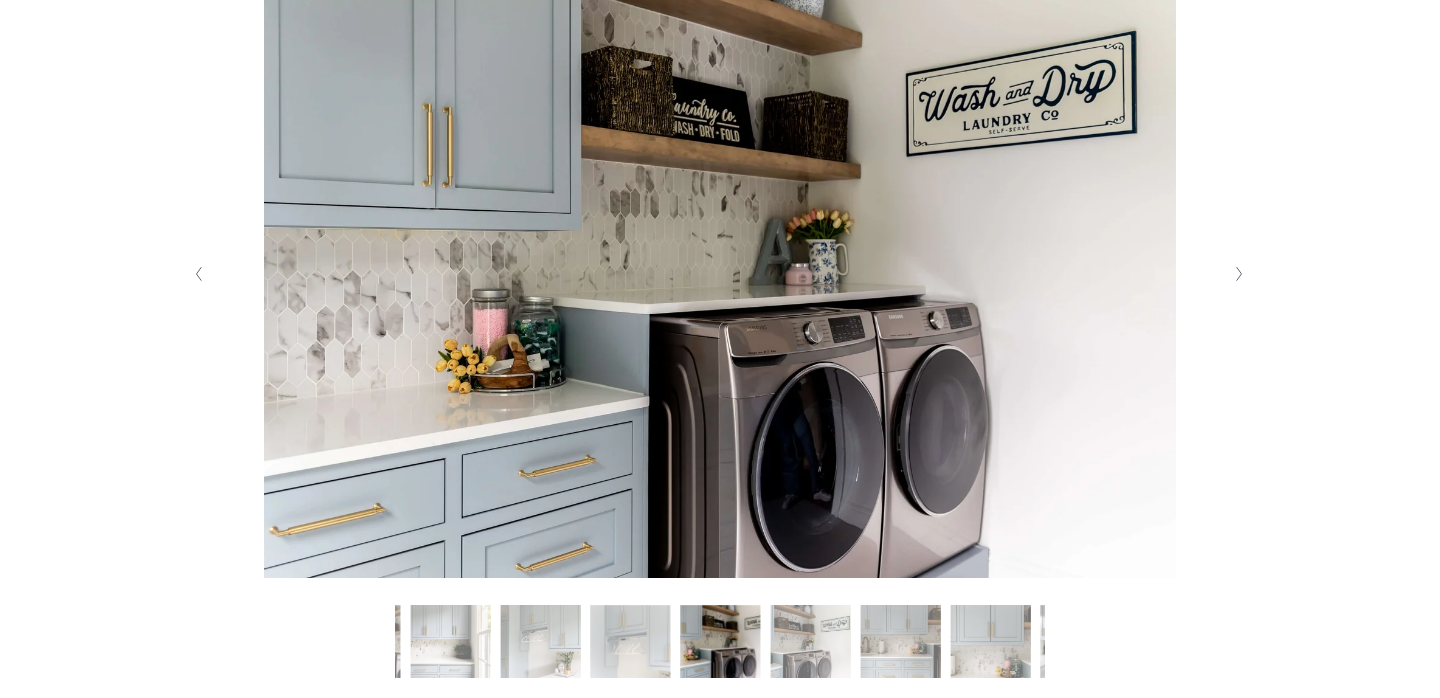 click at bounding box center (1240, 274) 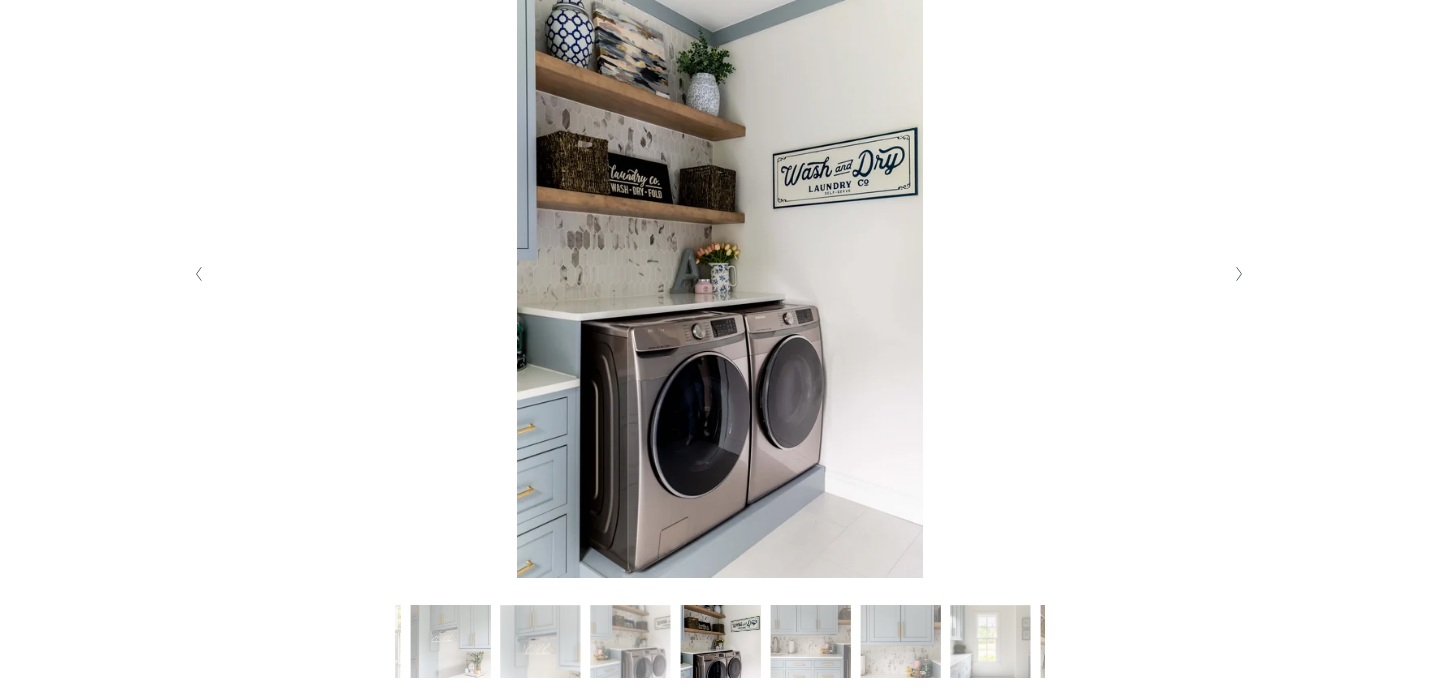 click at bounding box center [1240, 274] 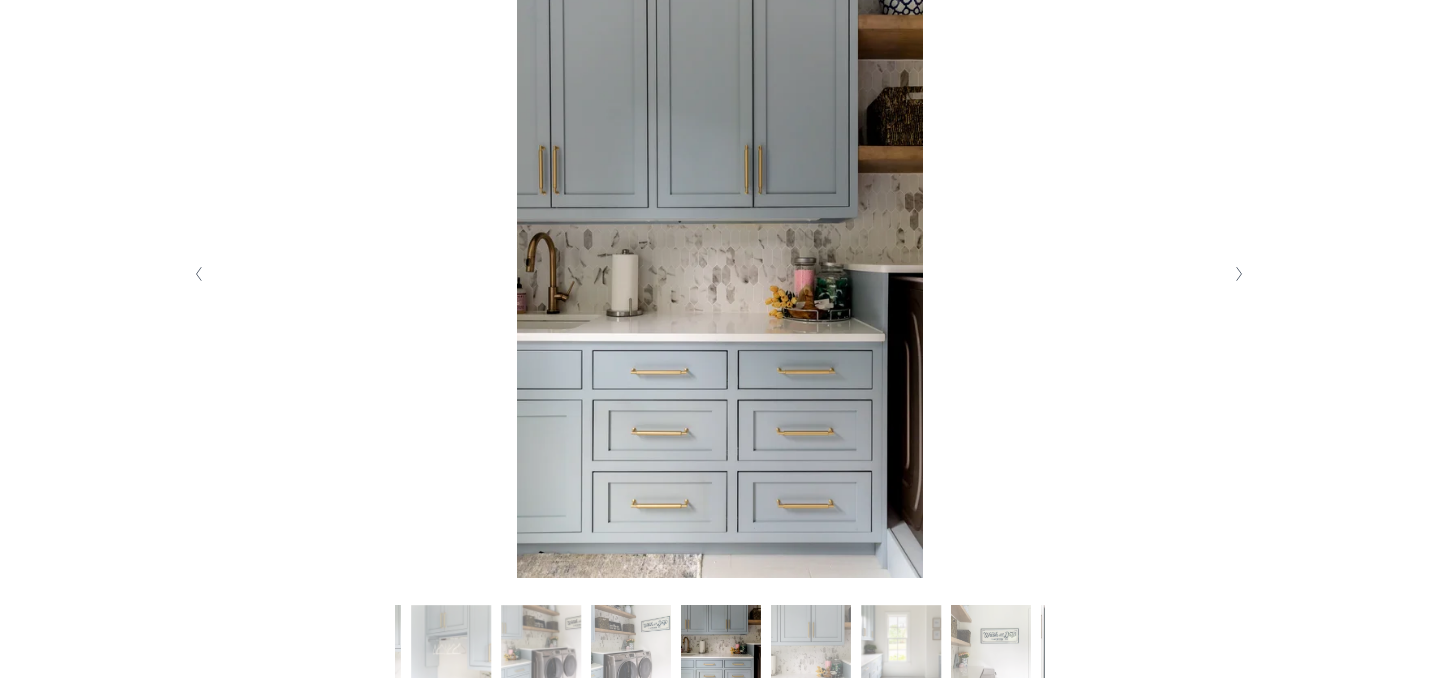 click at bounding box center (1240, 274) 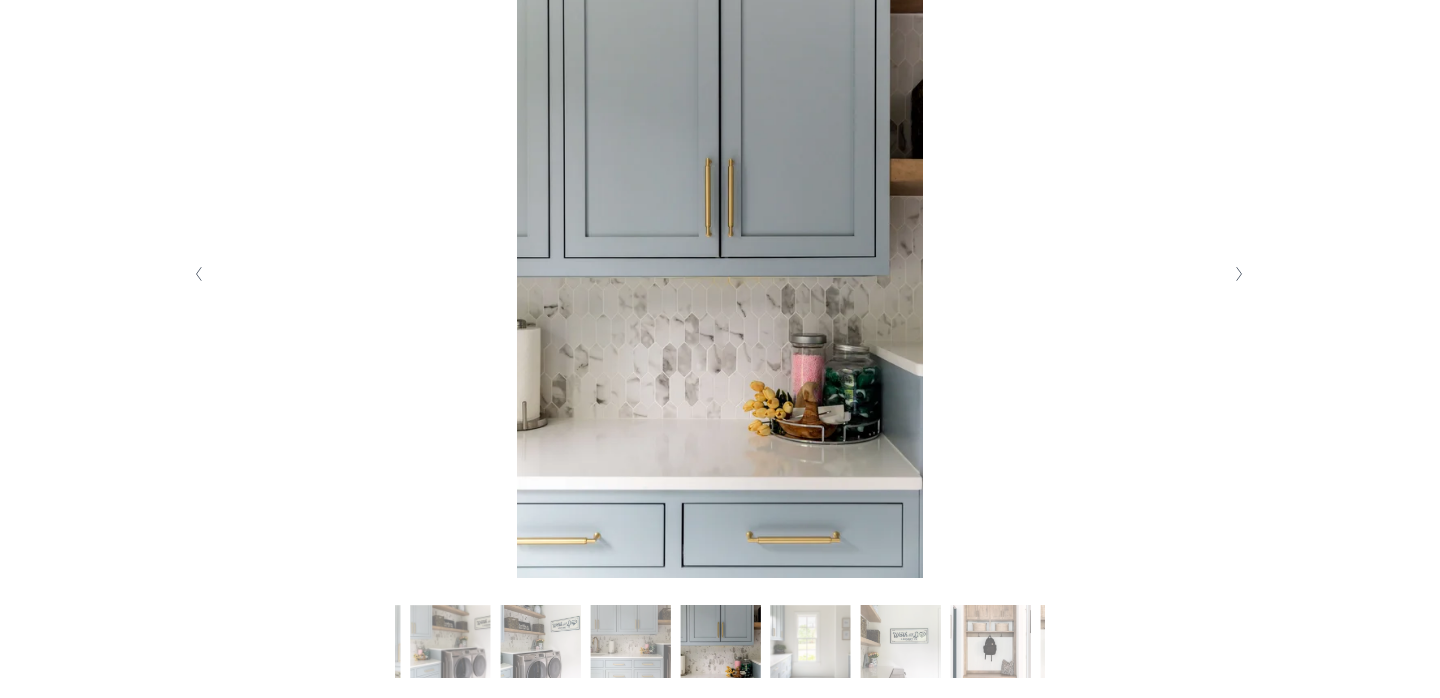 click at bounding box center [1240, 274] 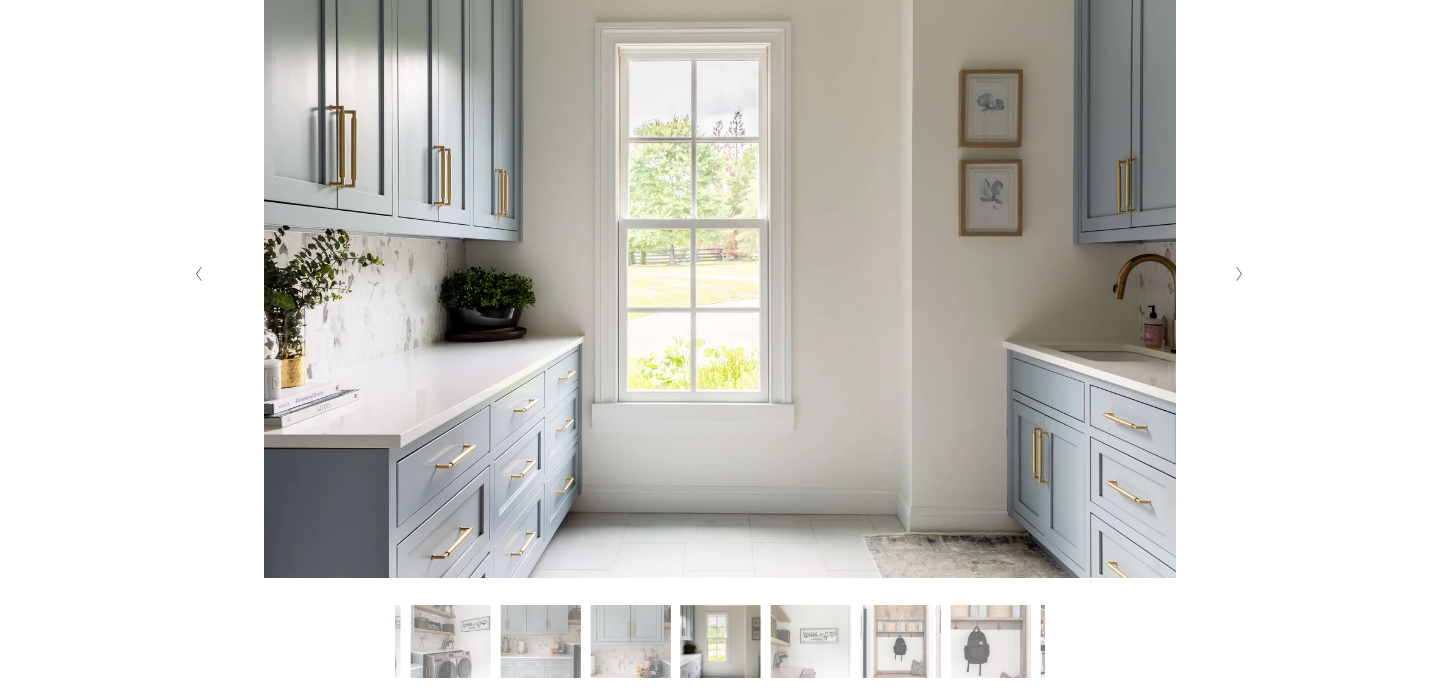 click at bounding box center [1240, 274] 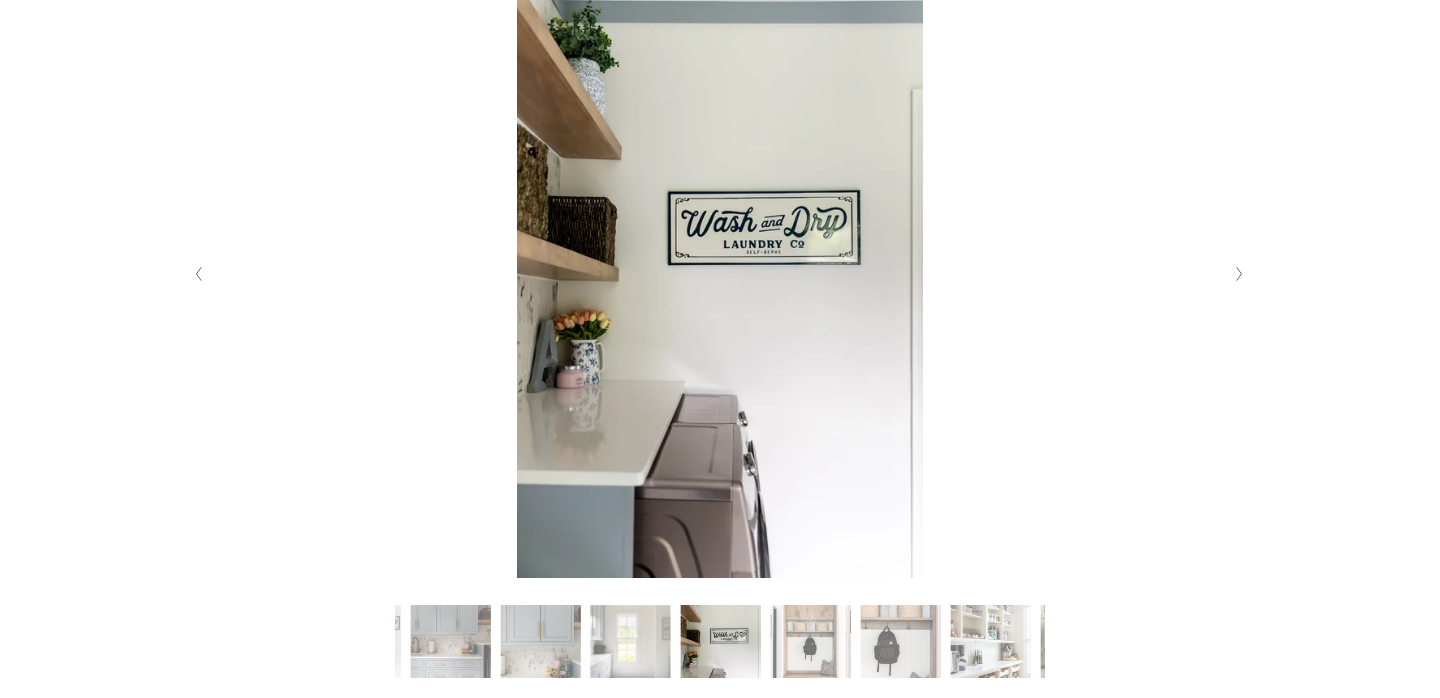 click at bounding box center (1240, 274) 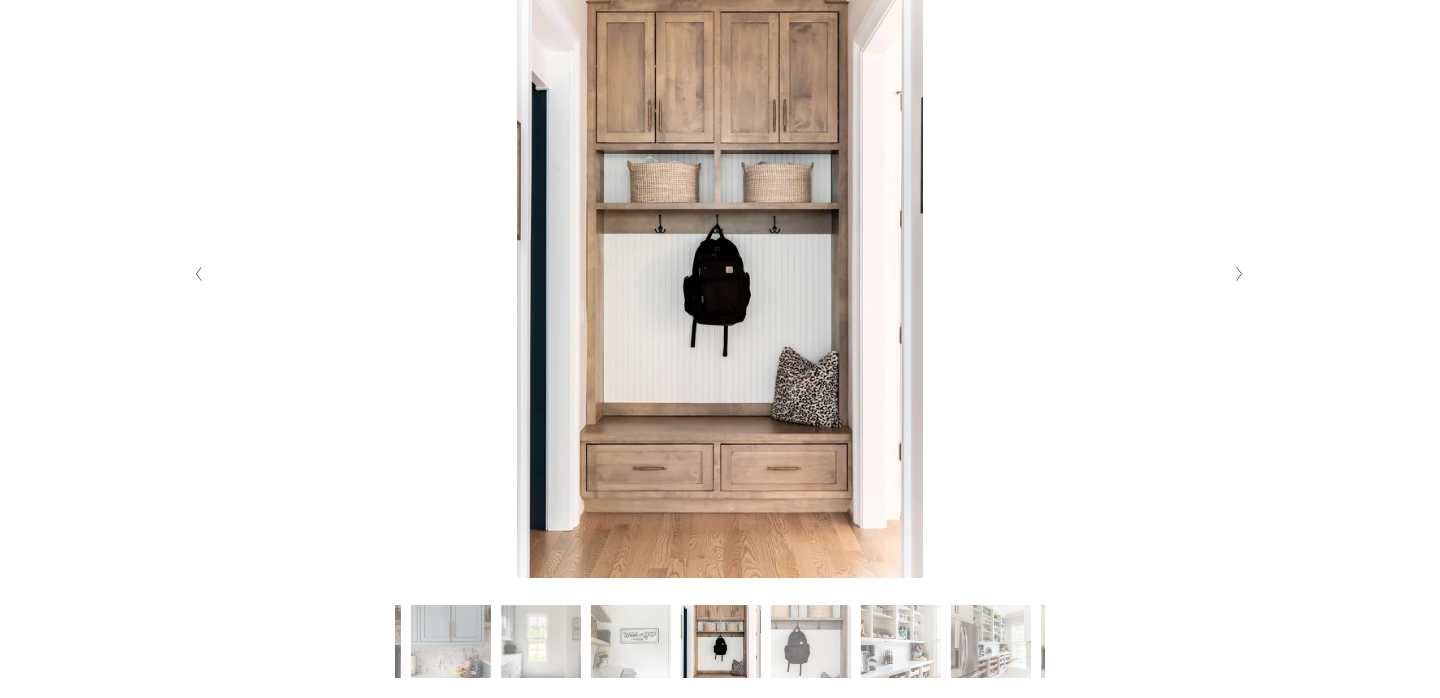 click at bounding box center [1240, 274] 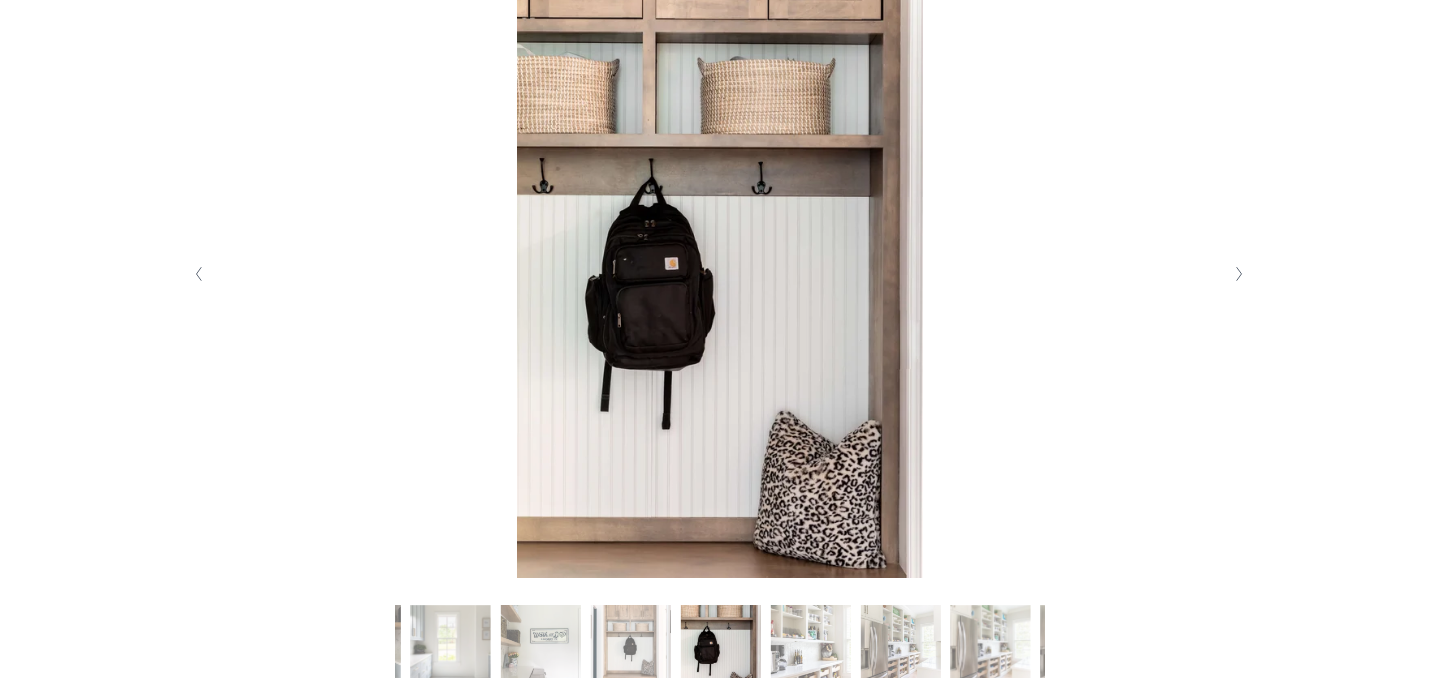 click at bounding box center [1240, 274] 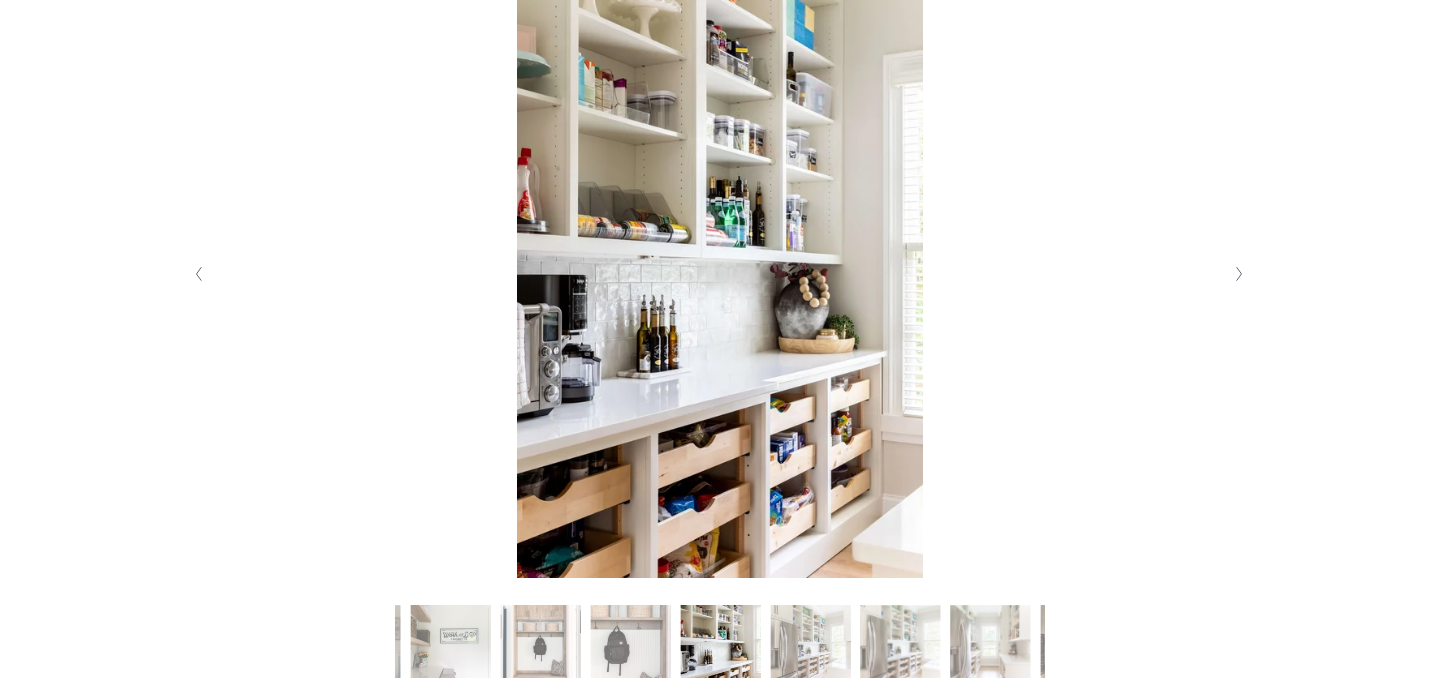 click at bounding box center (1240, 274) 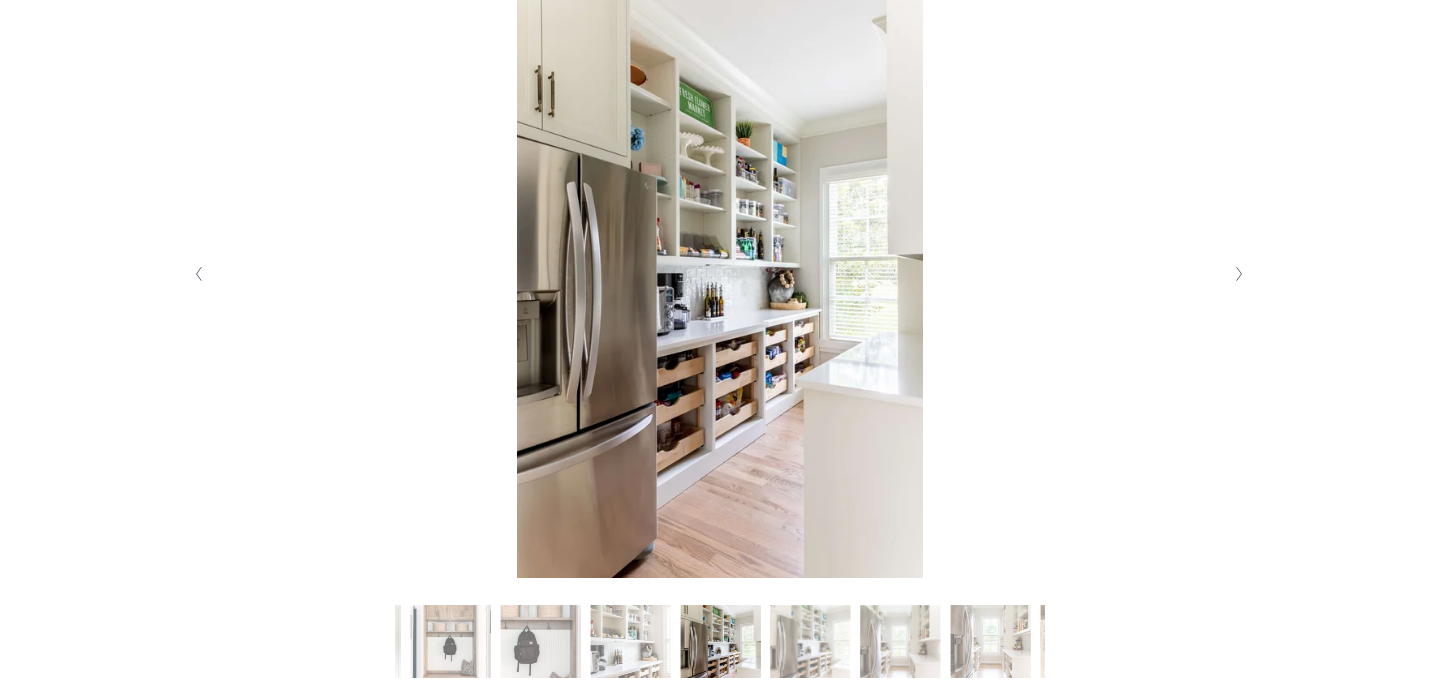 click at bounding box center (1240, 274) 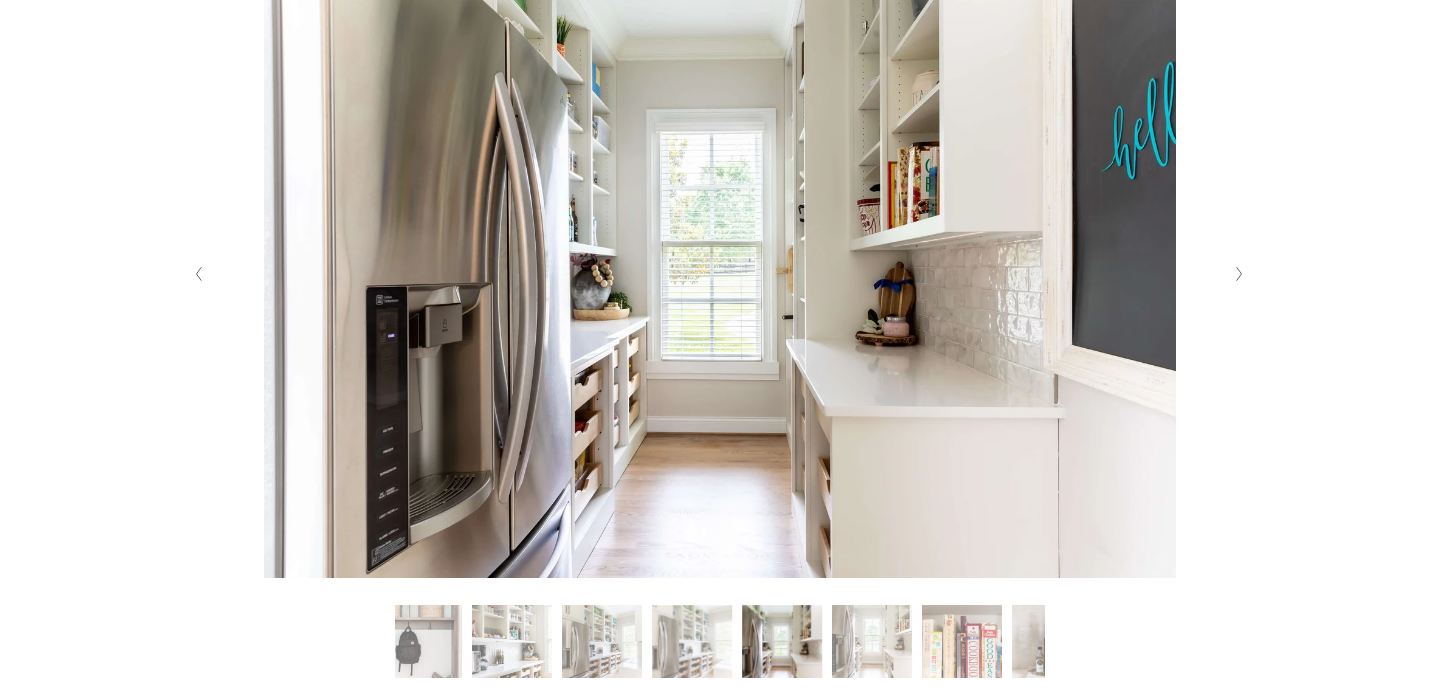 click at bounding box center [1240, 274] 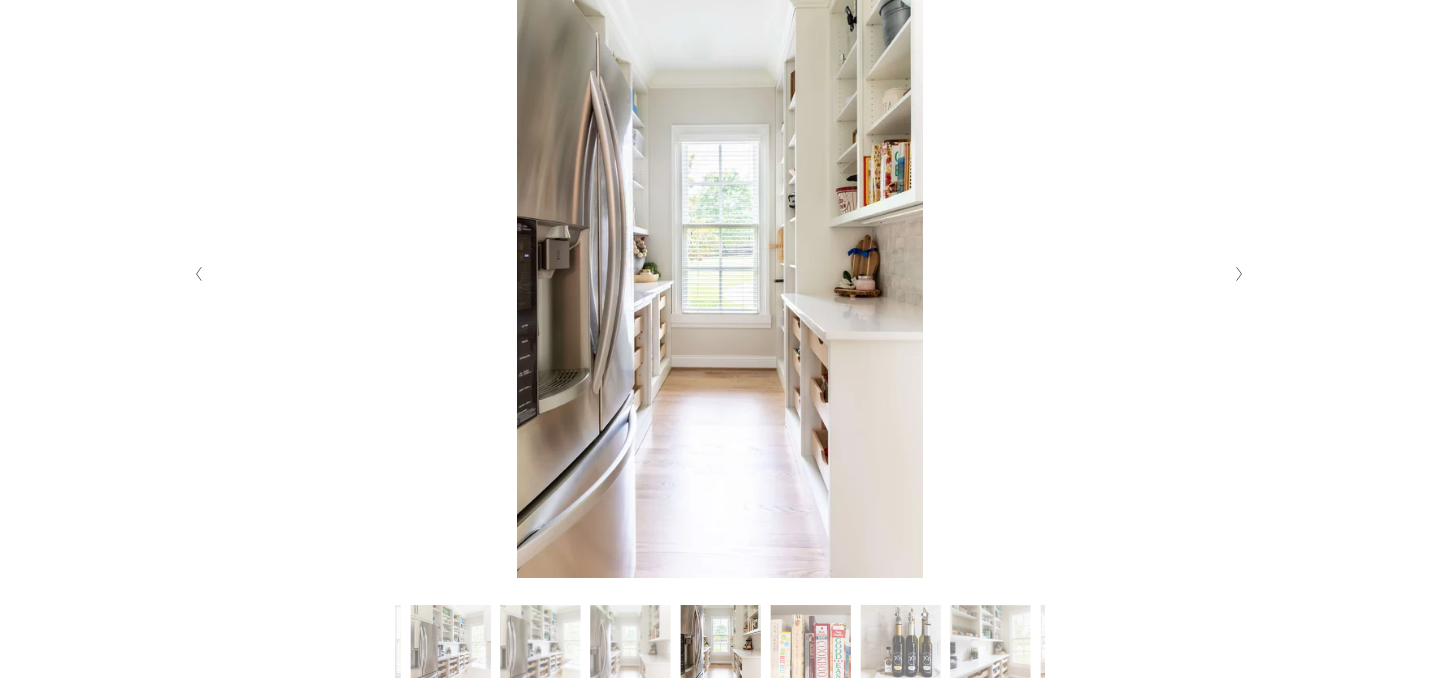 click at bounding box center (1240, 274) 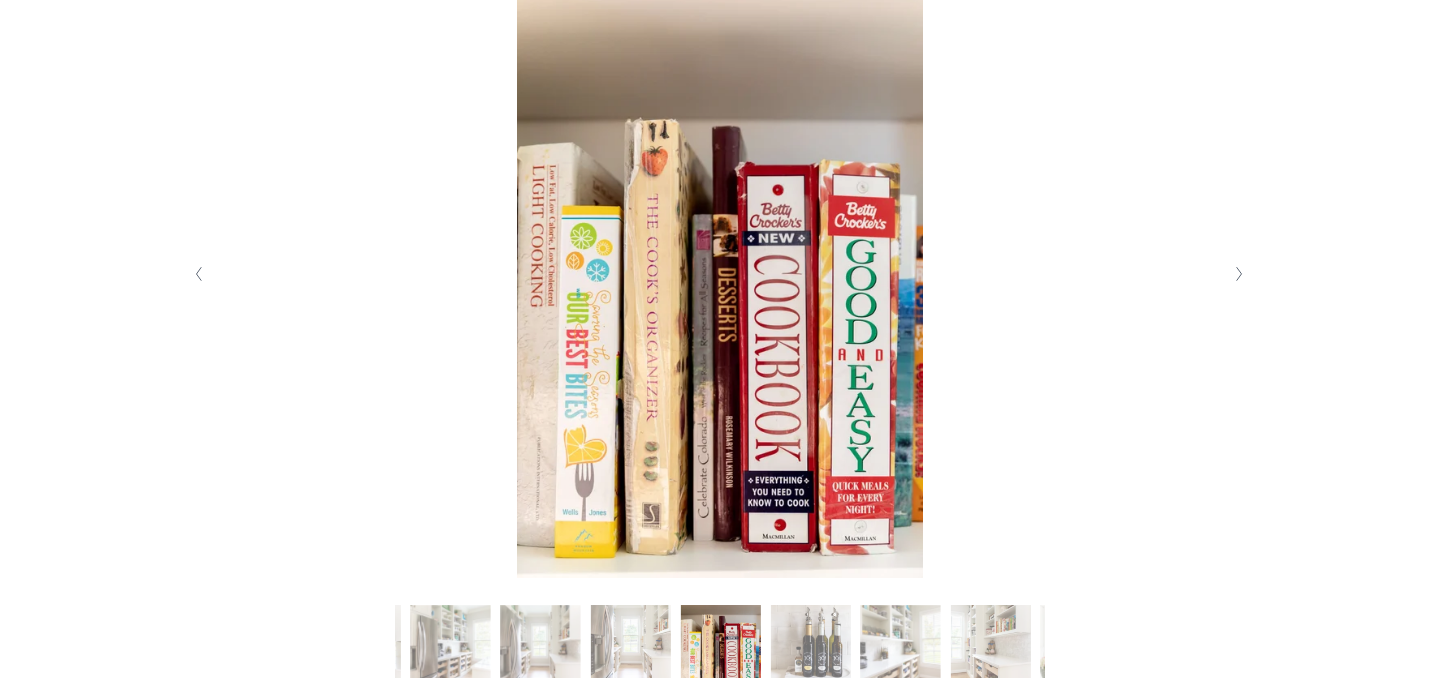click at bounding box center (1240, 274) 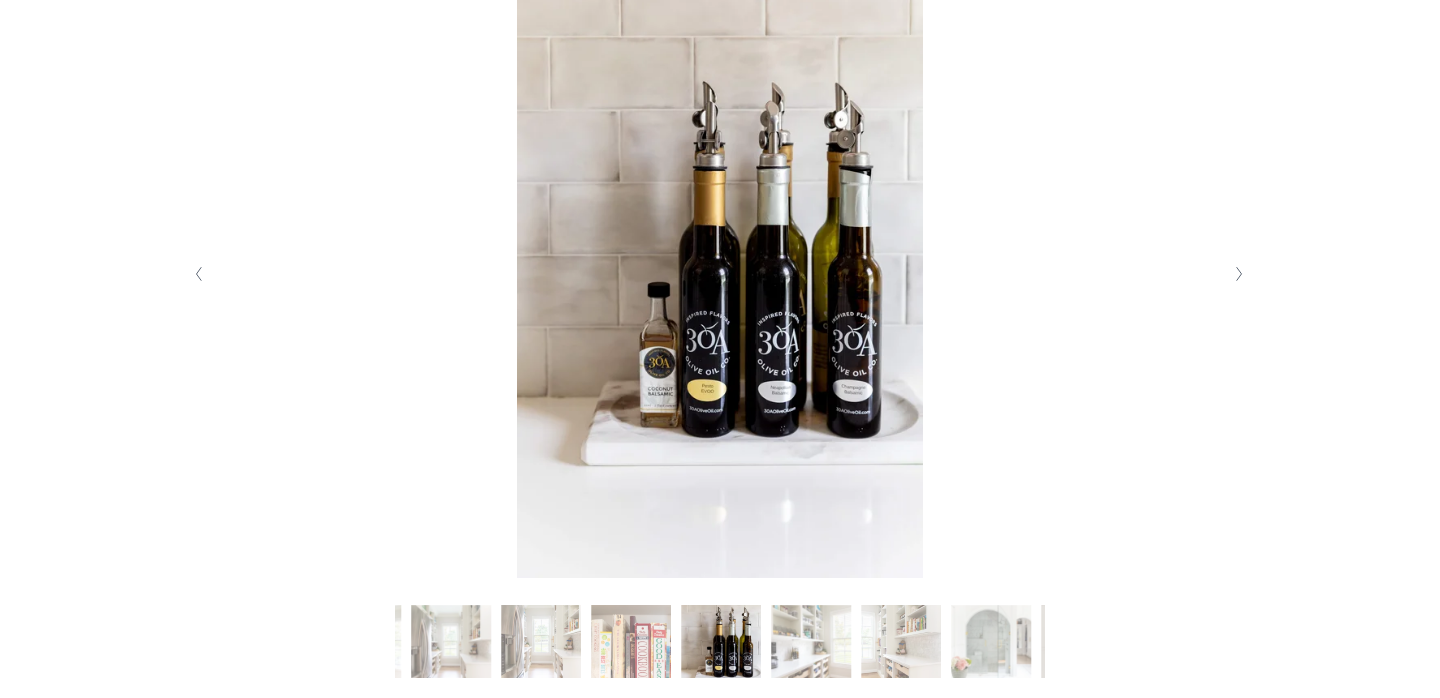 click at bounding box center (1240, 274) 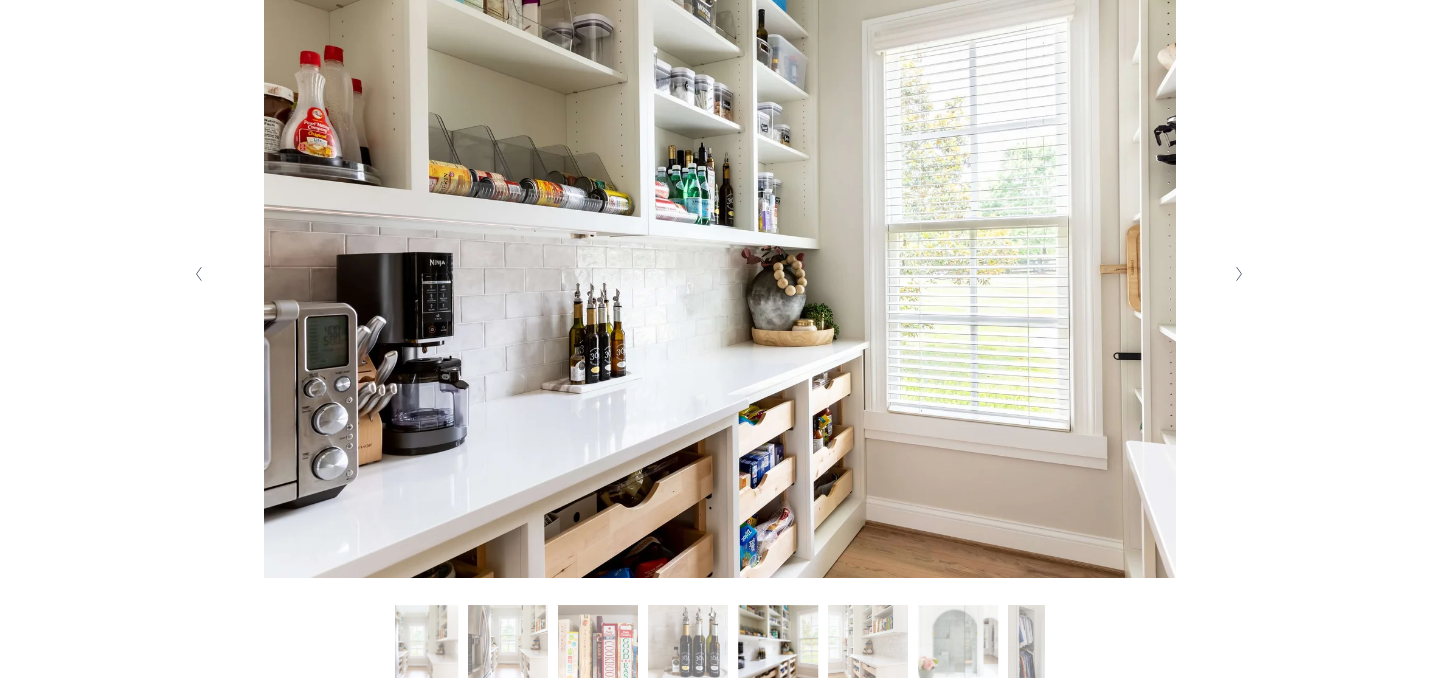 click at bounding box center (1240, 274) 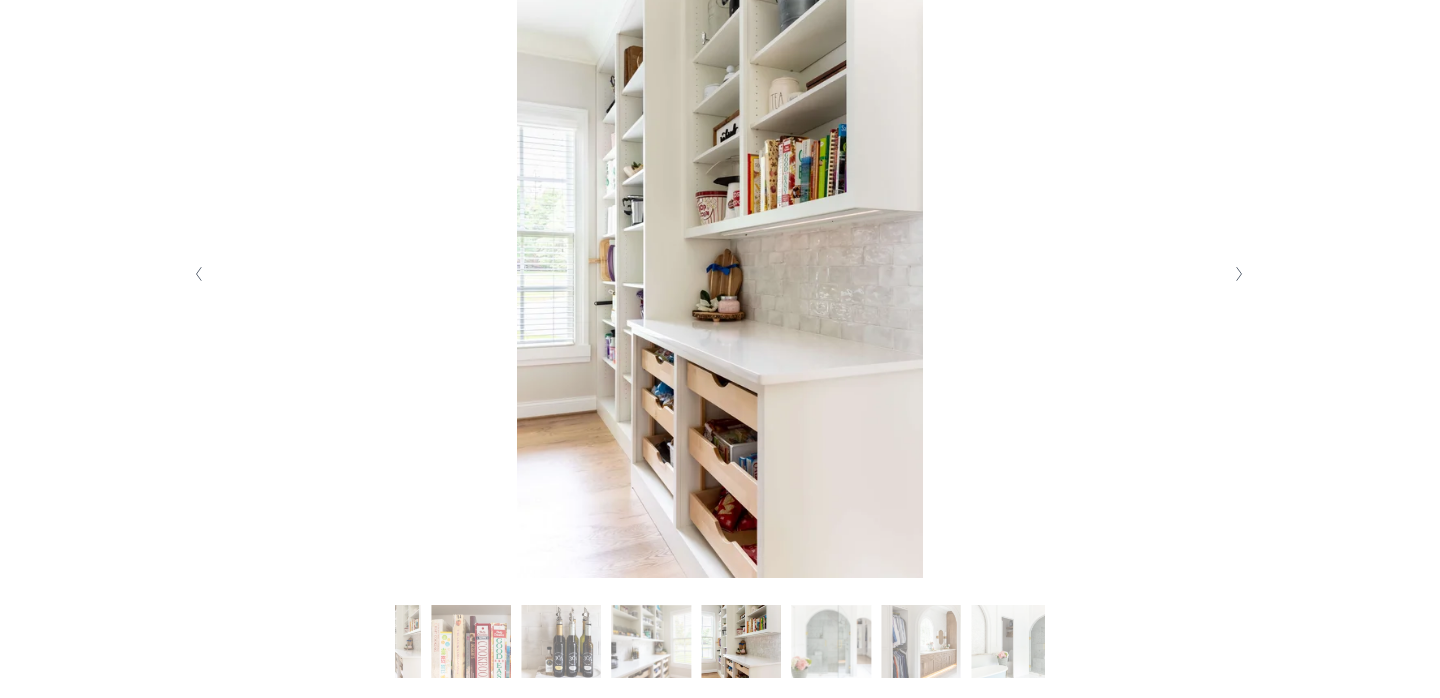 click at bounding box center [1240, 274] 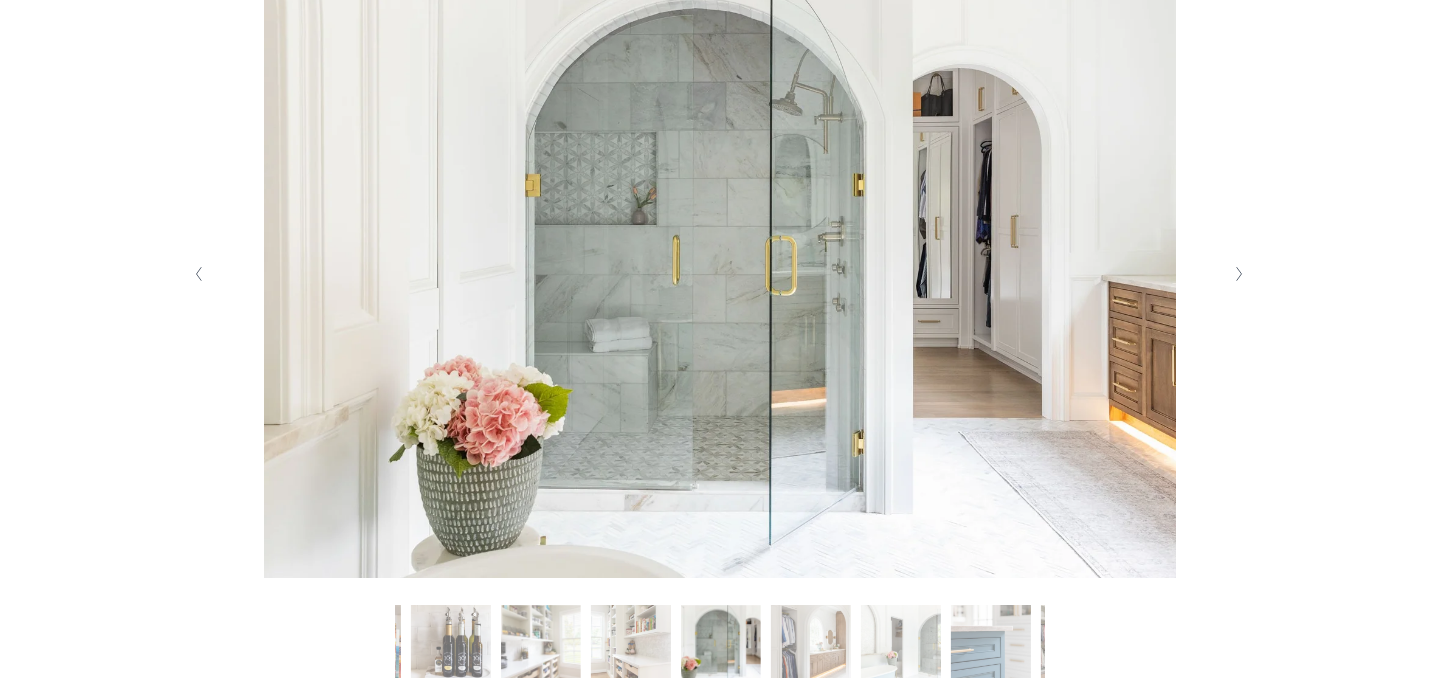 click at bounding box center (1240, 274) 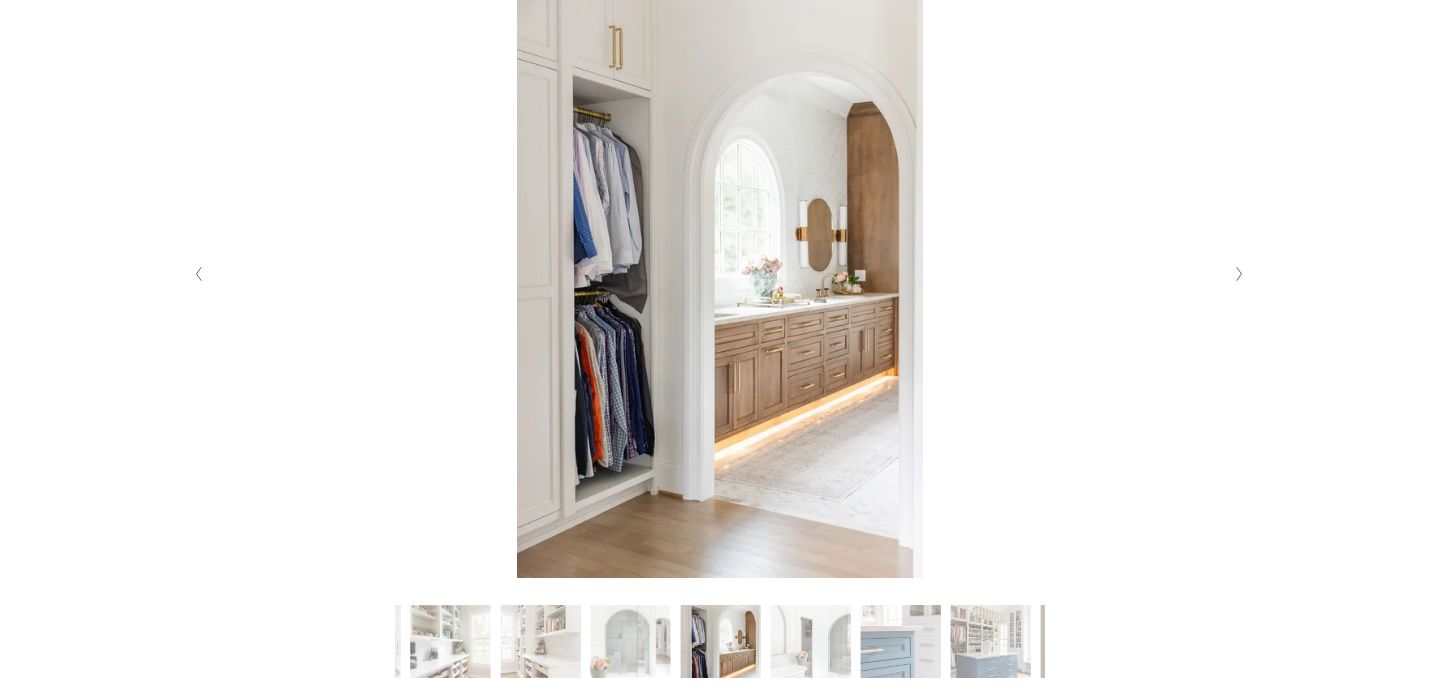 click at bounding box center (1240, 274) 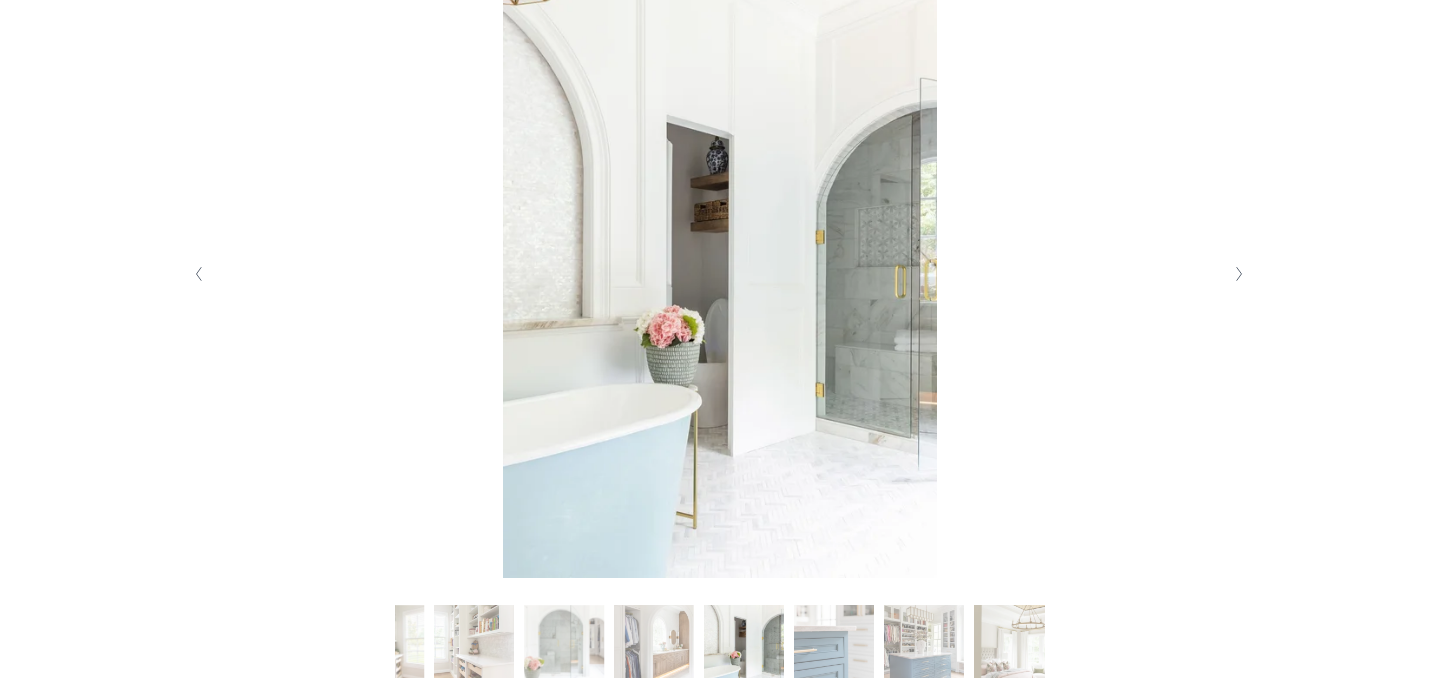 click at bounding box center (1240, 274) 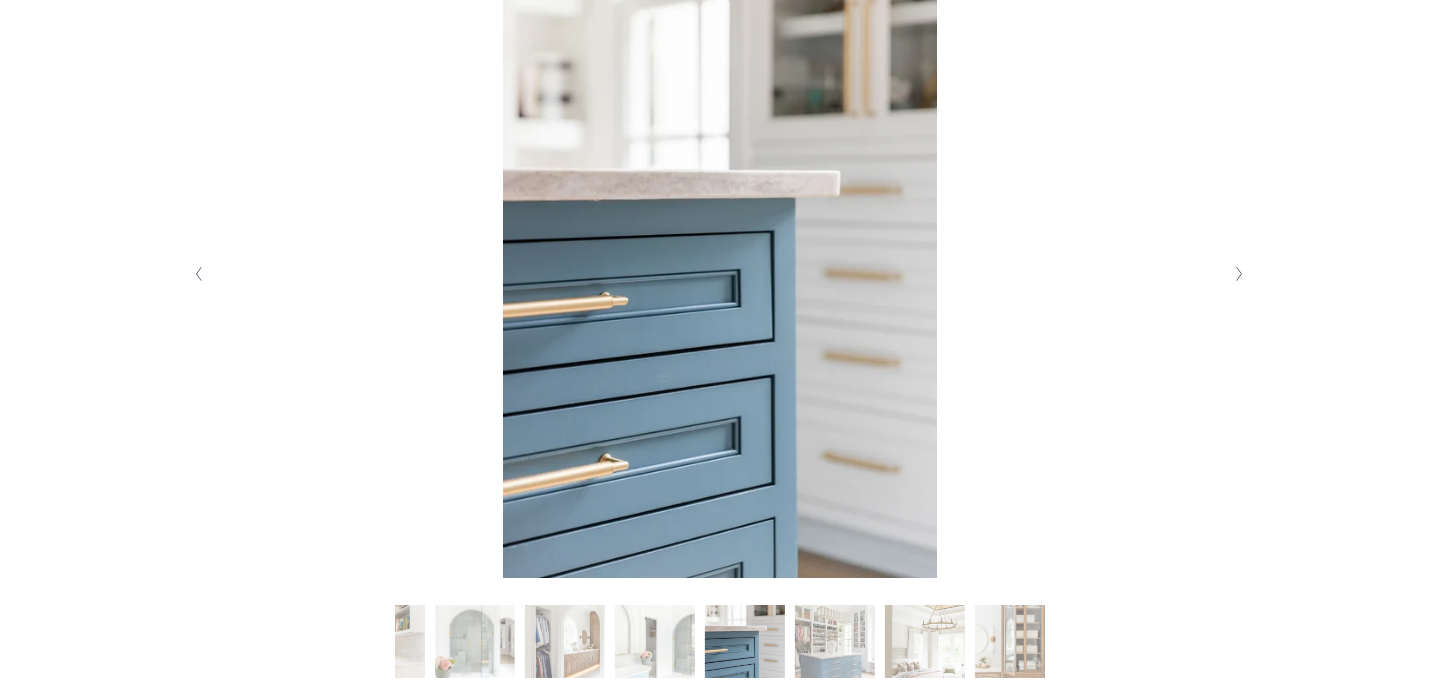click at bounding box center [1240, 274] 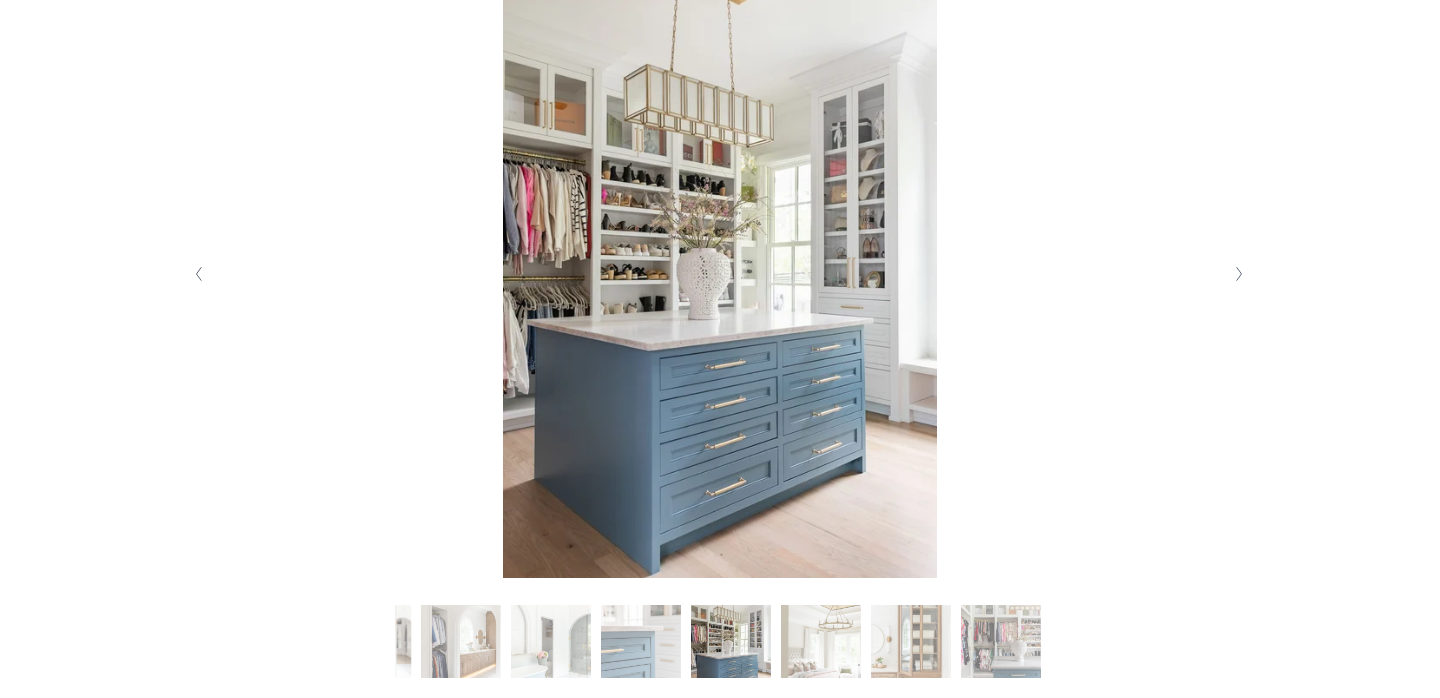 click at bounding box center (1240, 274) 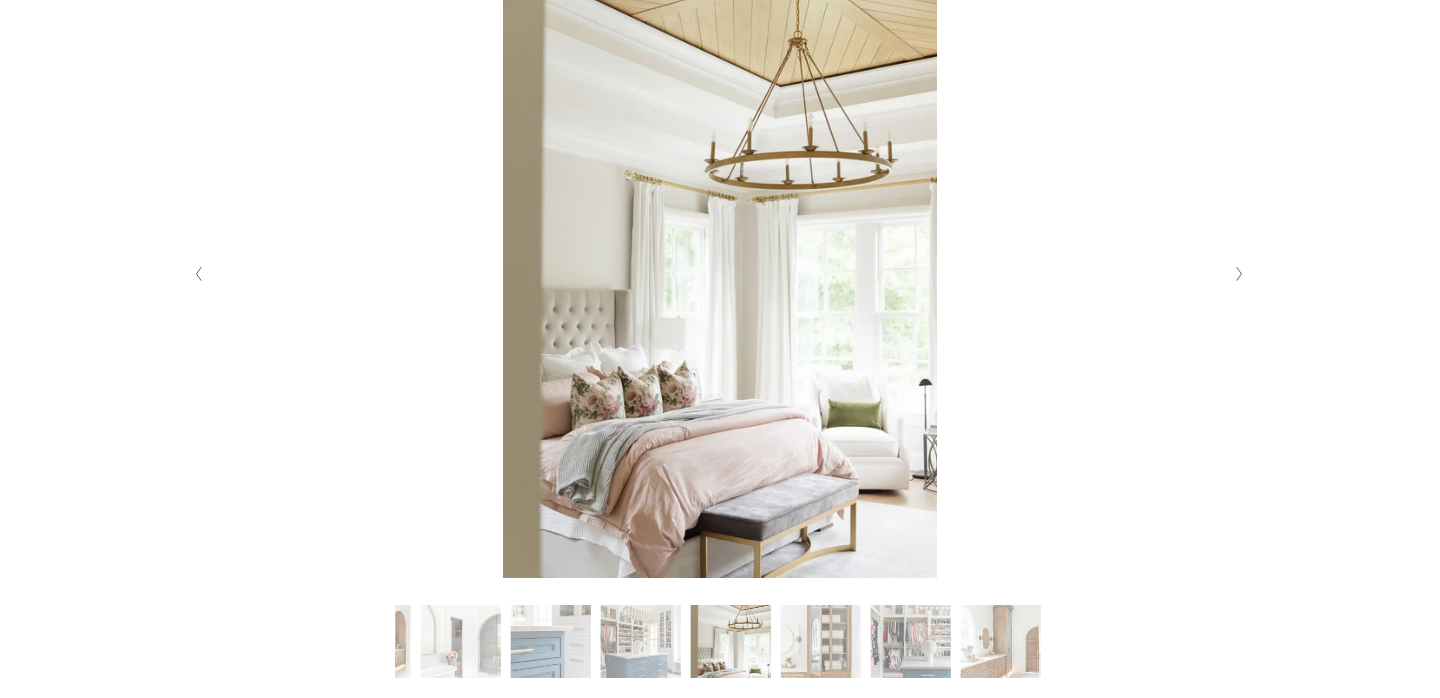 click at bounding box center [1240, 274] 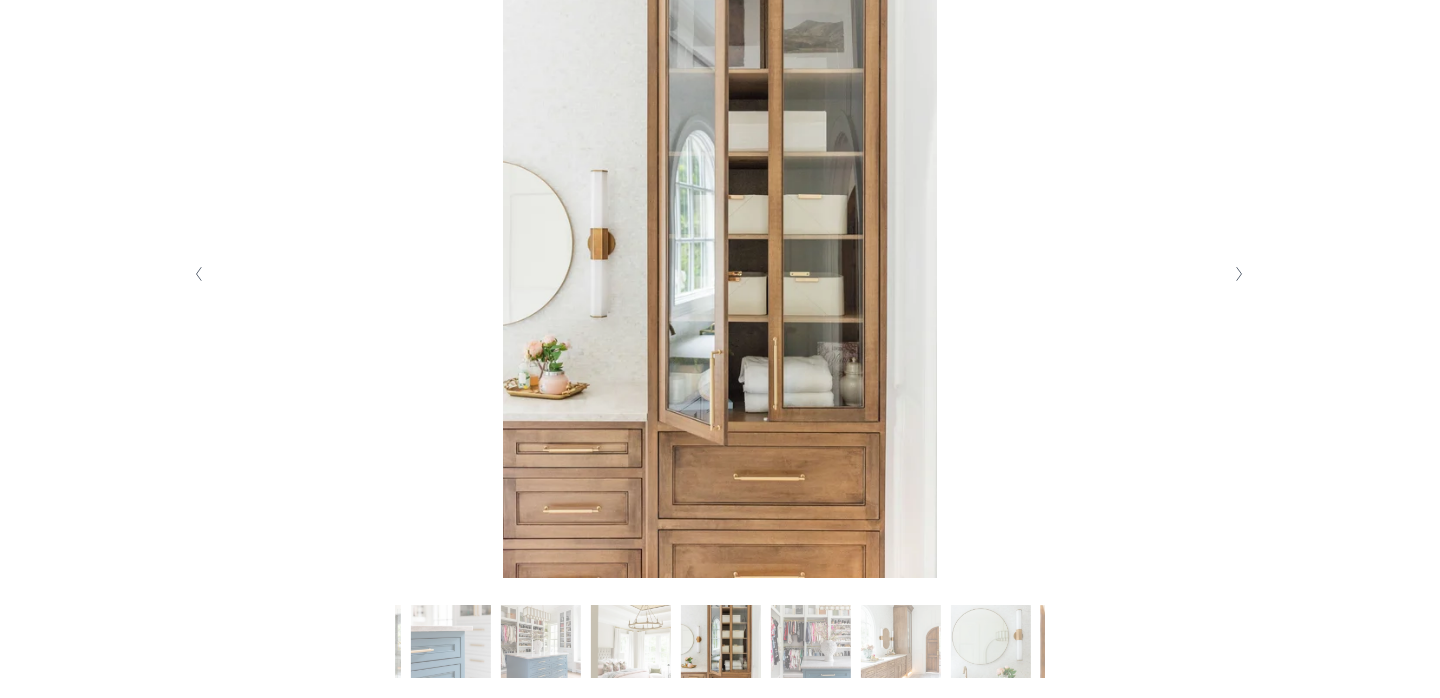 click at bounding box center [1240, 274] 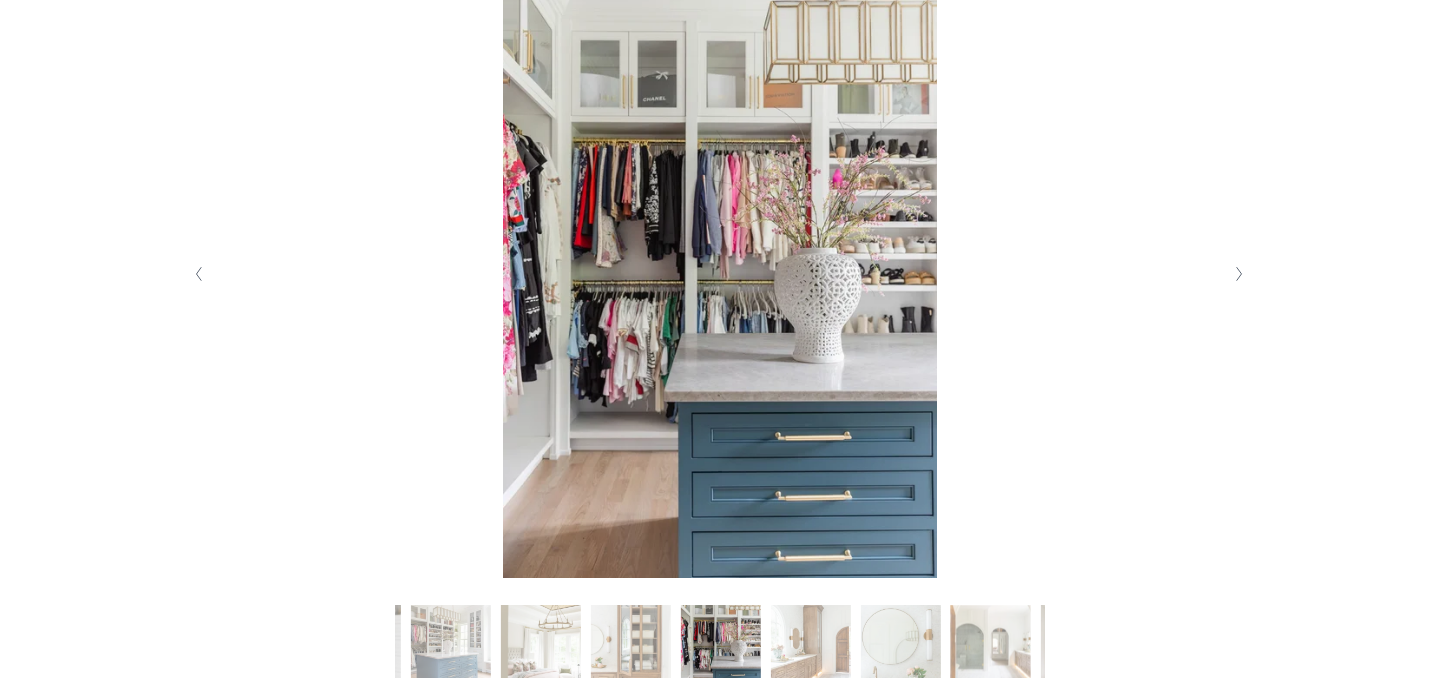 click at bounding box center (1240, 274) 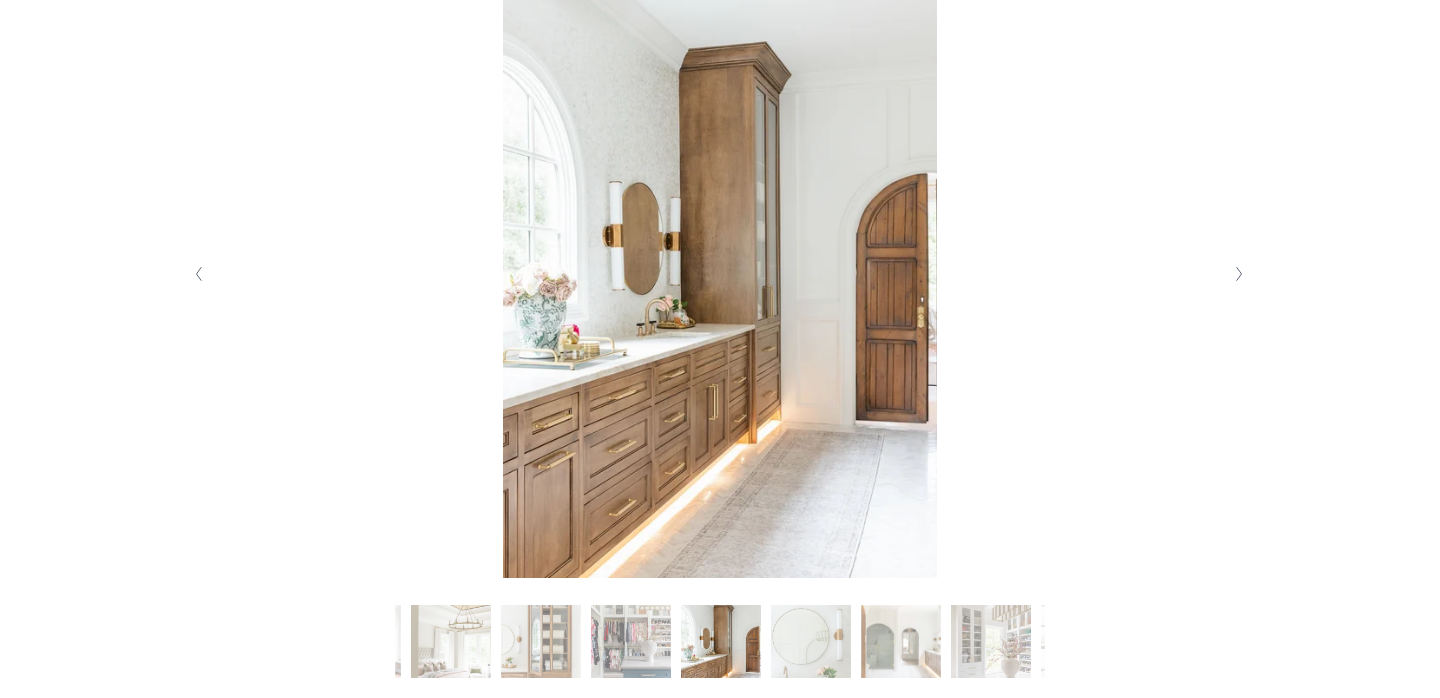 click at bounding box center [1240, 274] 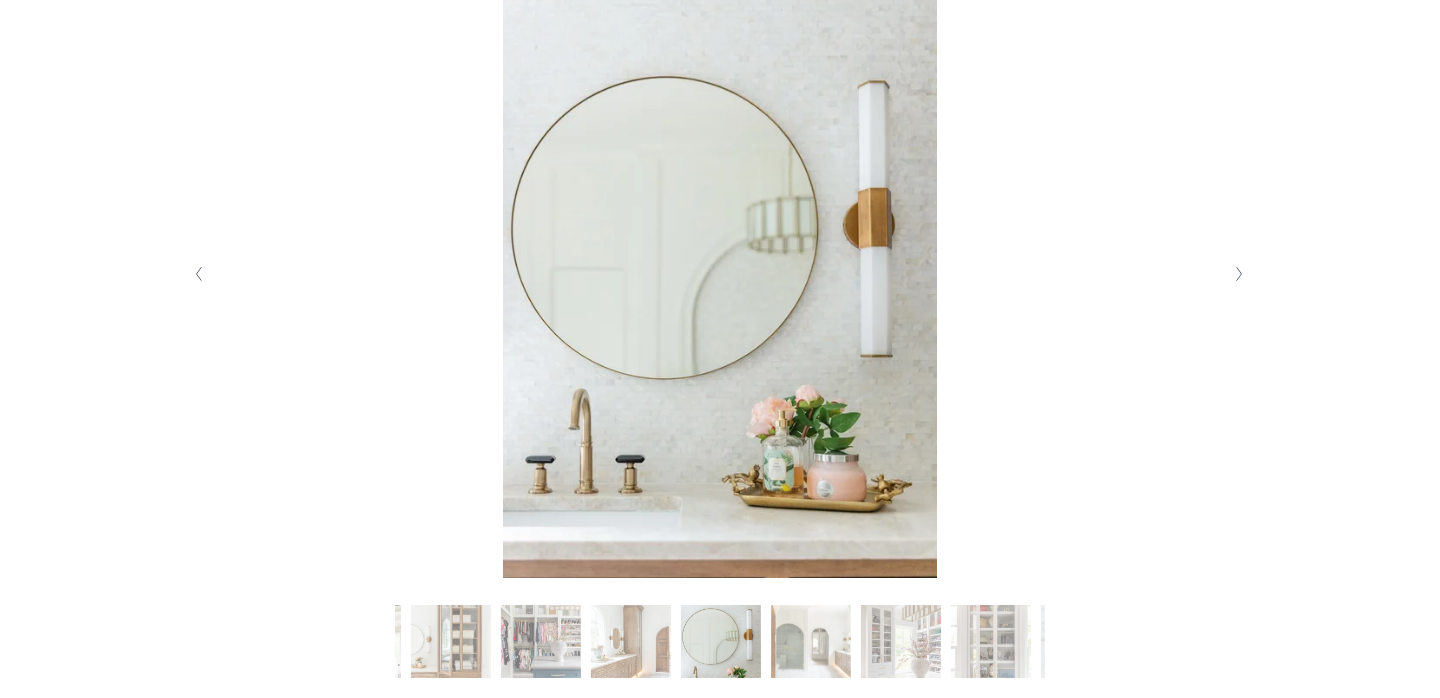 click at bounding box center [1240, 274] 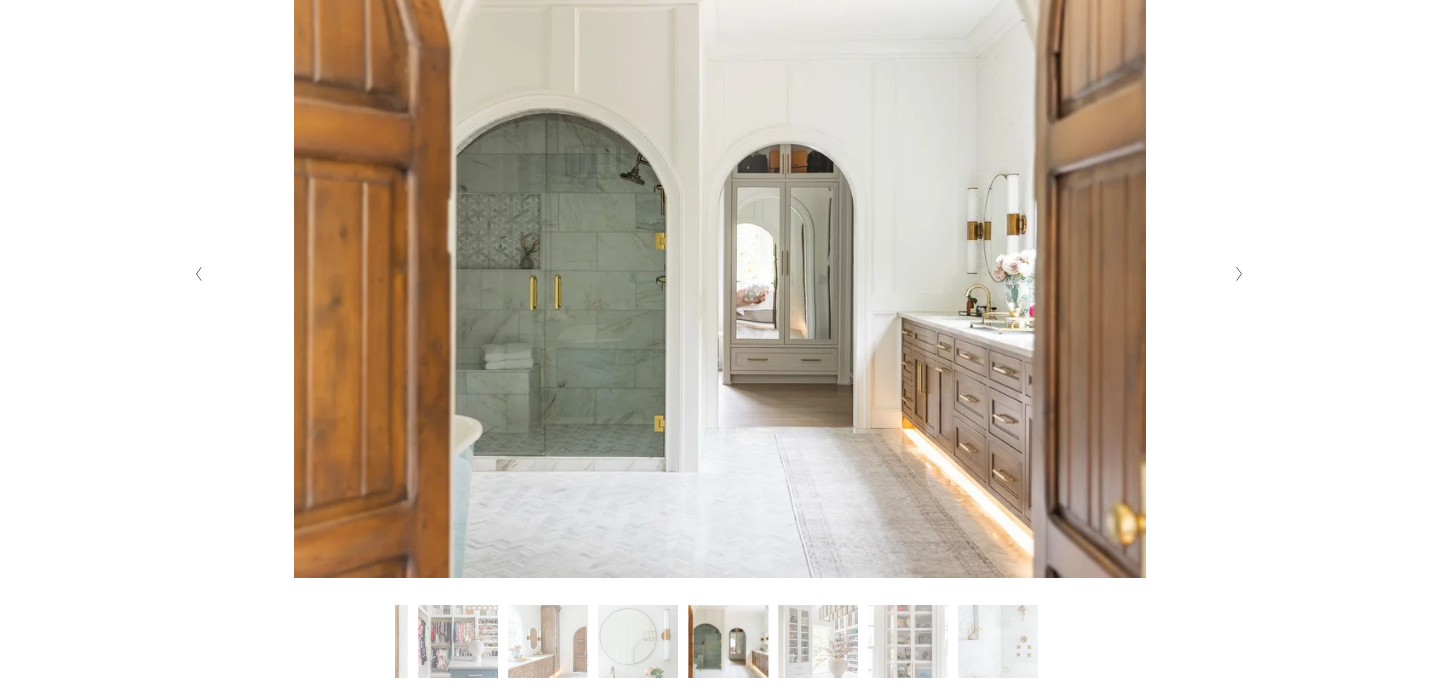 click at bounding box center (1240, 274) 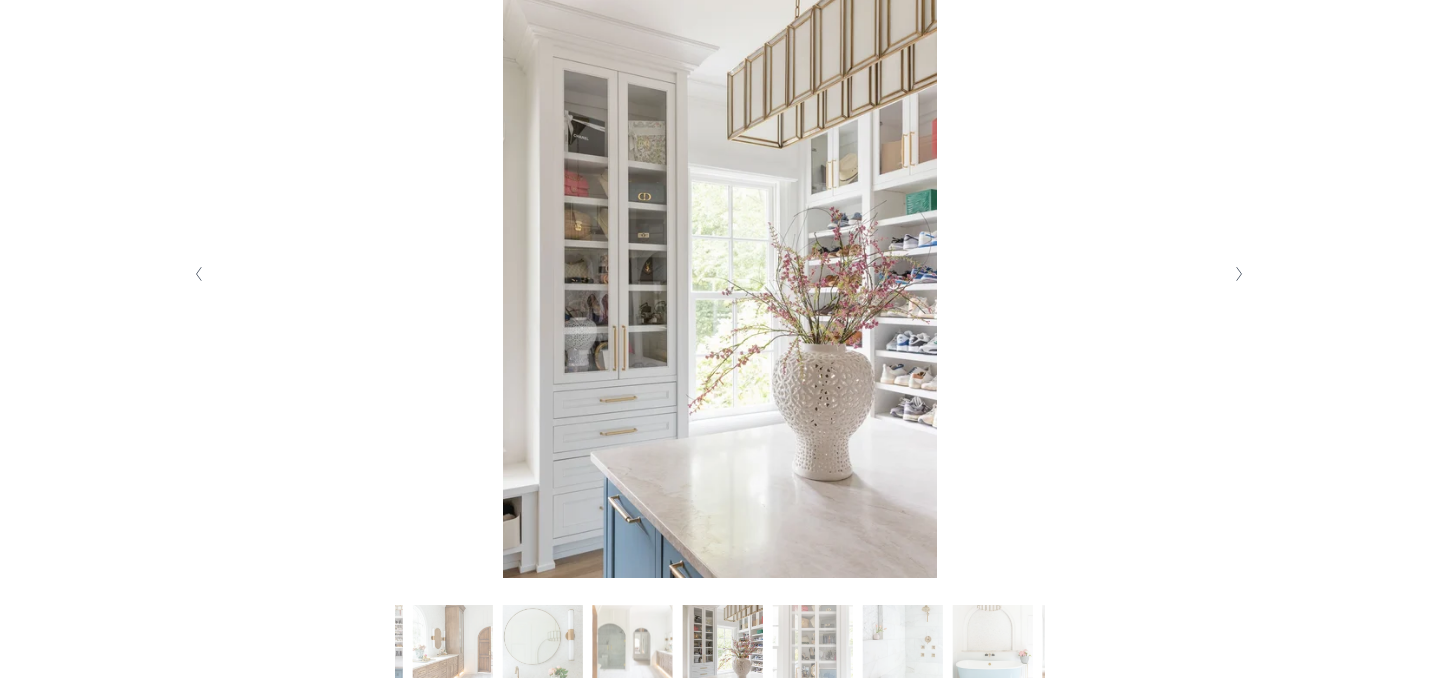click at bounding box center [1240, 274] 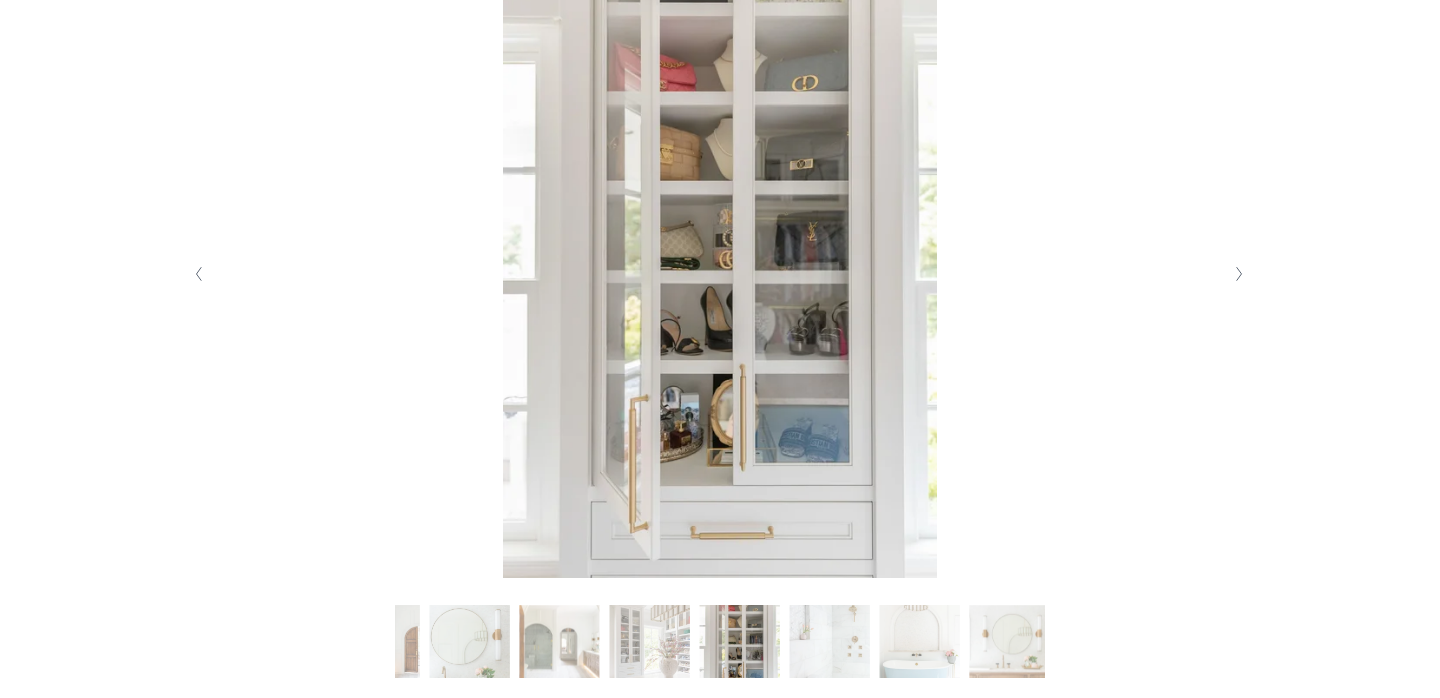click at bounding box center [1240, 274] 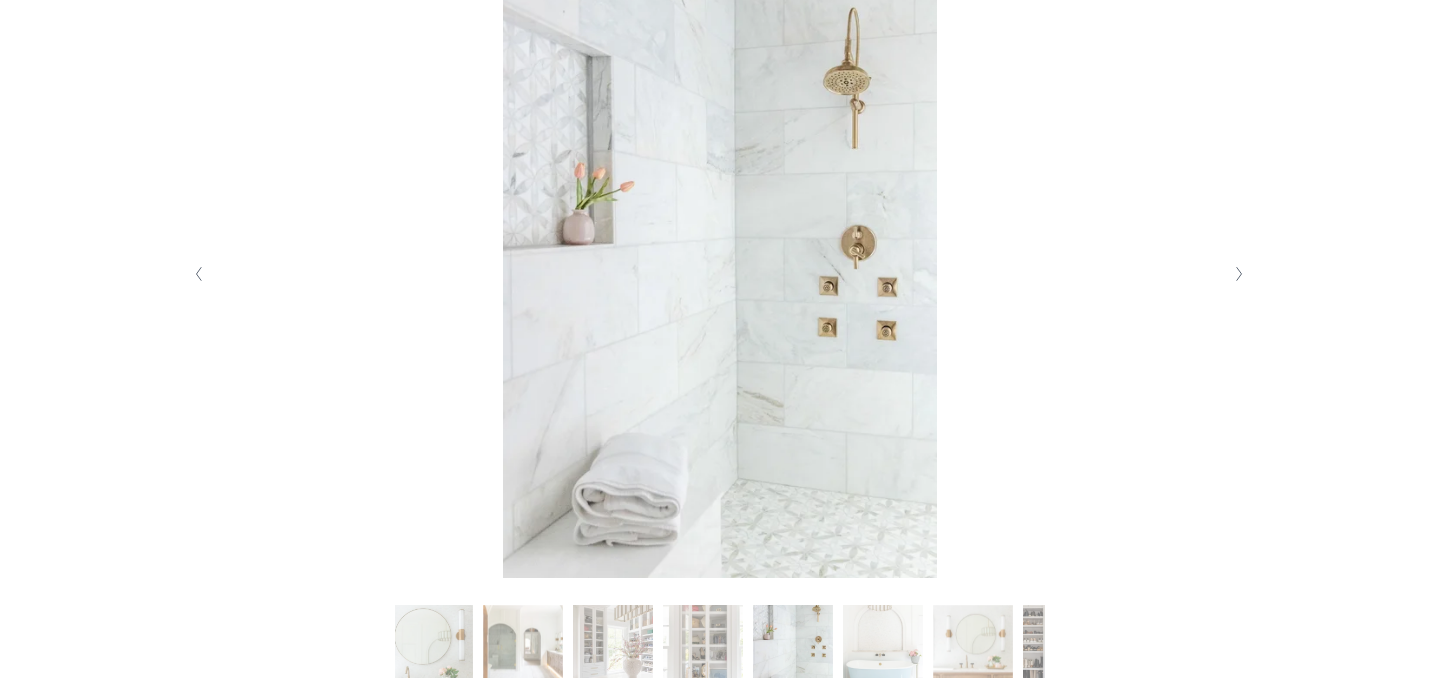 click at bounding box center [1240, 274] 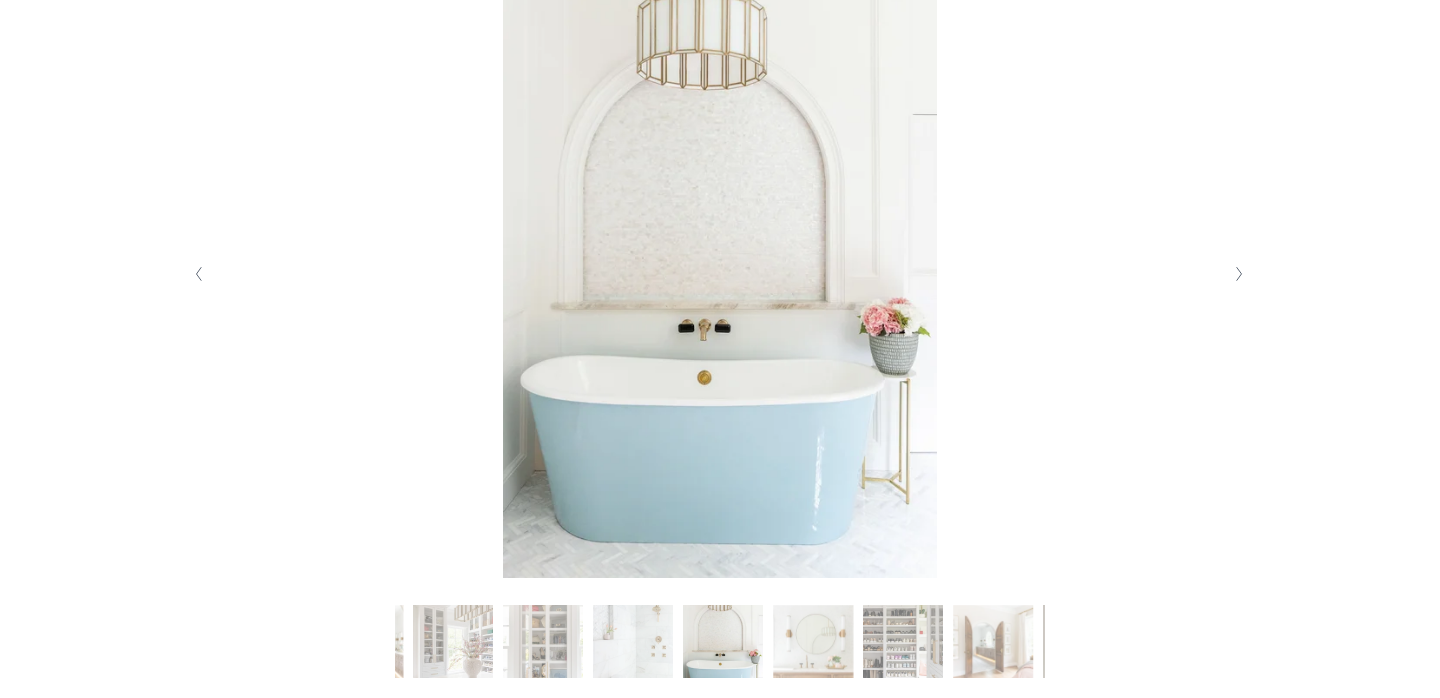 click at bounding box center [1240, 274] 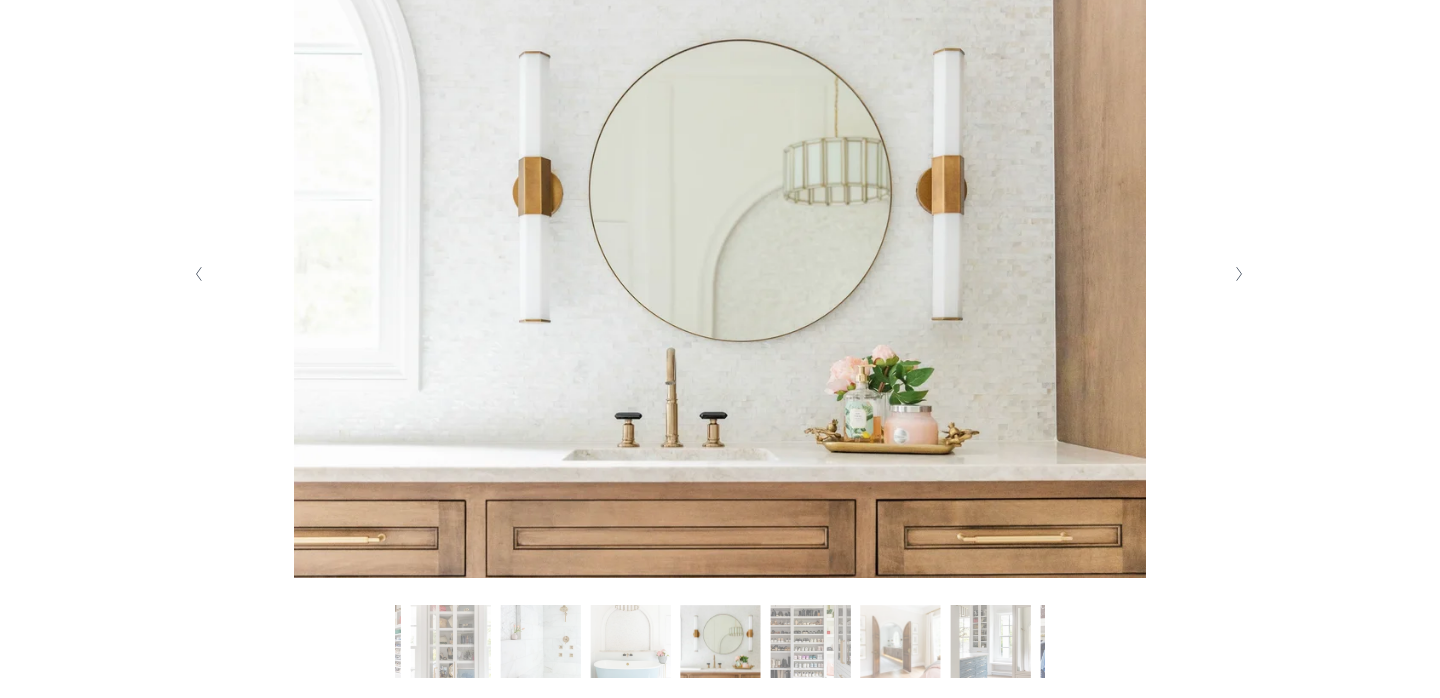click at bounding box center (1240, 274) 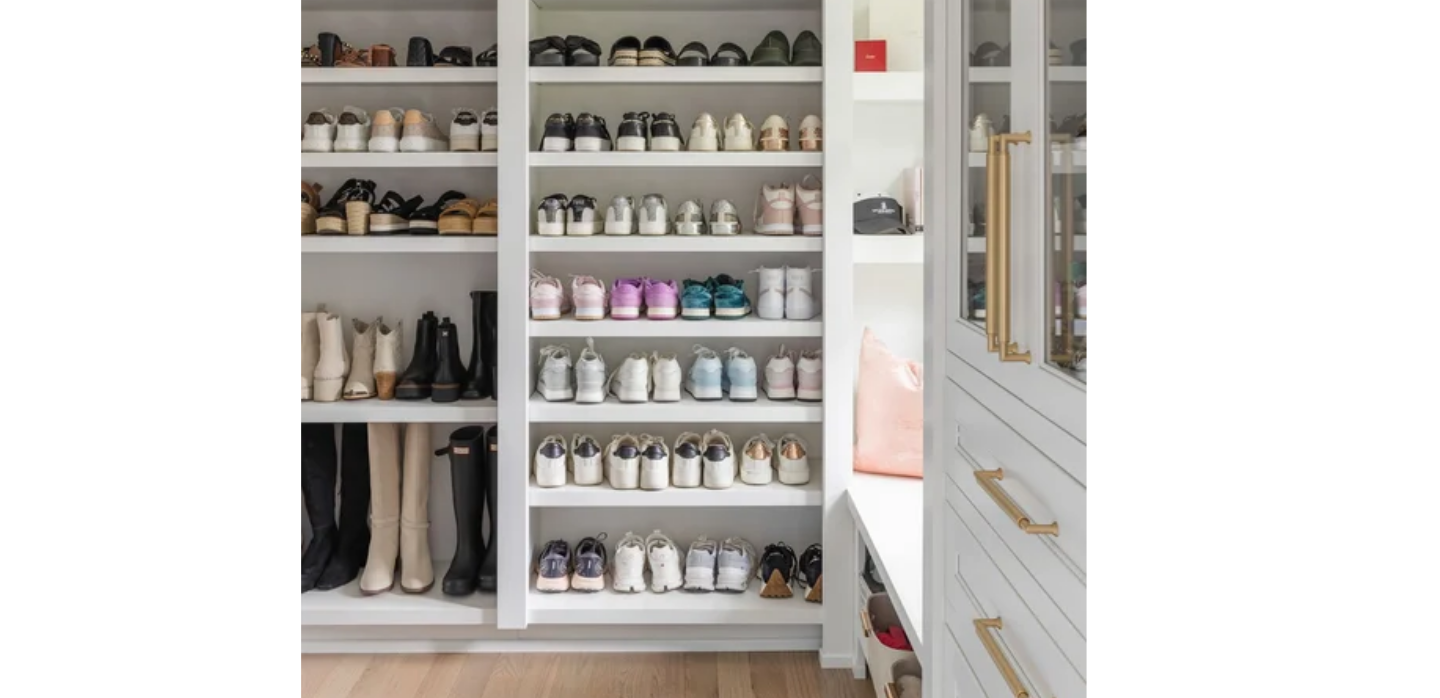 scroll, scrollTop: 433, scrollLeft: 0, axis: vertical 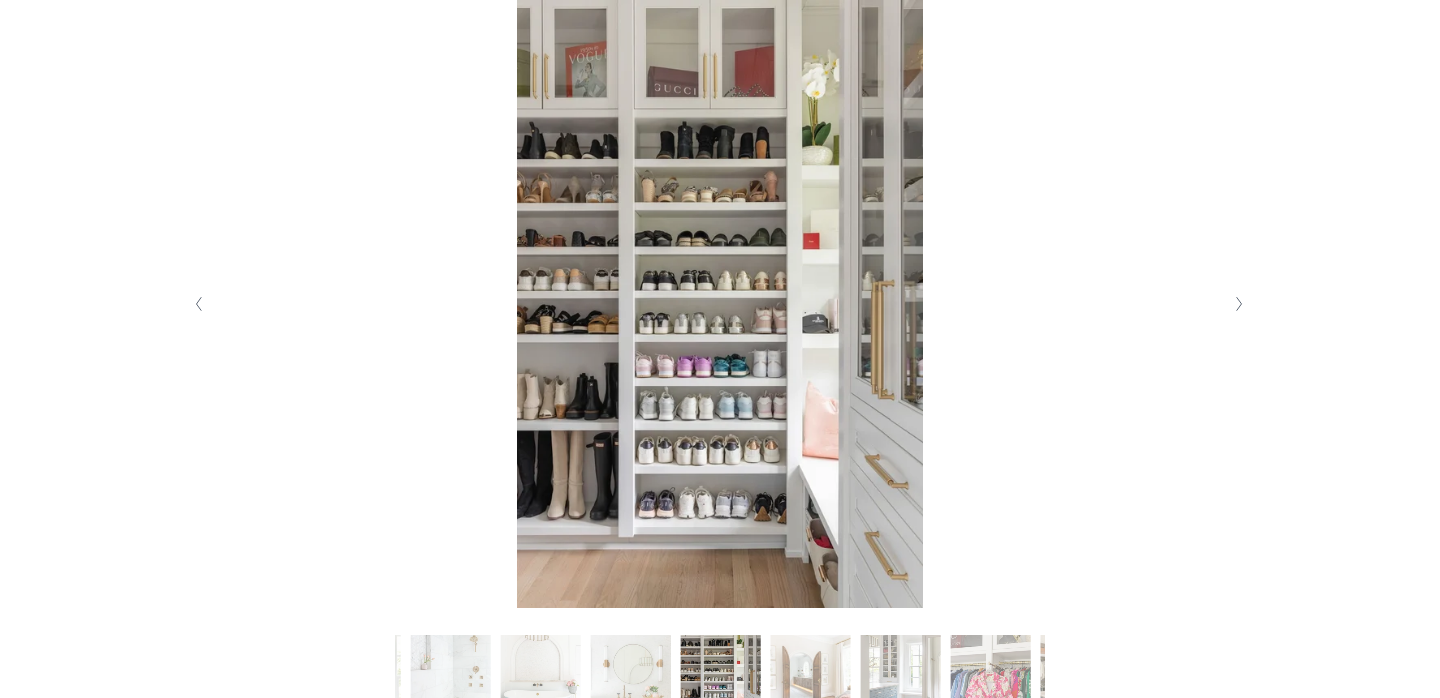 click at bounding box center (1240, 304) 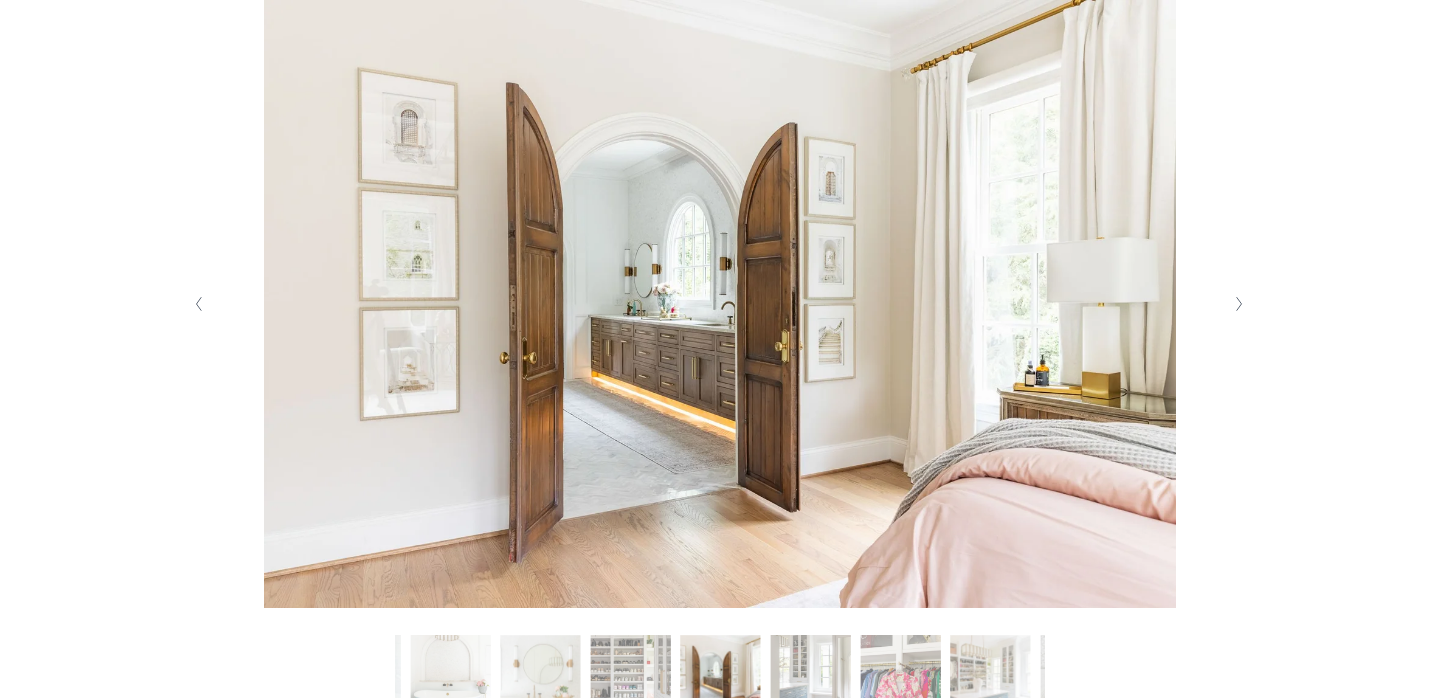 click at bounding box center (1240, 304) 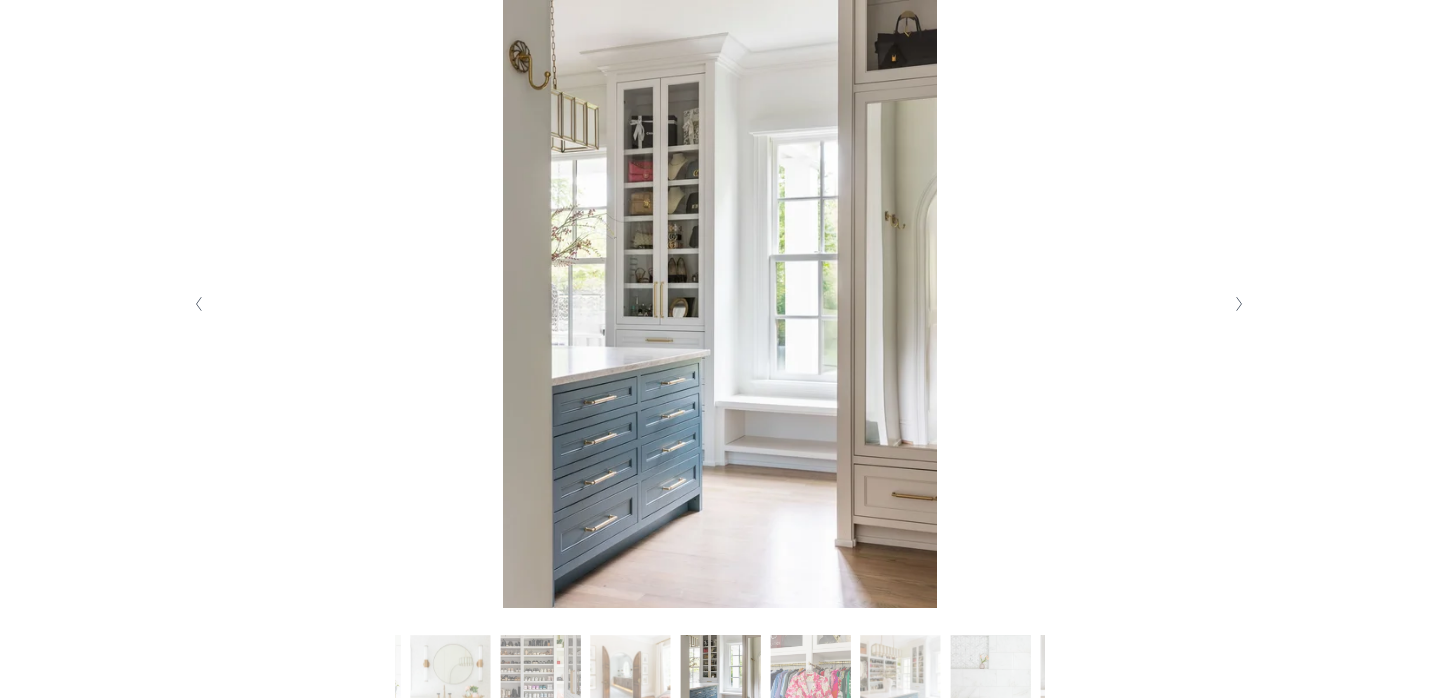 click at bounding box center [1240, 304] 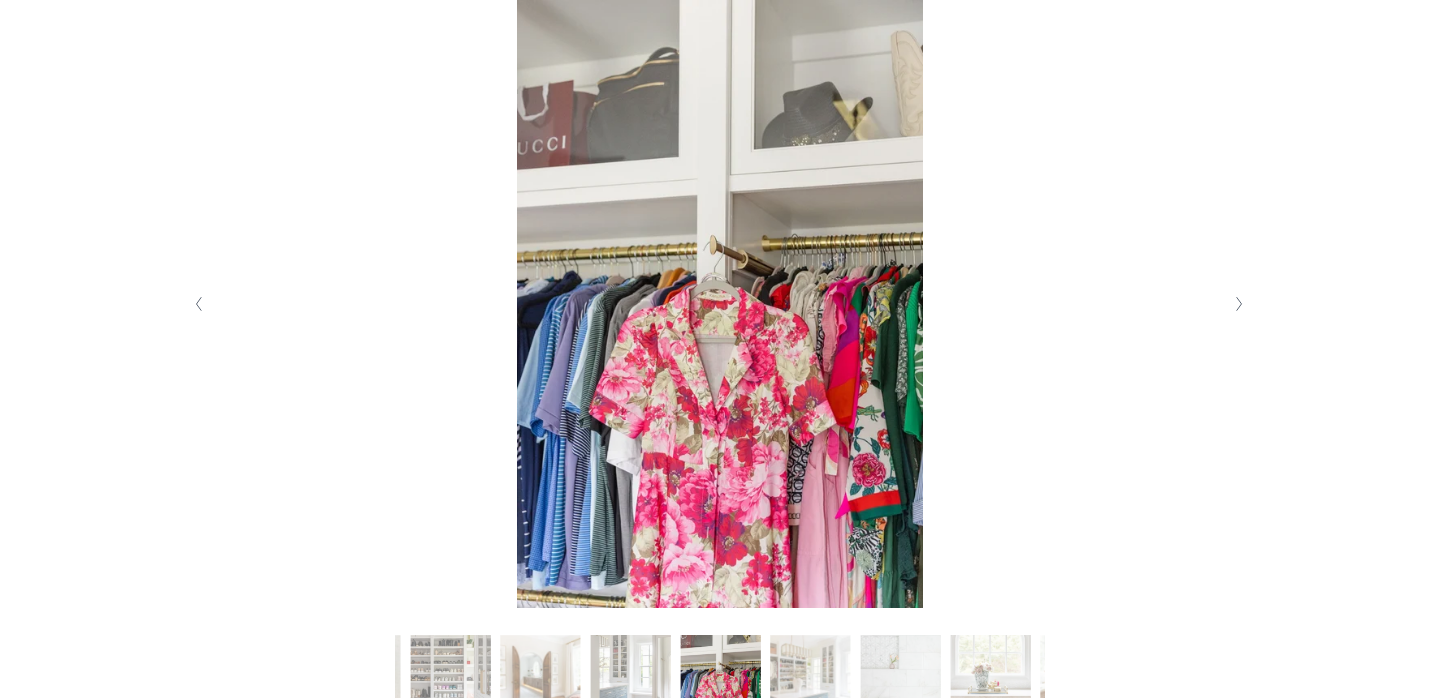 click at bounding box center [1240, 304] 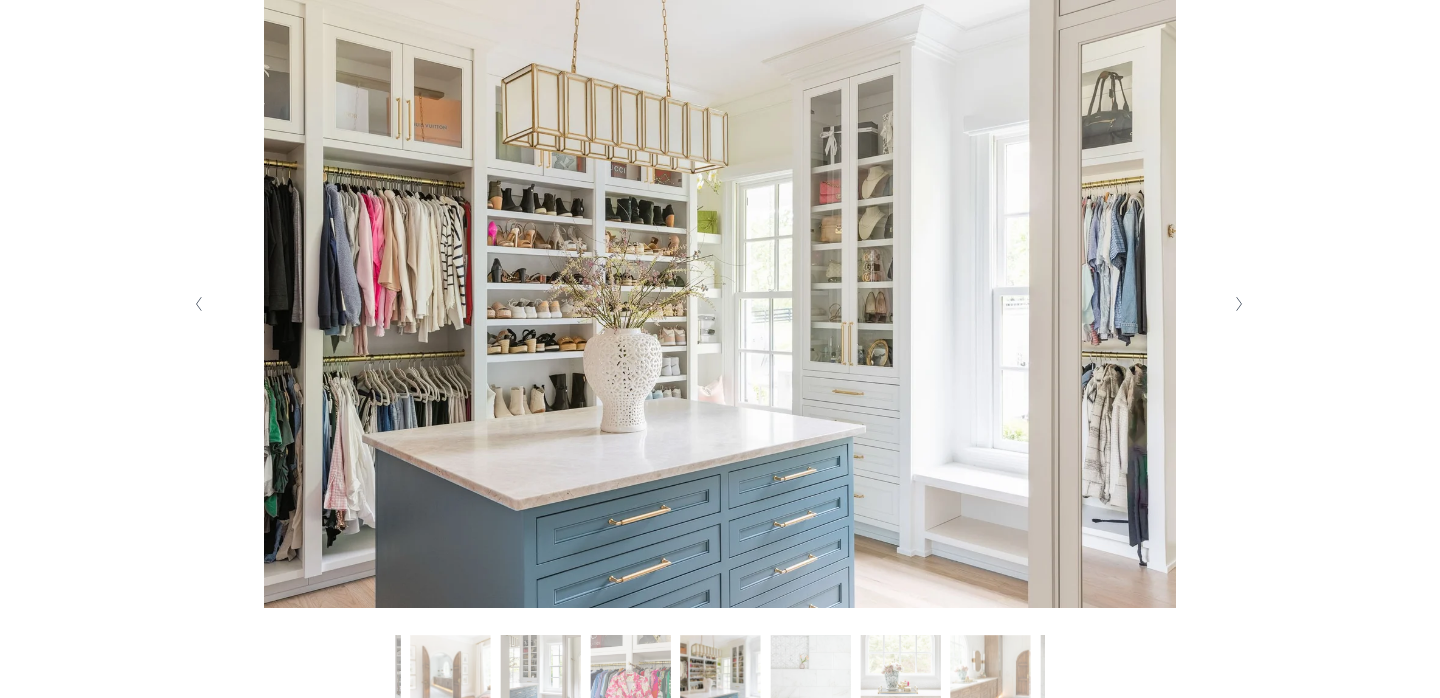 click at bounding box center [1240, 304] 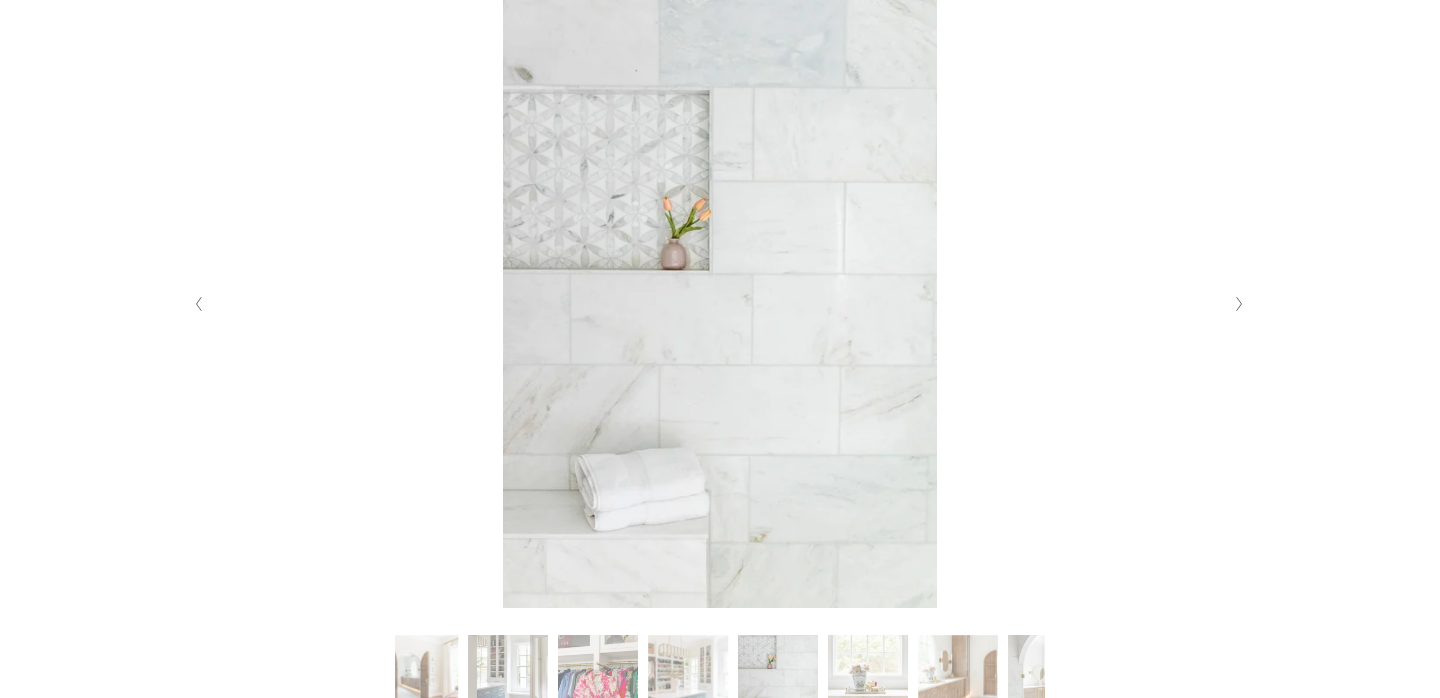 click at bounding box center (1240, 304) 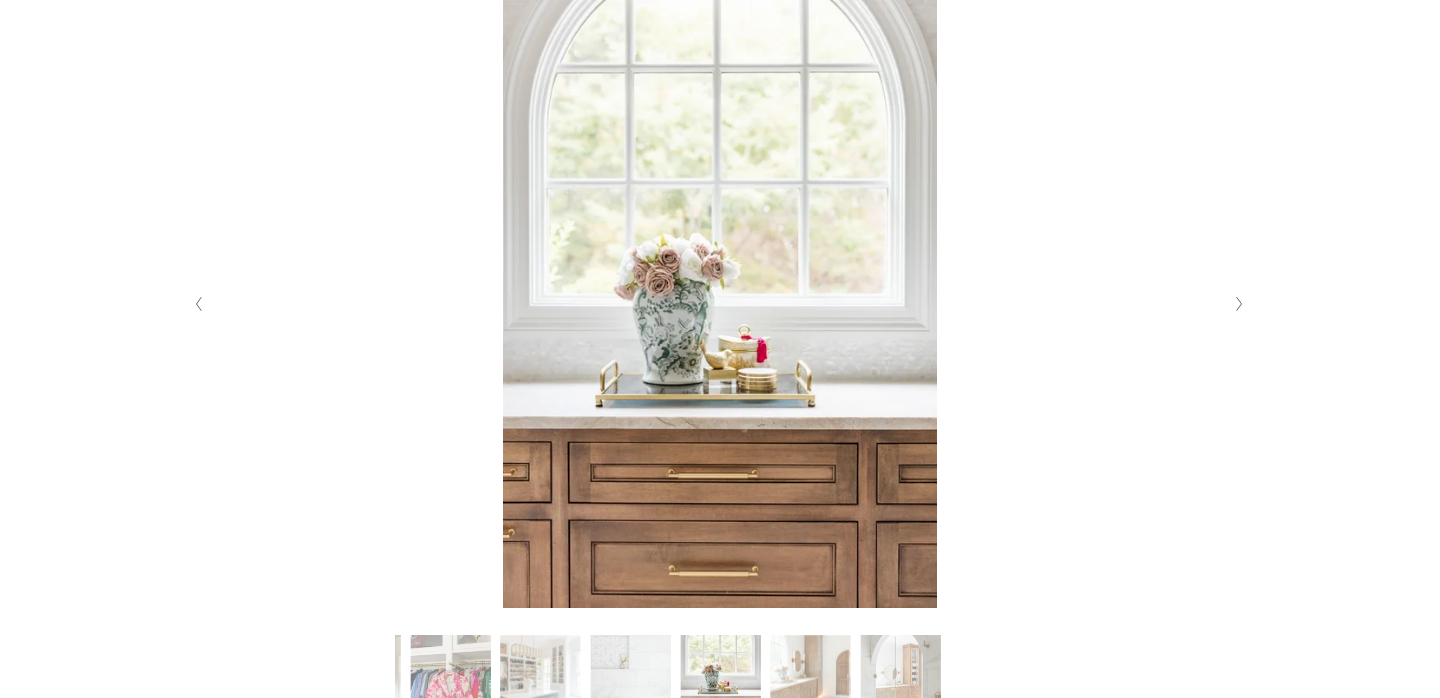 click at bounding box center [1240, 304] 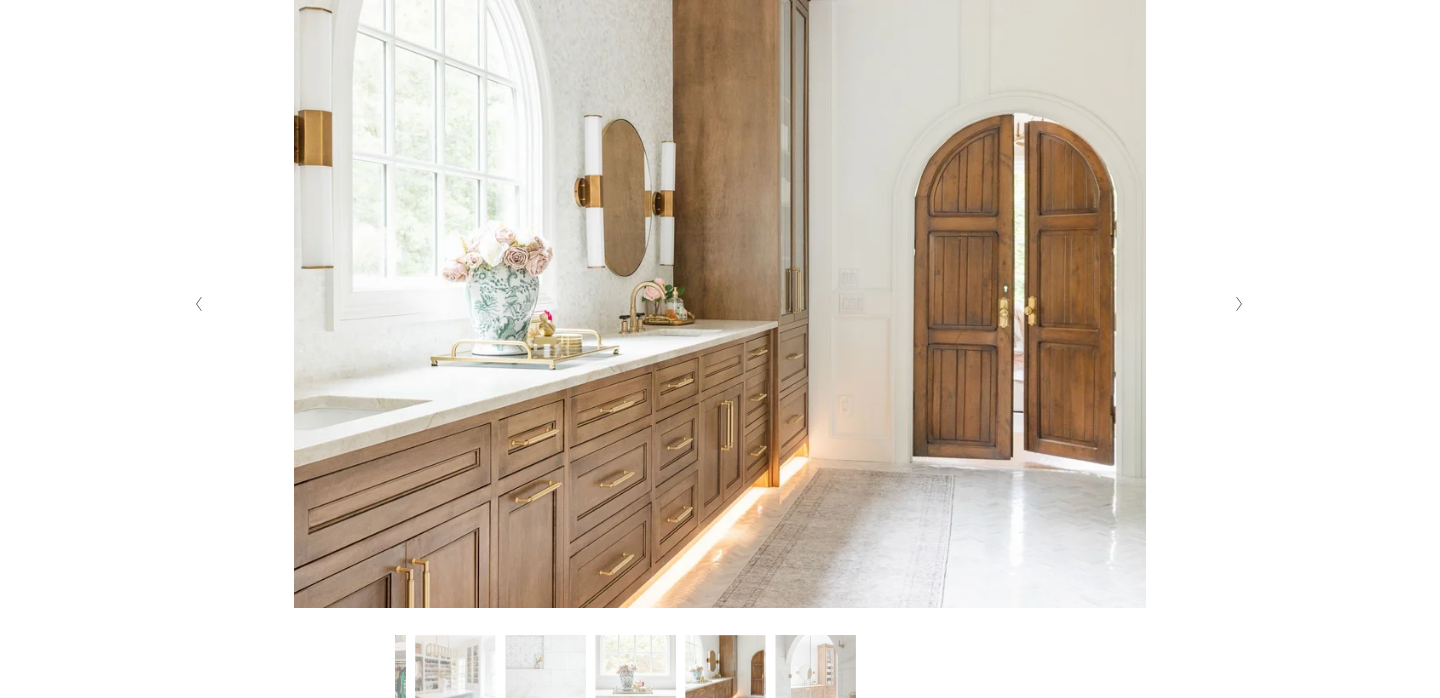 click at bounding box center [1240, 304] 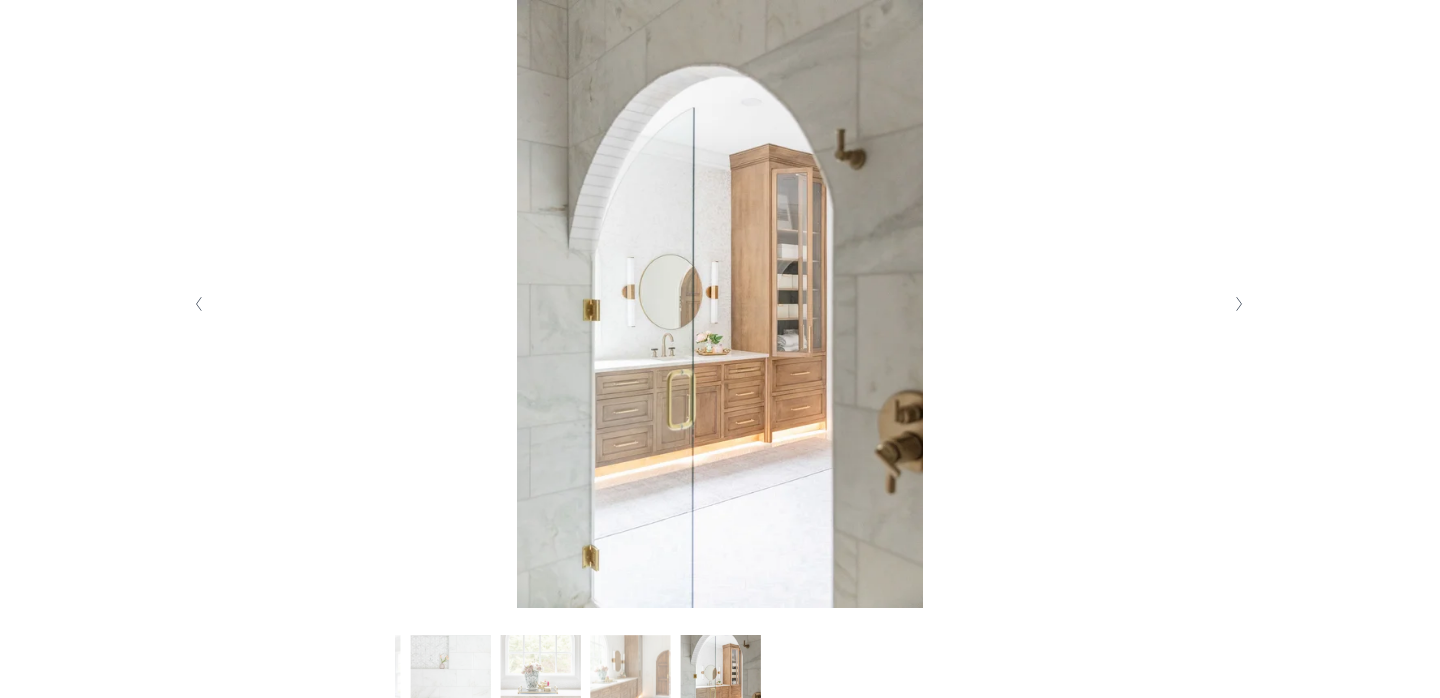 click at bounding box center (1240, 304) 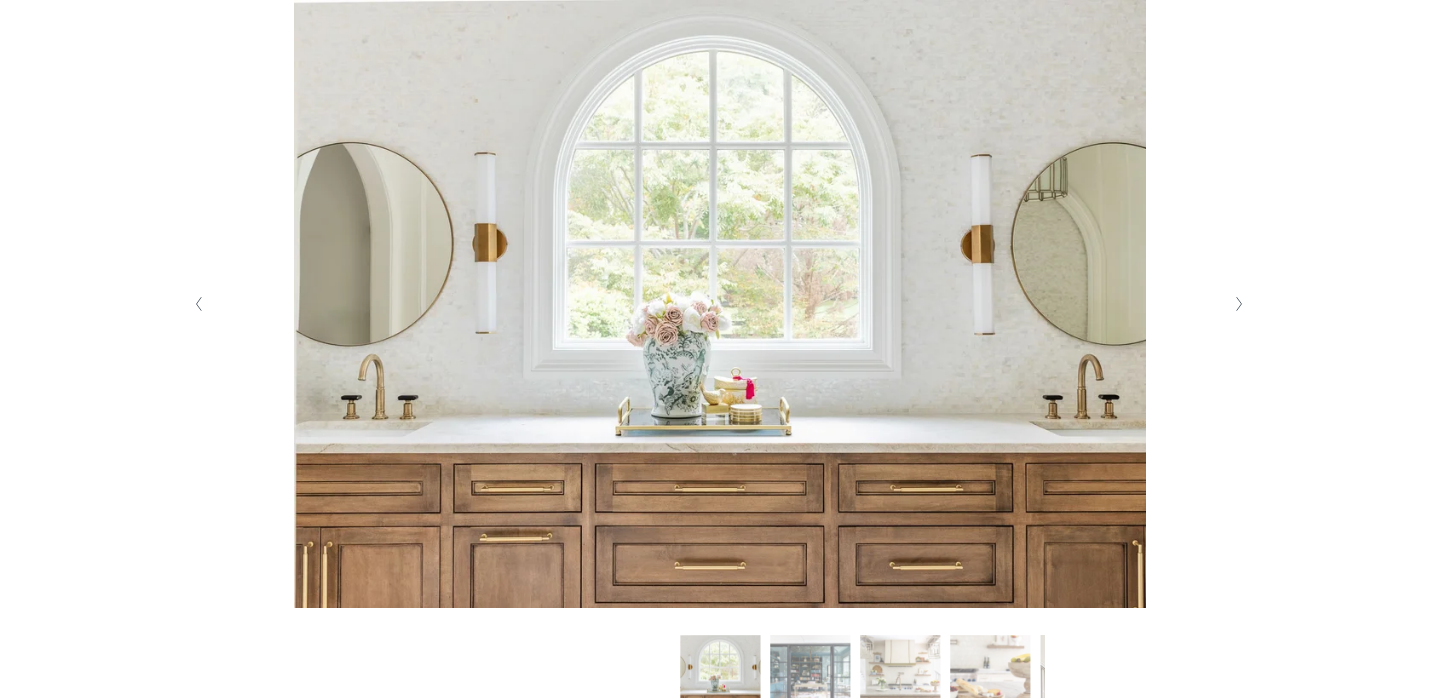 click at bounding box center (1240, 304) 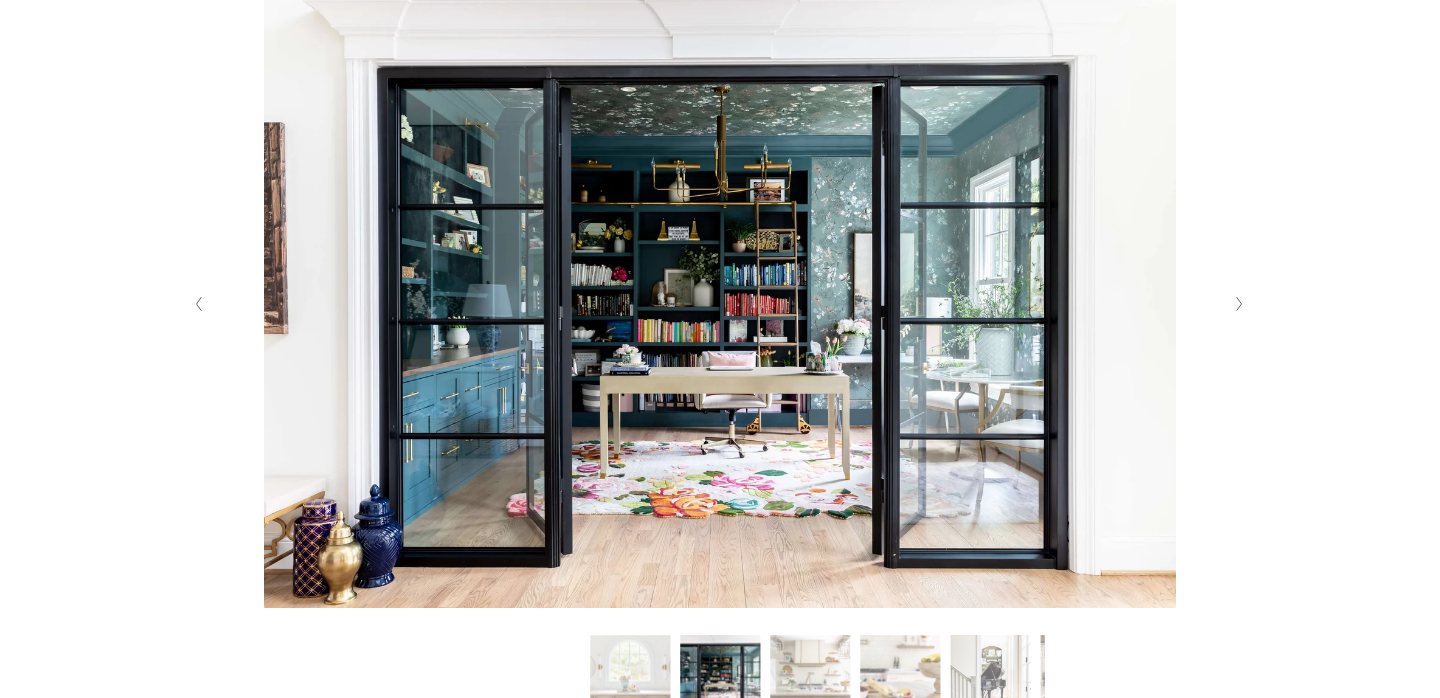 click at bounding box center (1240, 304) 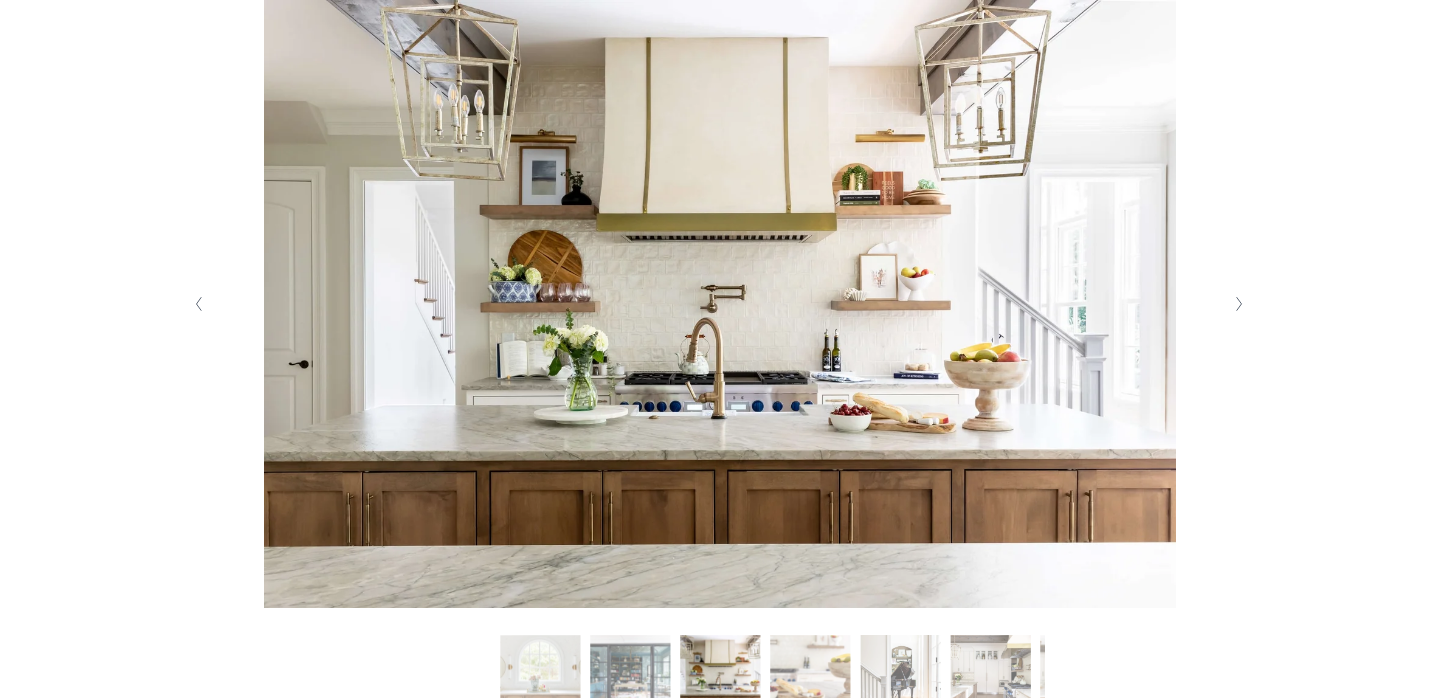click at bounding box center (1240, 304) 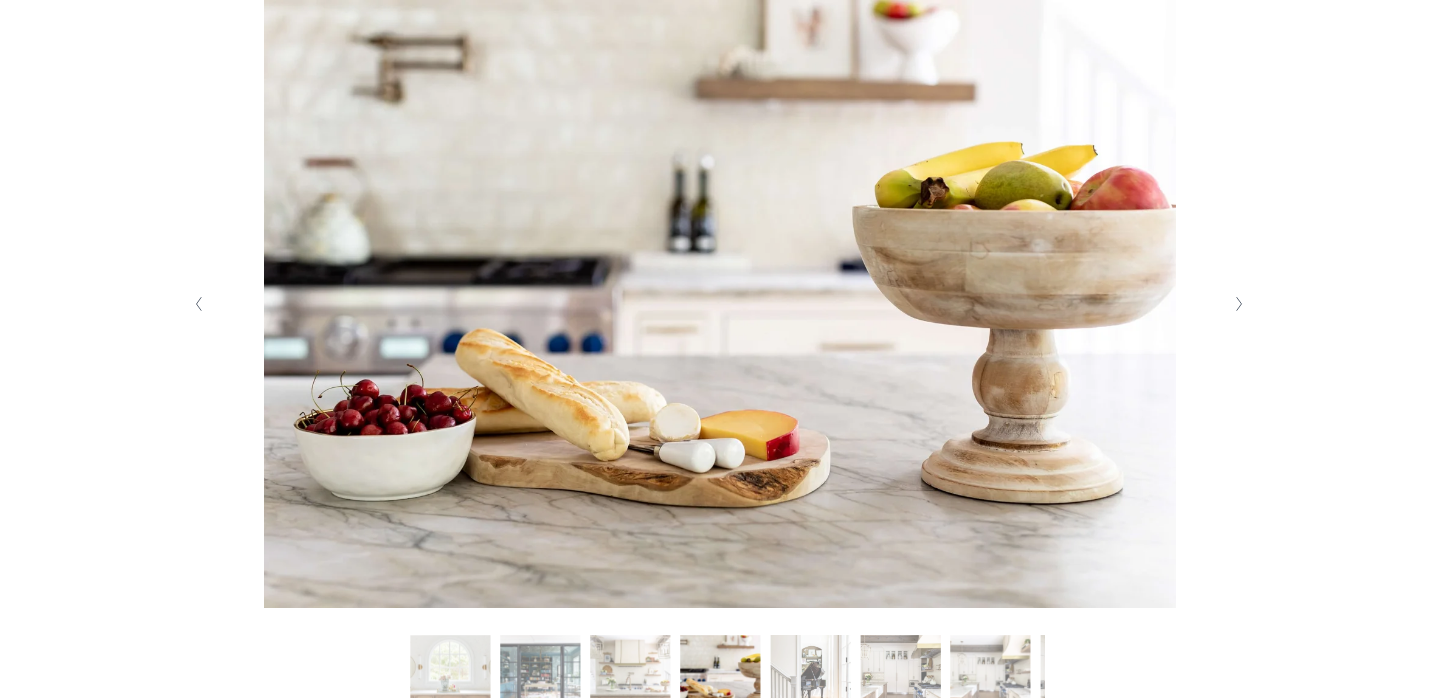 click at bounding box center (1240, 304) 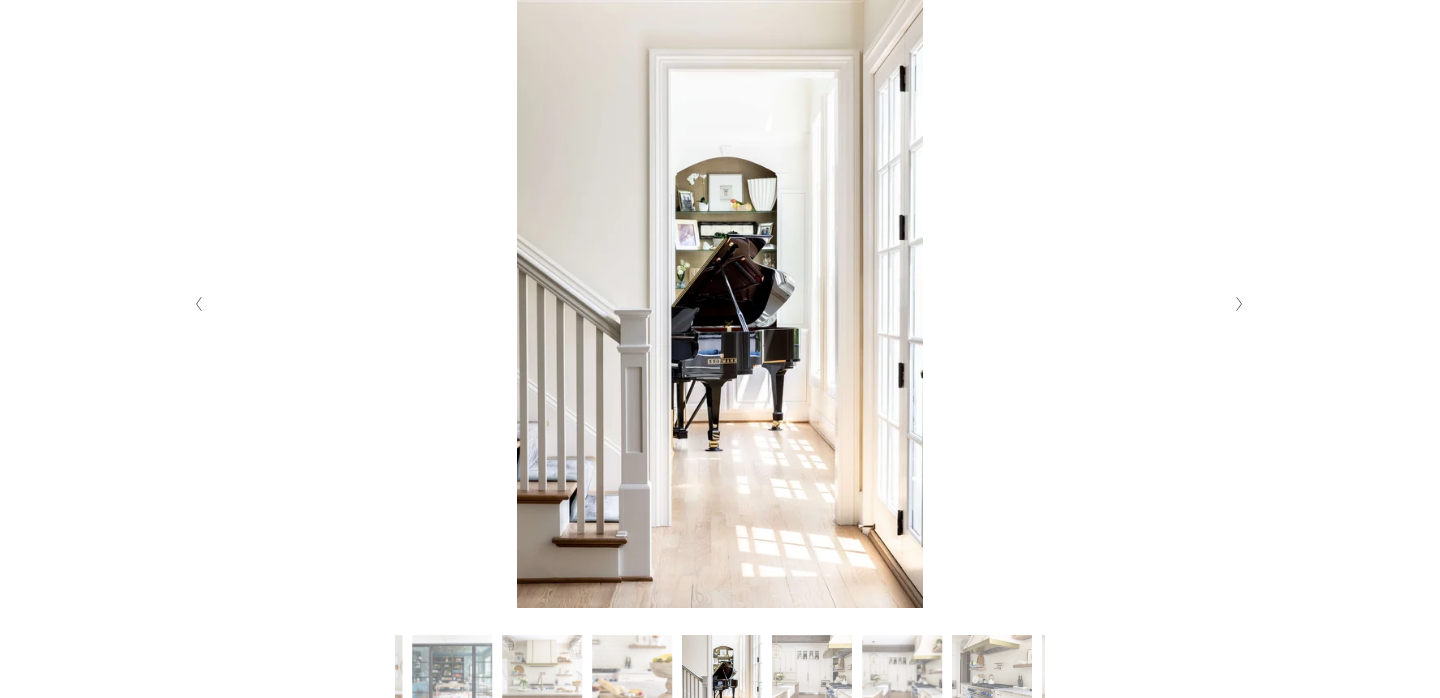 click at bounding box center (1240, 304) 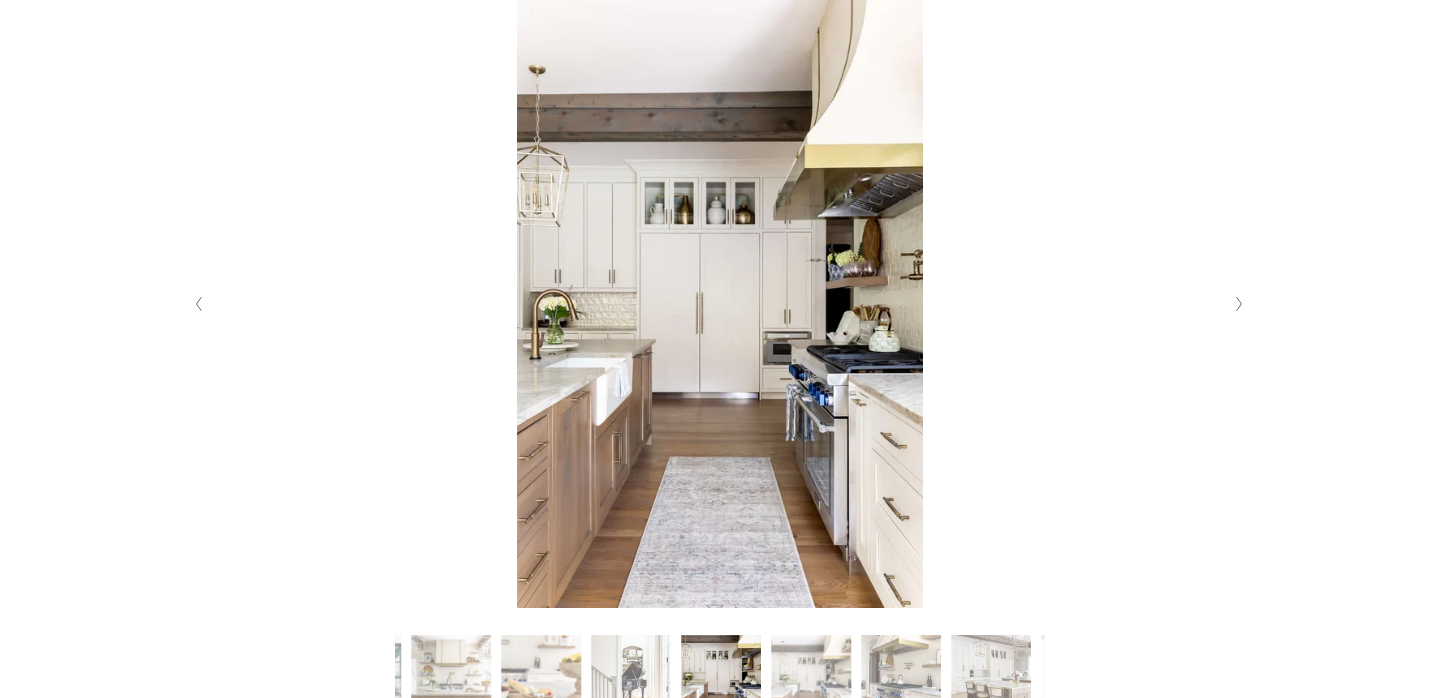 click at bounding box center [1240, 304] 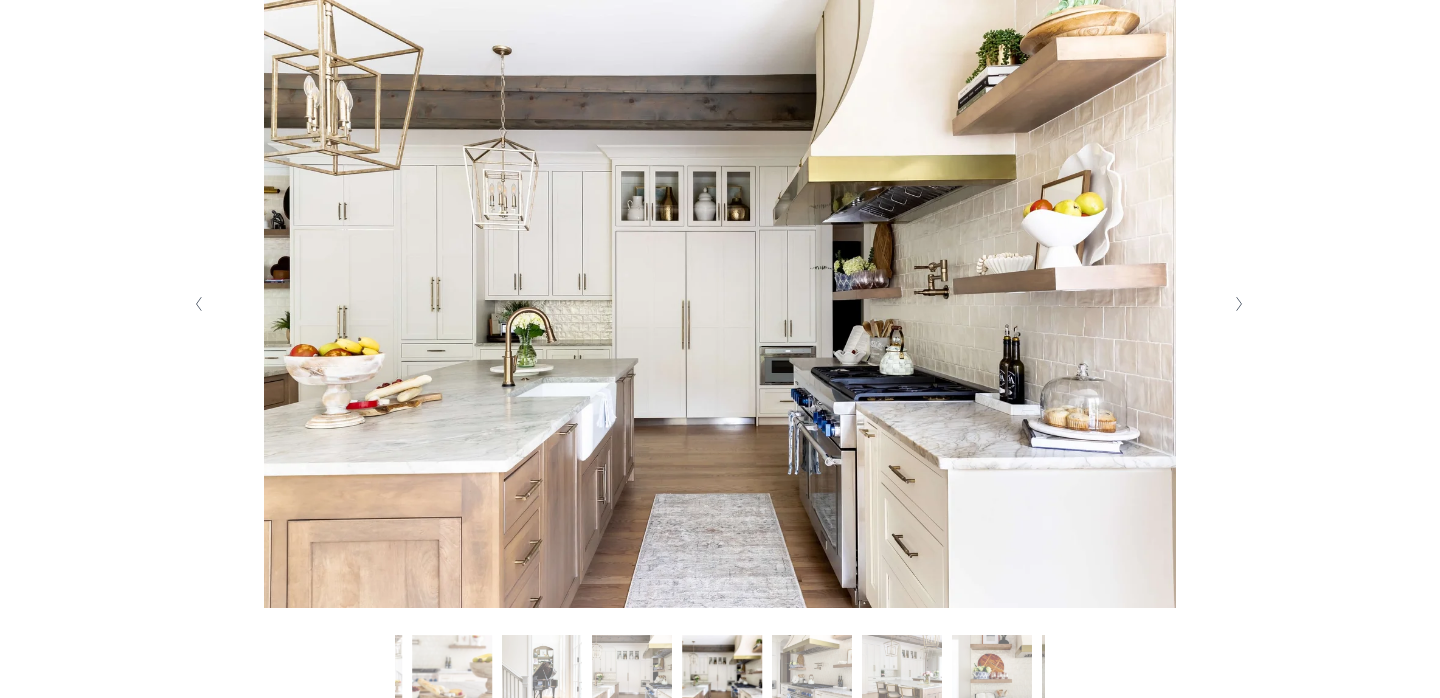 click at bounding box center [1240, 304] 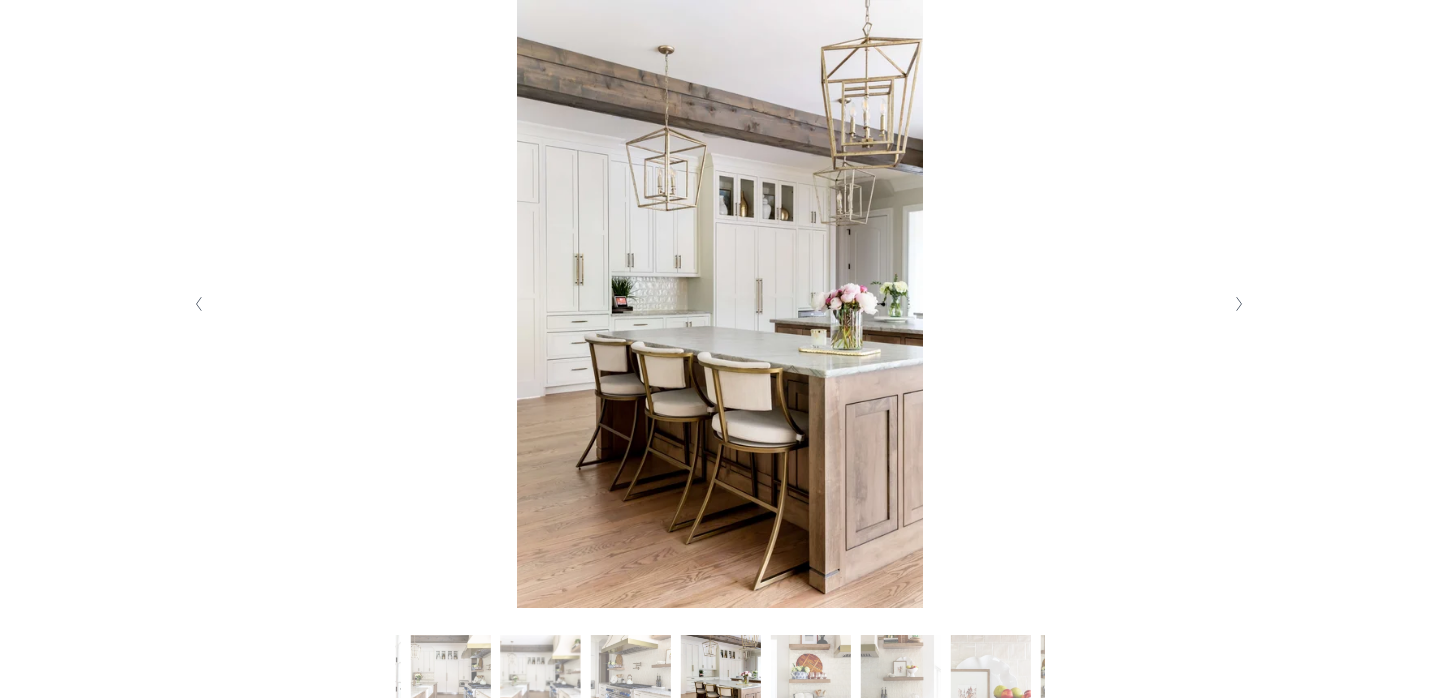 click at bounding box center (1240, 304) 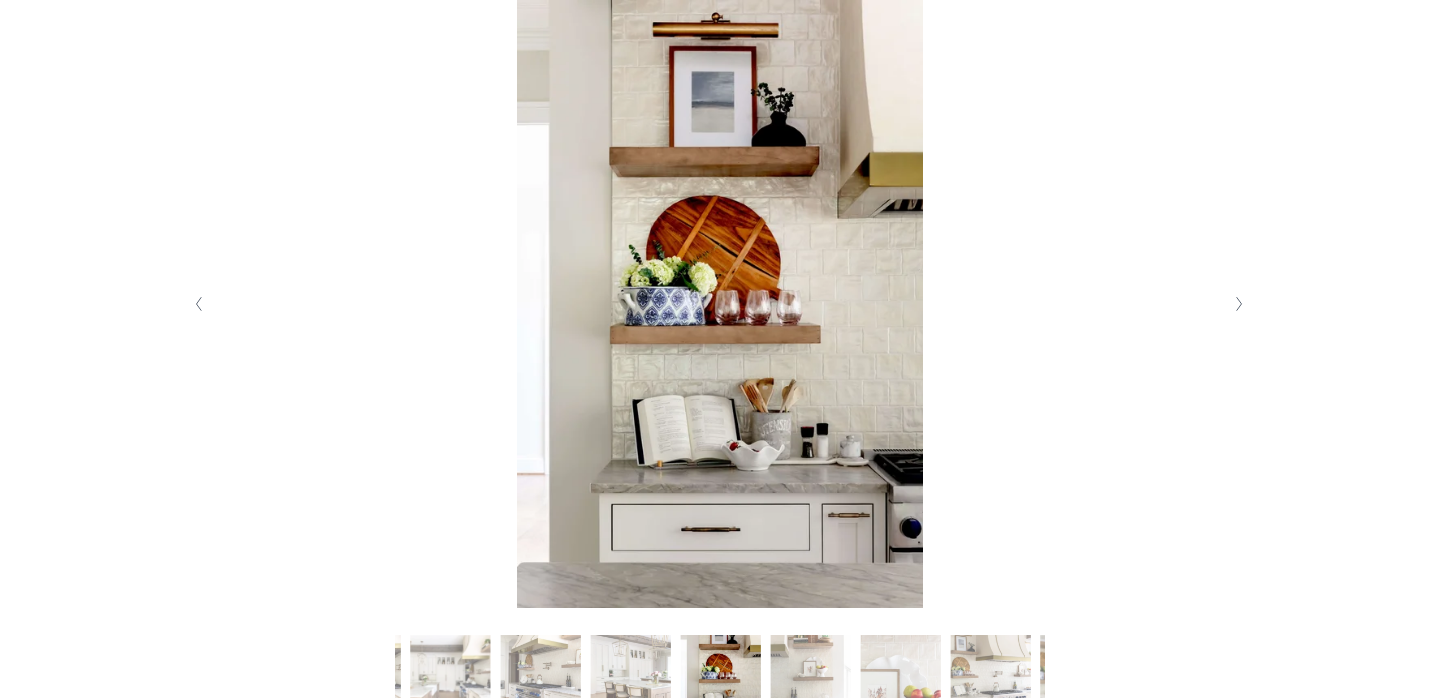 click at bounding box center [1240, 304] 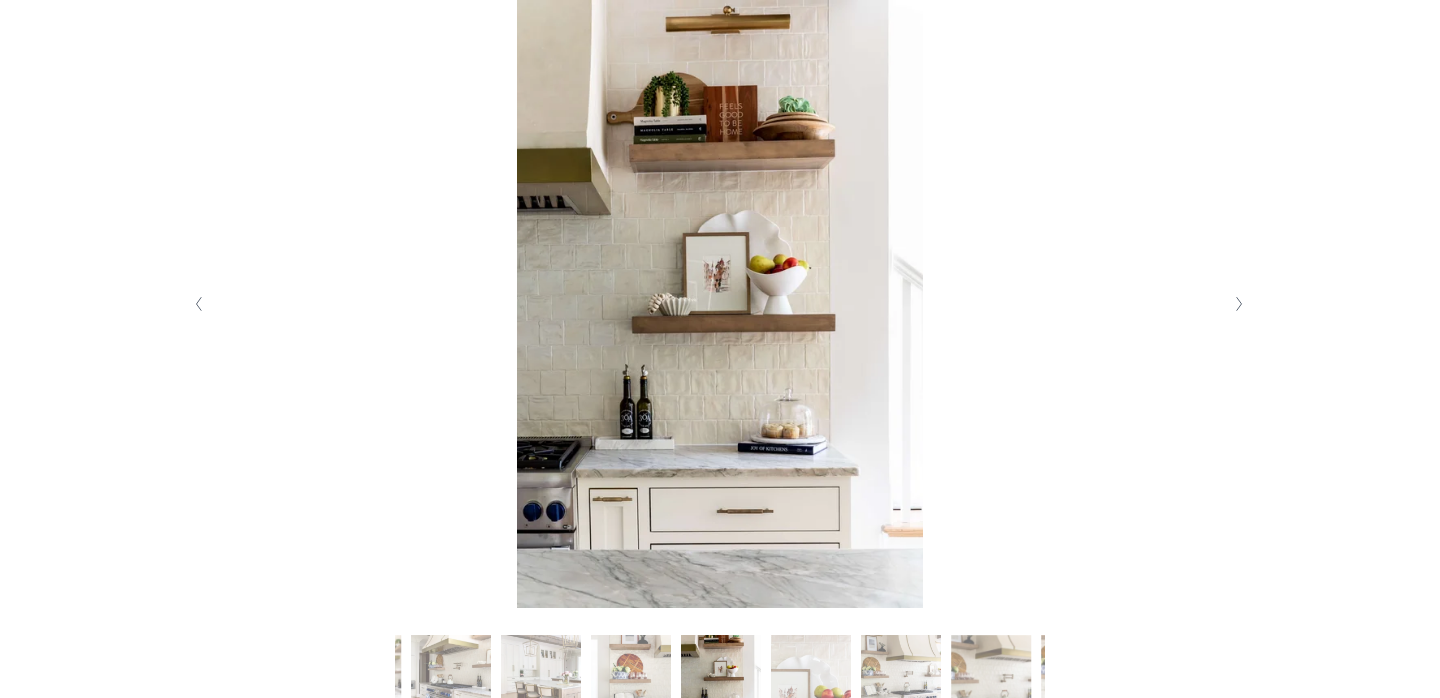 click at bounding box center [1240, 304] 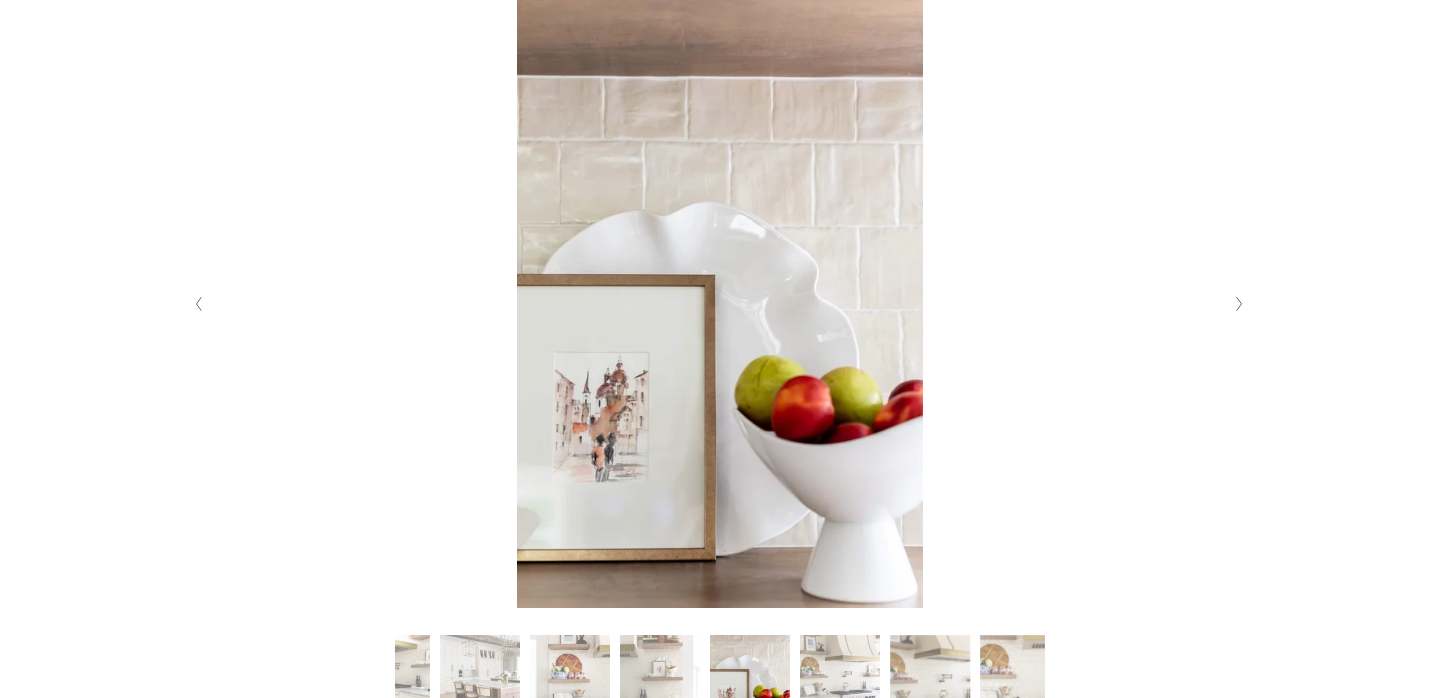 click at bounding box center (1240, 304) 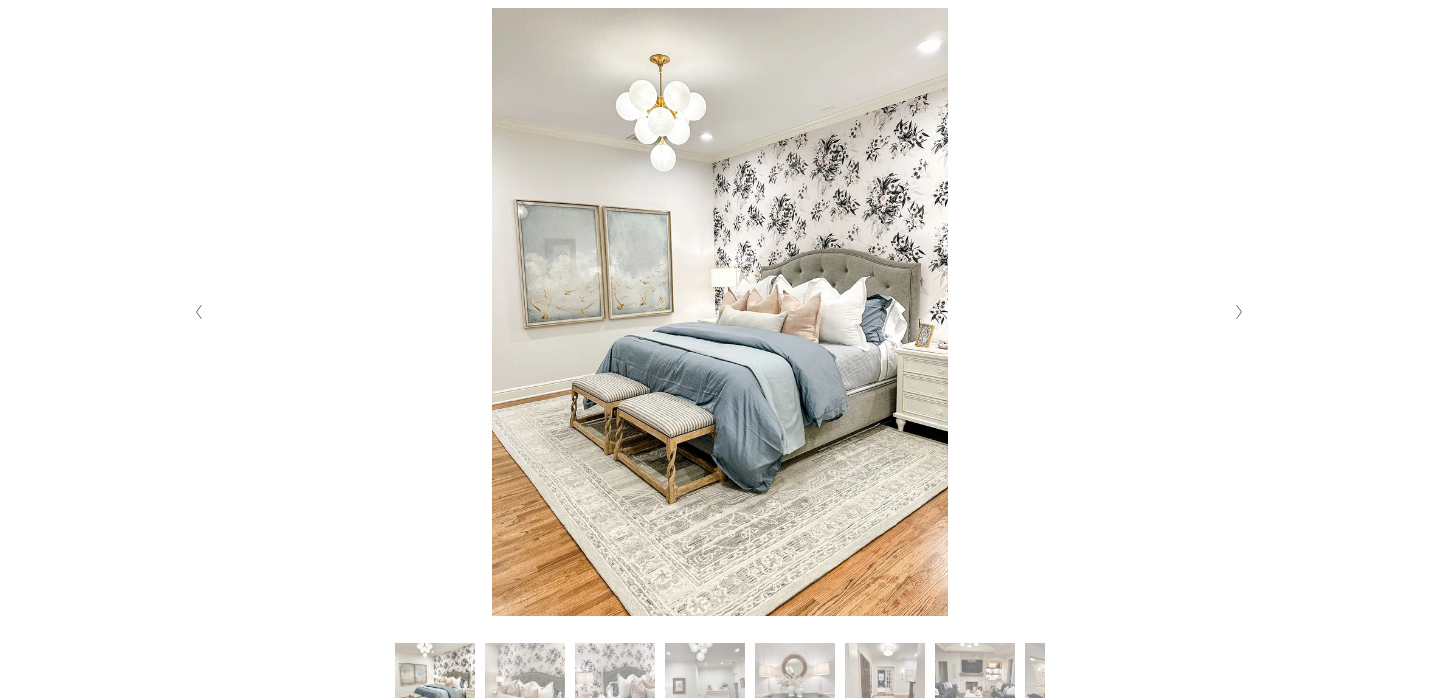 scroll, scrollTop: 425, scrollLeft: 0, axis: vertical 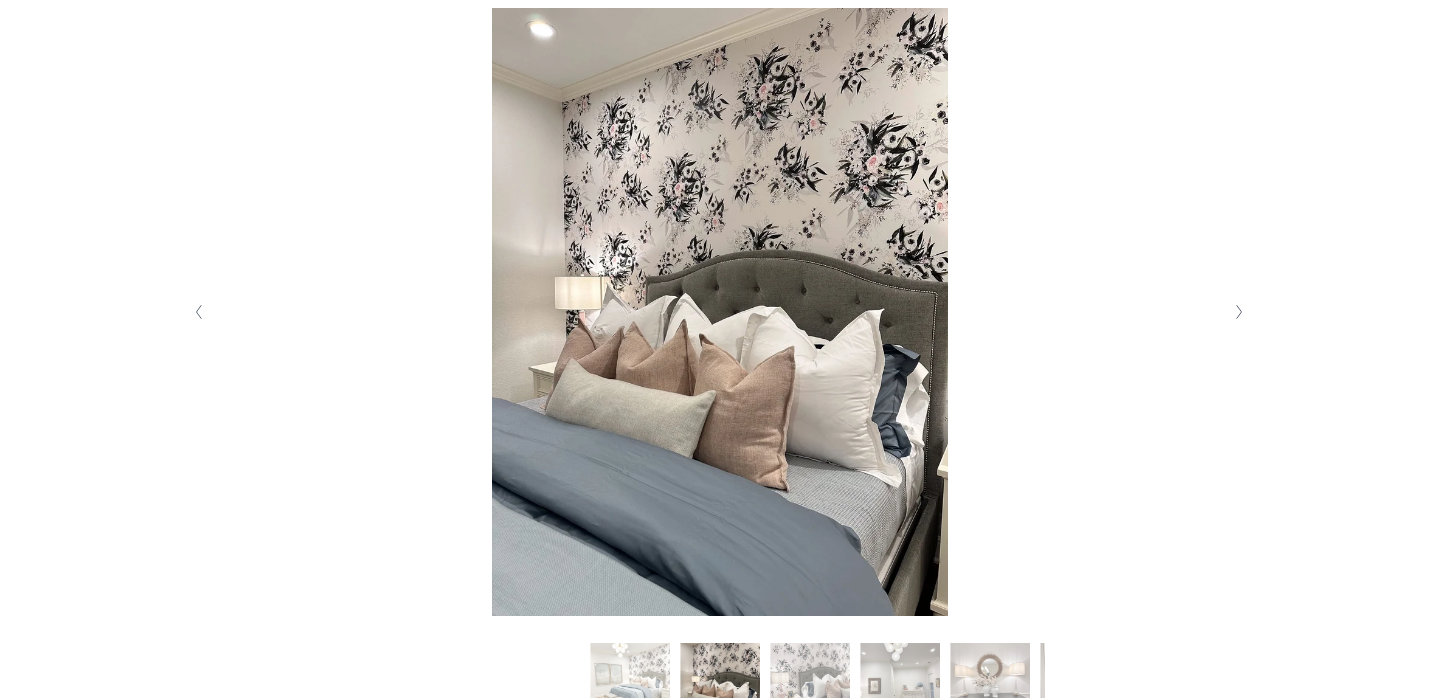click at bounding box center (1240, 312) 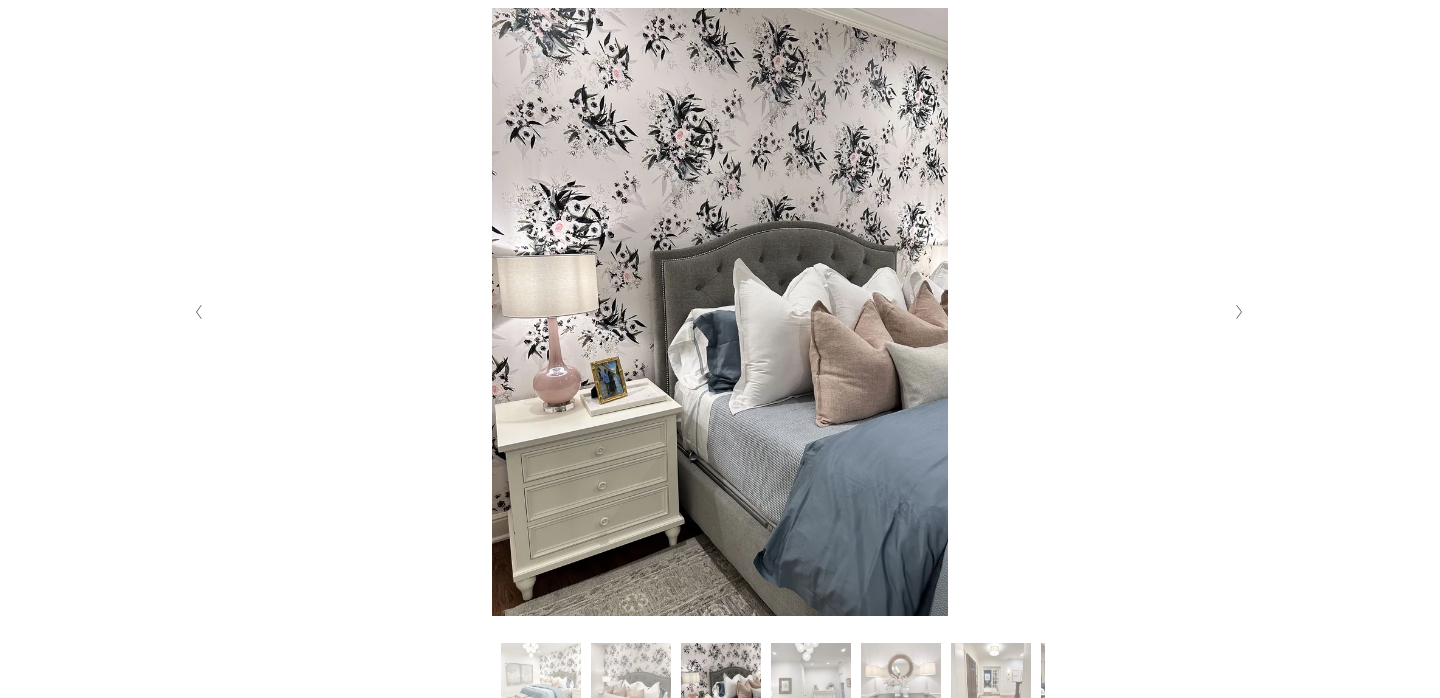 click at bounding box center (1240, 312) 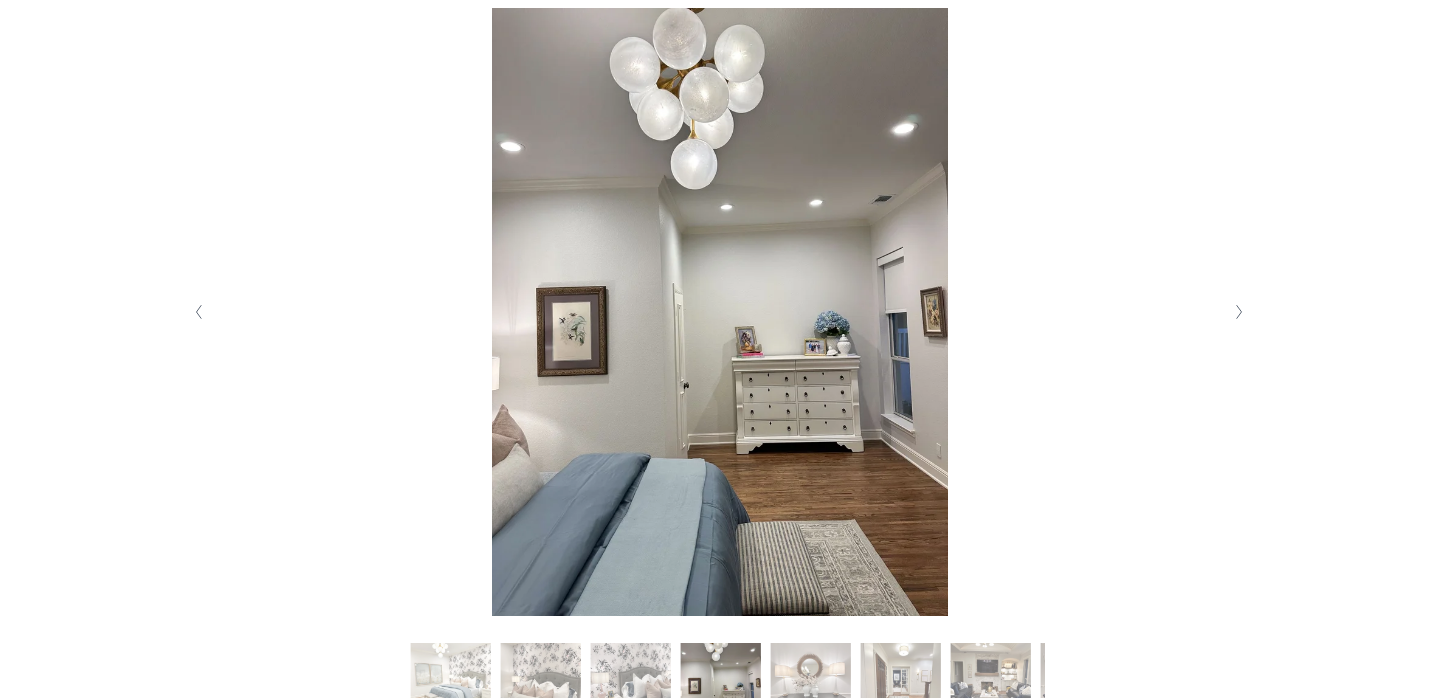 click at bounding box center [1240, 312] 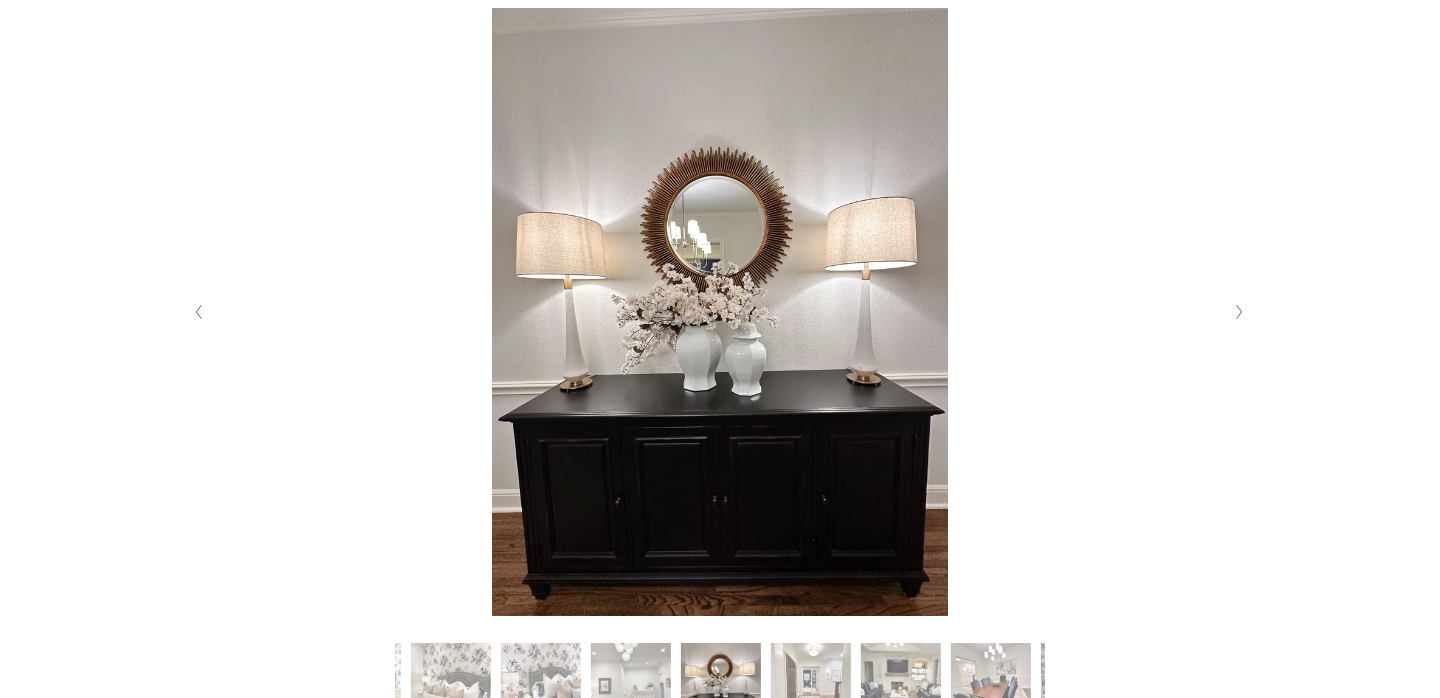 click at bounding box center (1240, 312) 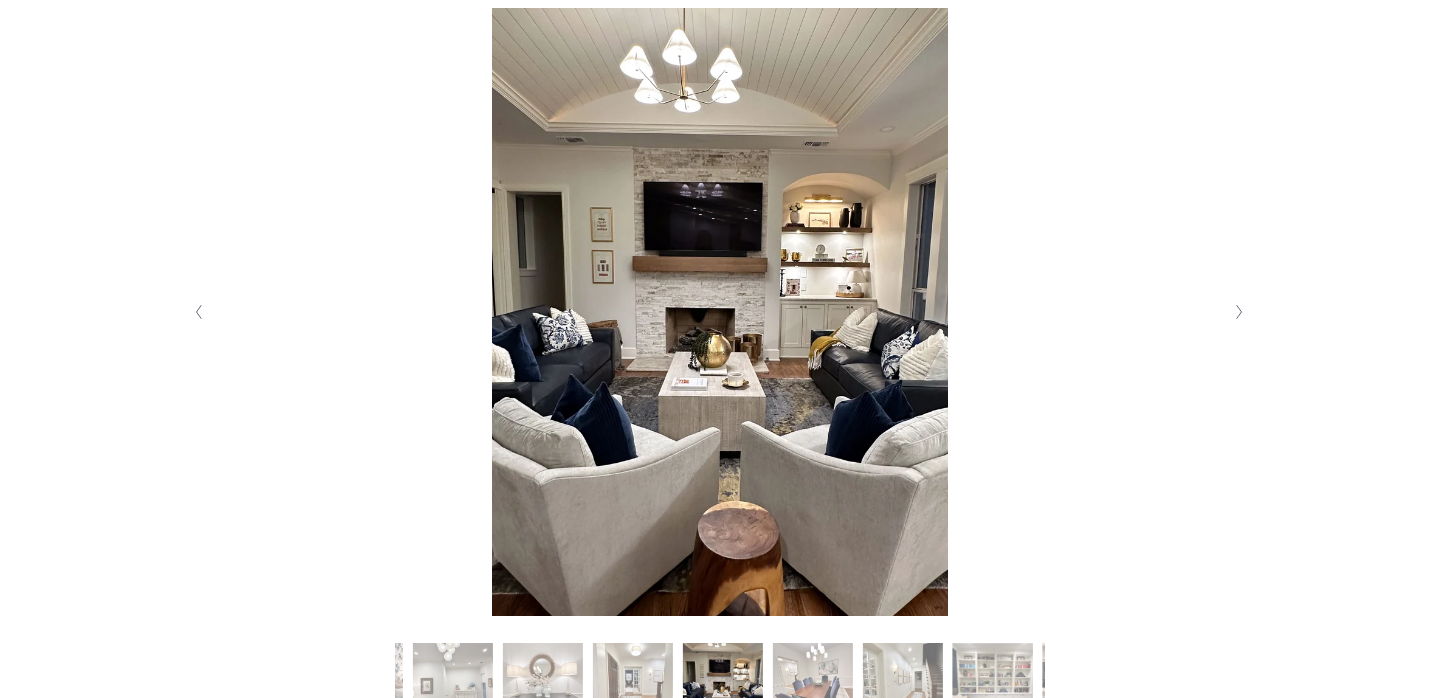 click at bounding box center [1240, 312] 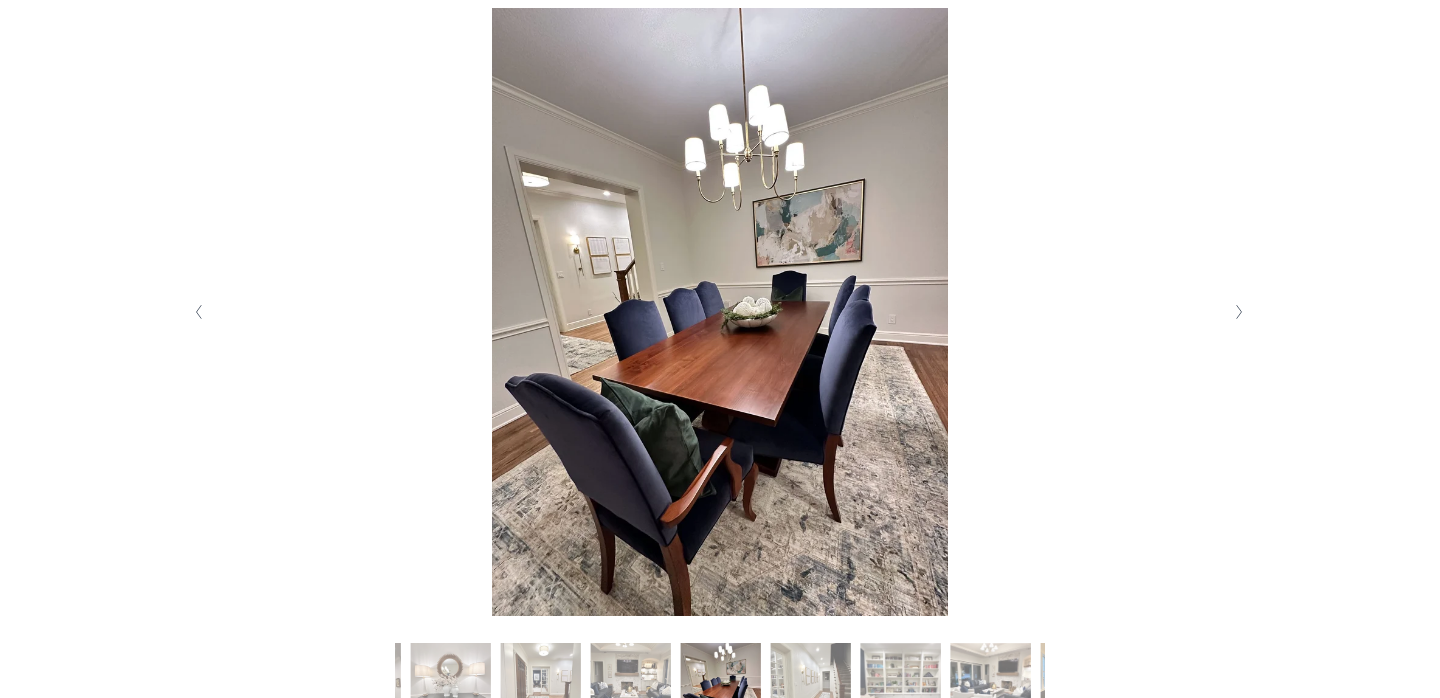 click at bounding box center (1240, 312) 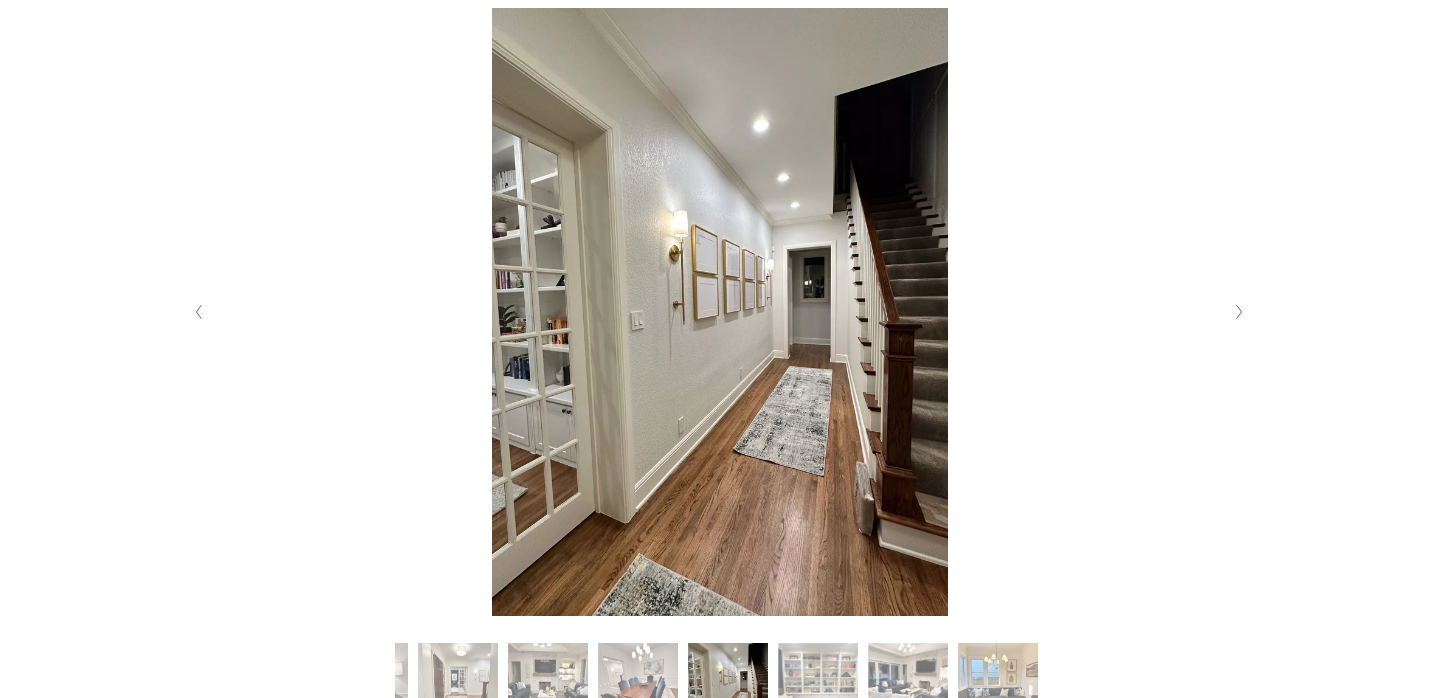 click at bounding box center [1240, 312] 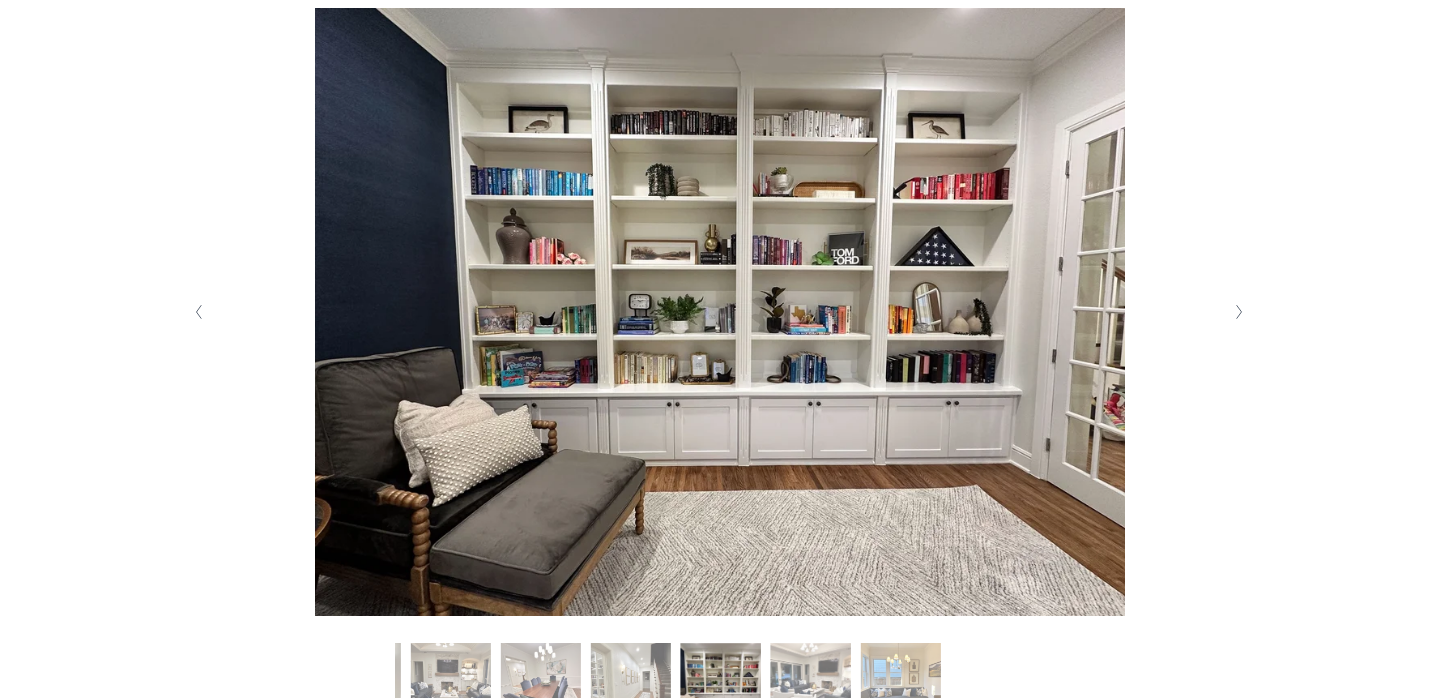 click at bounding box center (1240, 312) 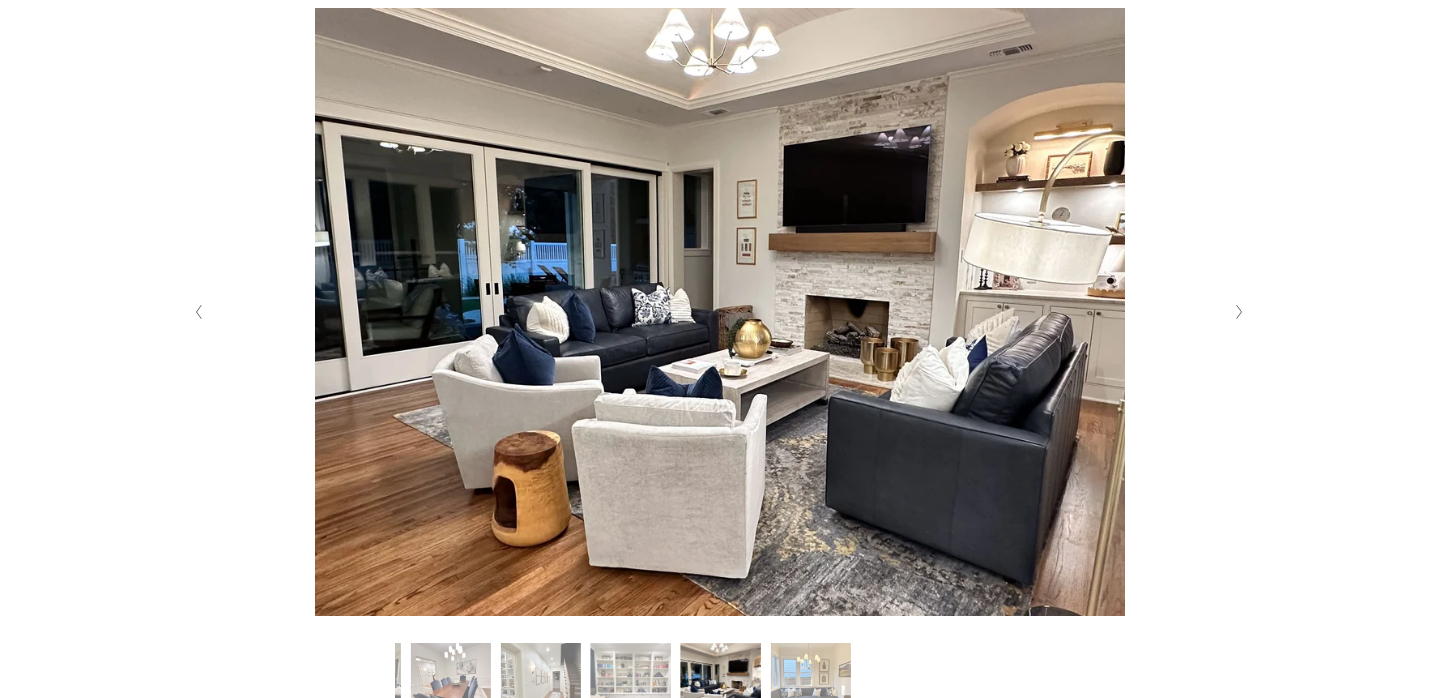 click at bounding box center (1240, 312) 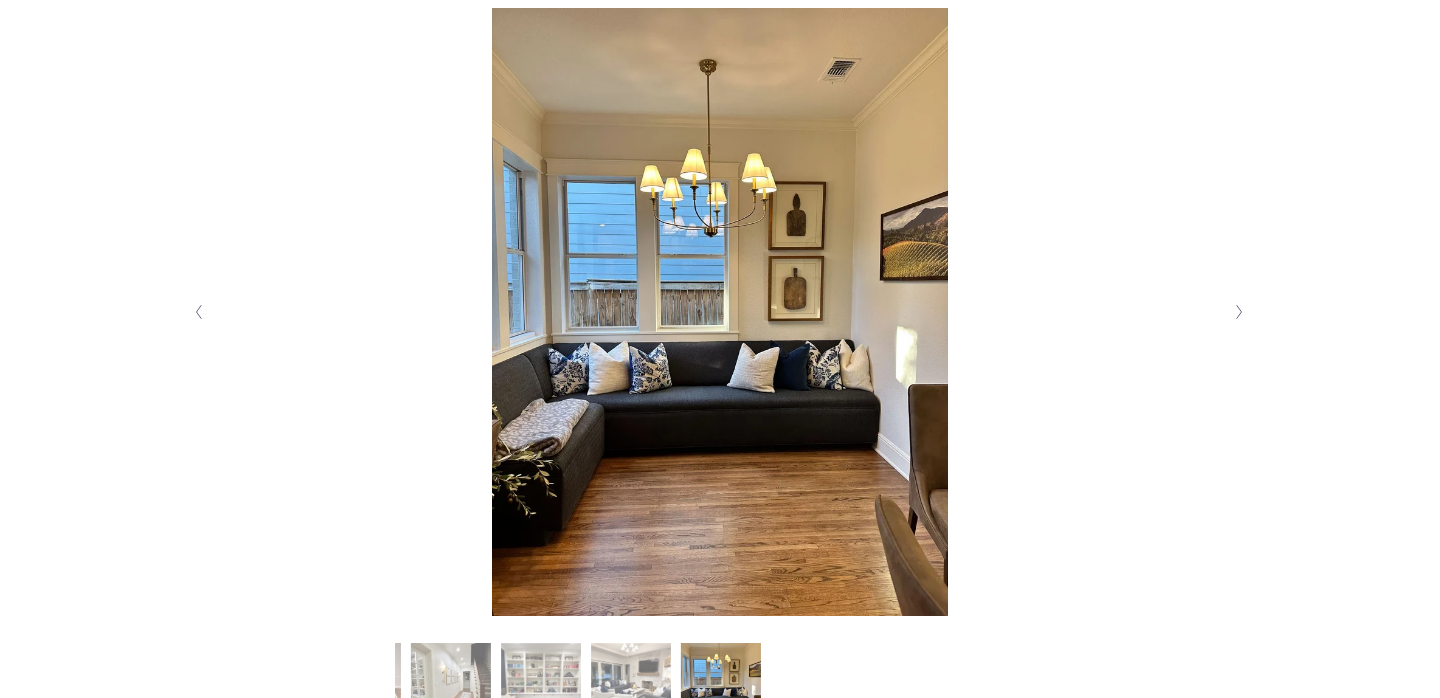click at bounding box center [1240, 312] 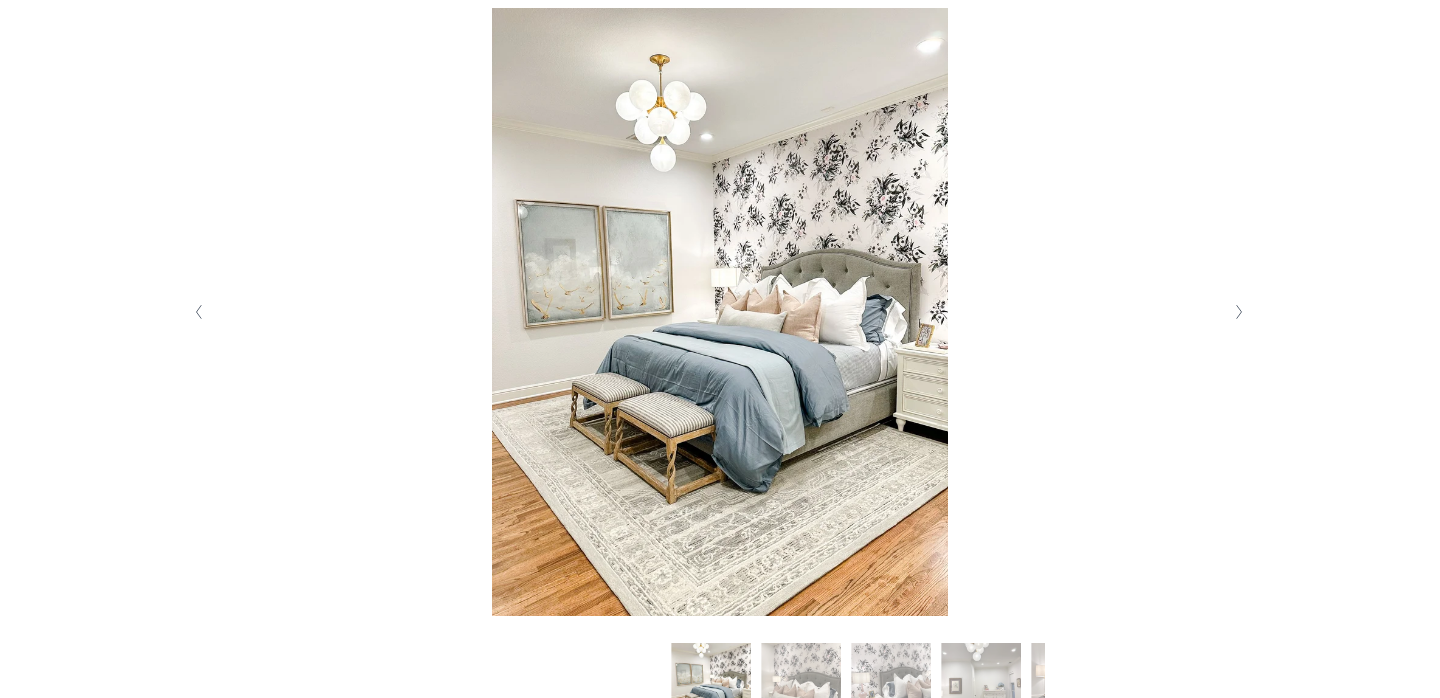 click at bounding box center [1240, 312] 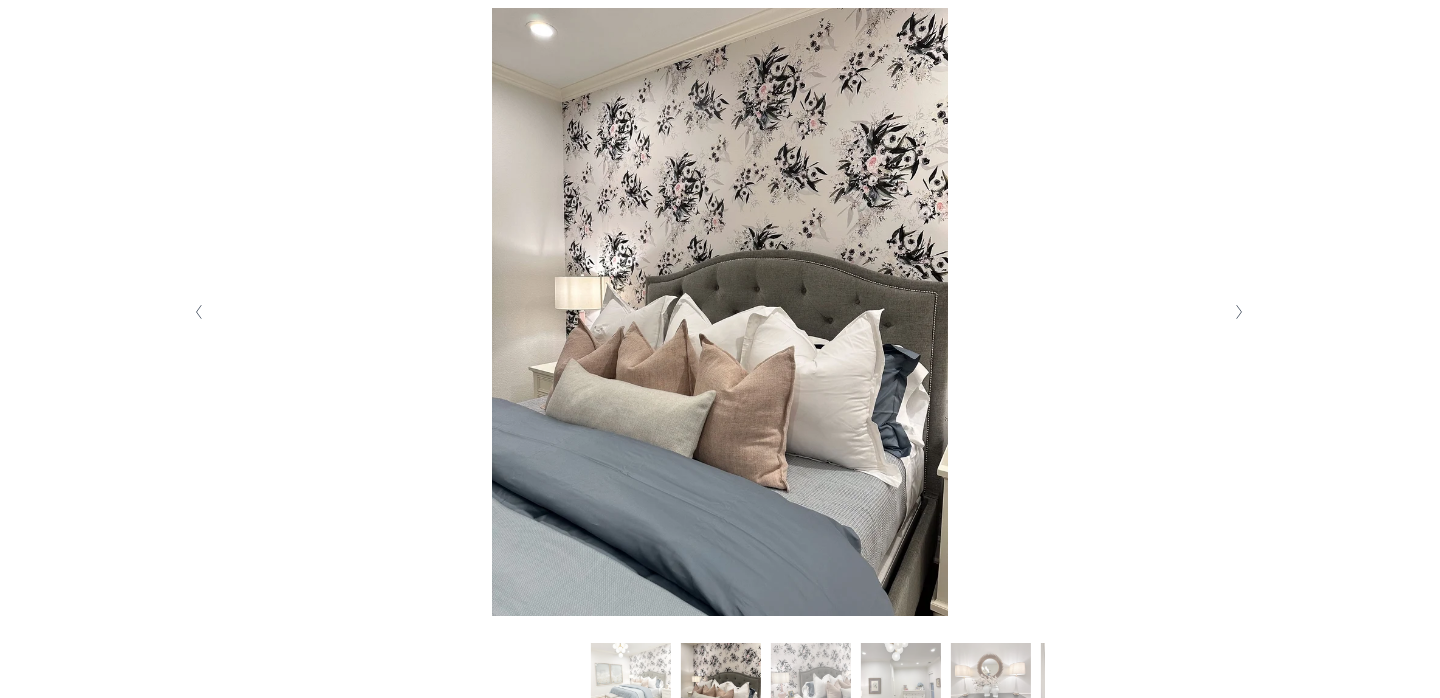 click at bounding box center [1240, 312] 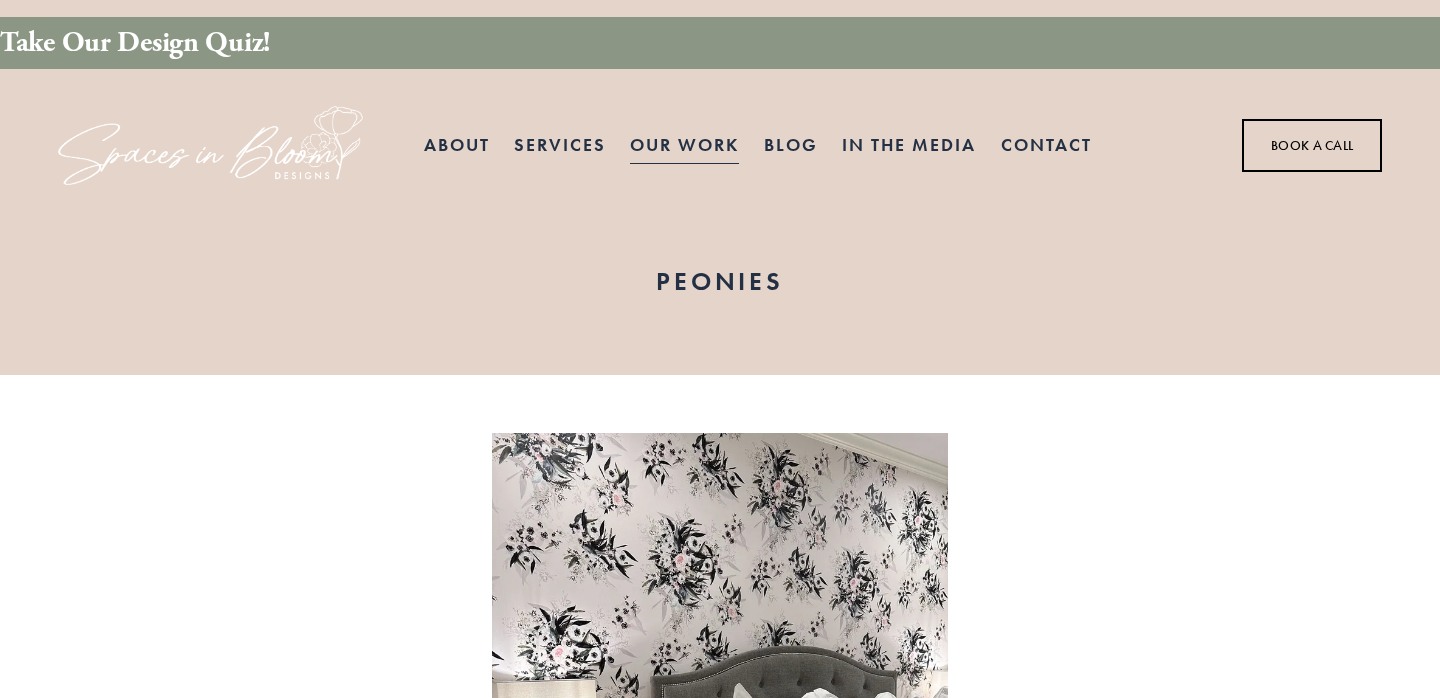 scroll, scrollTop: 0, scrollLeft: 0, axis: both 